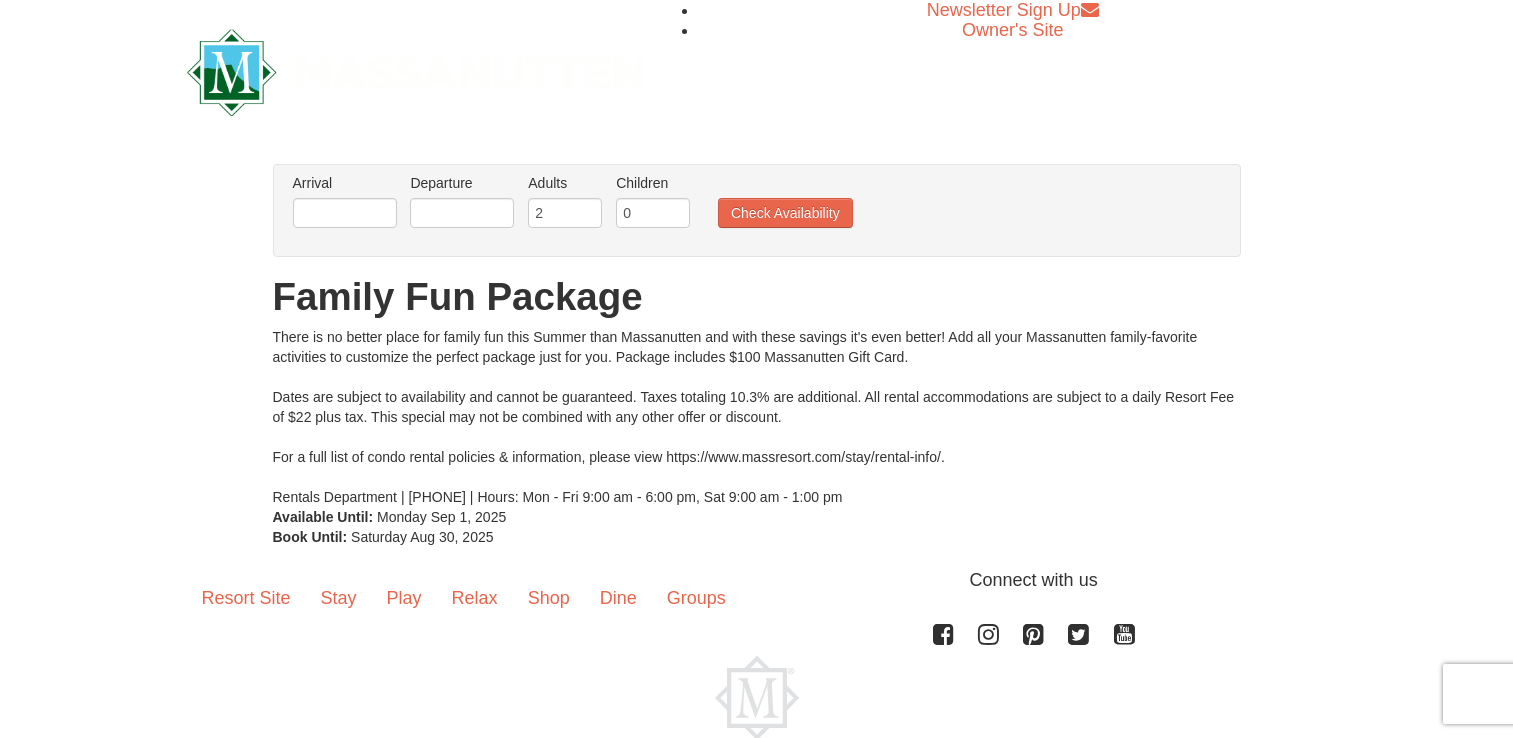 scroll, scrollTop: 0, scrollLeft: 0, axis: both 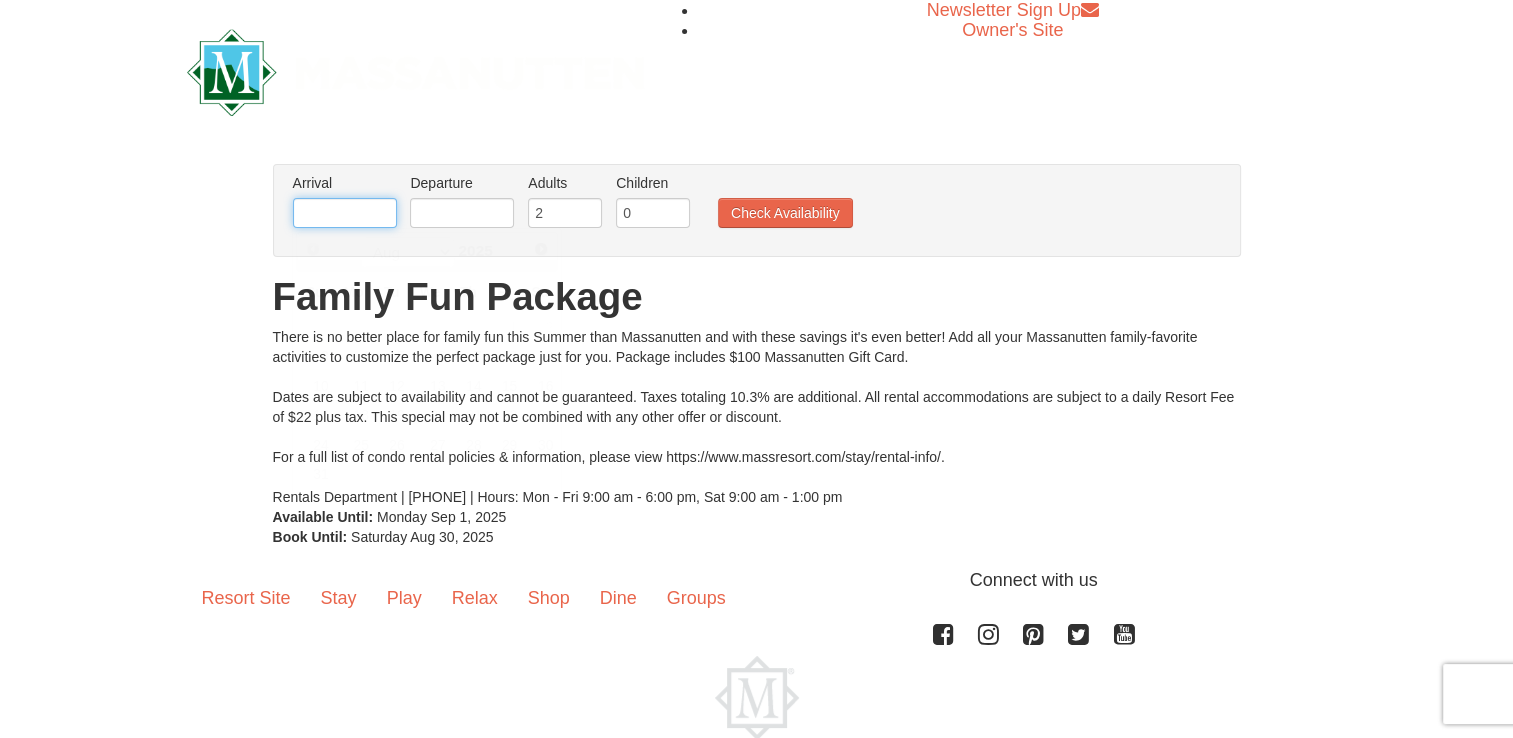 click at bounding box center [345, 213] 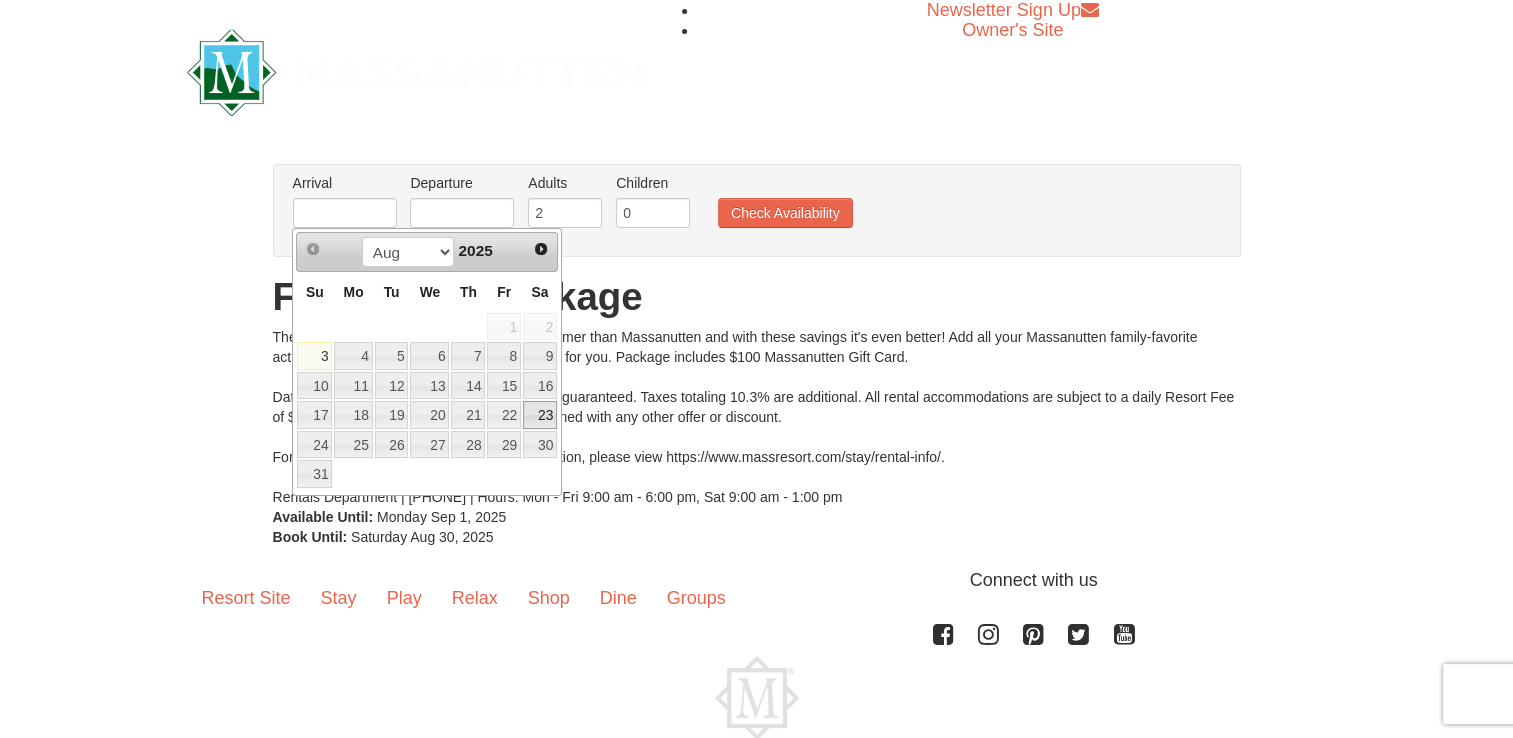 click on "23" at bounding box center (540, 415) 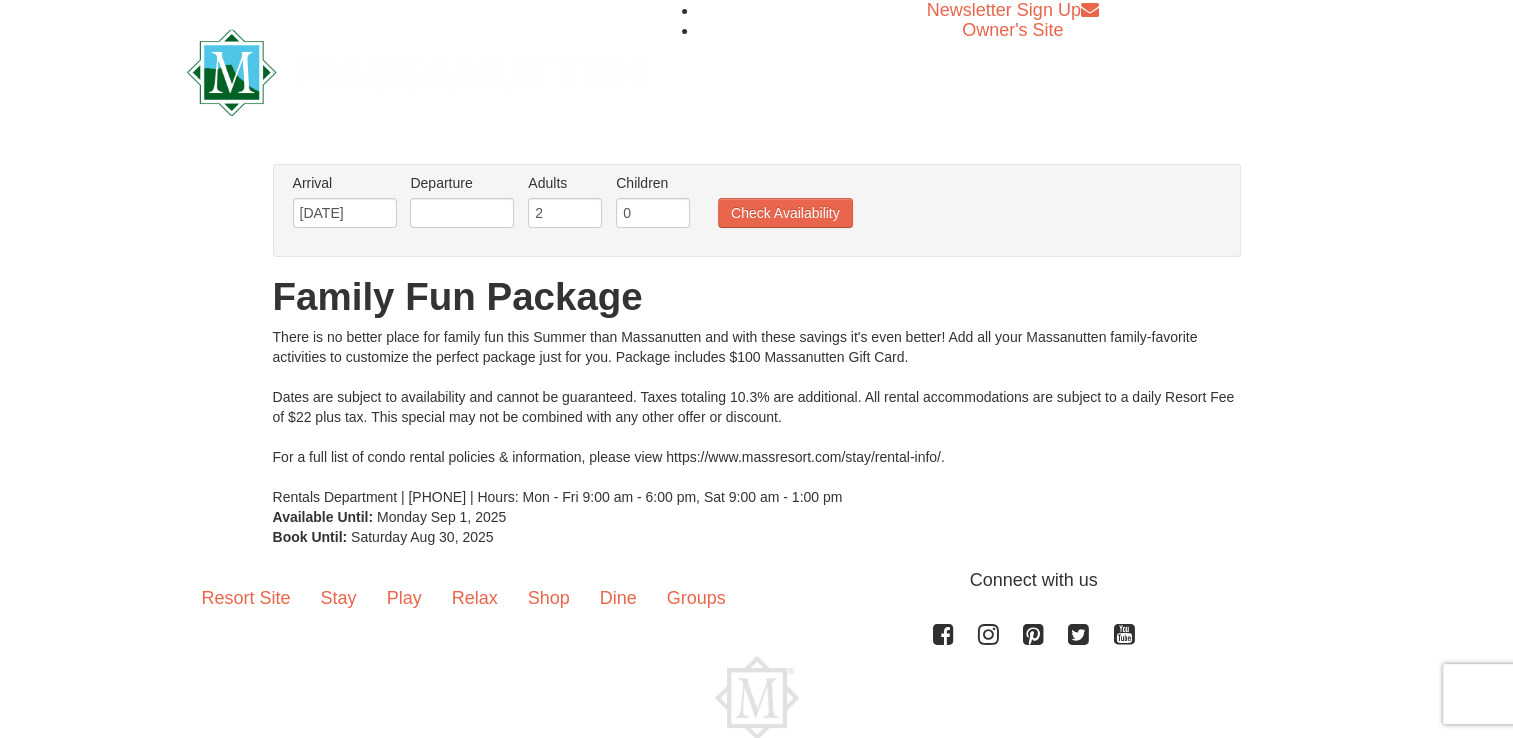click on "Arrival Please format dates MM/DD/YYYY Please format dates MM/DD/YYYY
08/23/2025
Departure Please format dates MM/DD/YYYY Please format dates MM/DD/YYYY
Adults Please format dates MM/DD/YYYY
2
Children Please format dates MM/DD/YYYY
0
Check Availability" at bounding box center (757, 210) 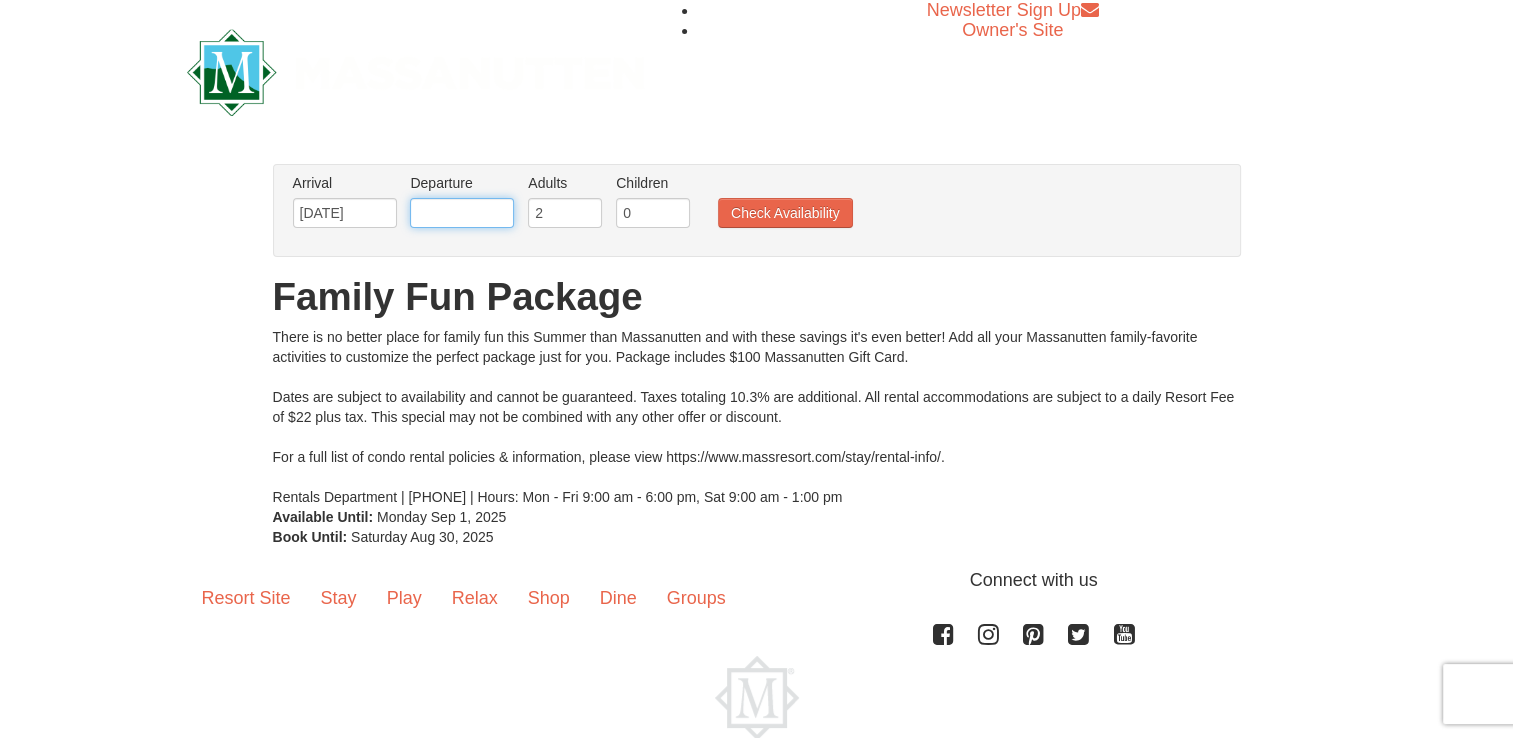 click at bounding box center [462, 213] 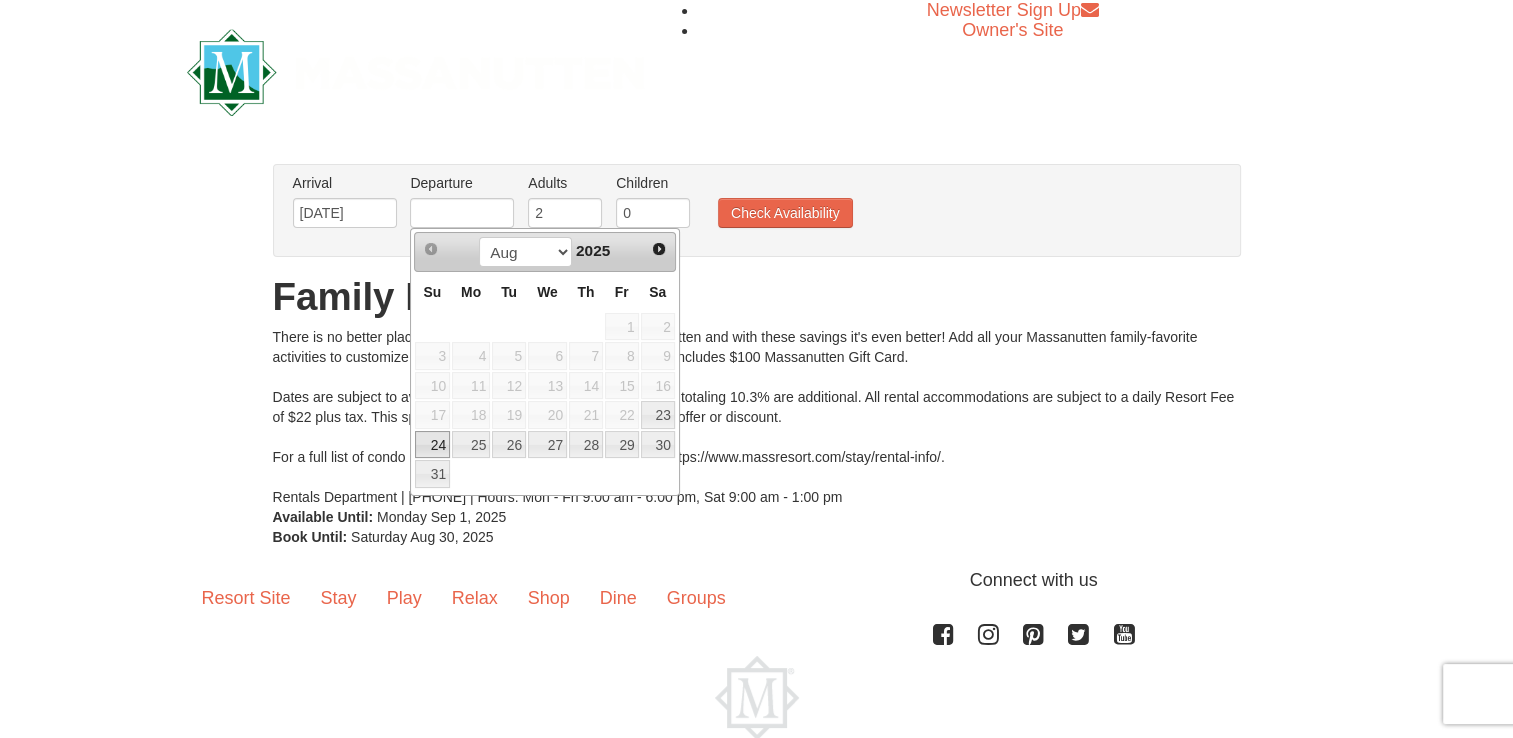 click on "24" at bounding box center [432, 445] 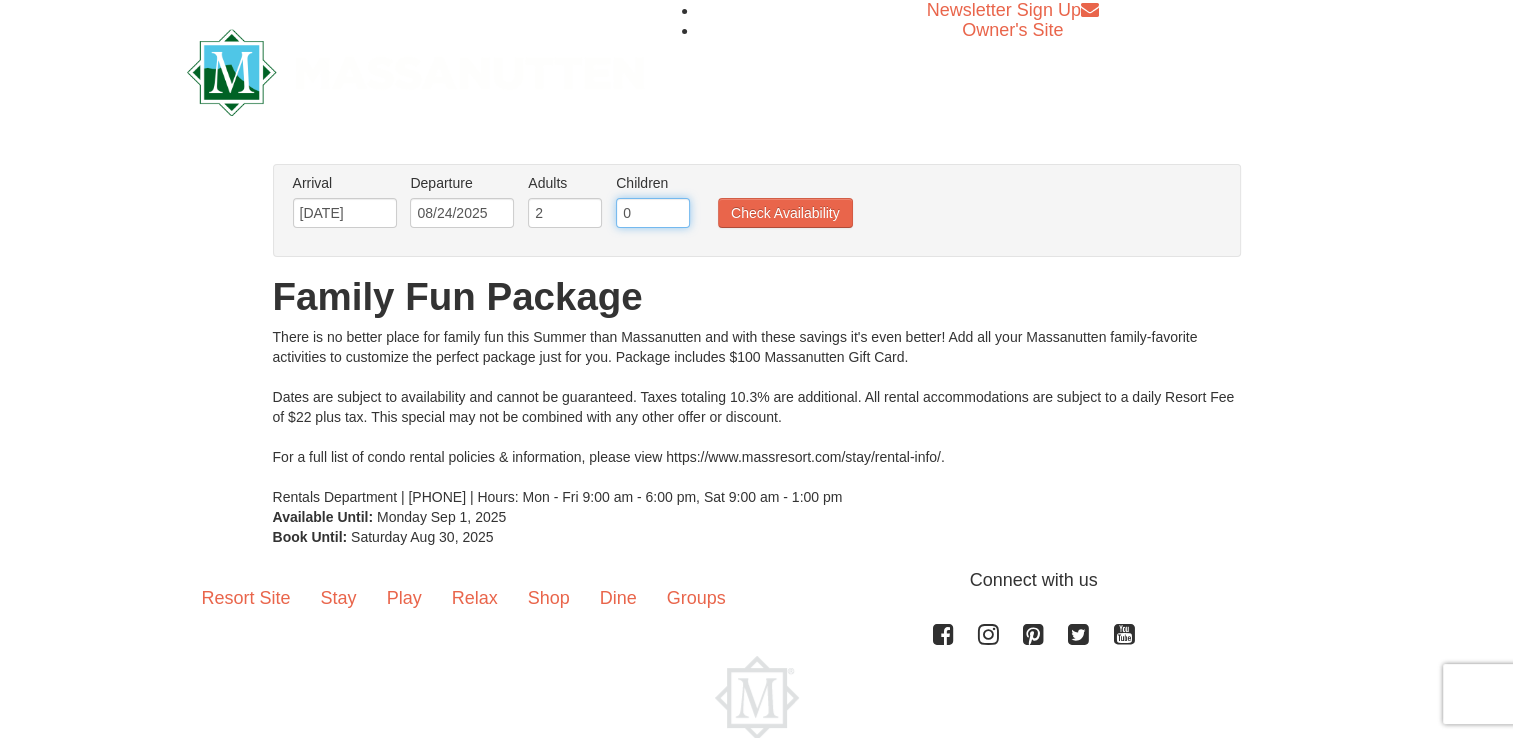click on "0" at bounding box center (653, 213) 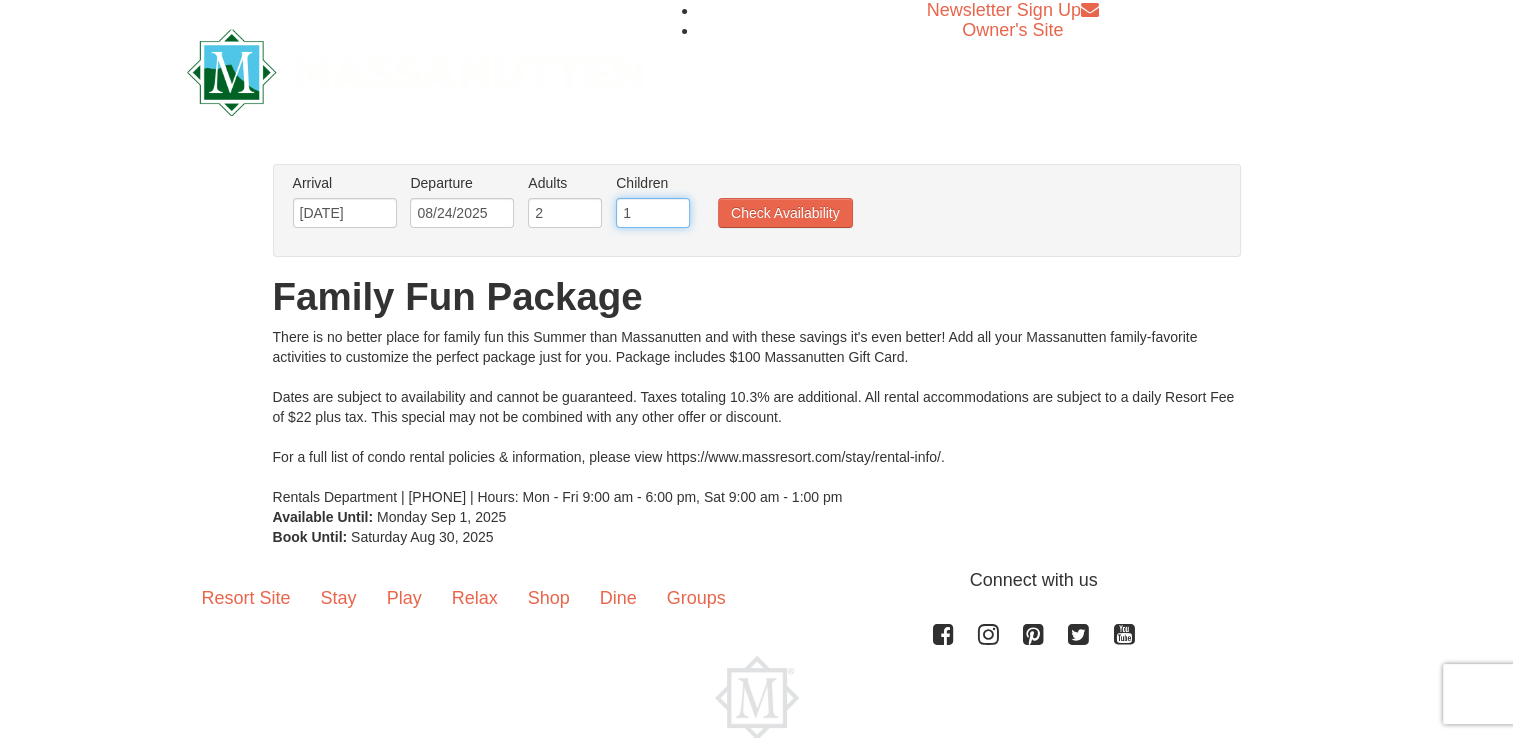 click on "1" at bounding box center [653, 213] 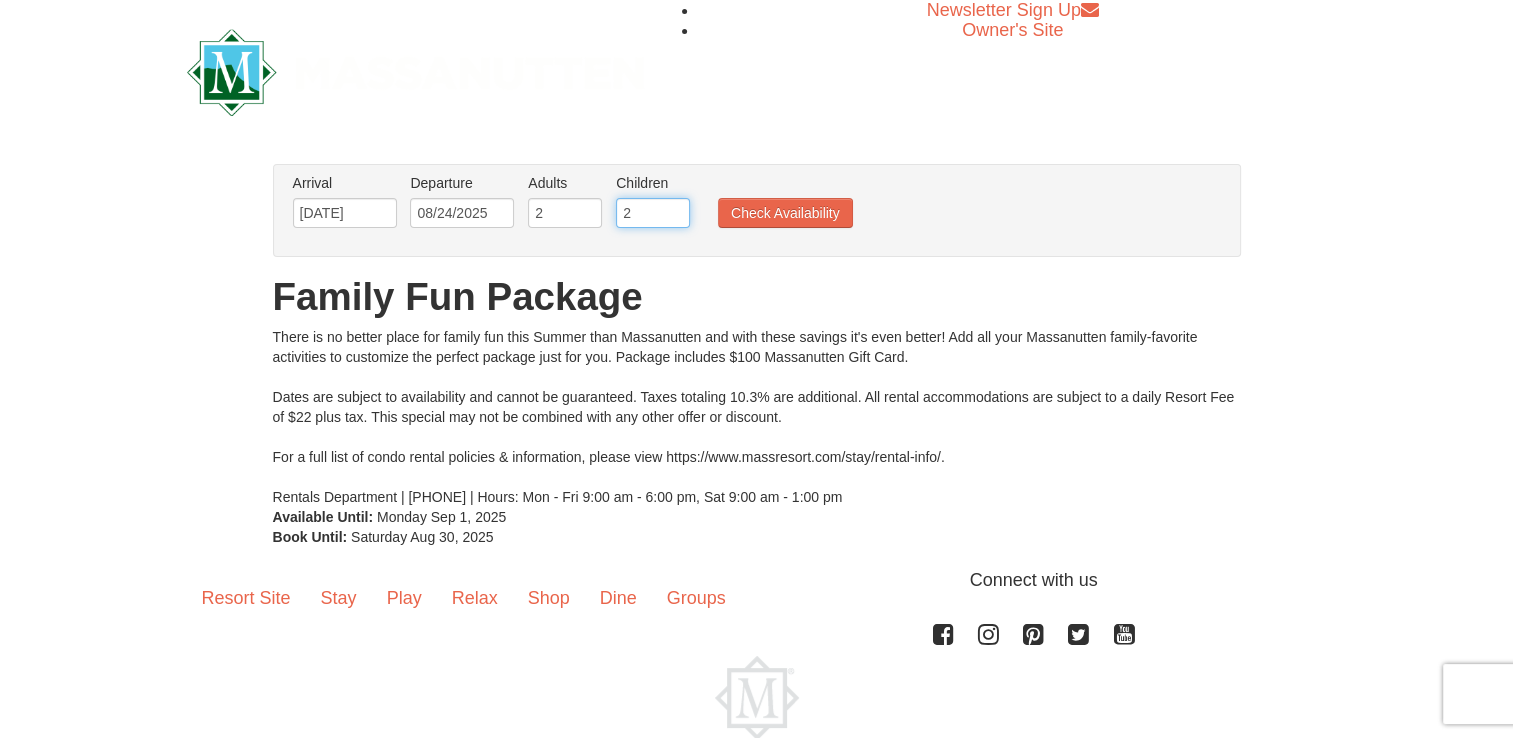 type on "2" 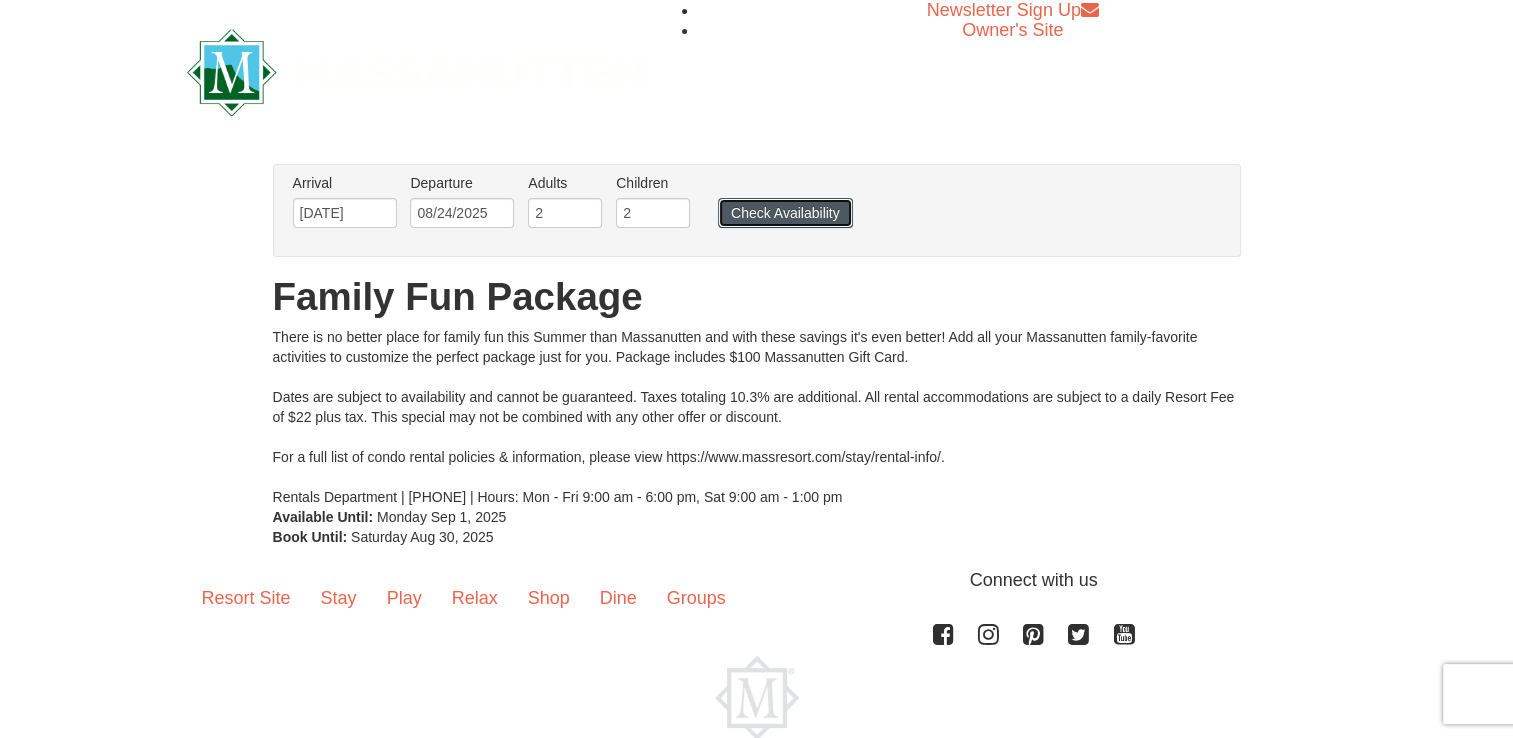 click on "Check Availability" at bounding box center [785, 213] 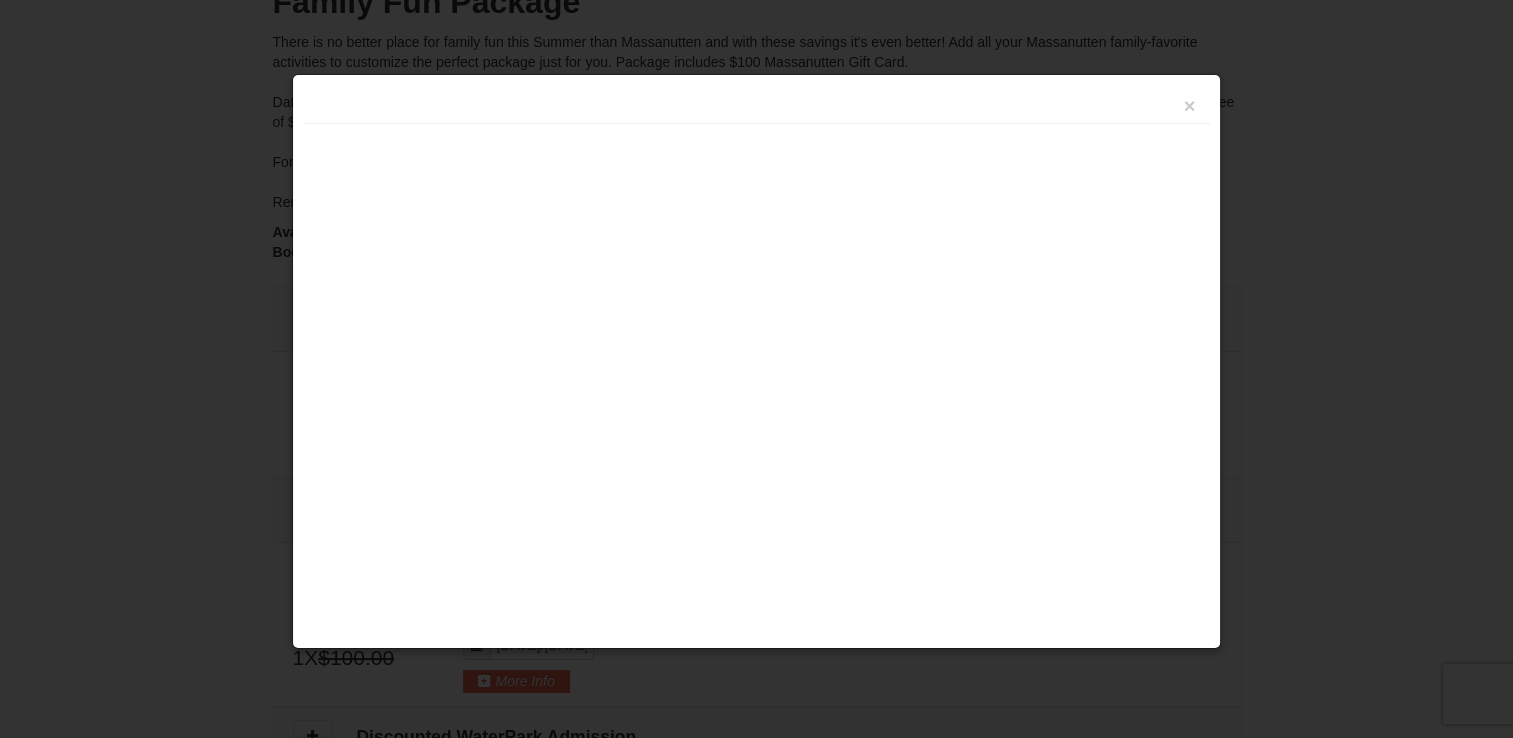 scroll, scrollTop: 406, scrollLeft: 0, axis: vertical 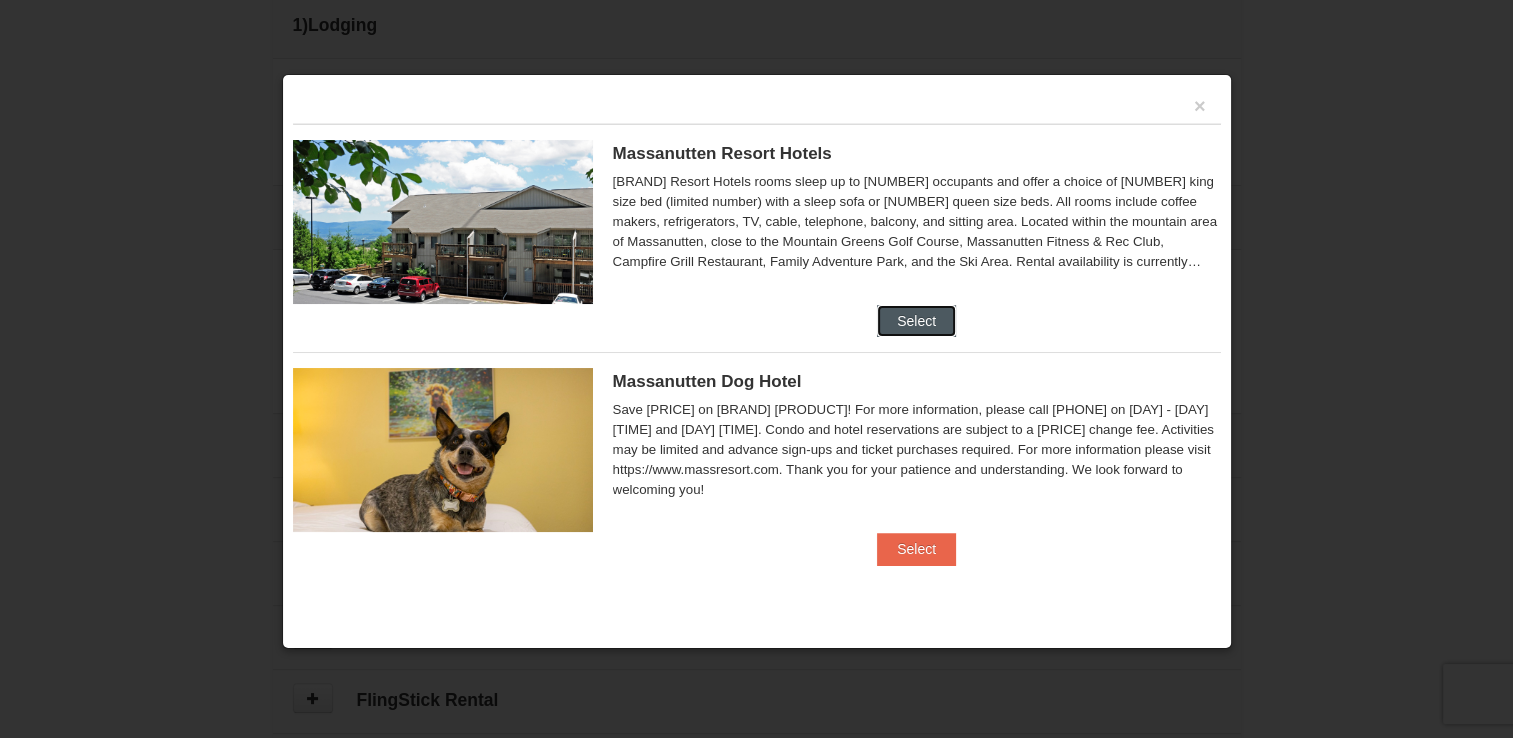click on "Select" at bounding box center (916, 321) 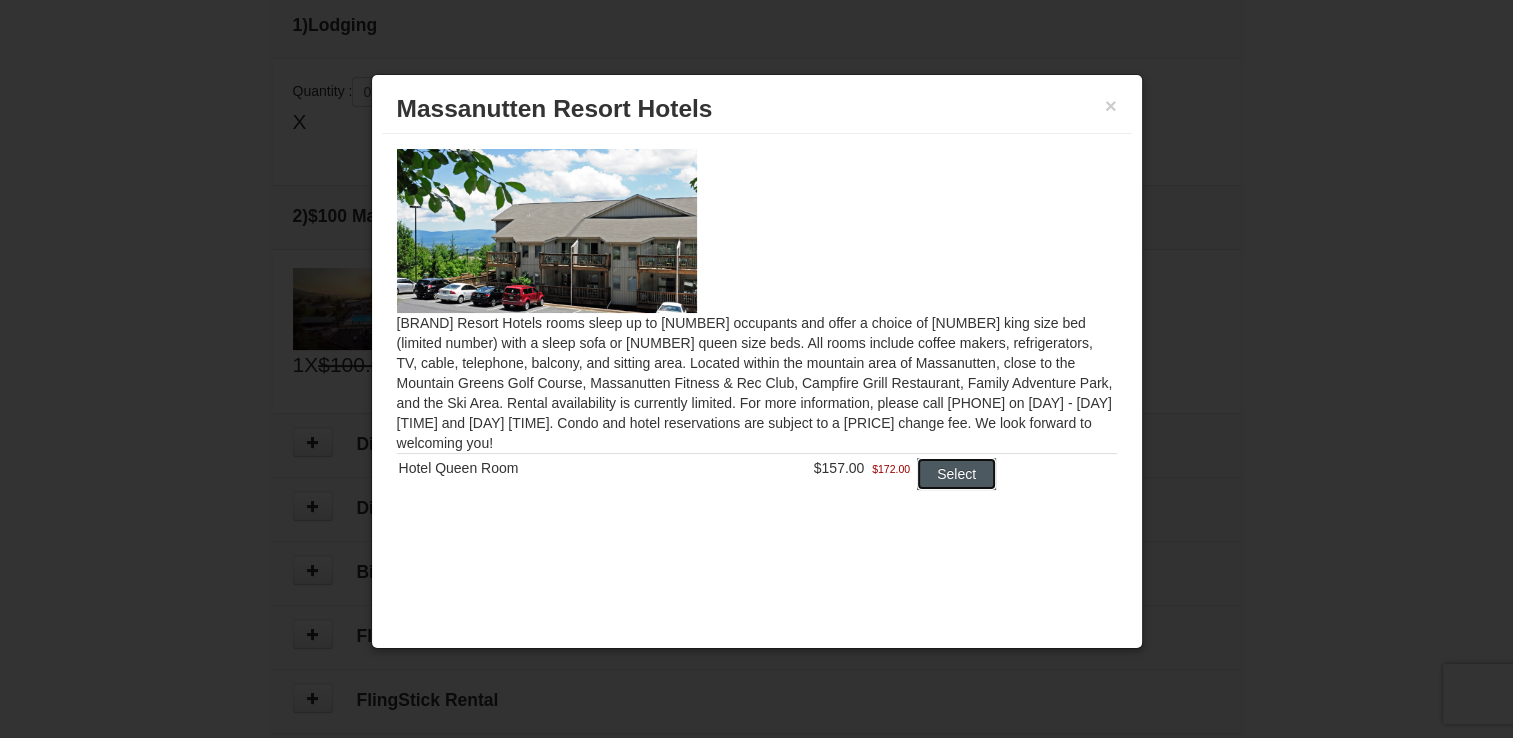 click on "Select" at bounding box center (956, 474) 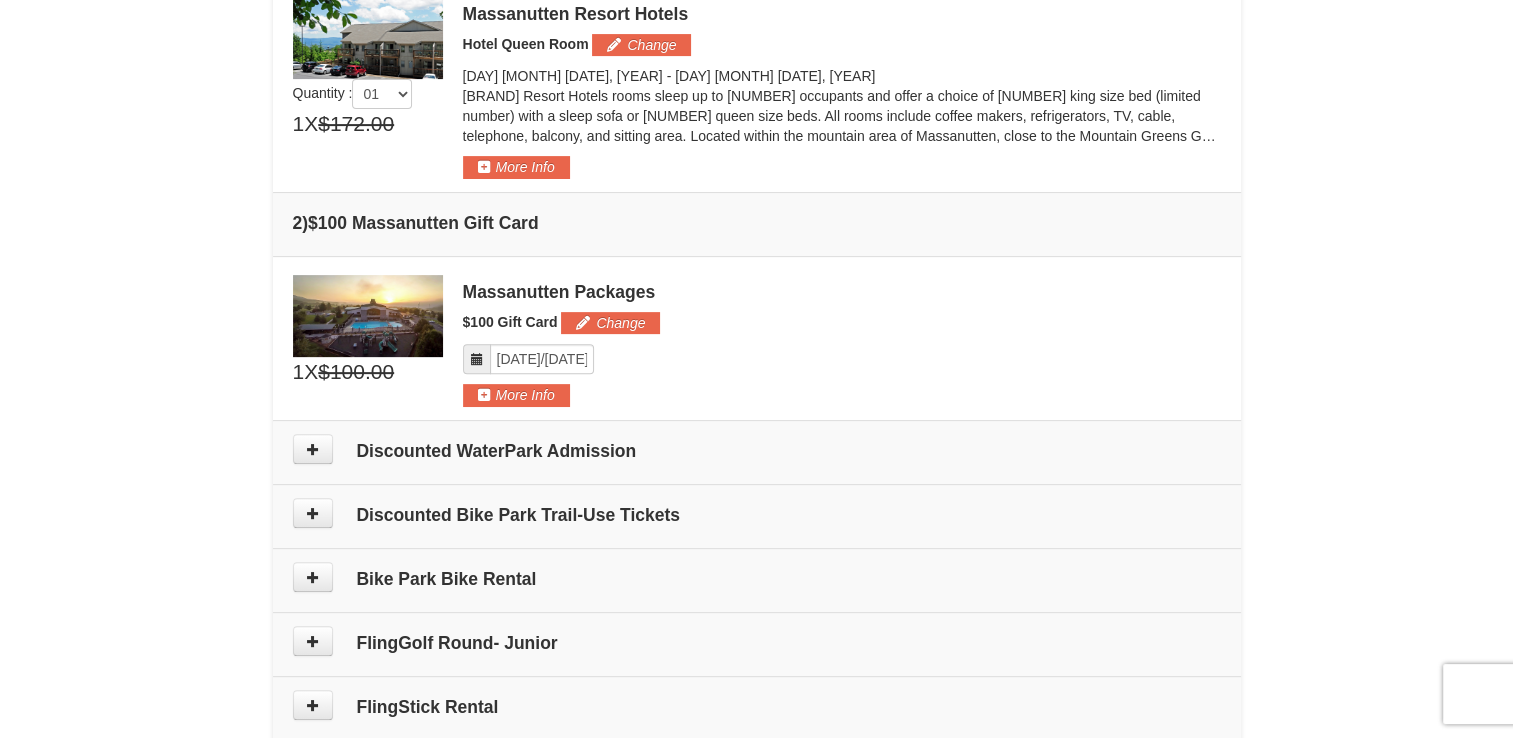 scroll, scrollTop: 839, scrollLeft: 0, axis: vertical 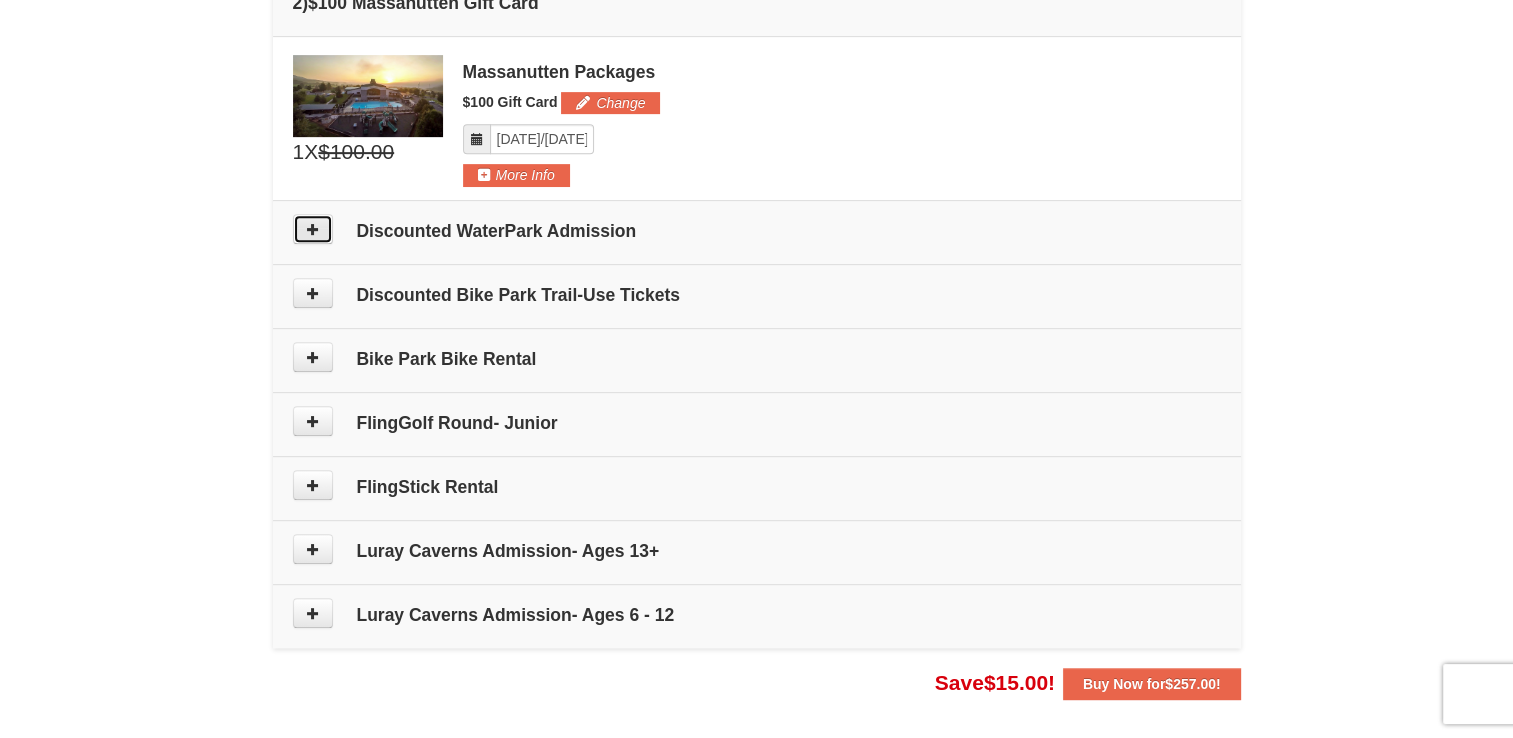 click at bounding box center [313, 229] 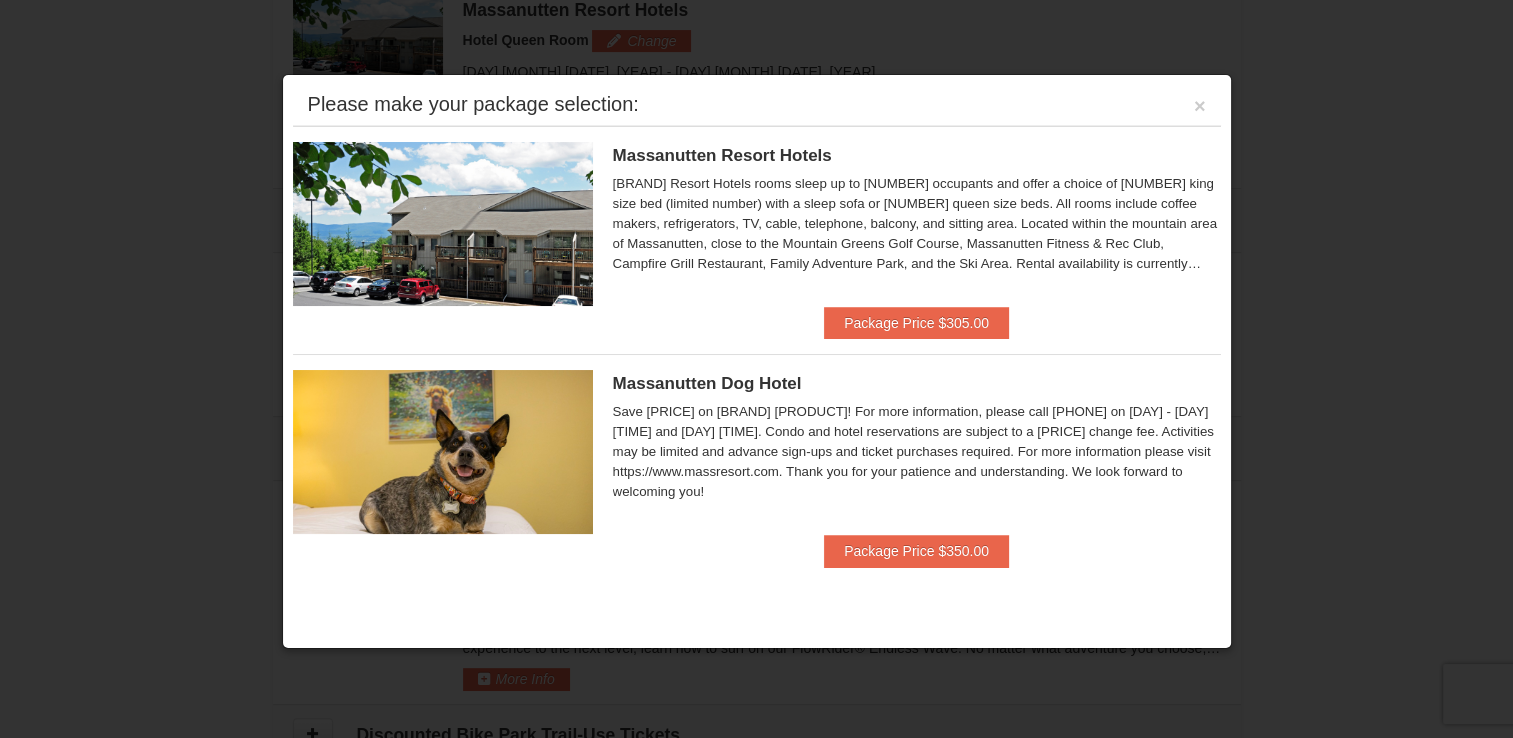 scroll, scrollTop: 615, scrollLeft: 0, axis: vertical 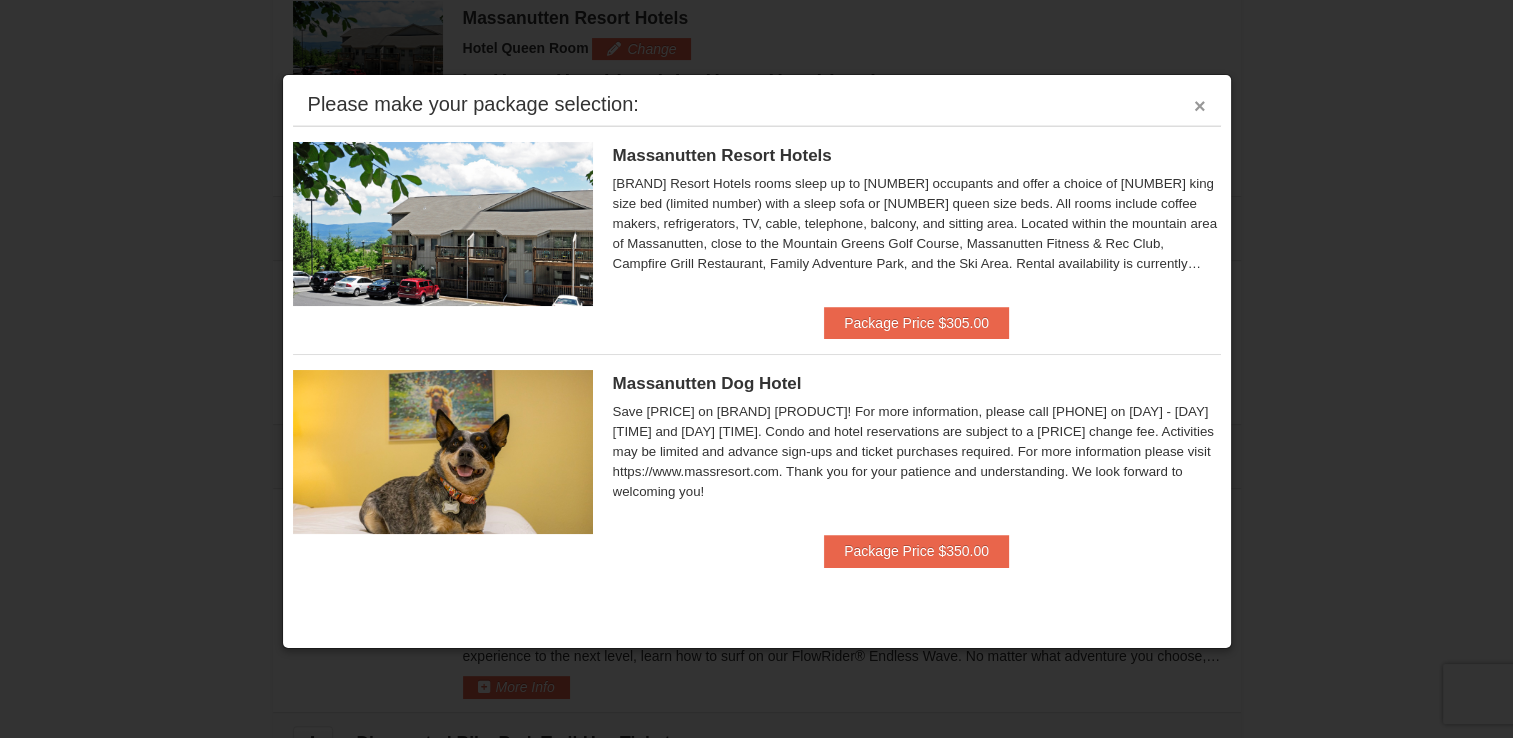 click on "×" at bounding box center [1200, 106] 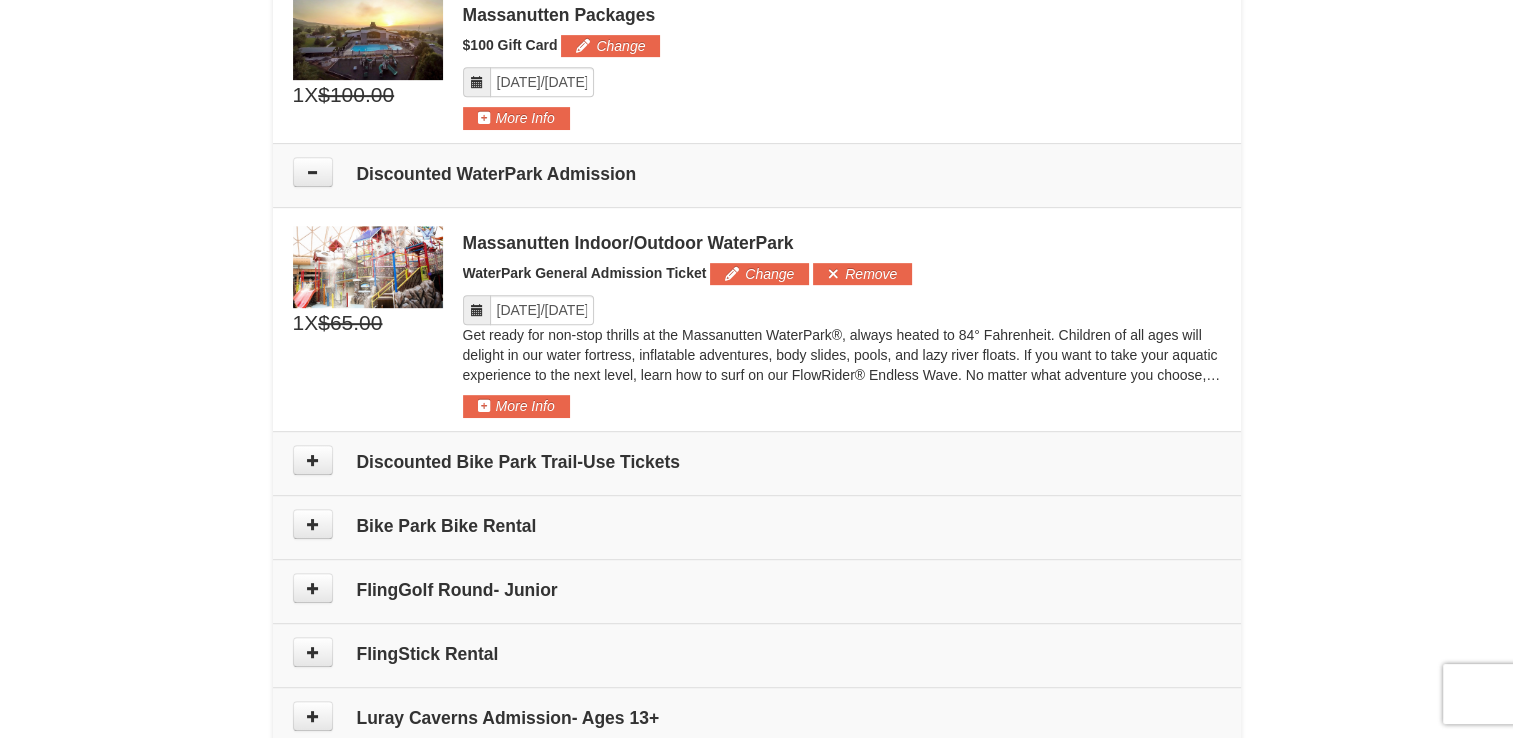 scroll, scrollTop: 915, scrollLeft: 0, axis: vertical 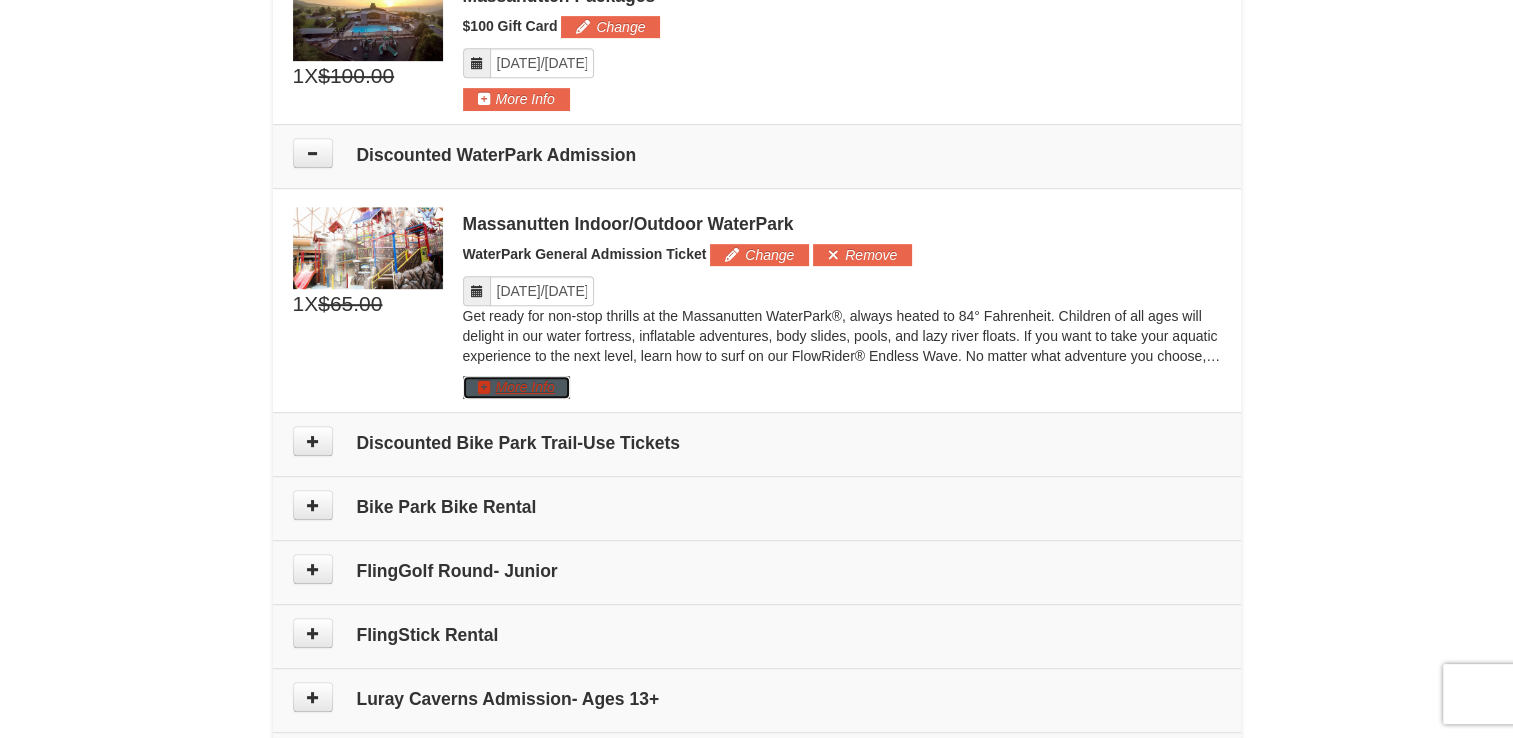 click on "More Info" at bounding box center (516, 387) 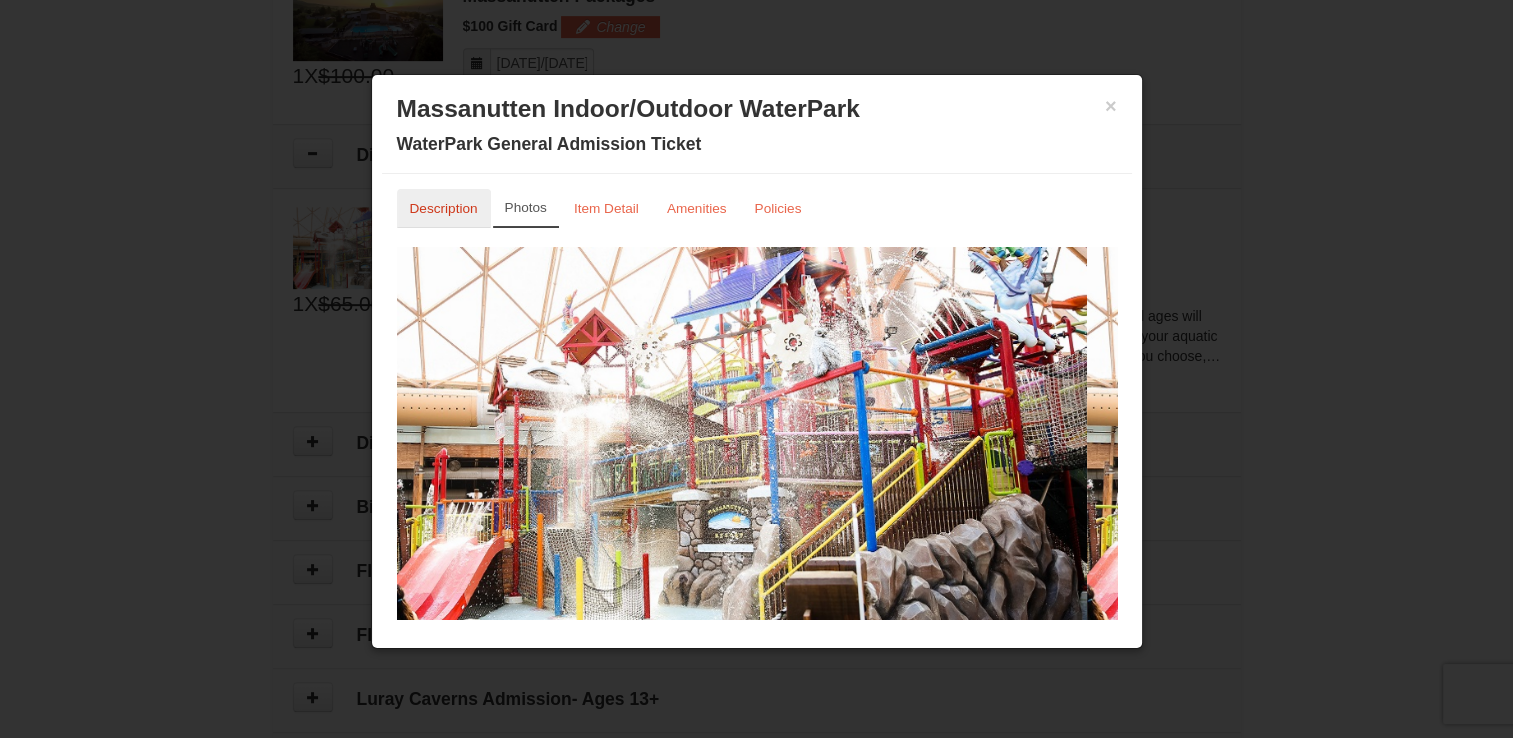 click on "Description" at bounding box center (444, 208) 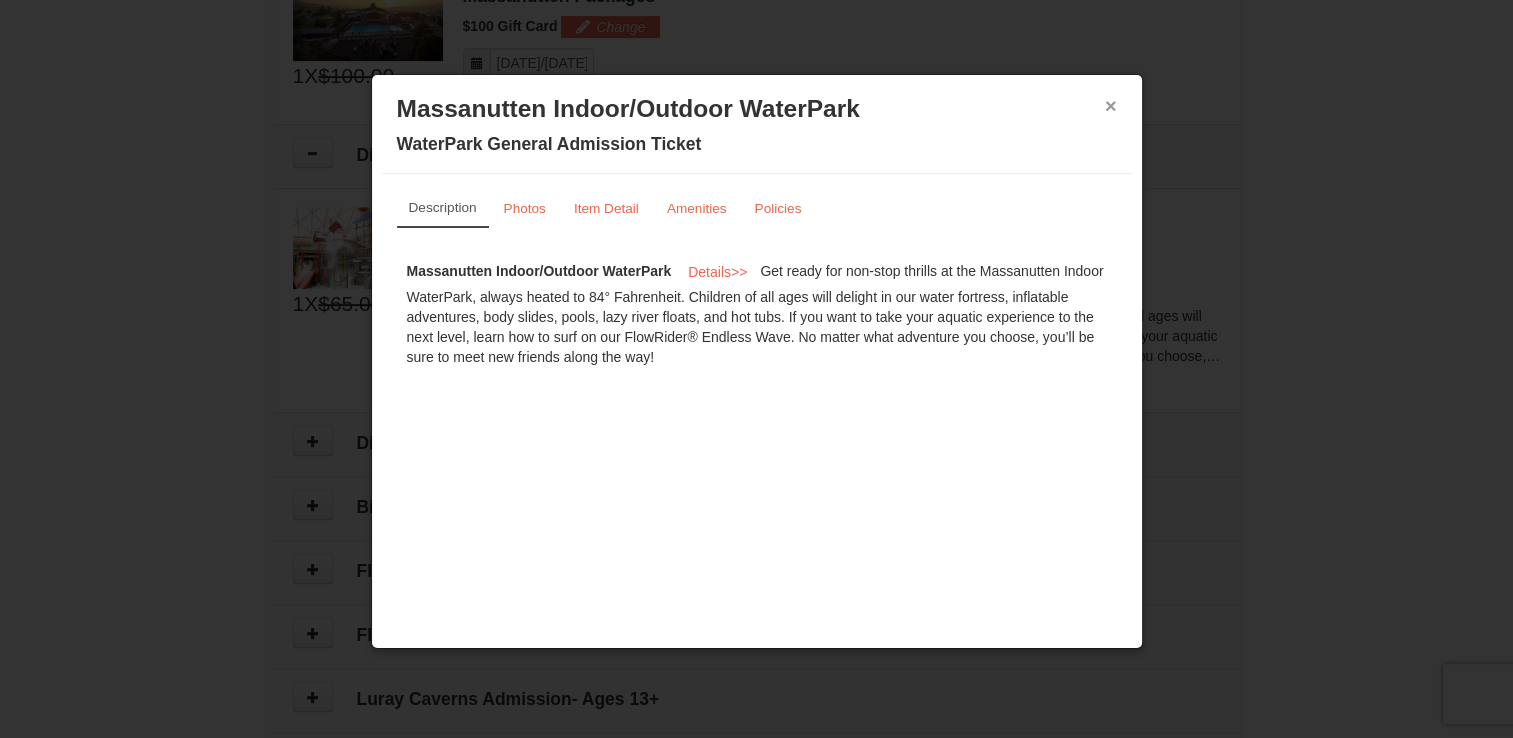 click on "×" at bounding box center [1111, 106] 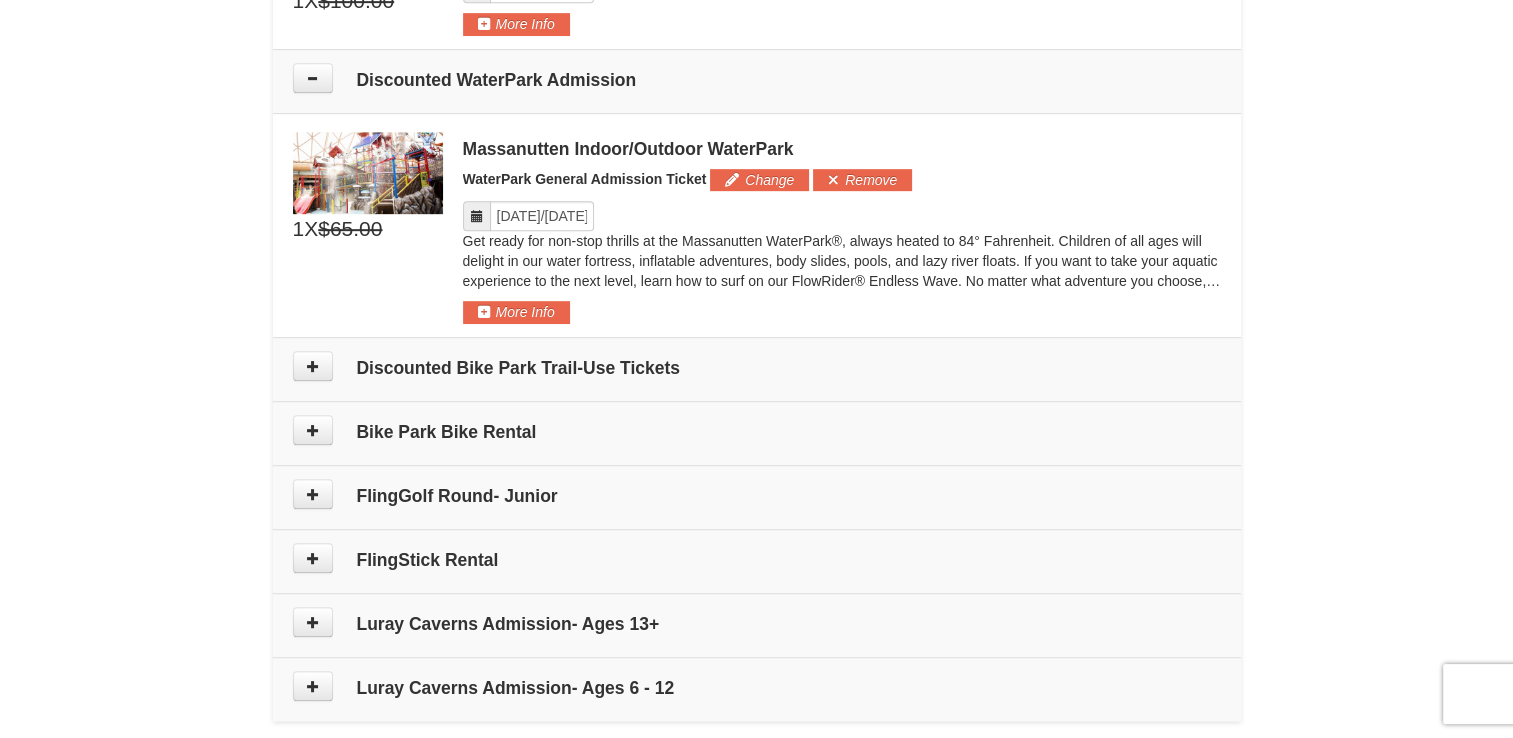 scroll, scrollTop: 1000, scrollLeft: 0, axis: vertical 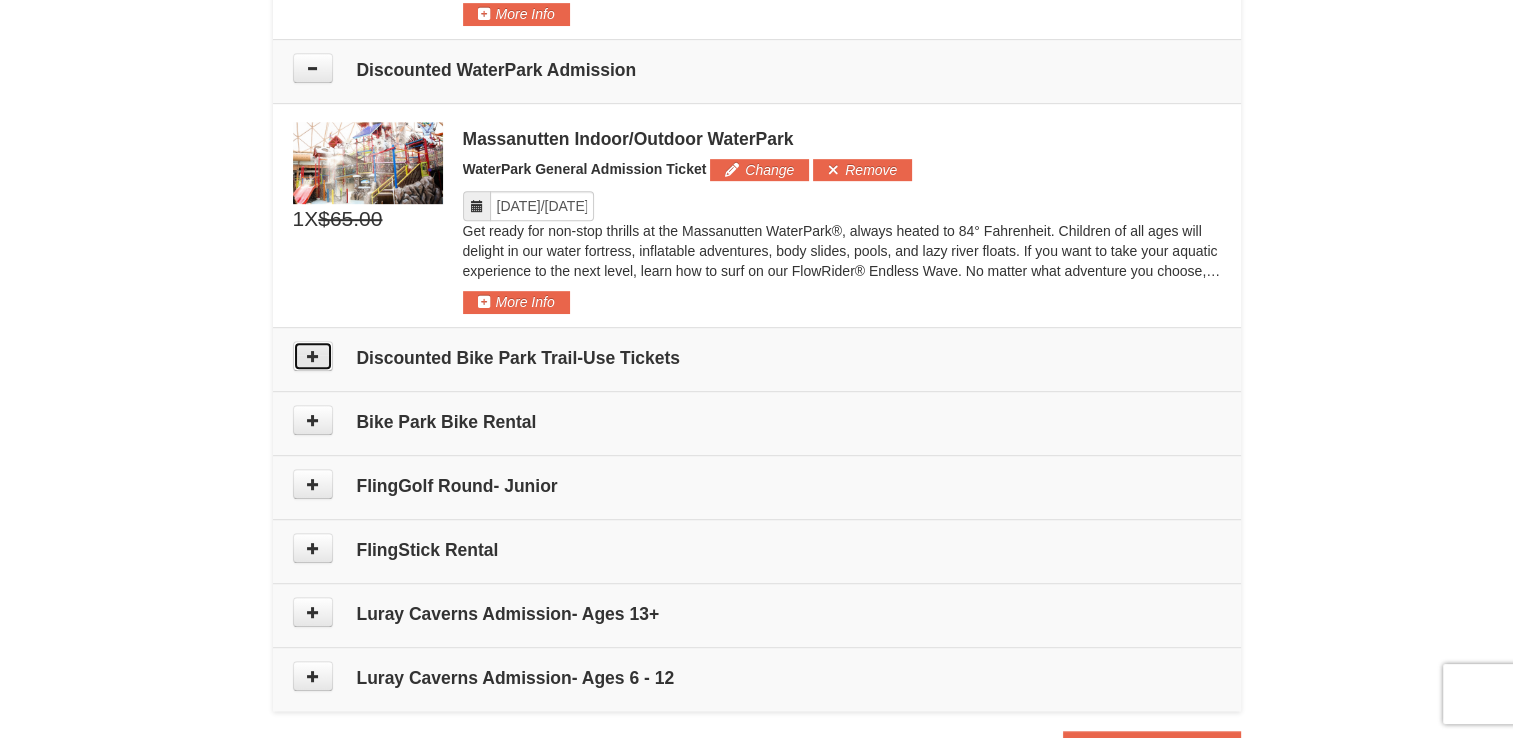 click at bounding box center (313, 356) 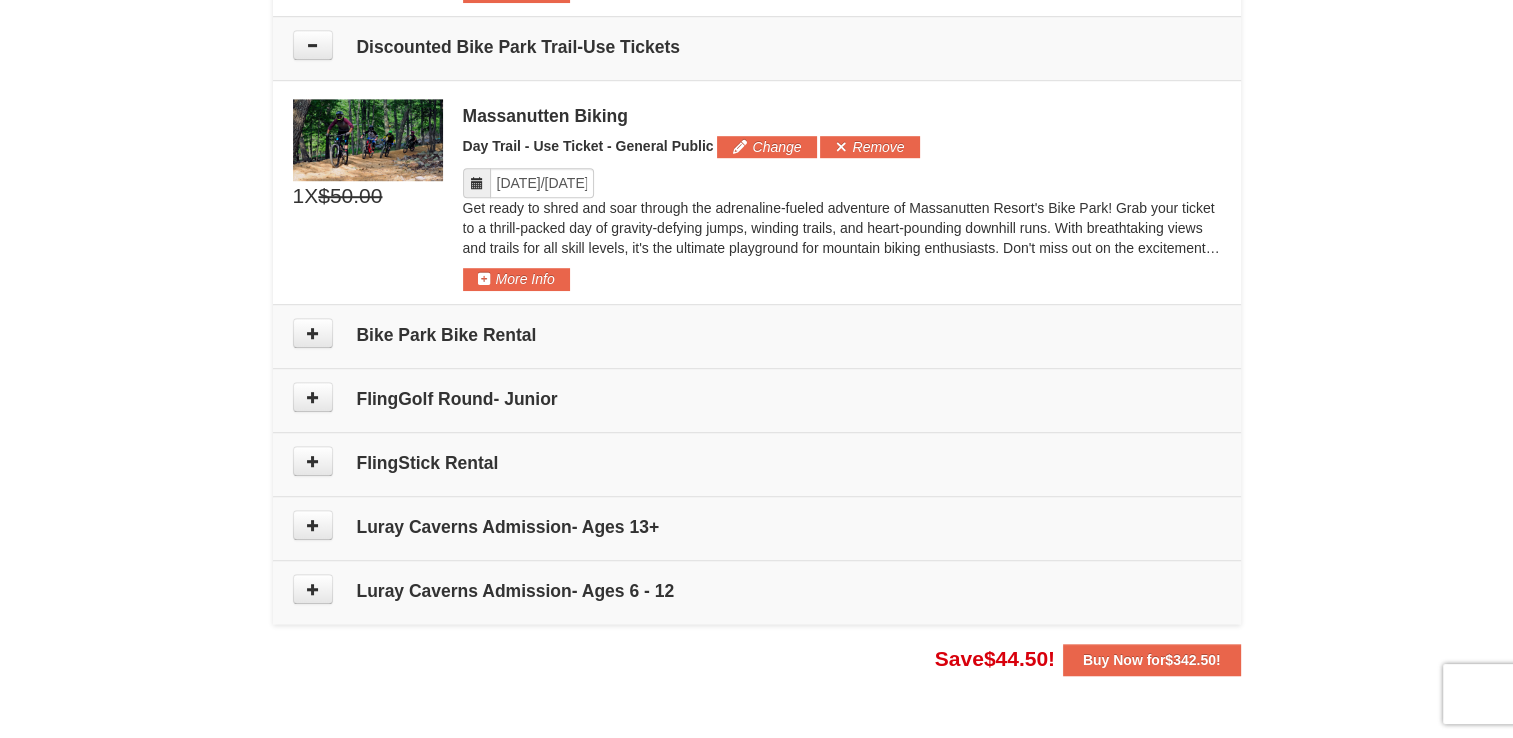 scroll, scrollTop: 1324, scrollLeft: 0, axis: vertical 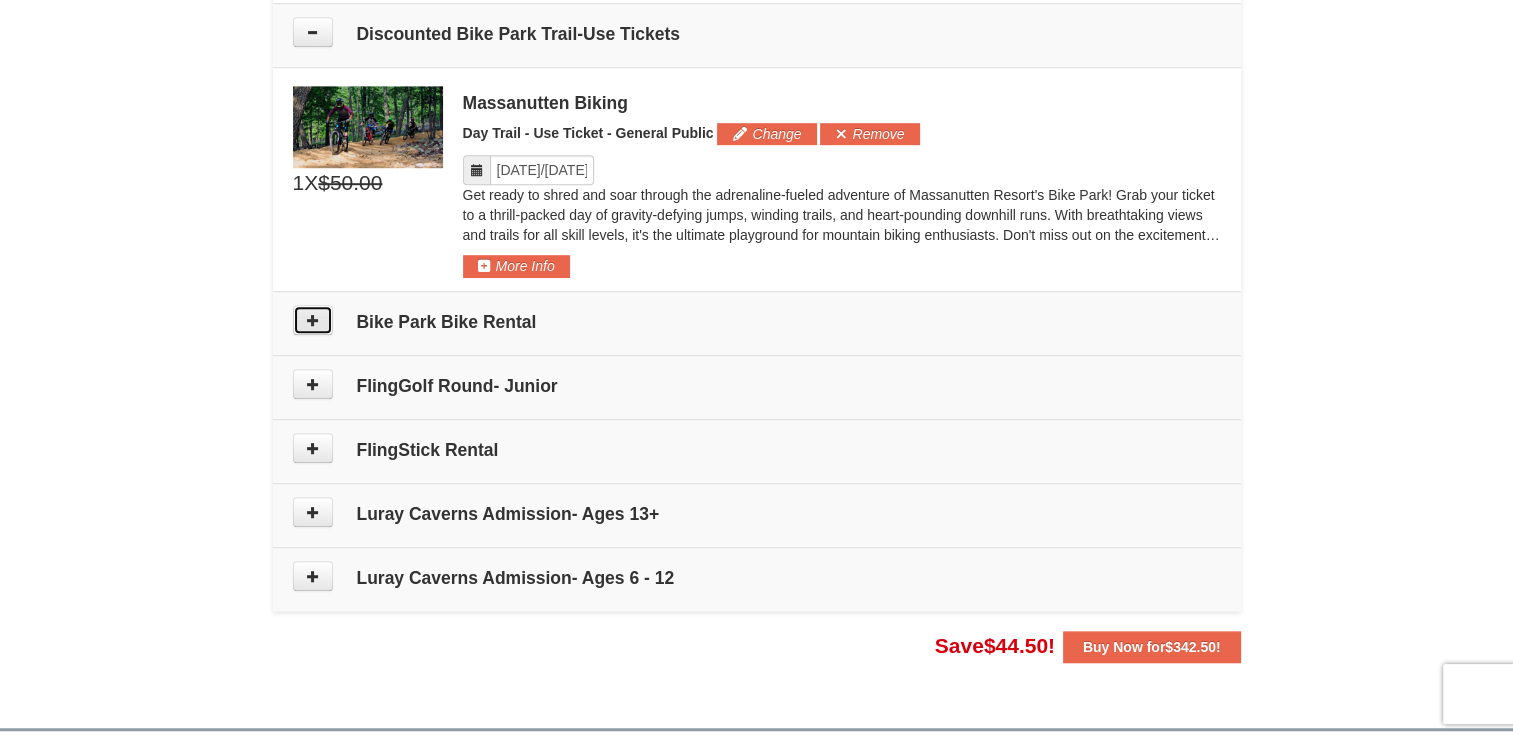 click at bounding box center (313, 320) 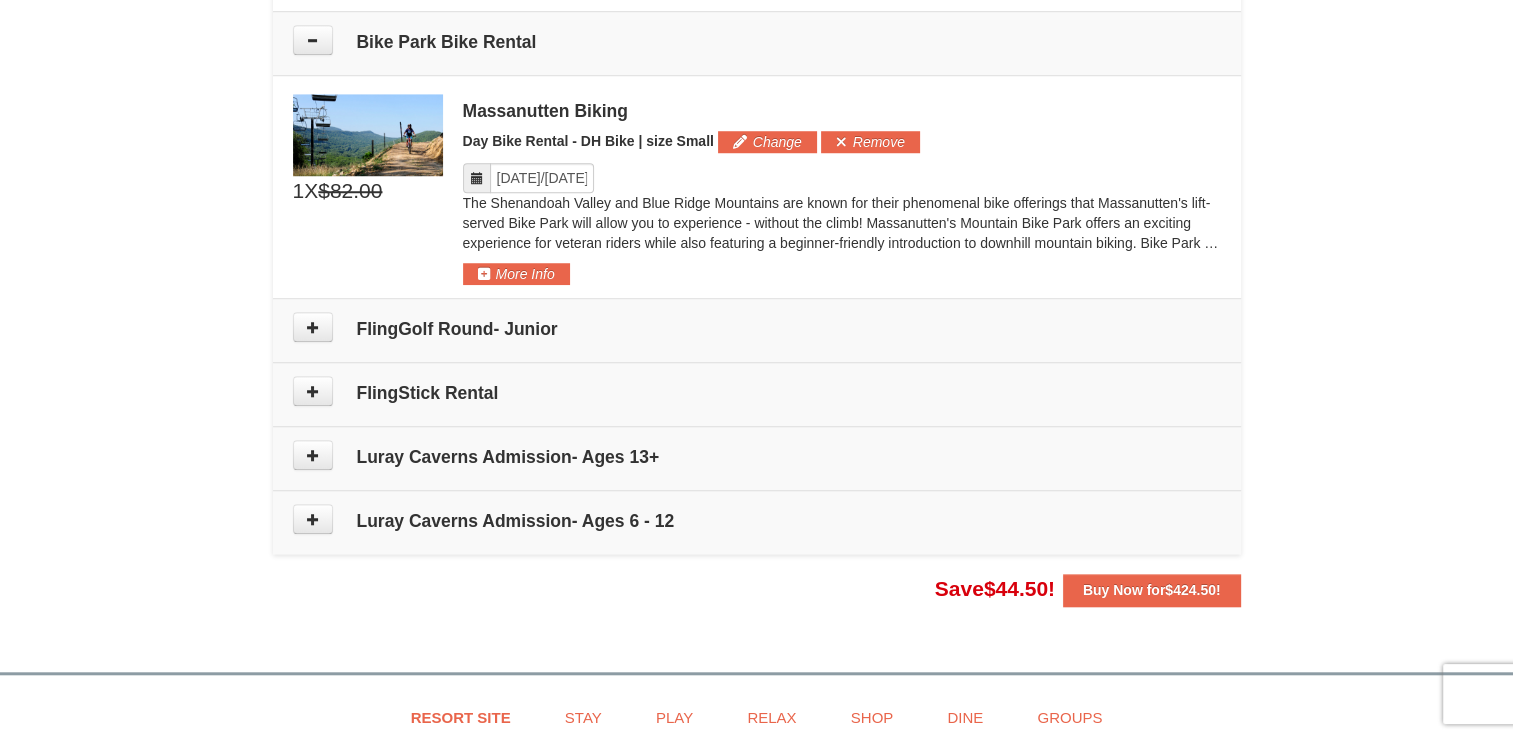 scroll, scrollTop: 1612, scrollLeft: 0, axis: vertical 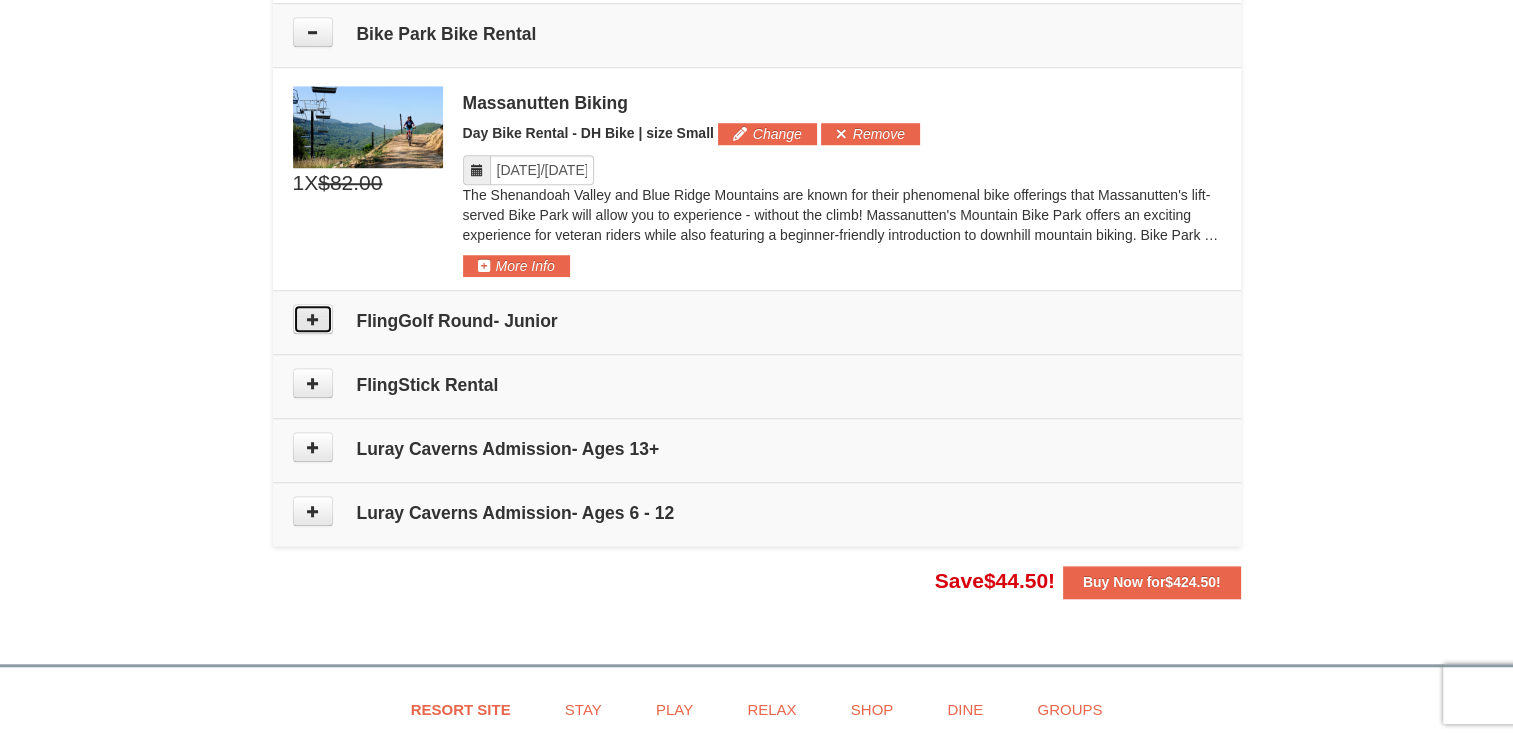 click at bounding box center (313, 319) 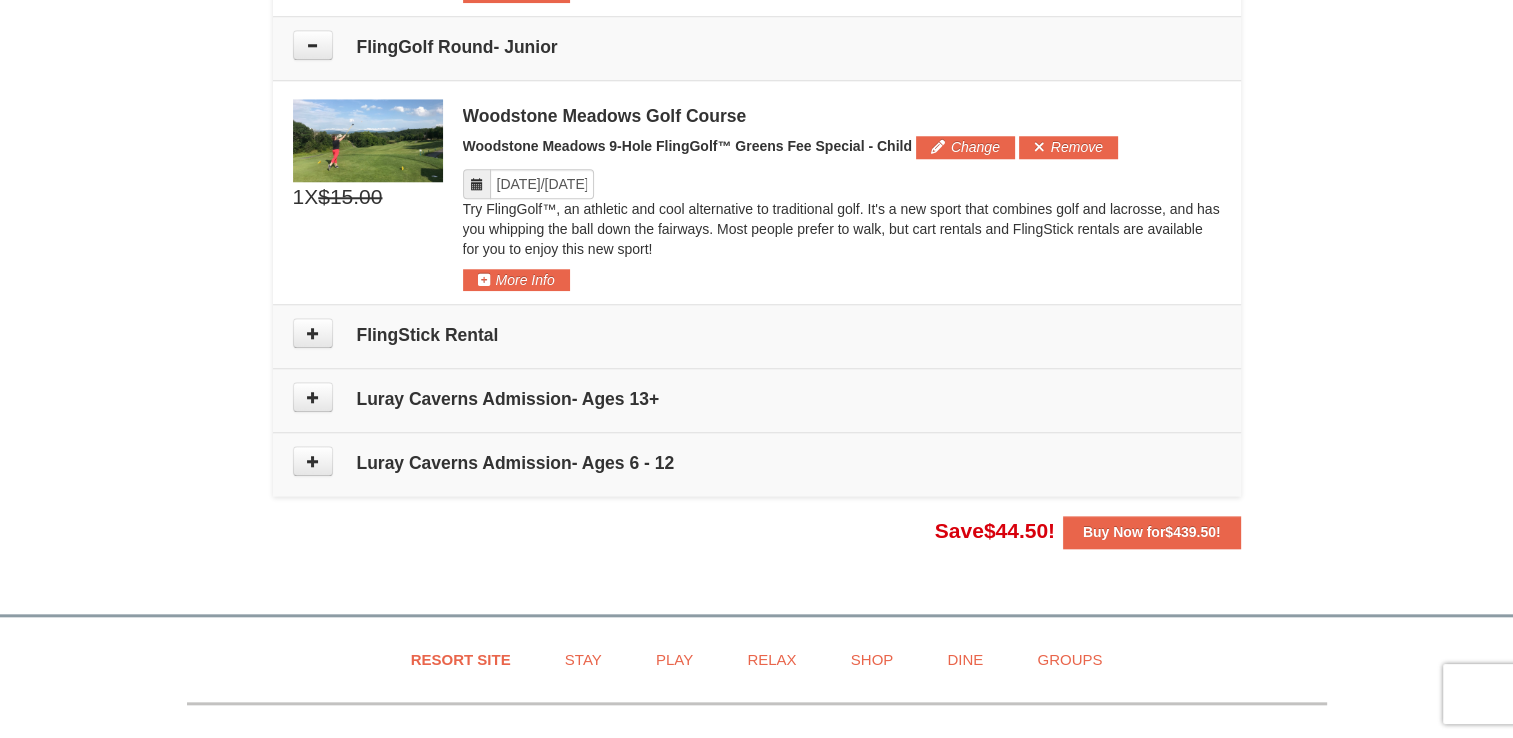 scroll, scrollTop: 1898, scrollLeft: 0, axis: vertical 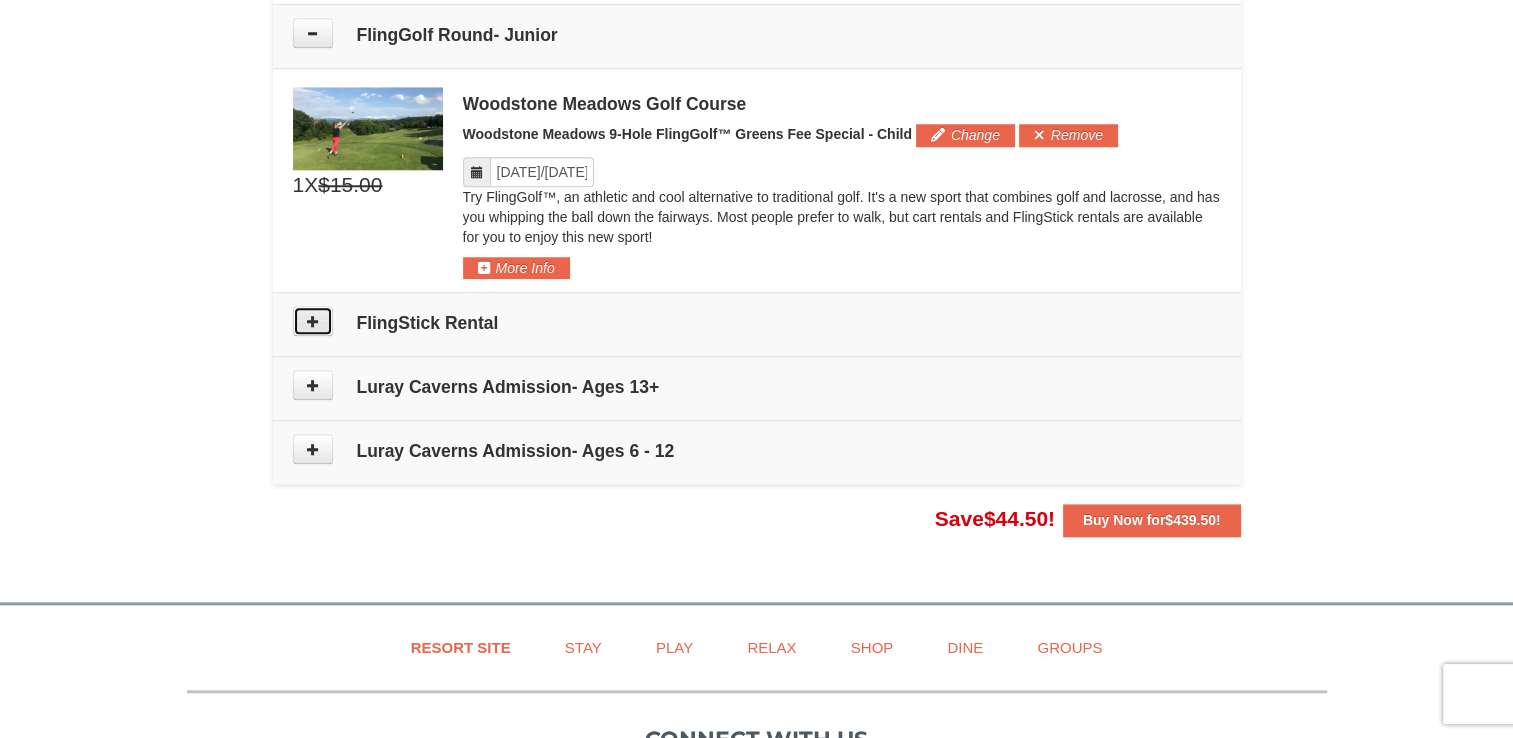 click at bounding box center (313, 321) 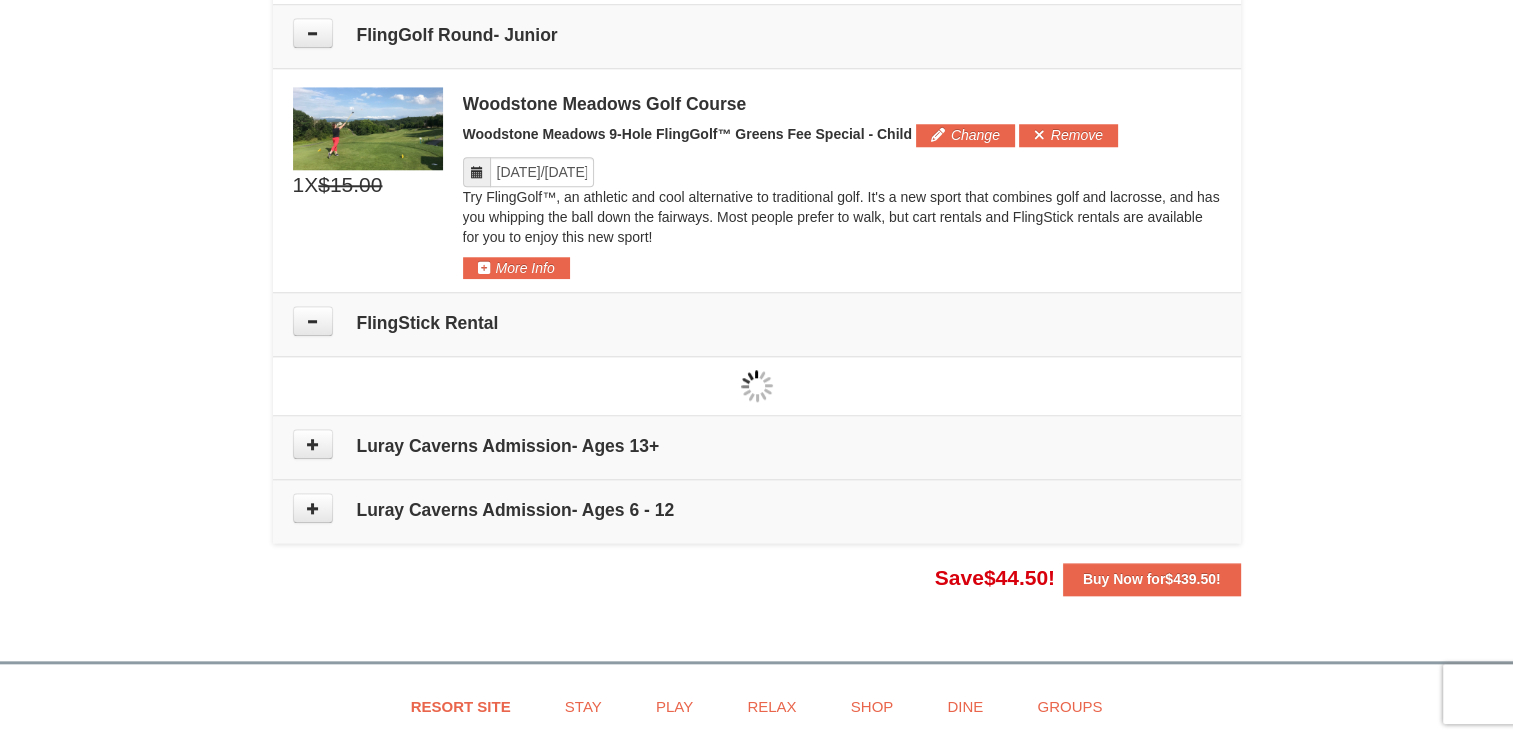 type on "08/24/2025" 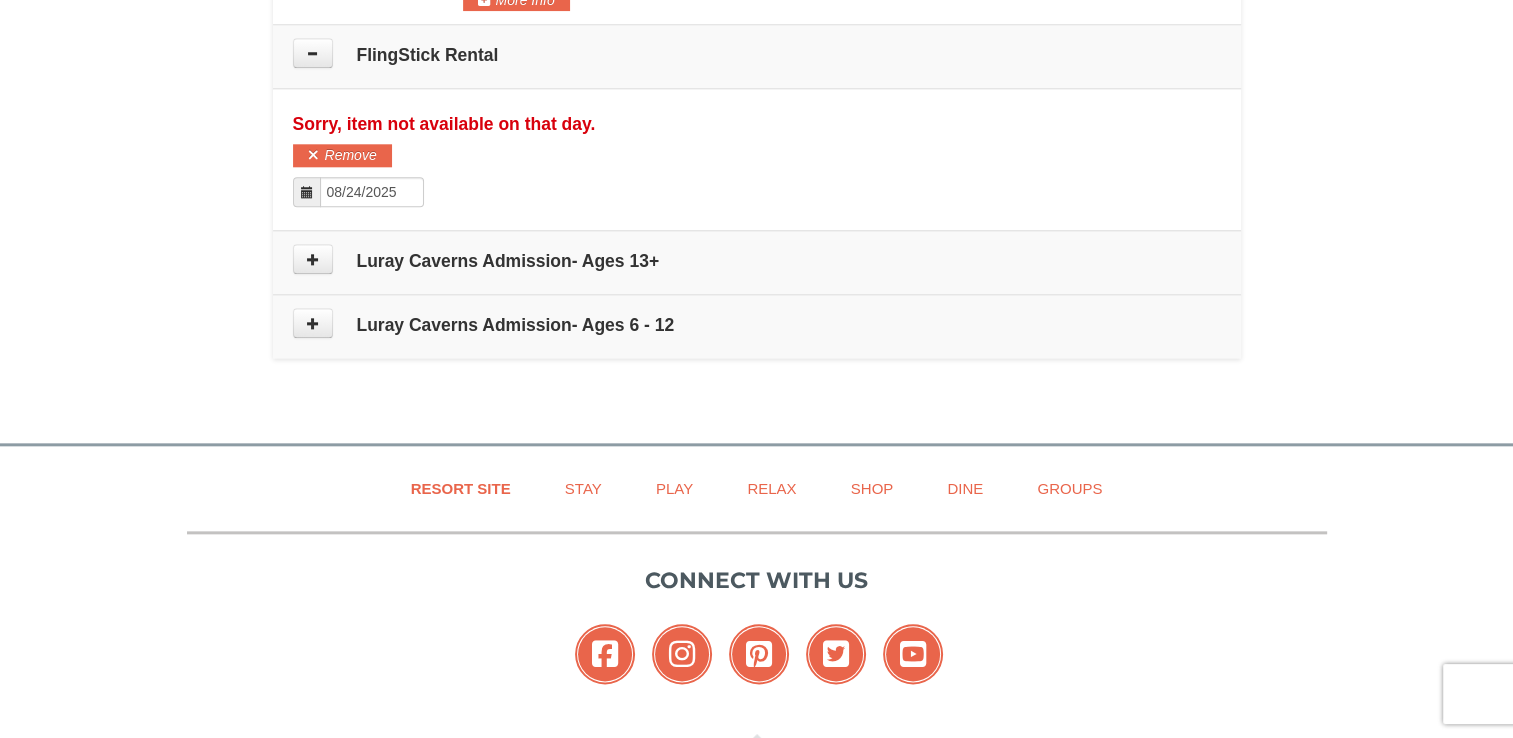 scroll, scrollTop: 2185, scrollLeft: 0, axis: vertical 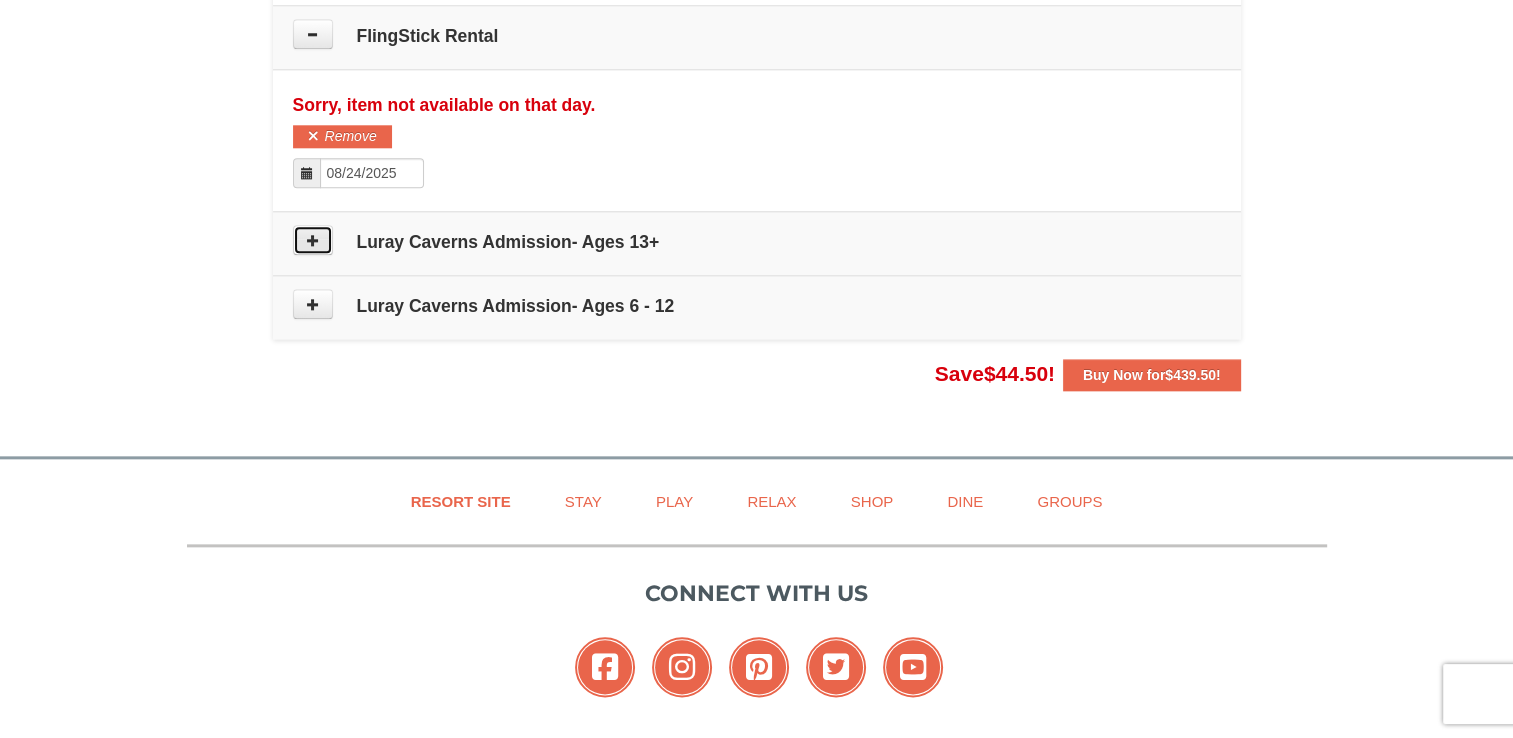 click at bounding box center [313, 240] 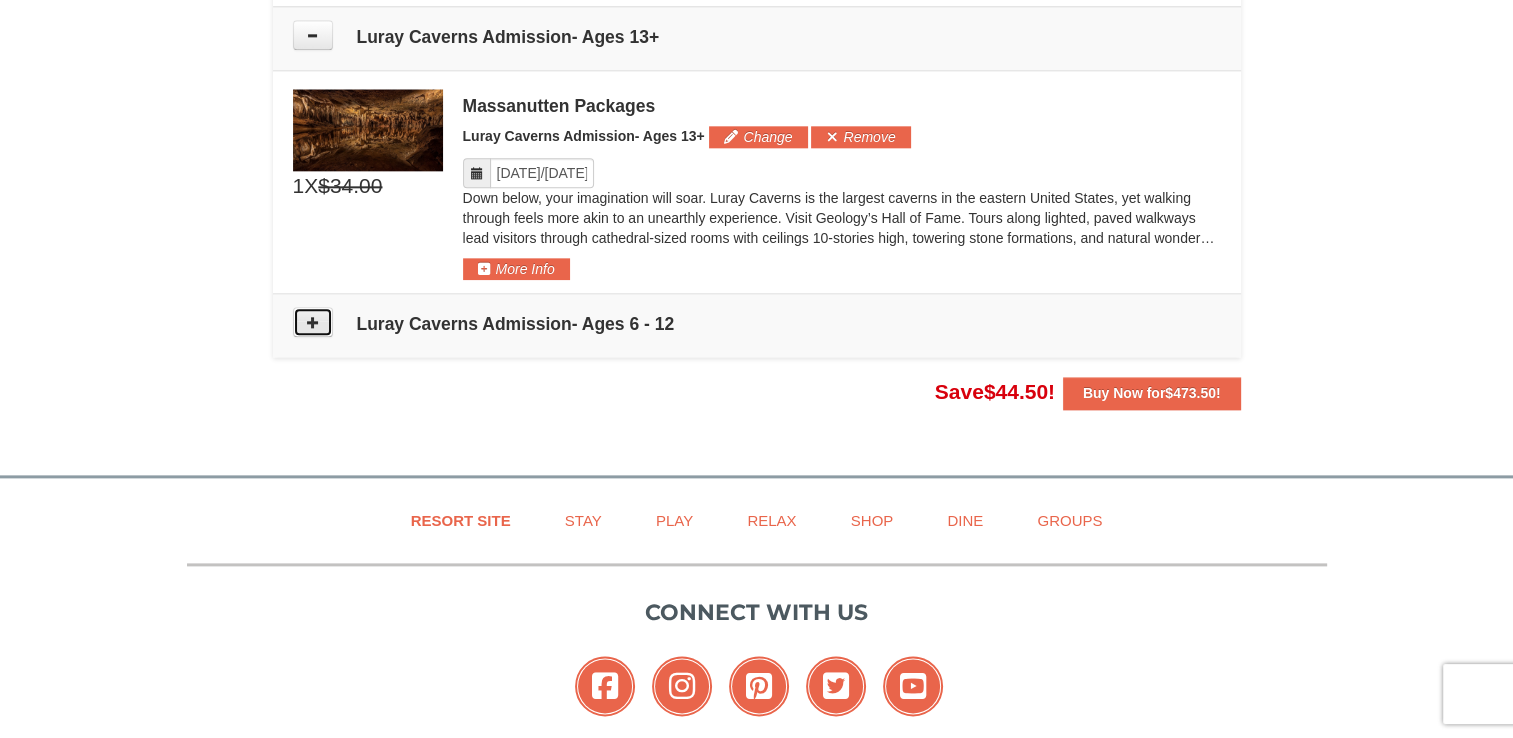 click at bounding box center (313, 322) 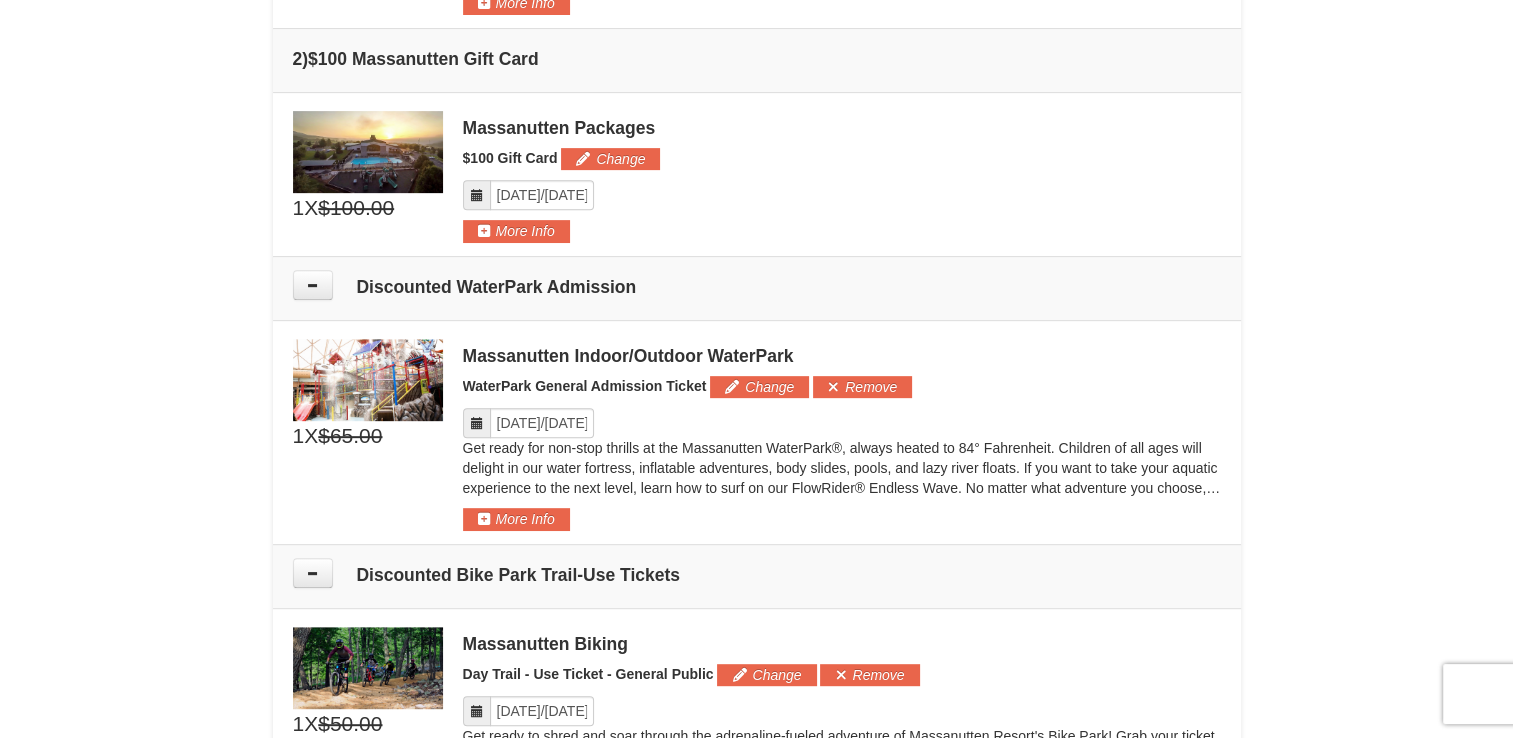 scroll, scrollTop: 777, scrollLeft: 0, axis: vertical 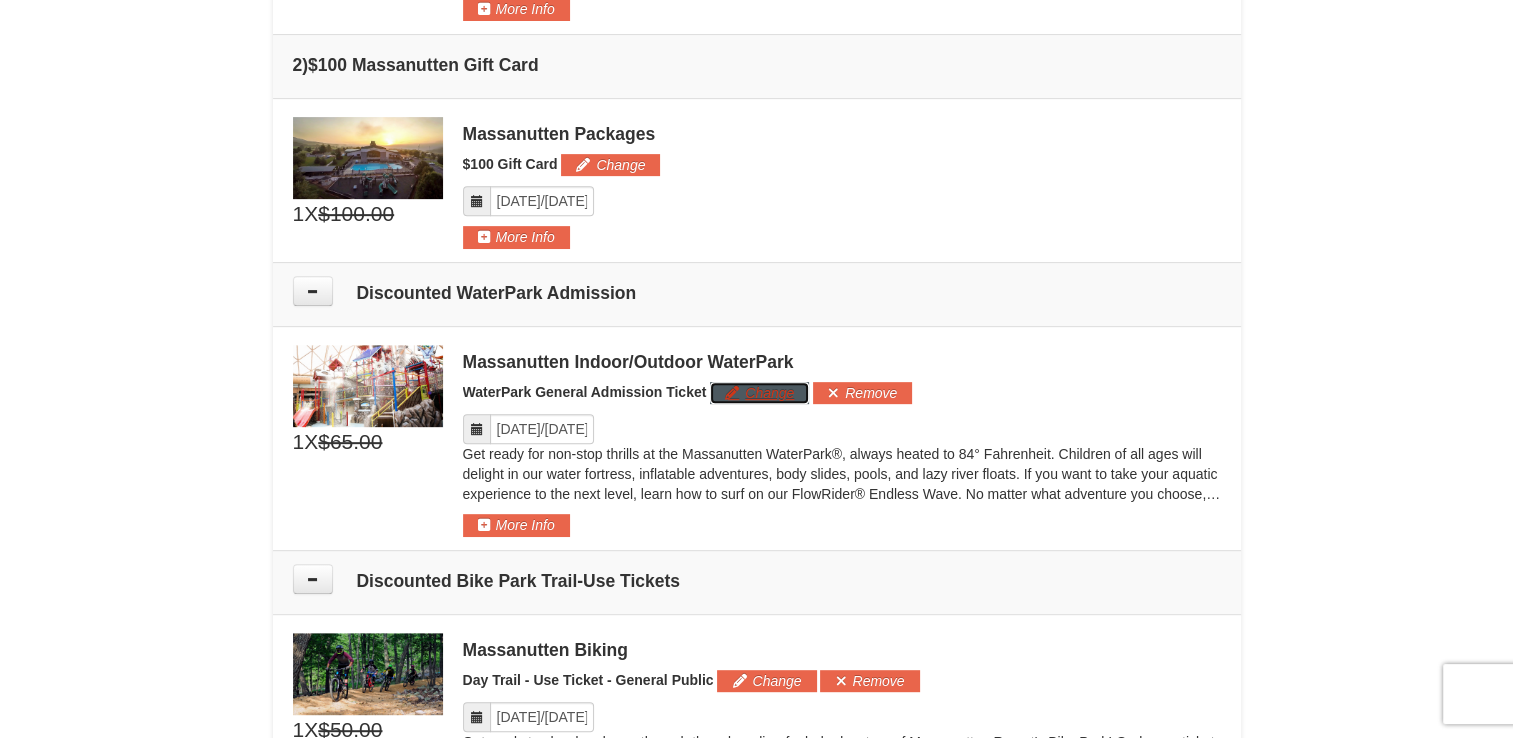 click on "Change" at bounding box center [759, 393] 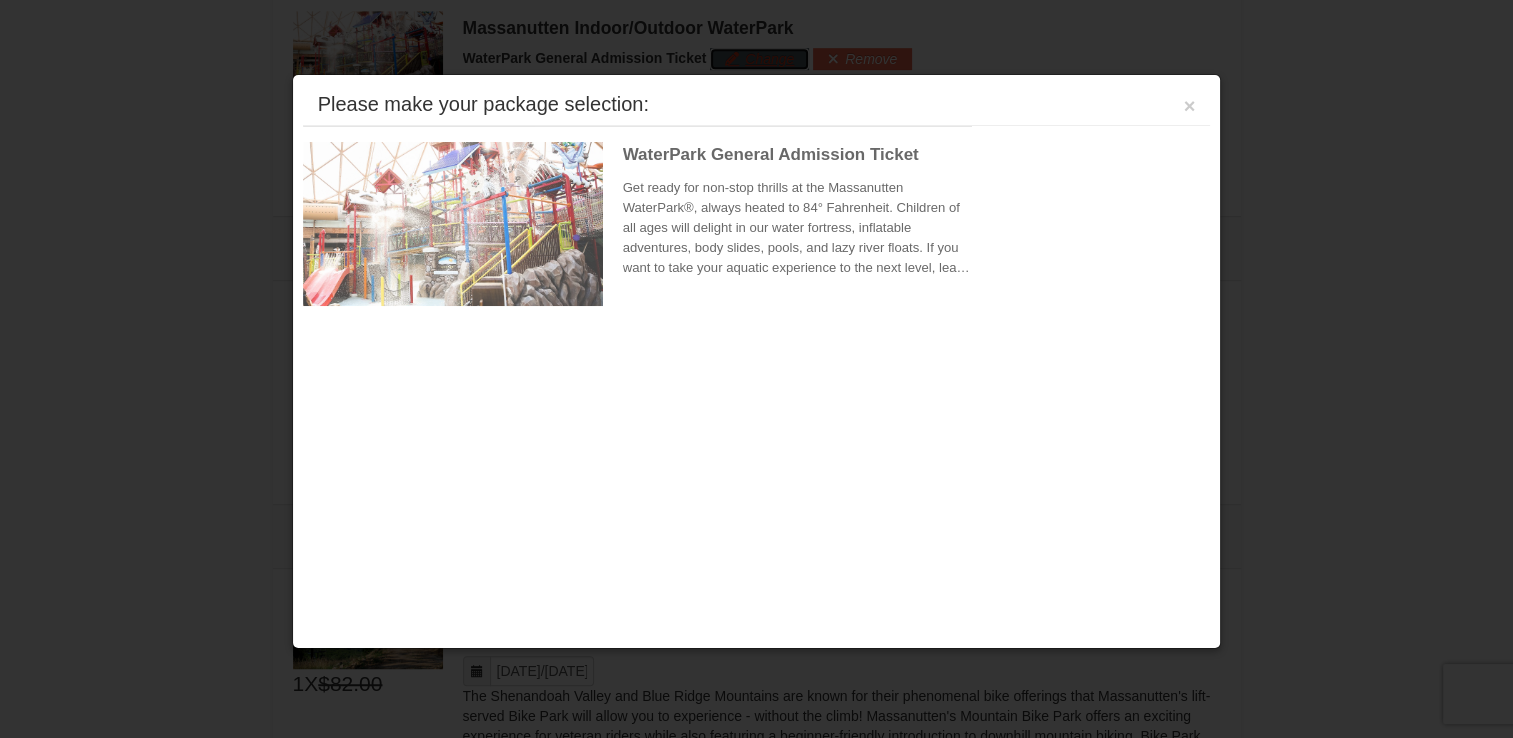 scroll, scrollTop: 1120, scrollLeft: 0, axis: vertical 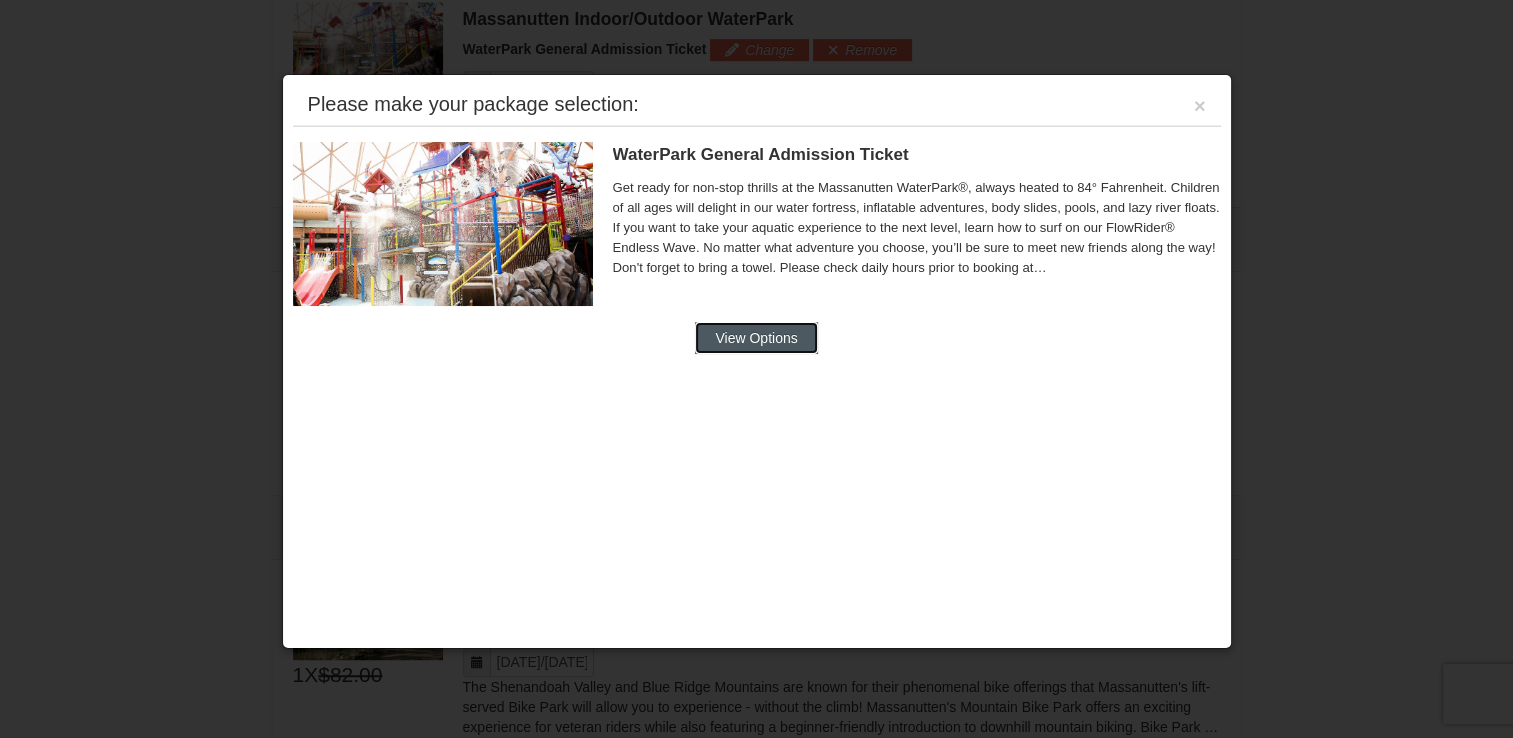 click on "View Options" at bounding box center [756, 338] 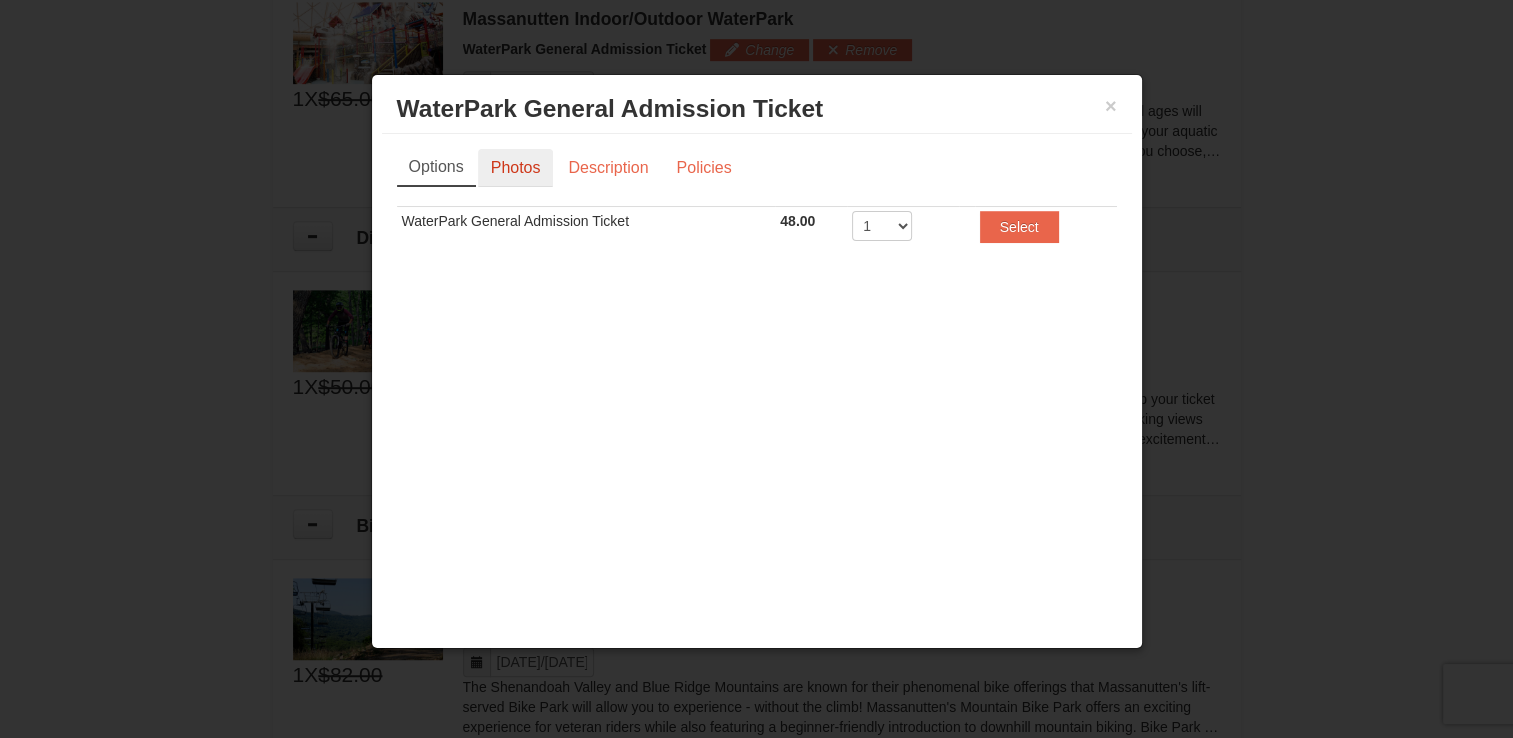 click on "Photos" at bounding box center (516, 168) 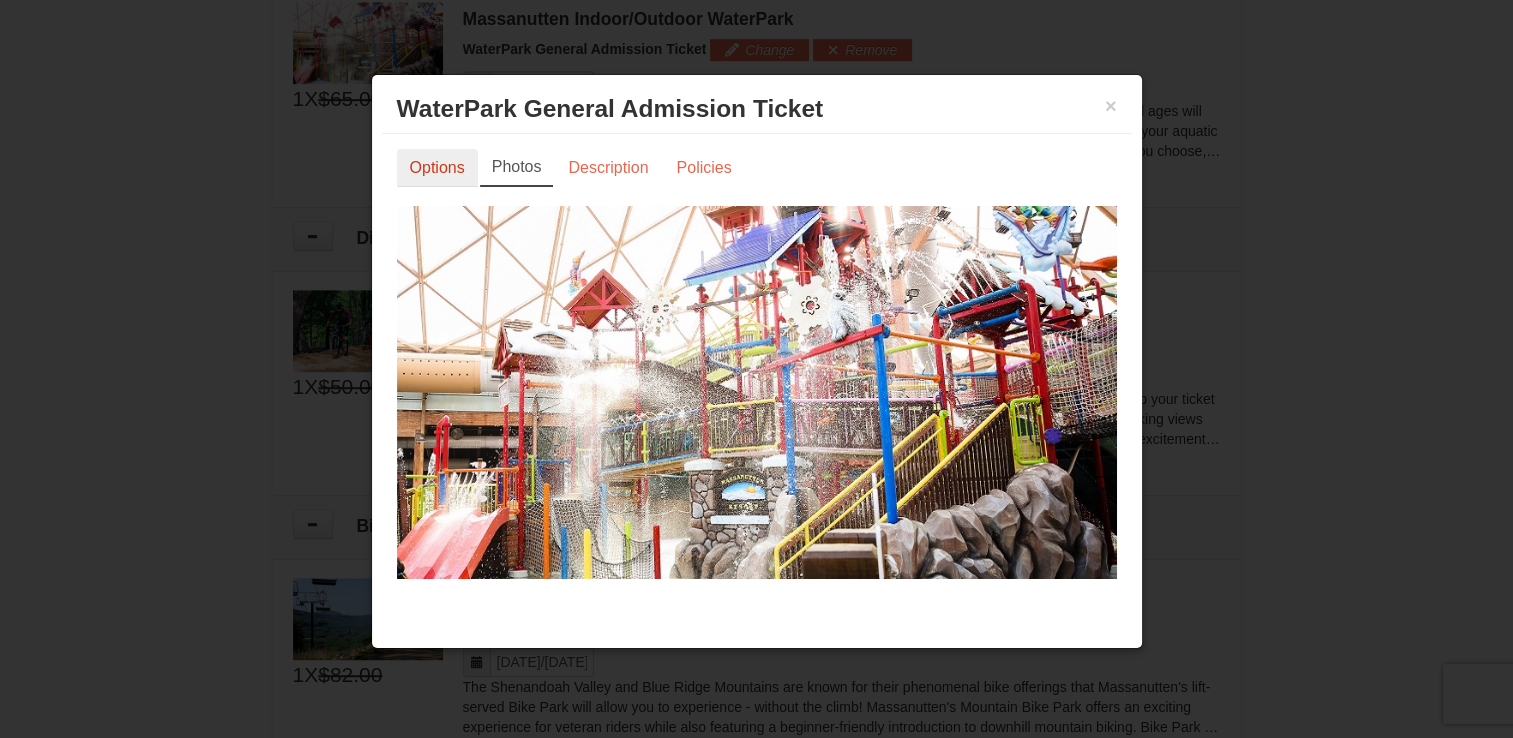 click on "Options" at bounding box center [437, 168] 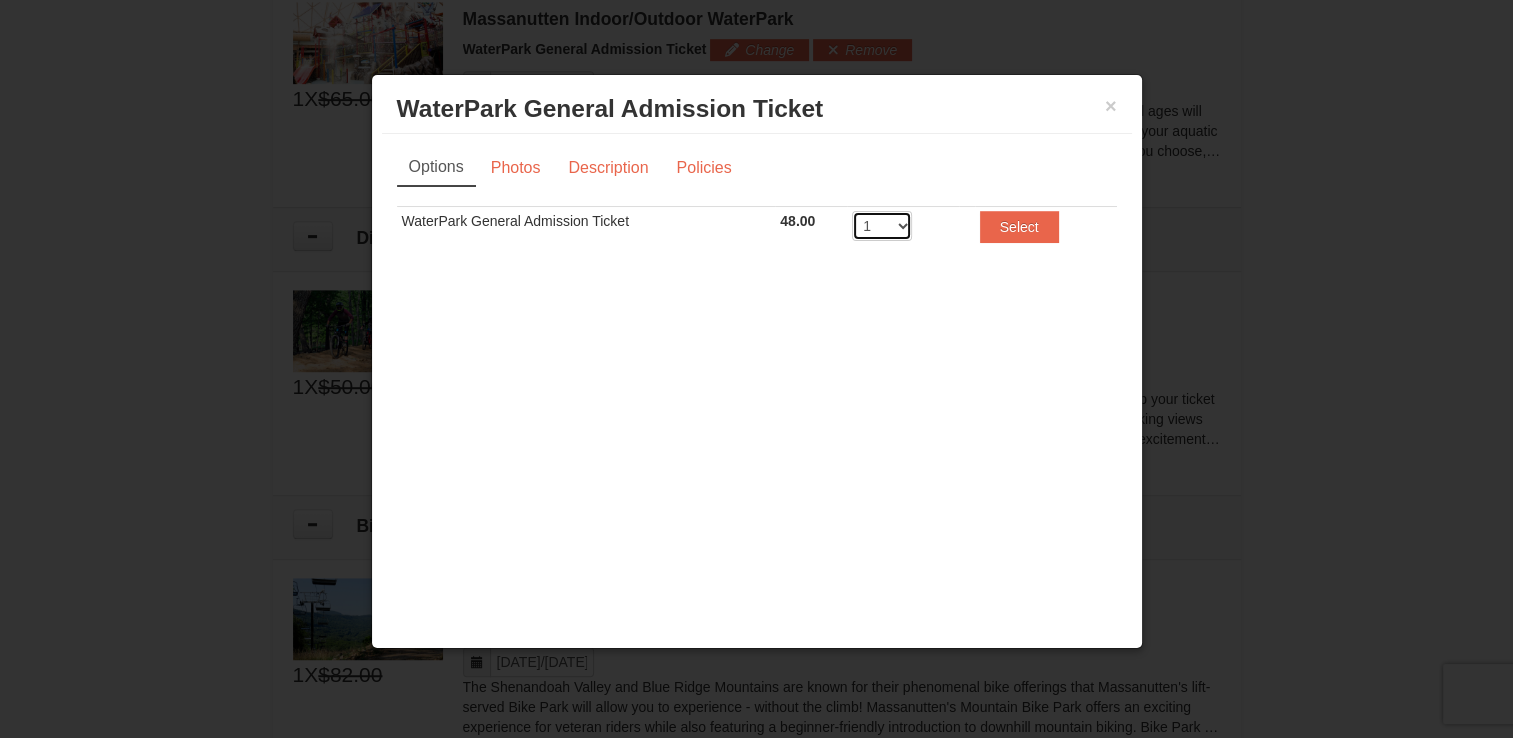 click on "1 2 3 4 5 6 7 8" at bounding box center [882, 226] 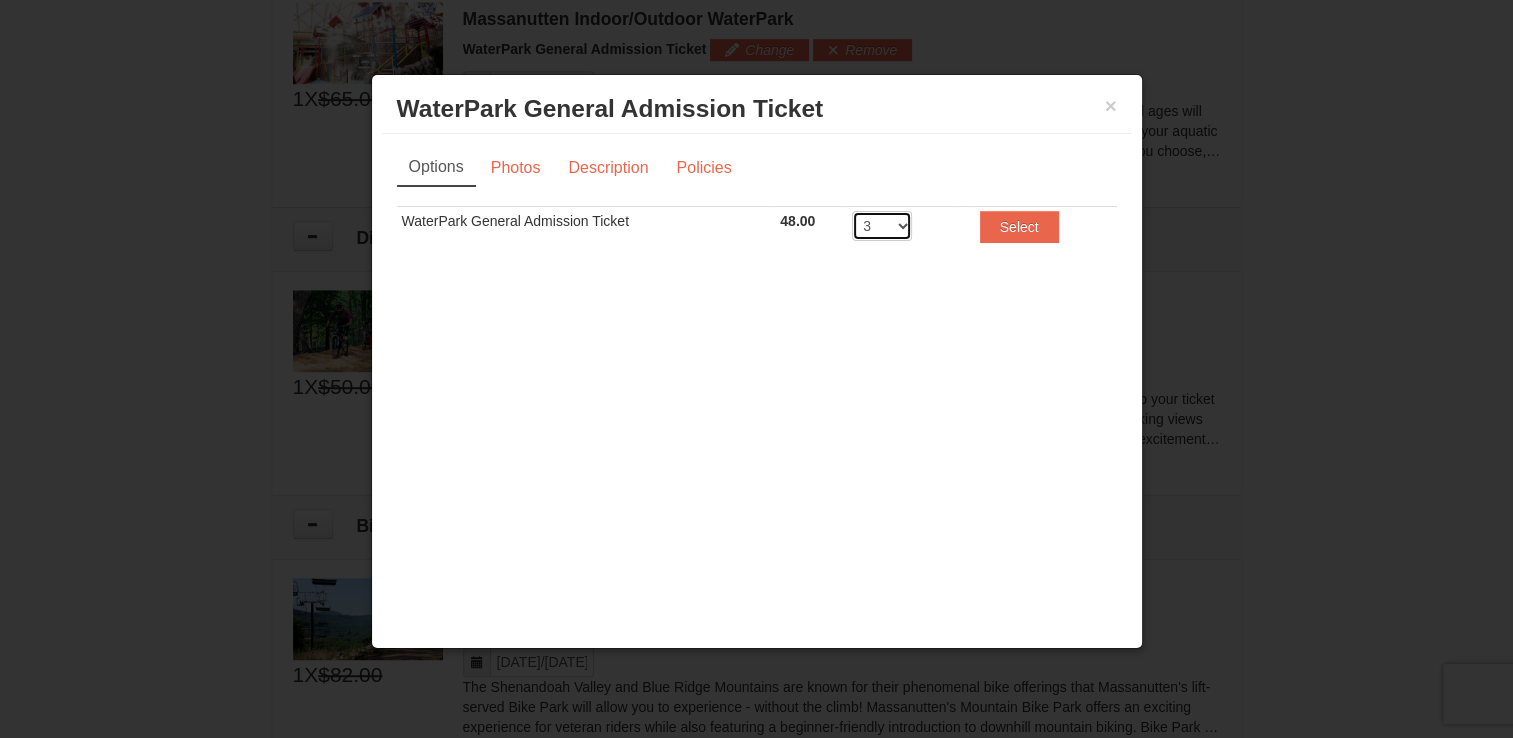 click on "1 2 3 4 5 6 7 8" at bounding box center [882, 226] 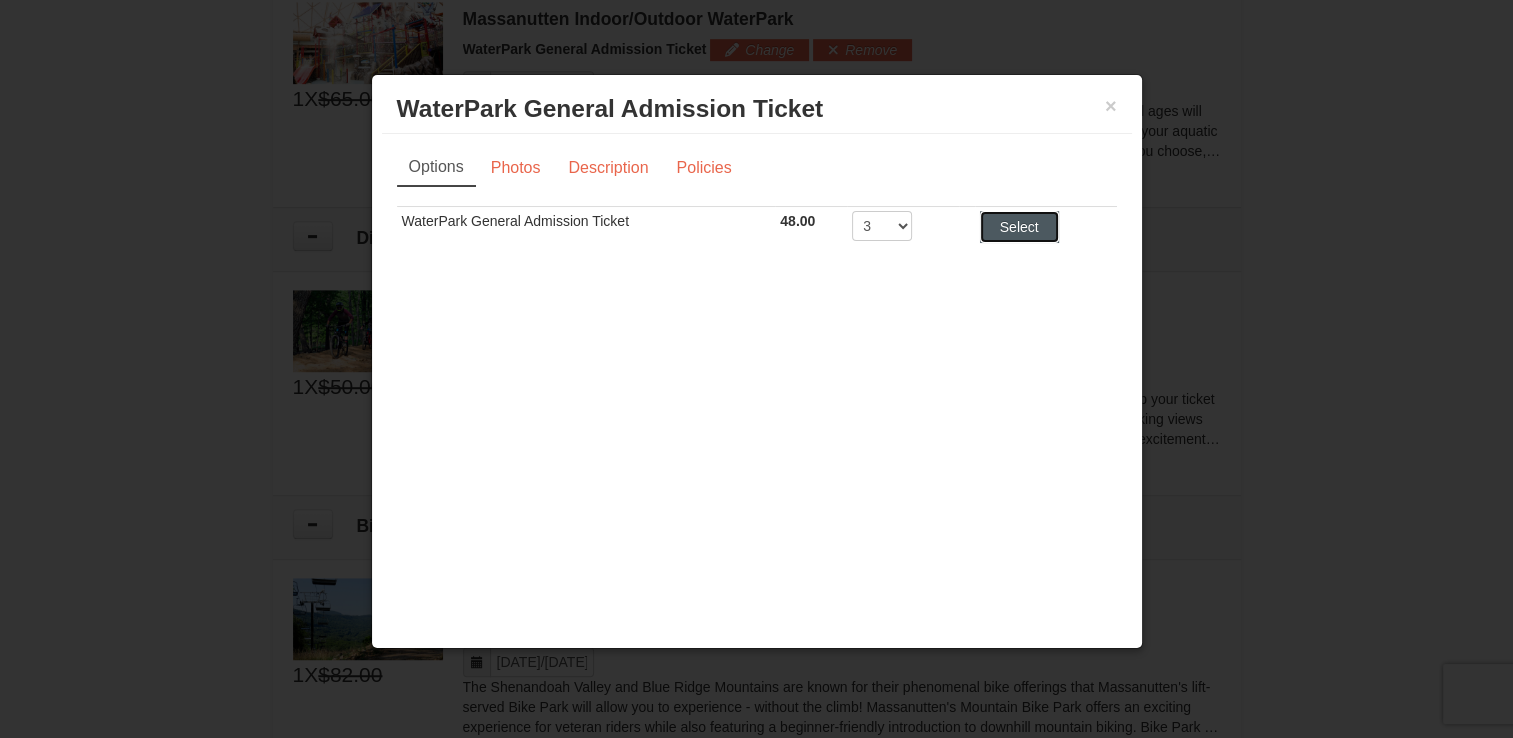 click on "Select" at bounding box center (1019, 227) 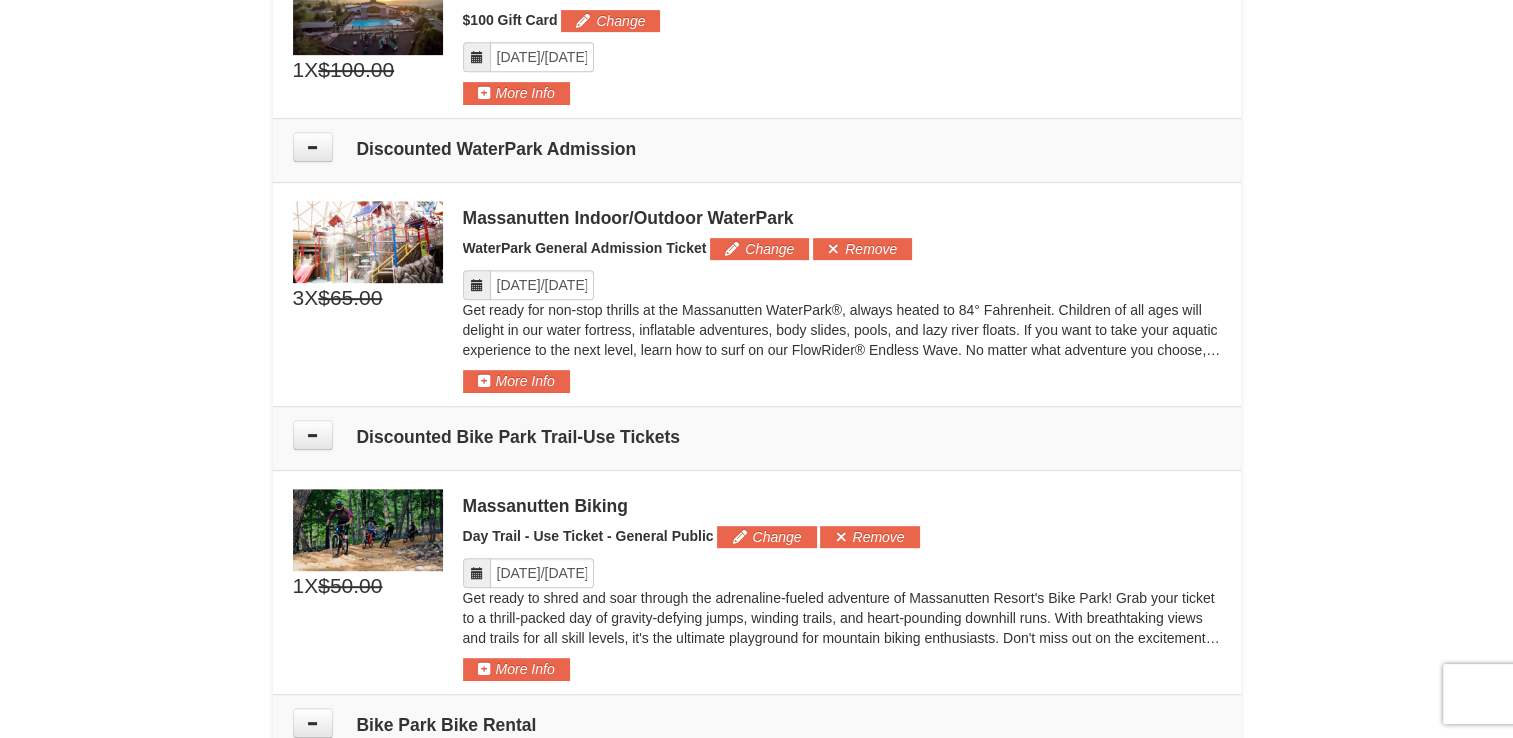 scroll, scrollTop: 900, scrollLeft: 0, axis: vertical 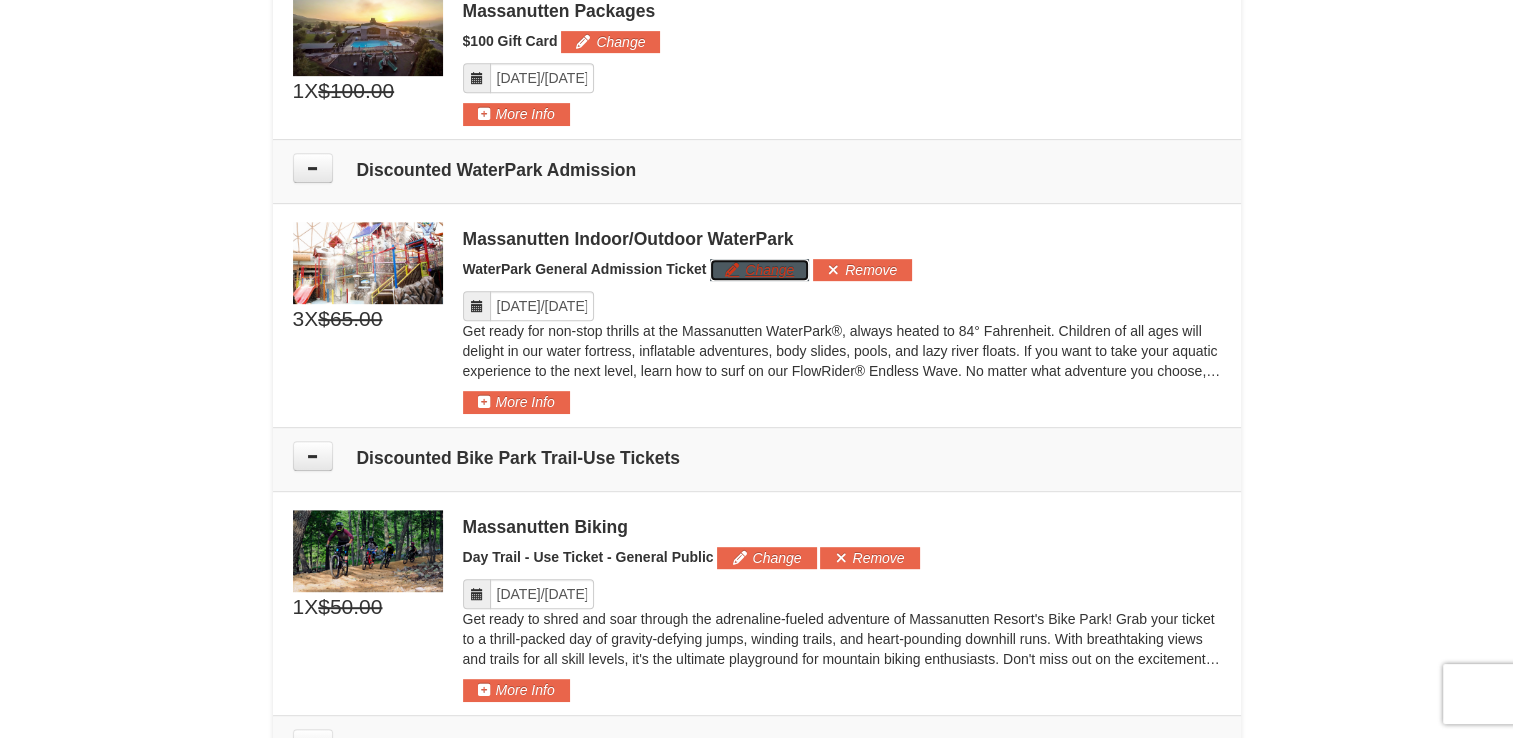 click on "Change" at bounding box center [759, 270] 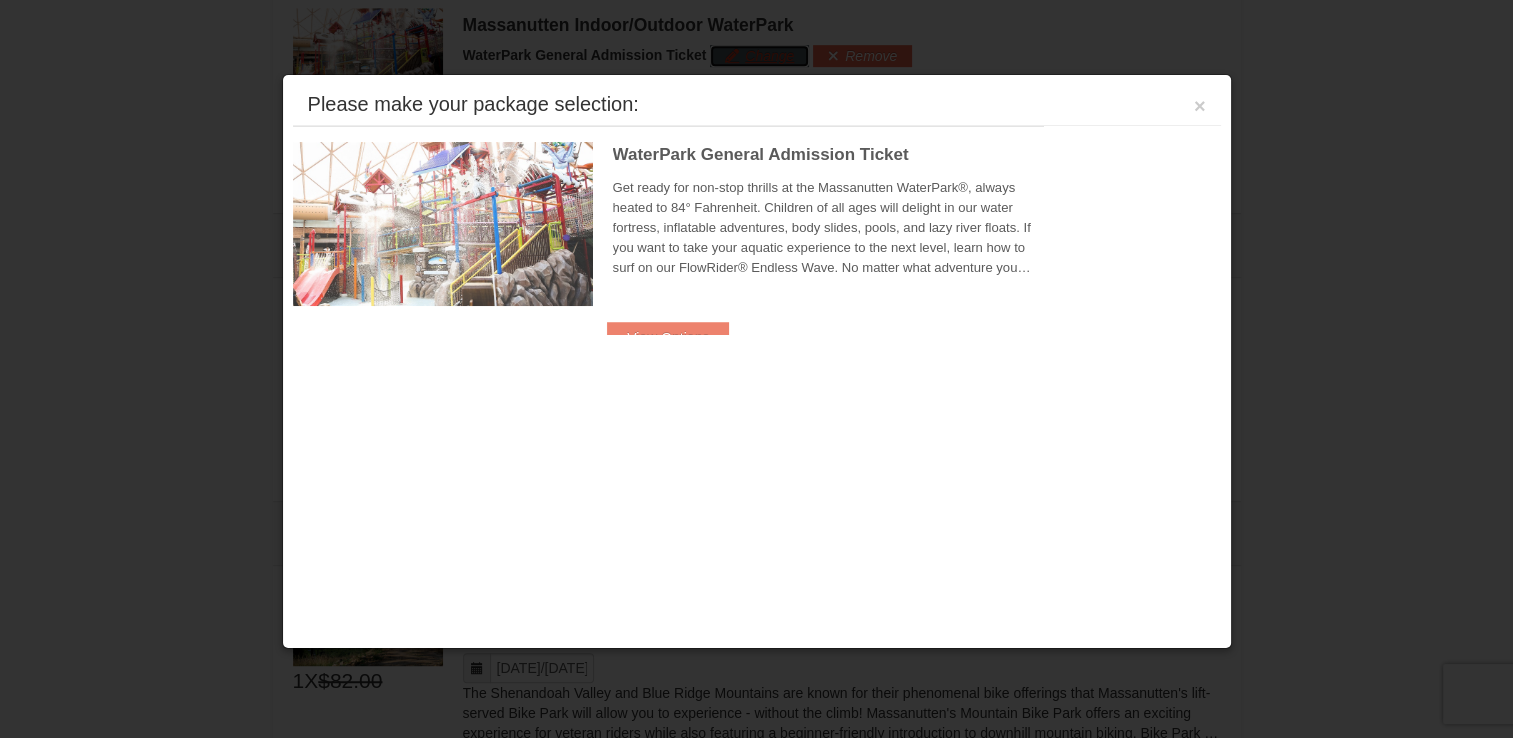scroll, scrollTop: 1120, scrollLeft: 0, axis: vertical 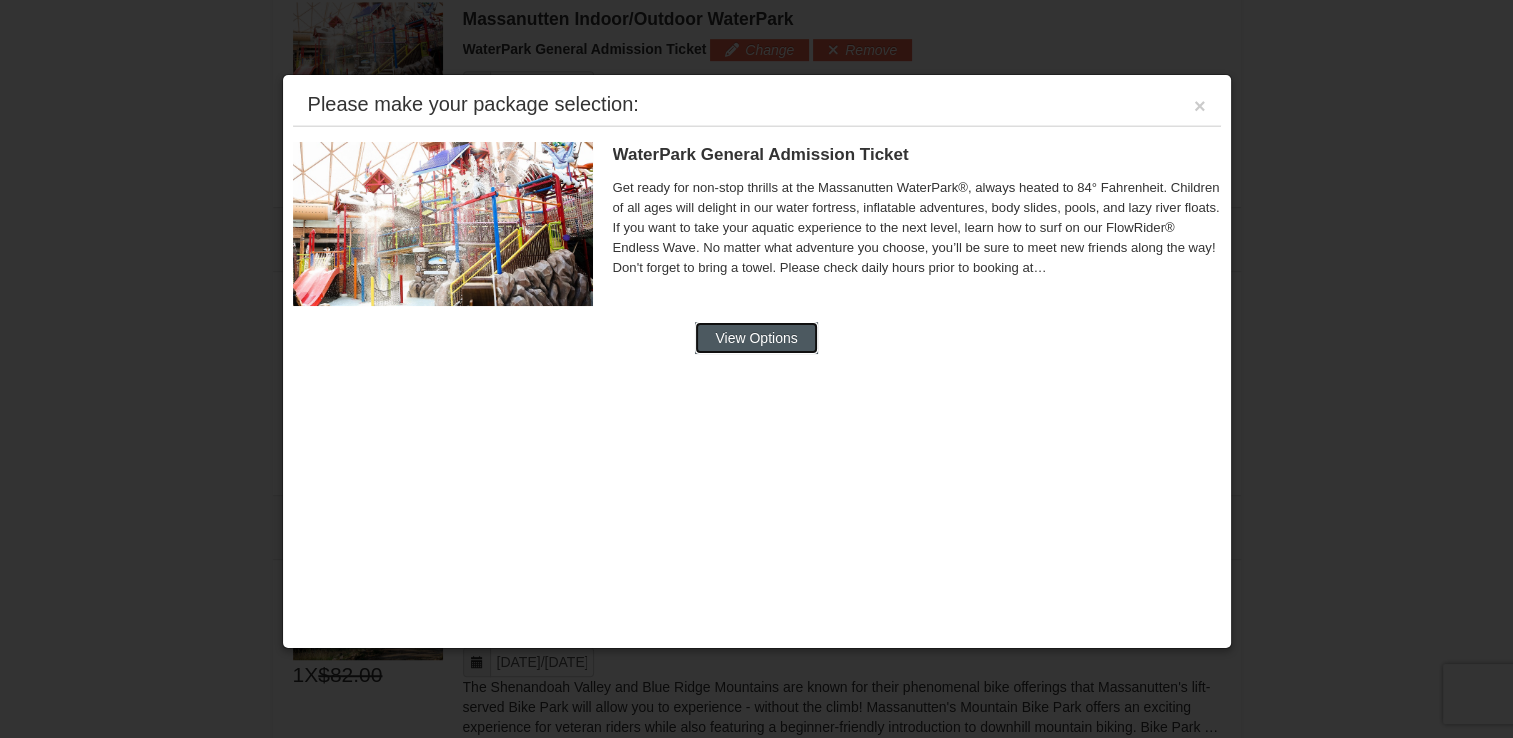 click on "View Options" at bounding box center [756, 338] 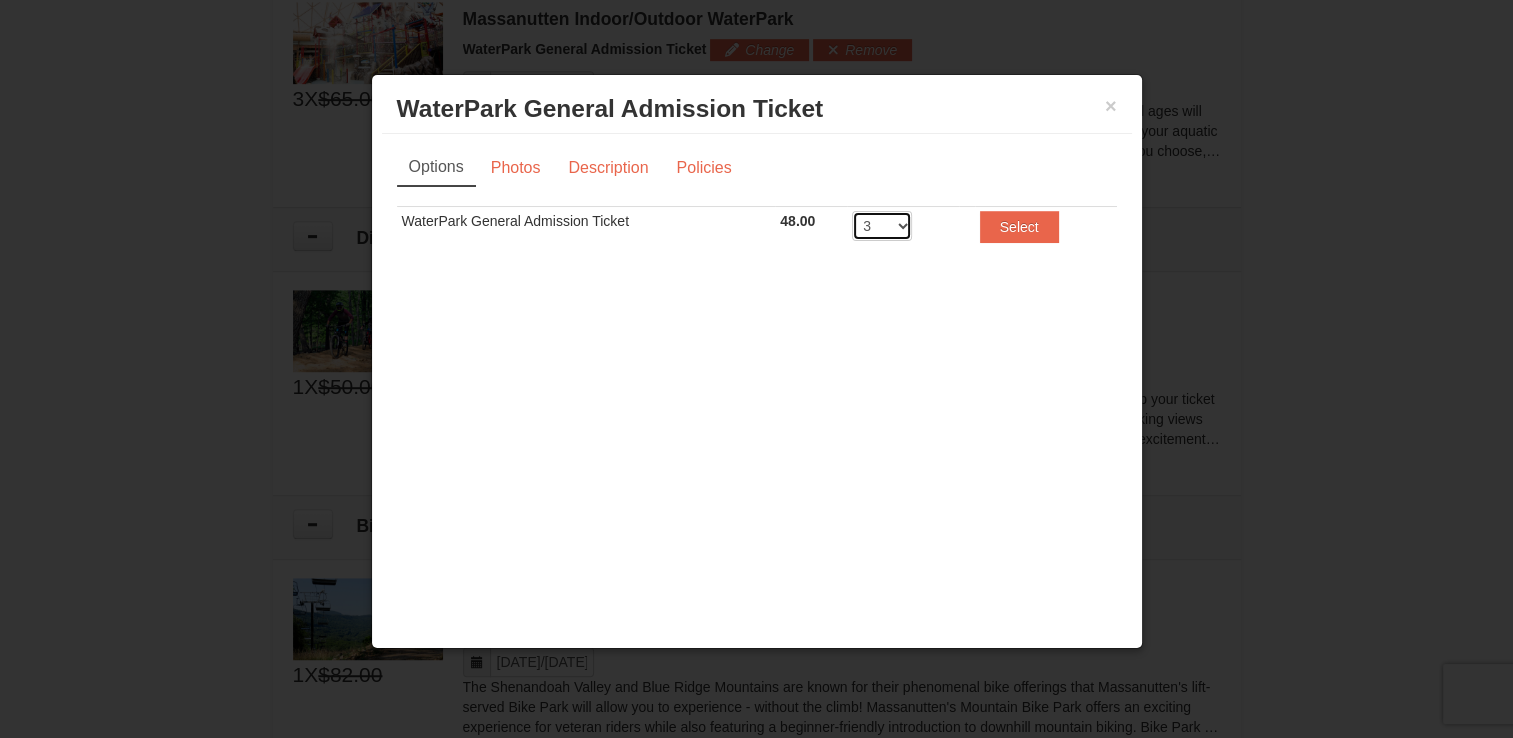 click on "1 2 3 4 5 6 7 8" at bounding box center (882, 226) 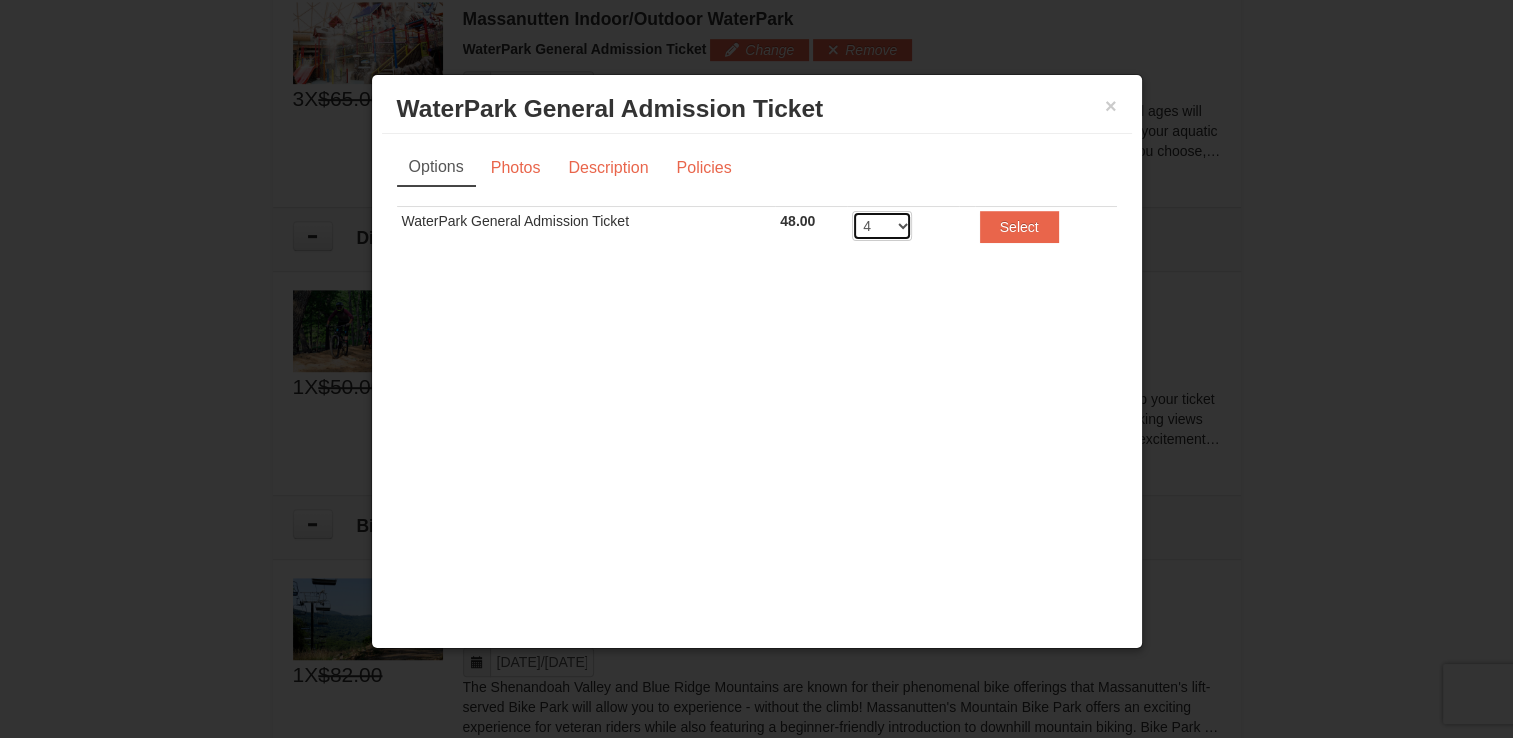 click on "1 2 3 4 5 6 7 8" at bounding box center (882, 226) 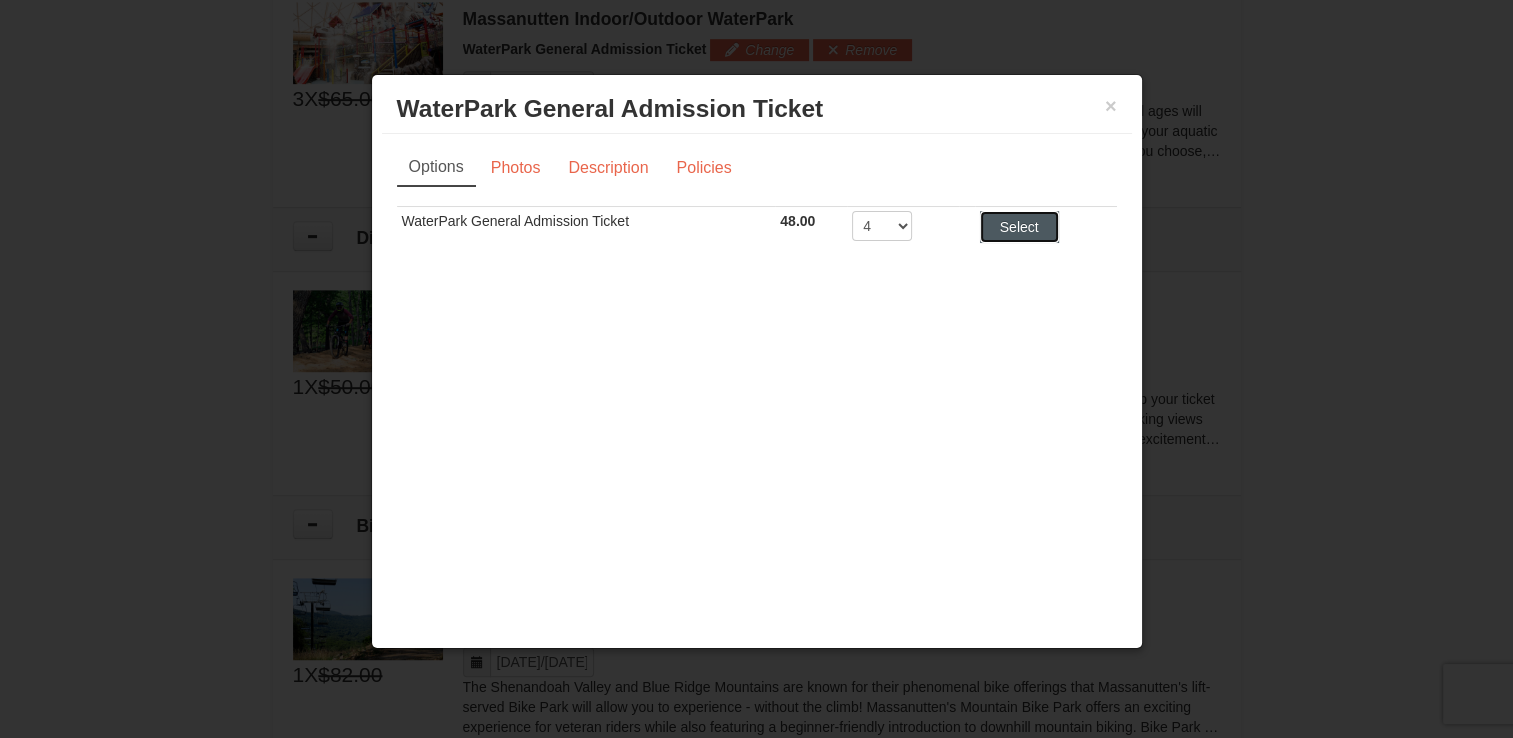click on "Select" at bounding box center (1019, 227) 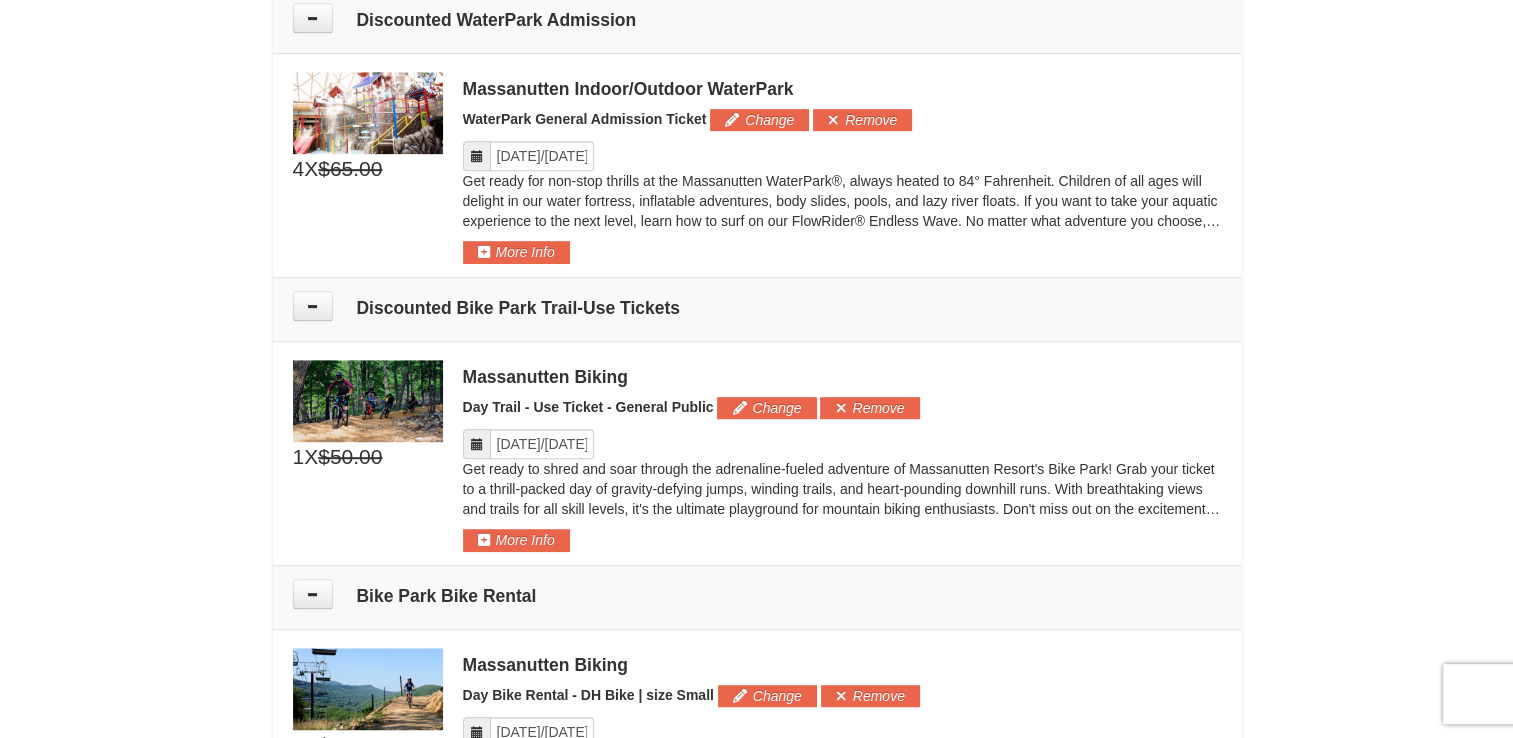 scroll, scrollTop: 1021, scrollLeft: 0, axis: vertical 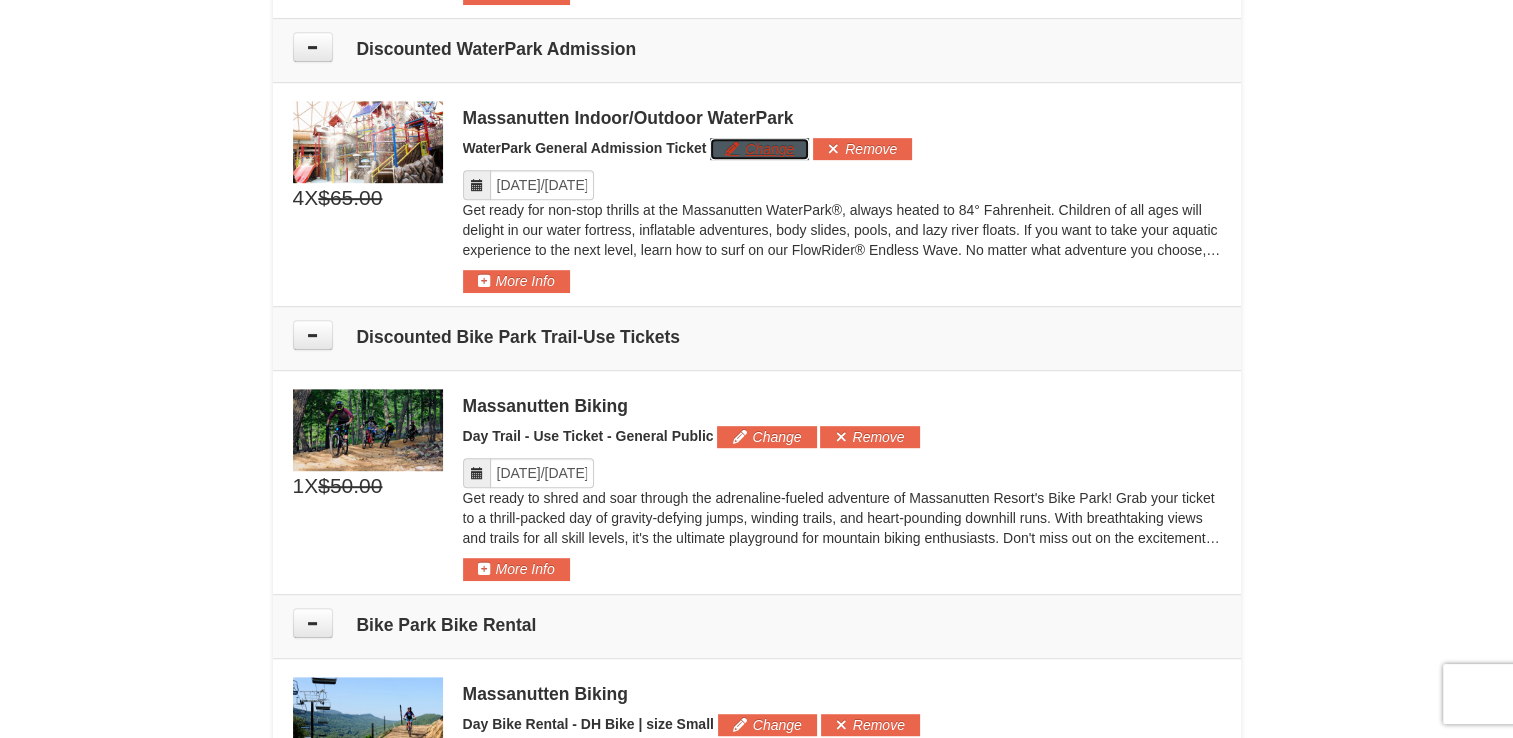 click on "Change" at bounding box center [759, 149] 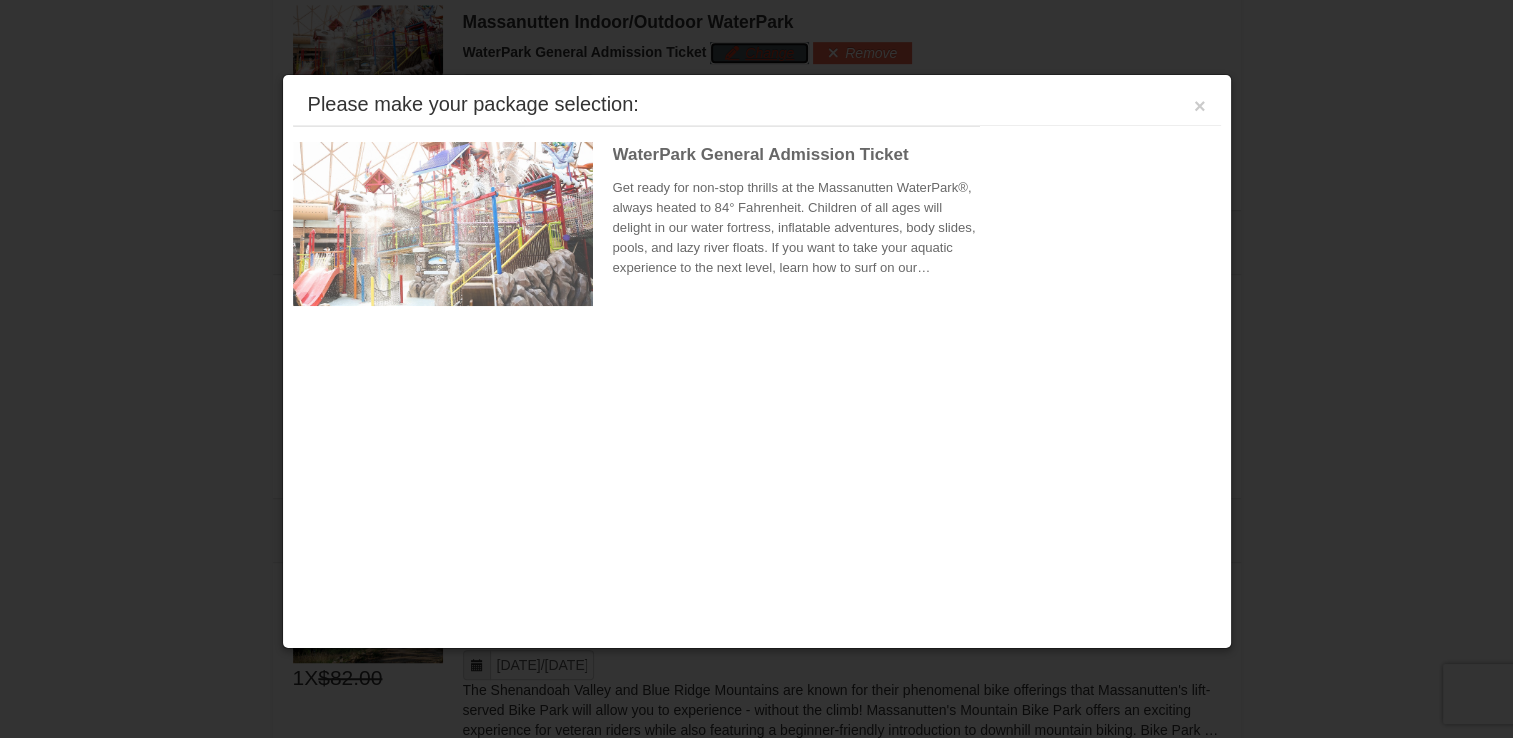 scroll, scrollTop: 1120, scrollLeft: 0, axis: vertical 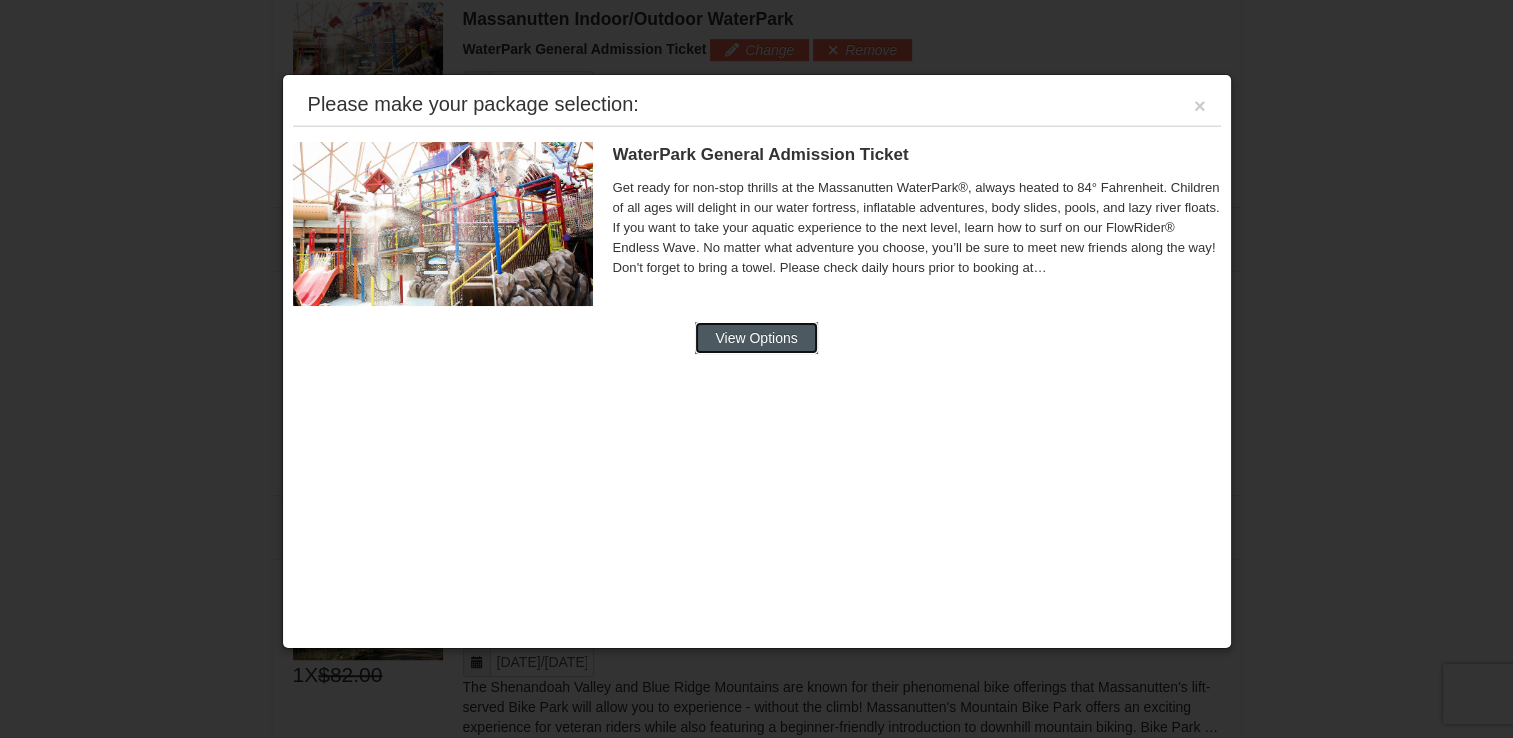 click on "View Options" at bounding box center [756, 338] 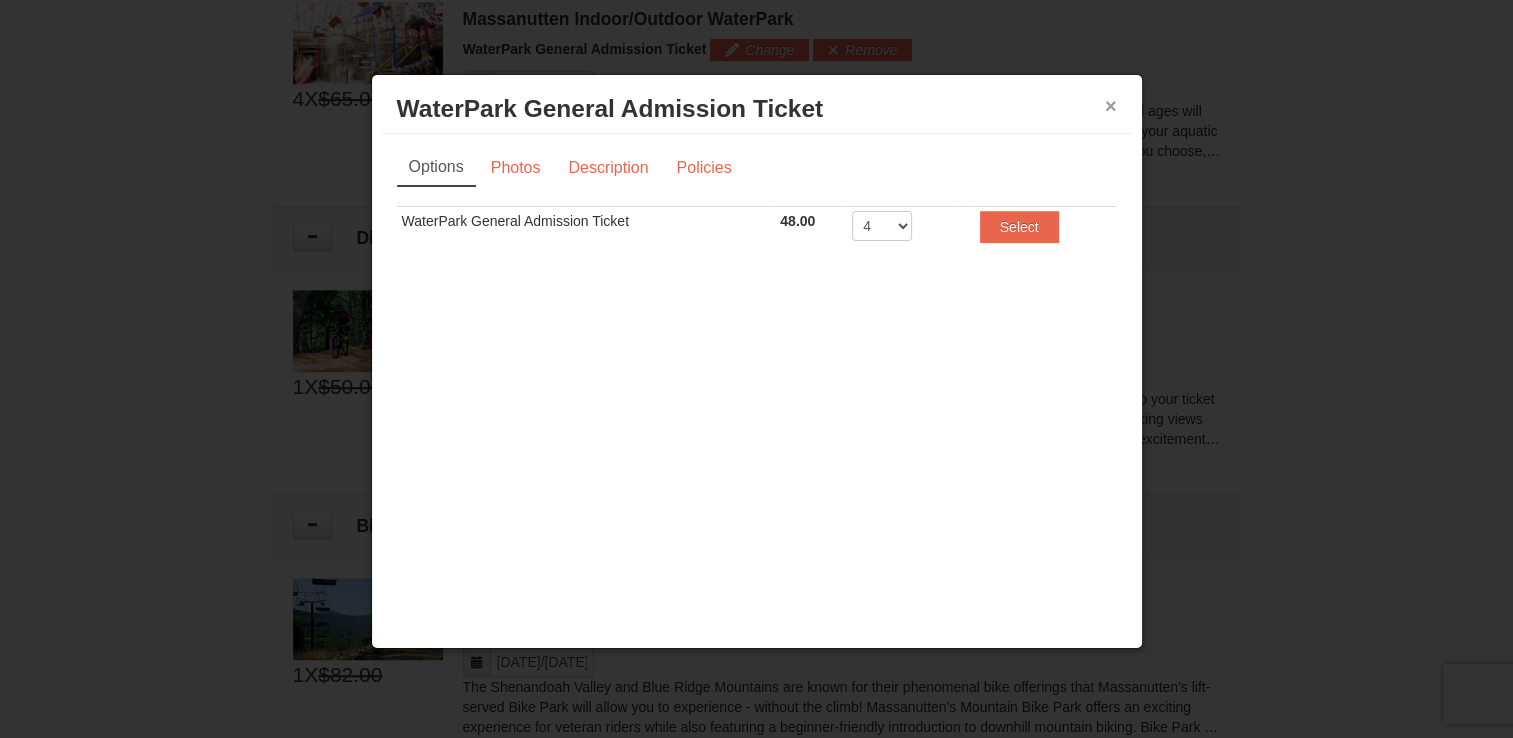 click on "×" at bounding box center (1111, 106) 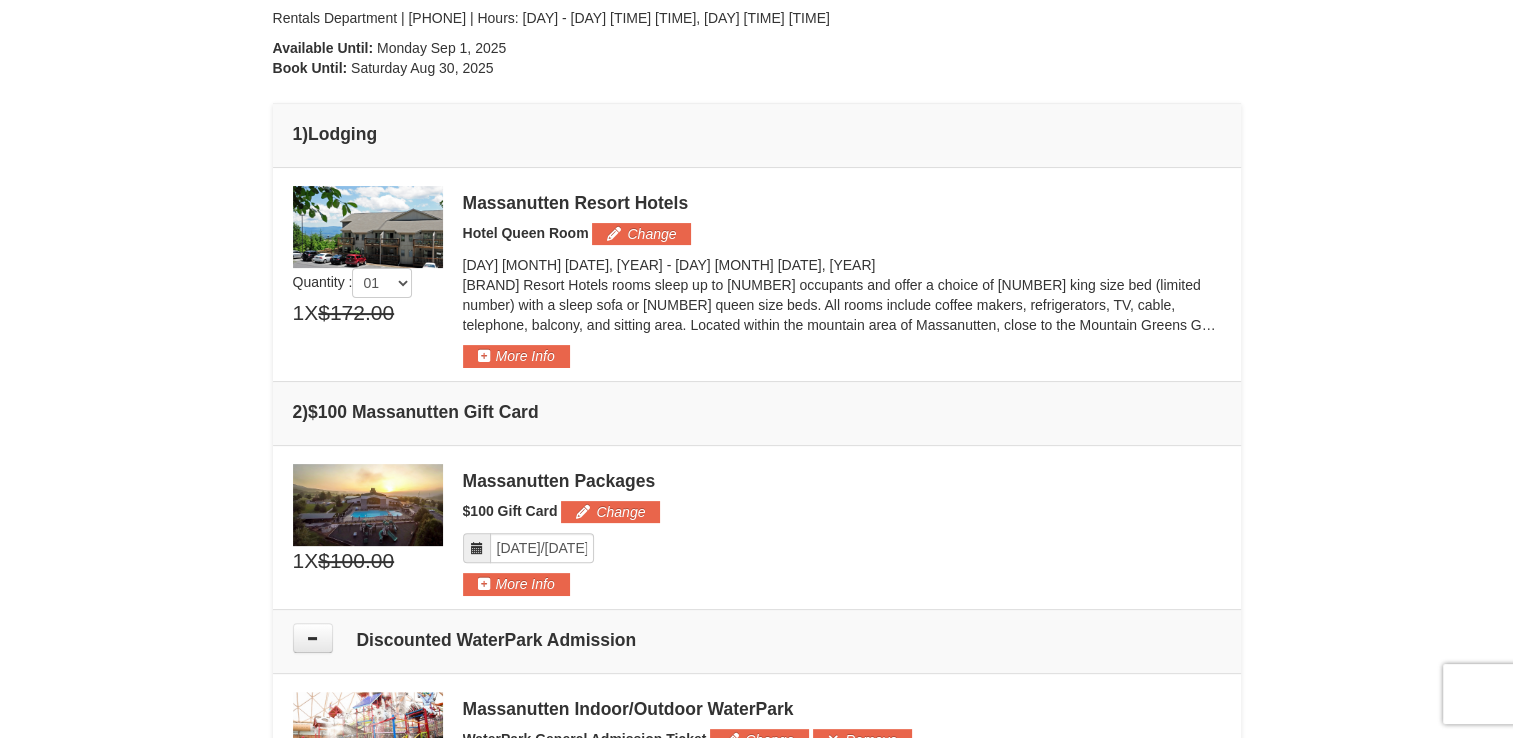 scroll, scrollTop: 420, scrollLeft: 0, axis: vertical 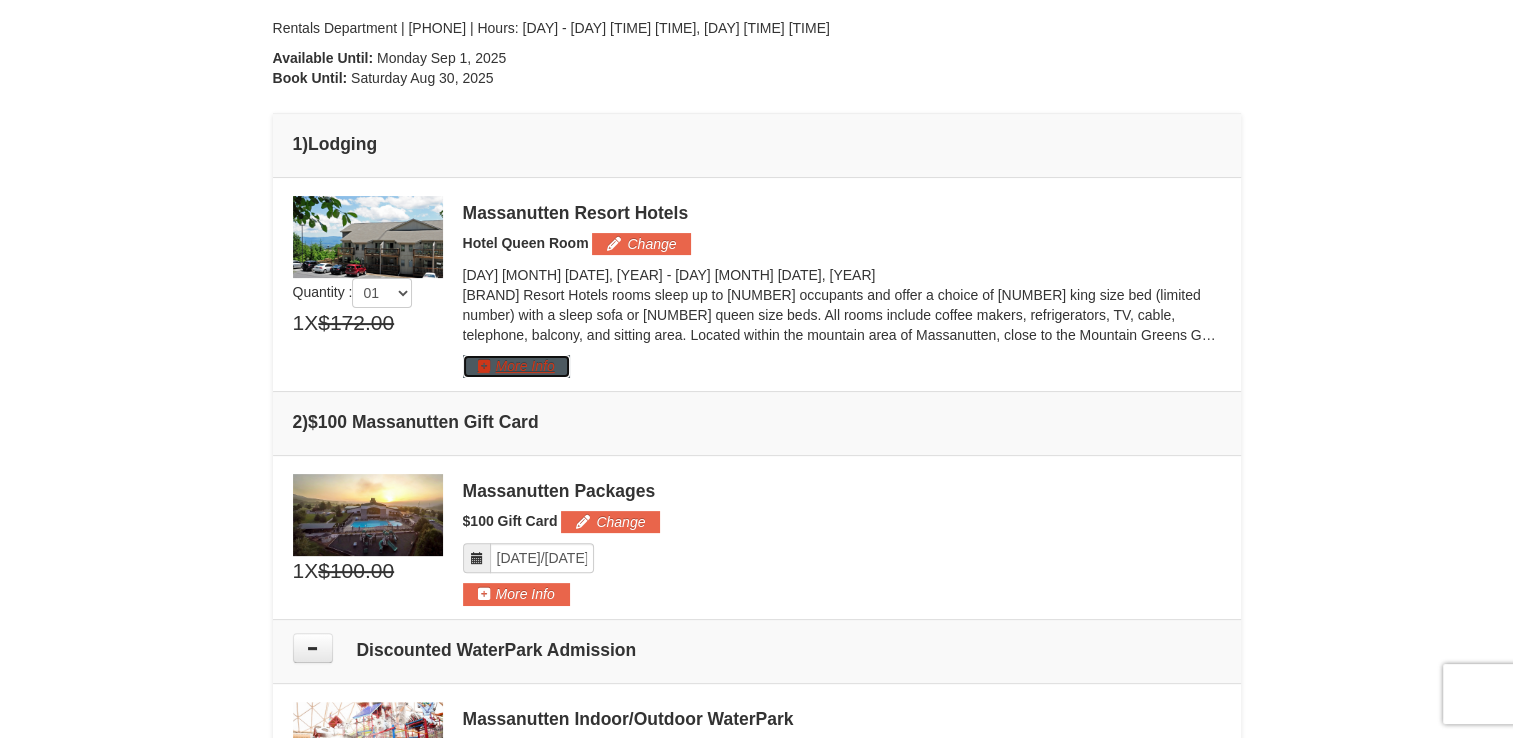click on "More Info" at bounding box center (516, 366) 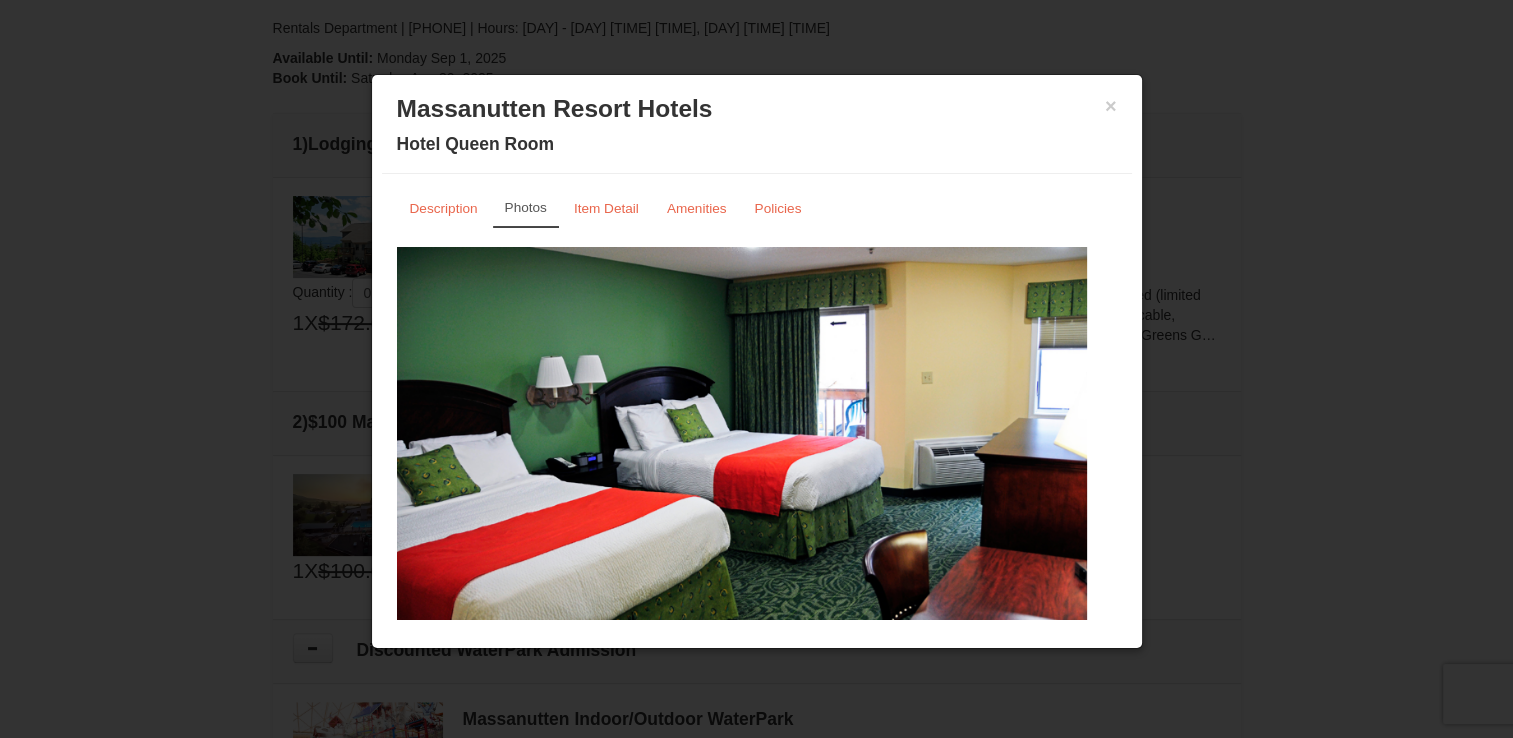 click on "×
Massanutten Resort Hotels  Hotel Queen Room" at bounding box center (757, 129) 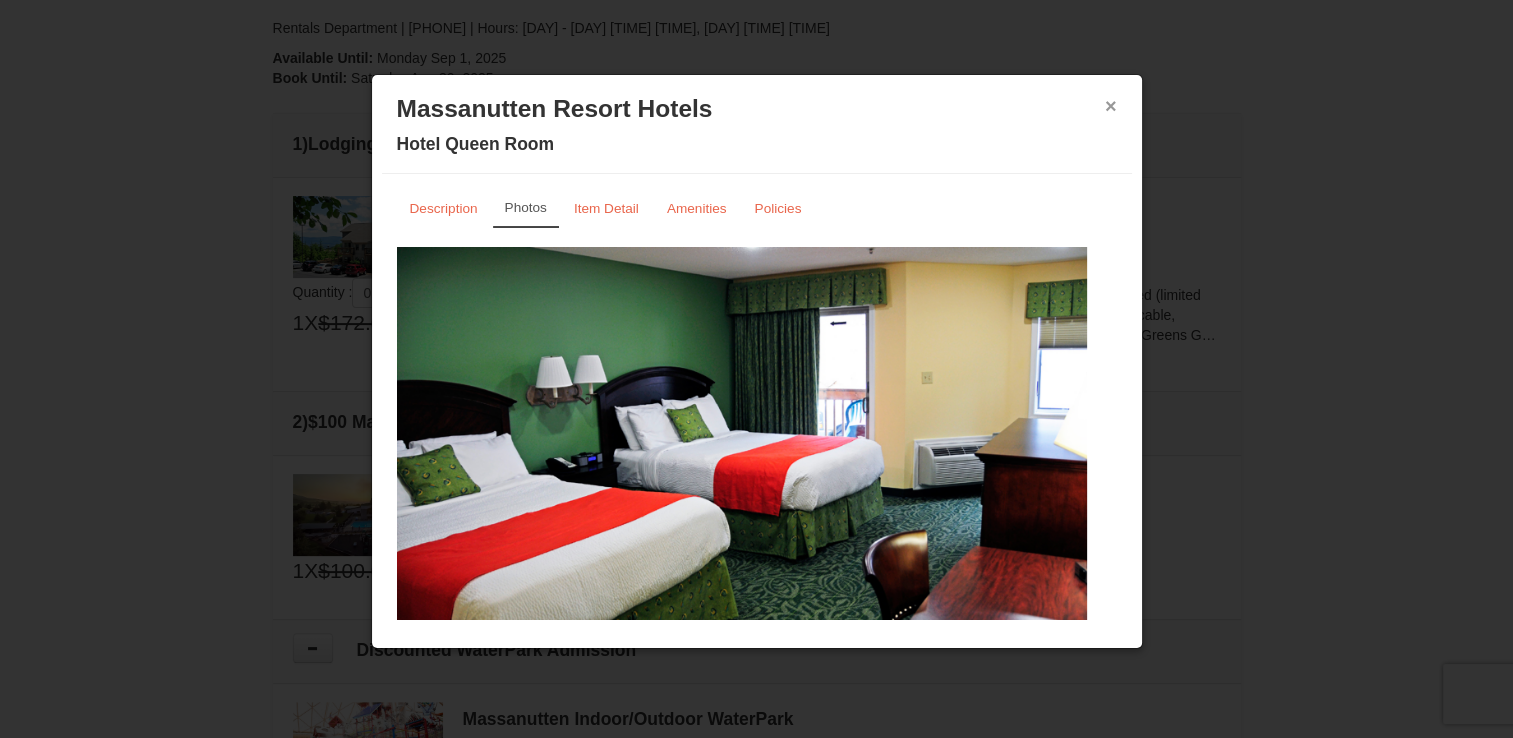 click on "×
Massanutten Resort Hotels  Hotel Queen Room" at bounding box center [757, 129] 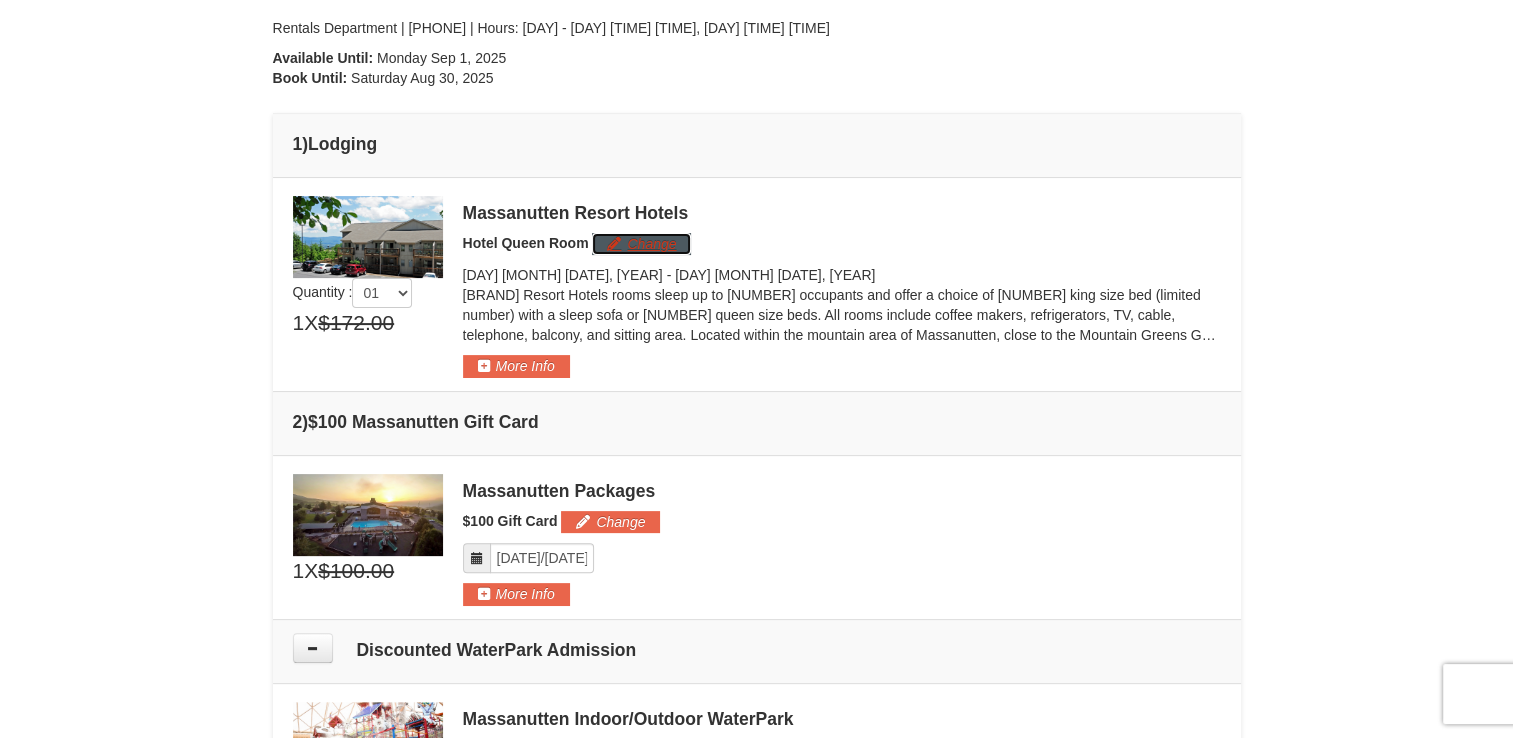 click on "Change" at bounding box center (641, 244) 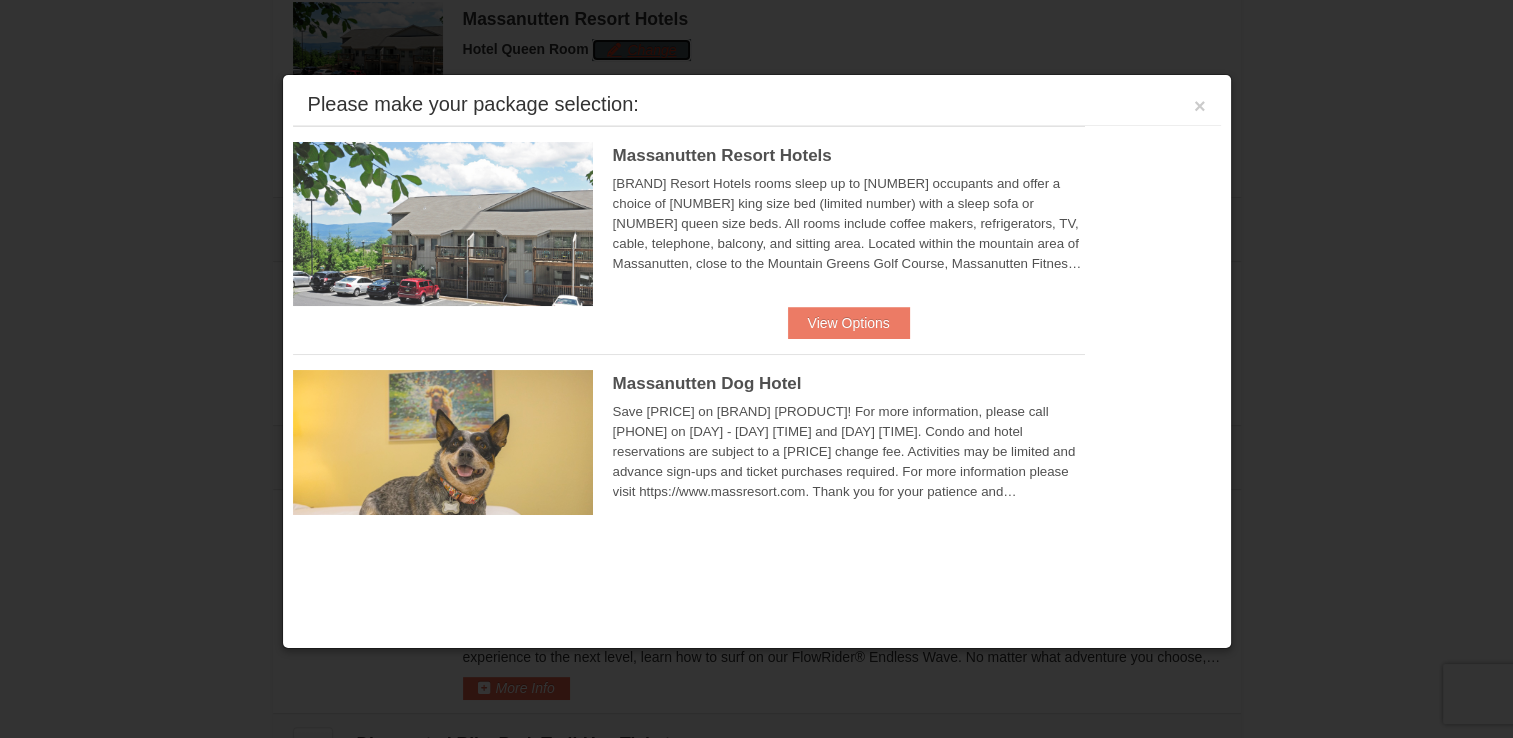 scroll, scrollTop: 615, scrollLeft: 0, axis: vertical 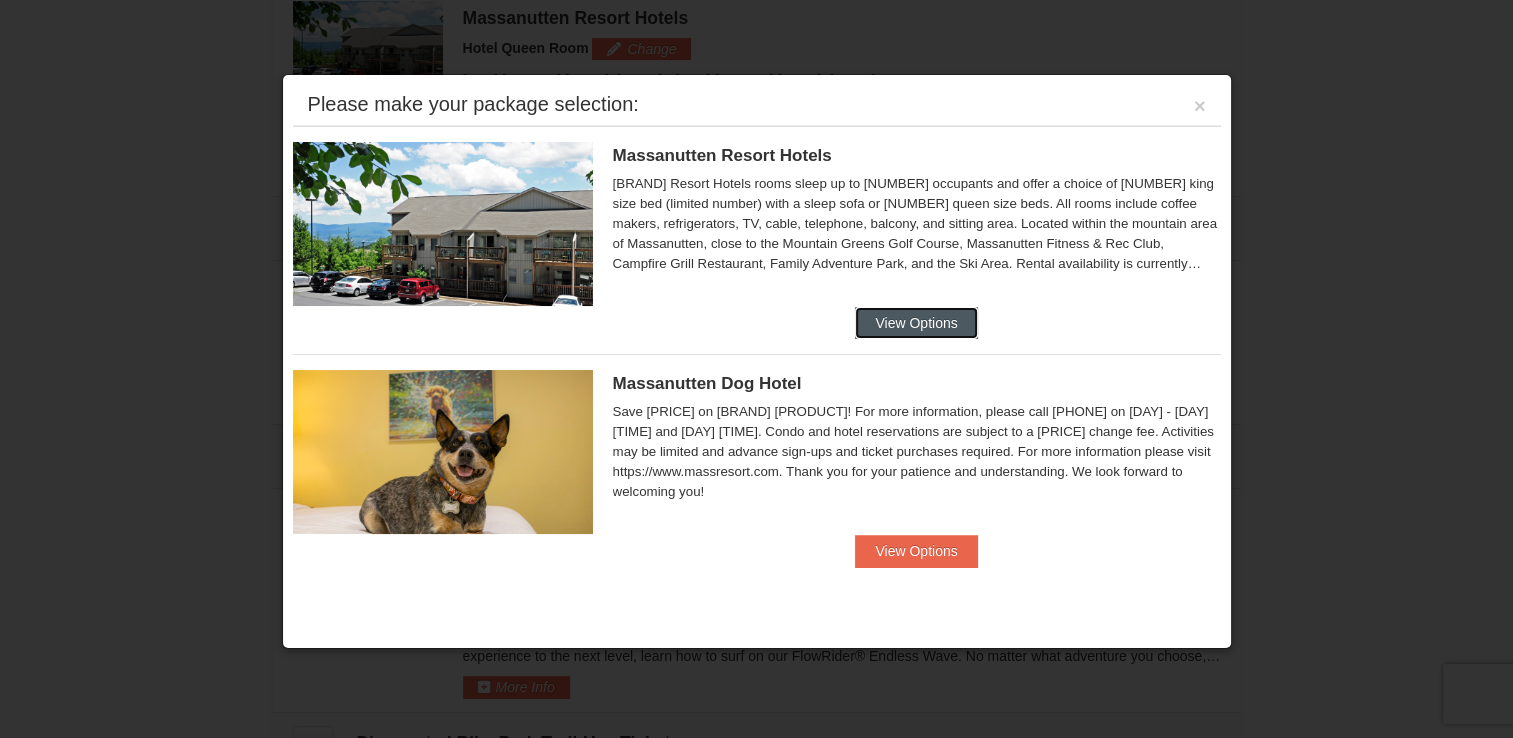 click on "View Options" at bounding box center [916, 323] 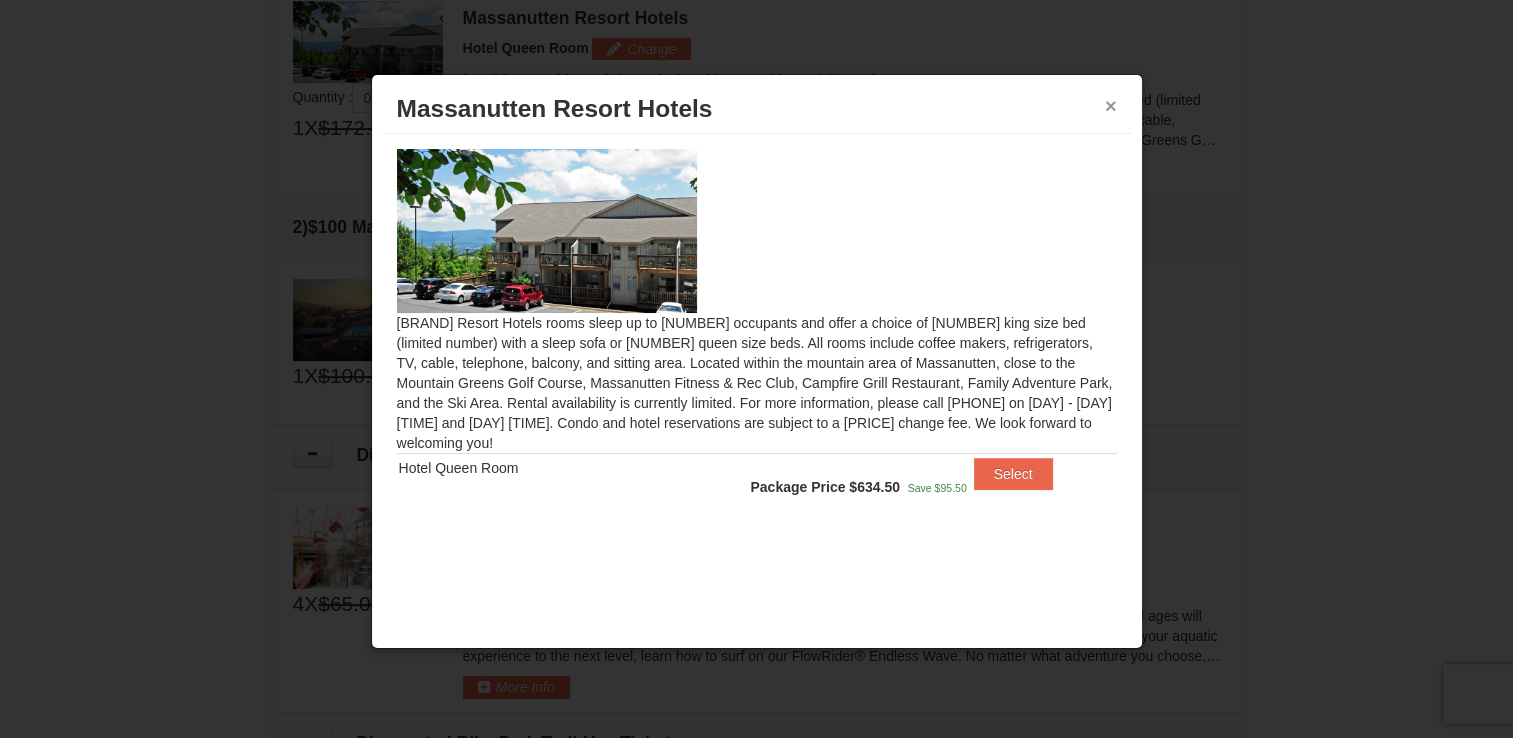 click on "×" at bounding box center (1111, 106) 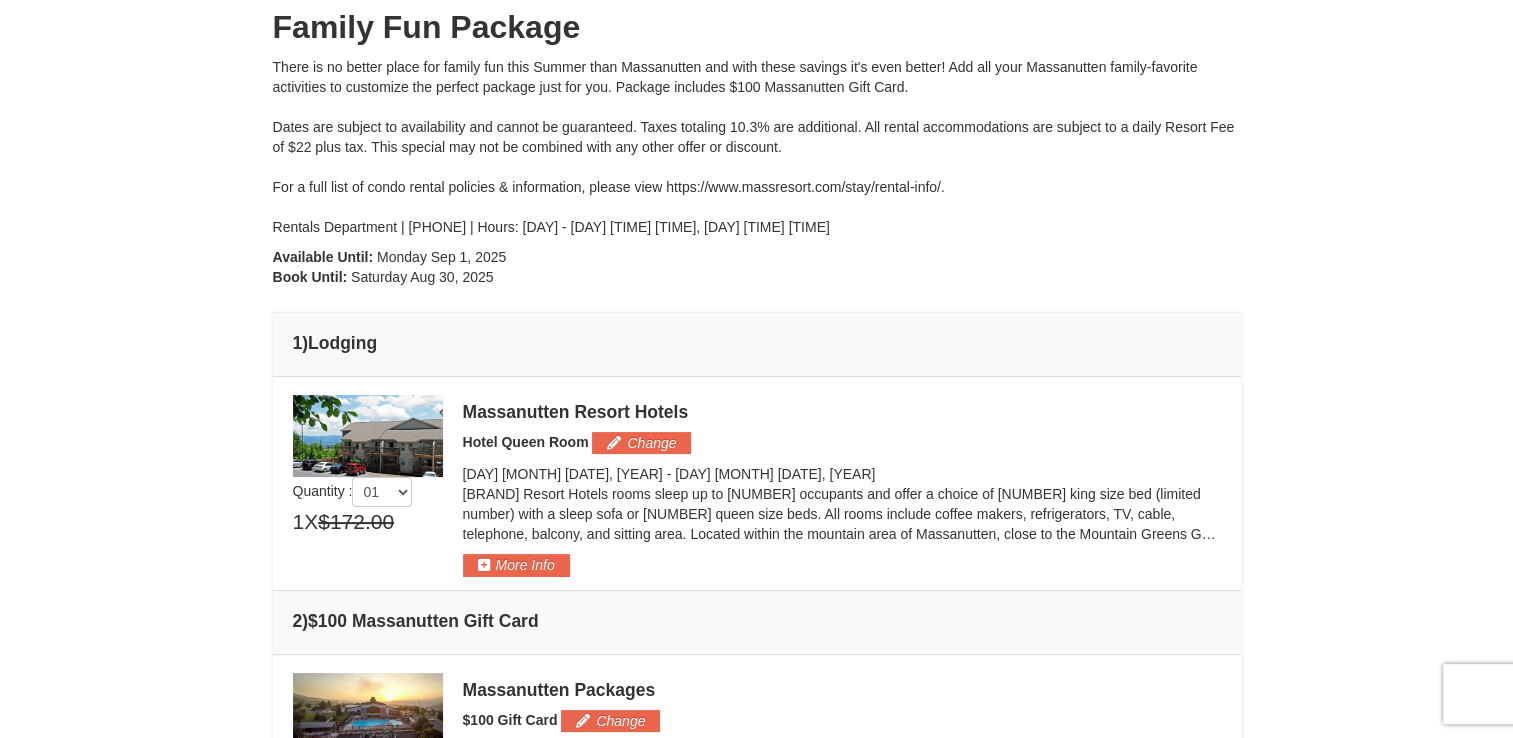 scroll, scrollTop: 0, scrollLeft: 0, axis: both 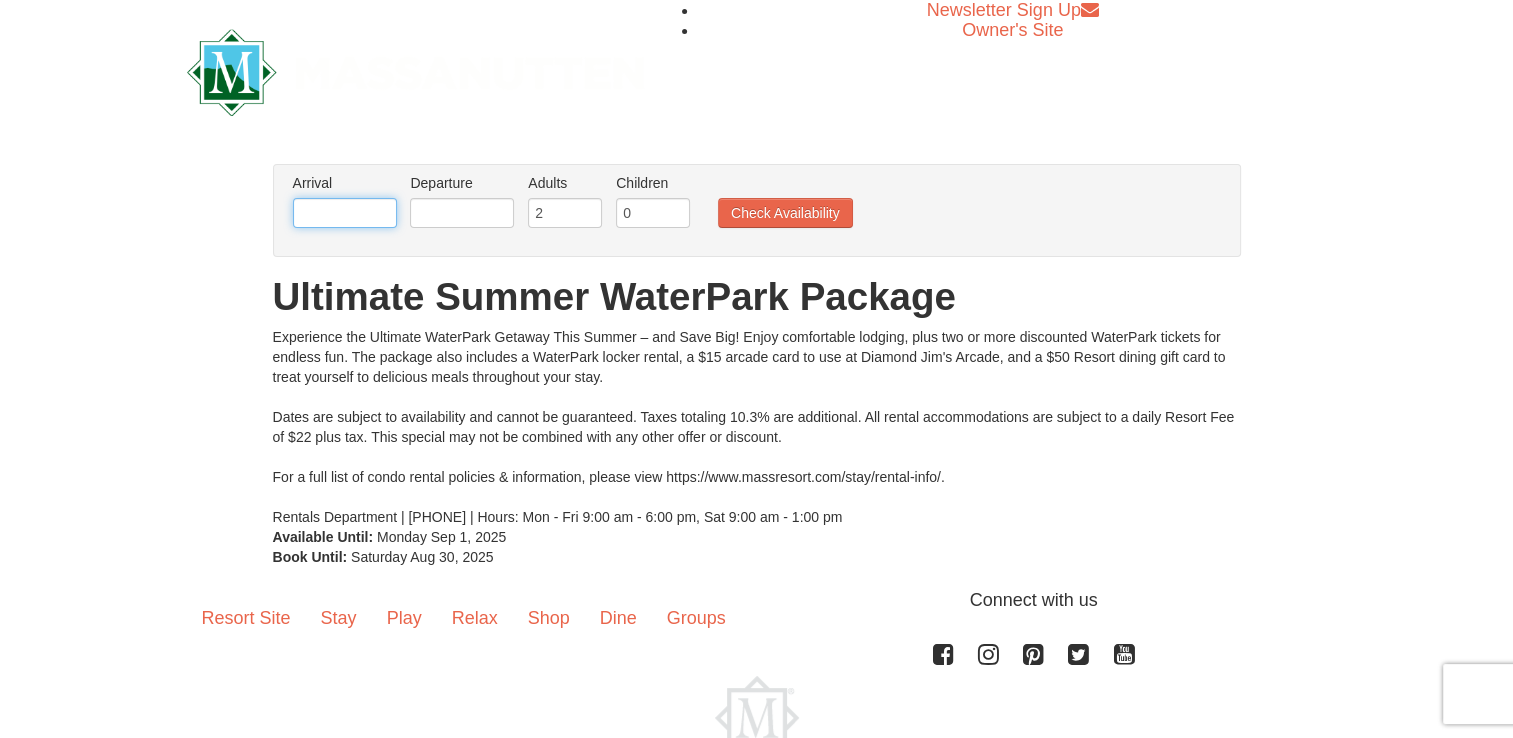 click at bounding box center (345, 213) 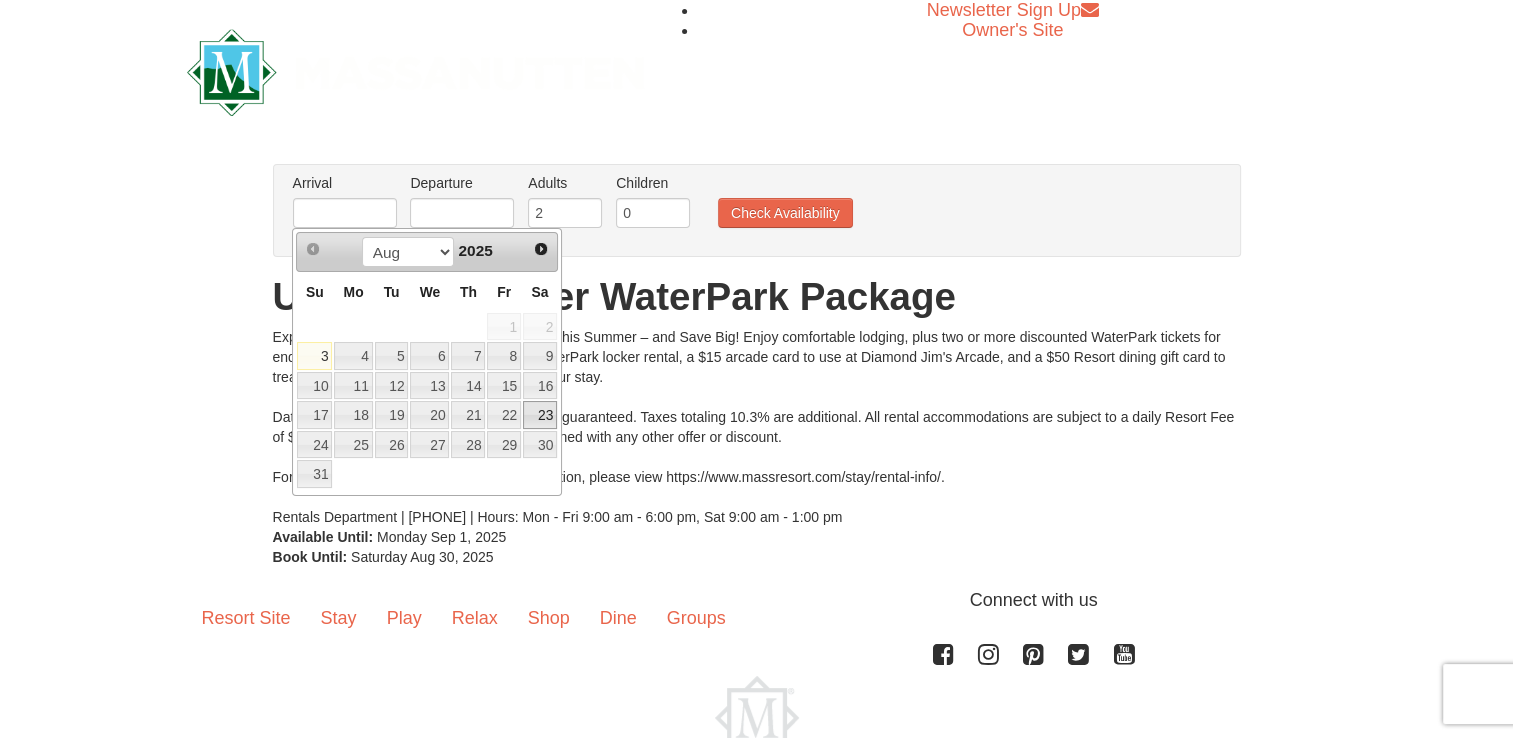 click on "23" at bounding box center (540, 415) 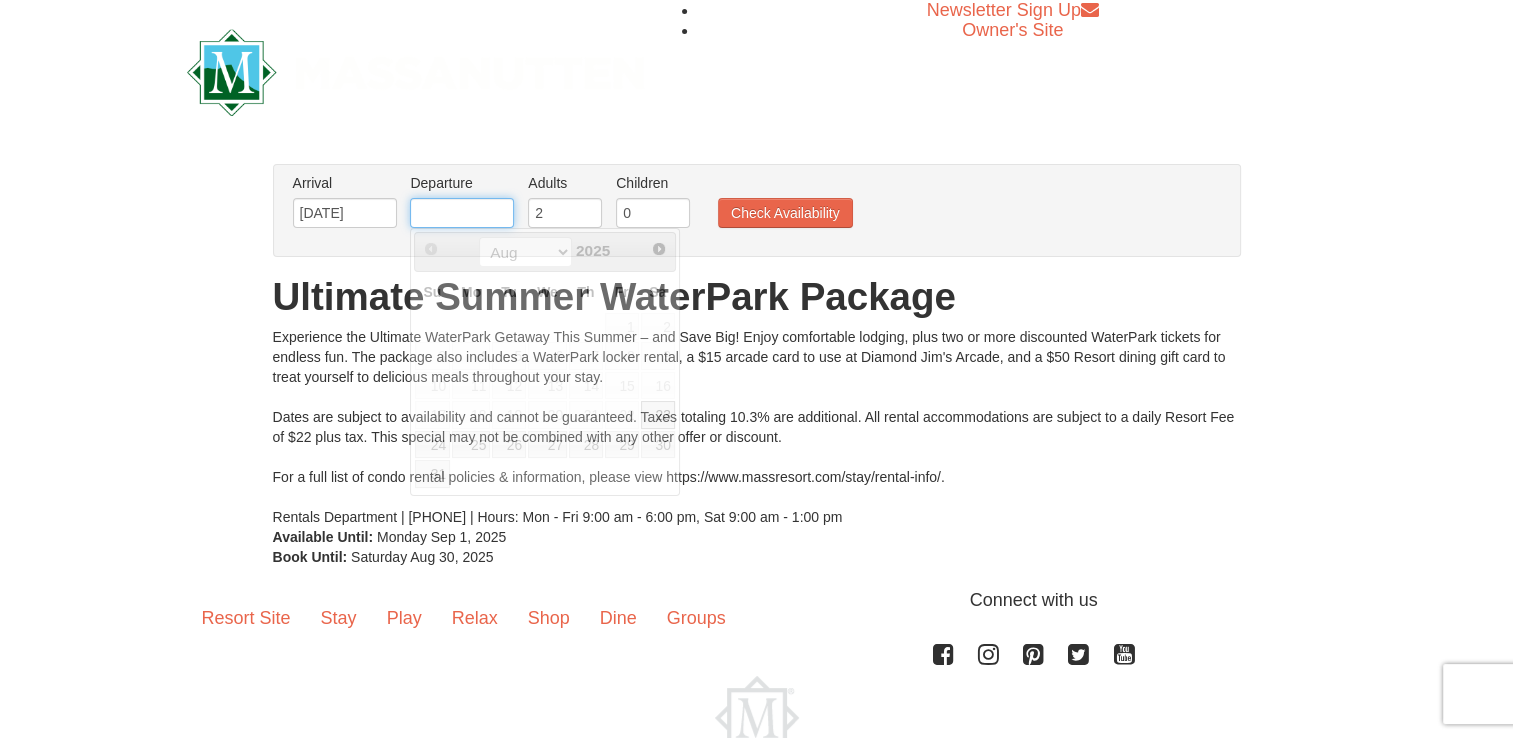 click at bounding box center [462, 213] 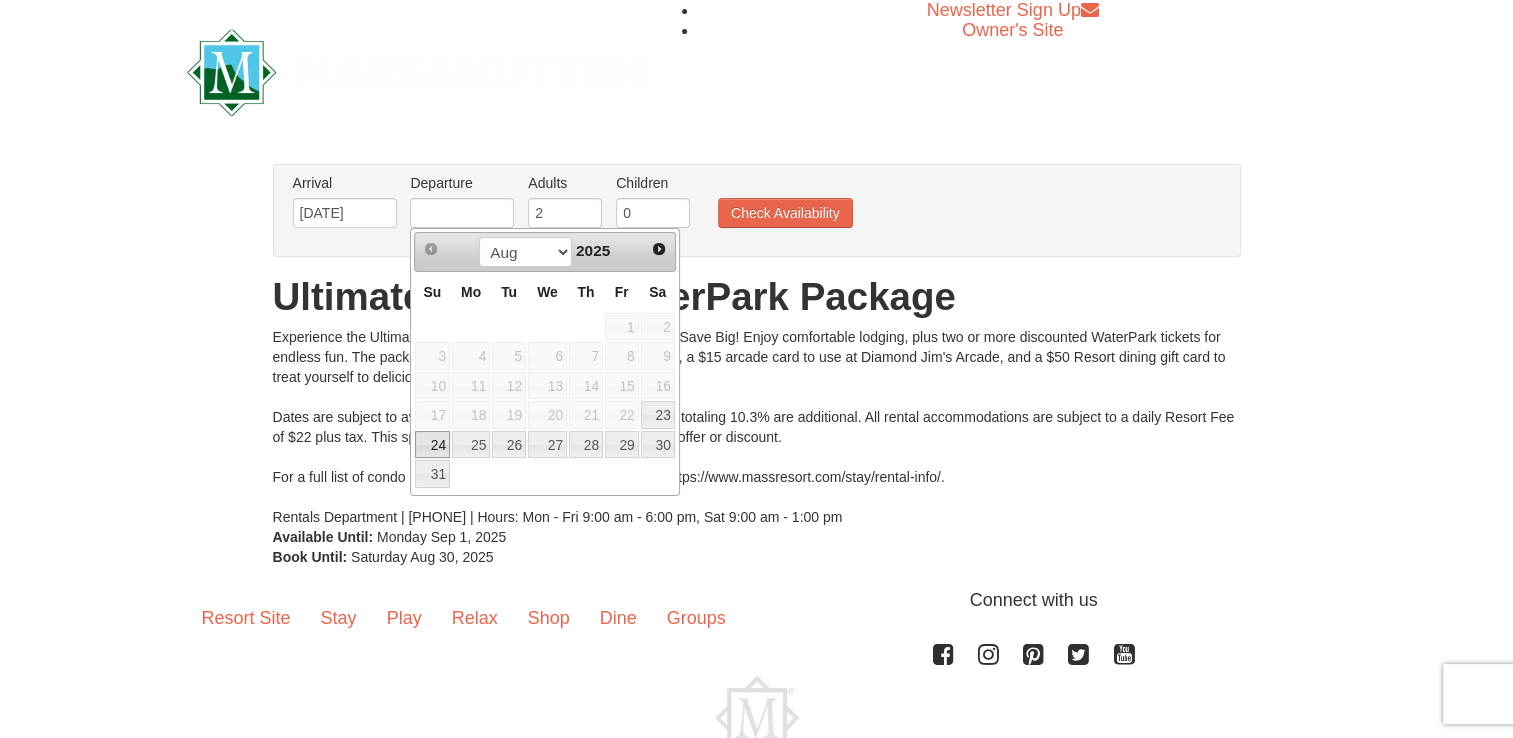 click on "24" at bounding box center (432, 445) 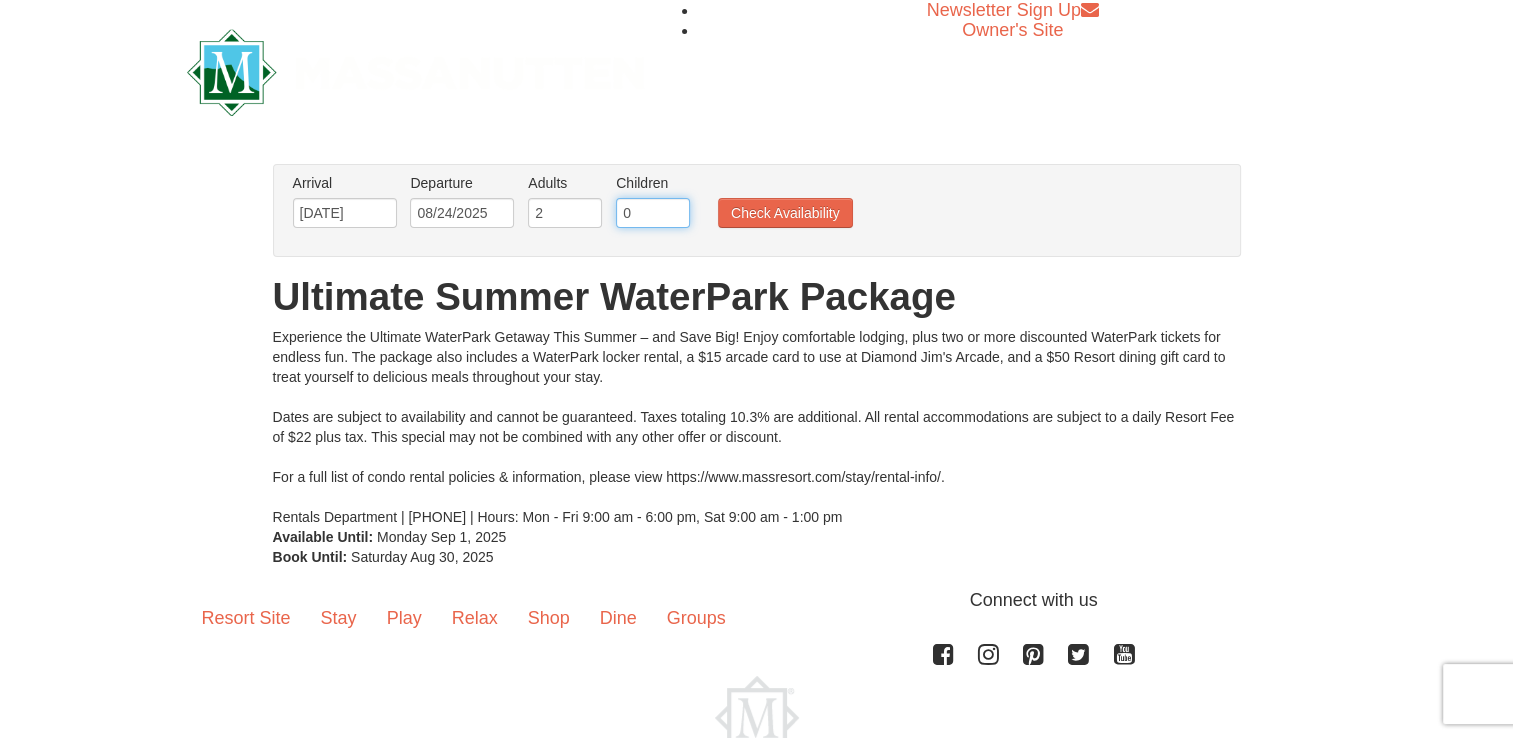 click on "0" at bounding box center [653, 213] 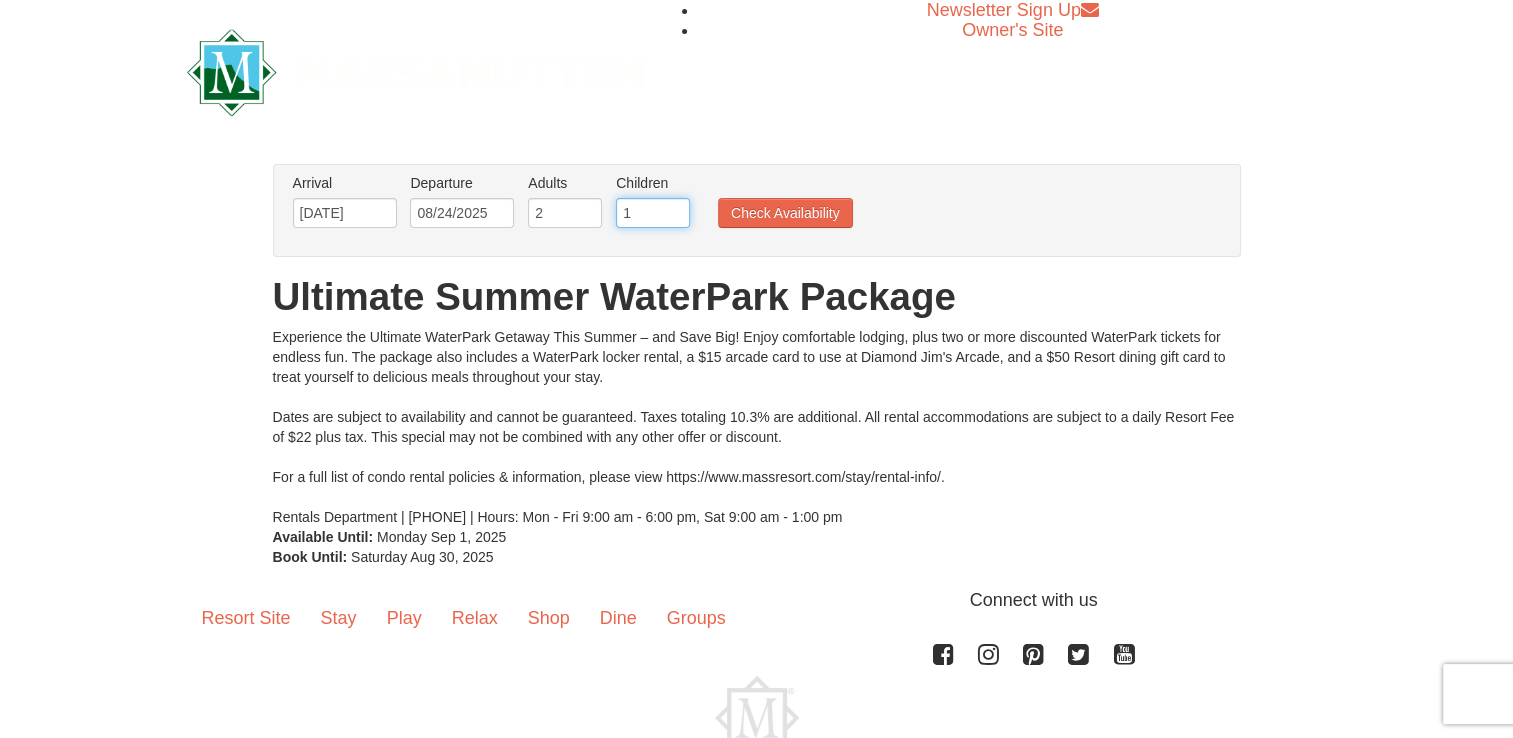 click on "1" at bounding box center (653, 213) 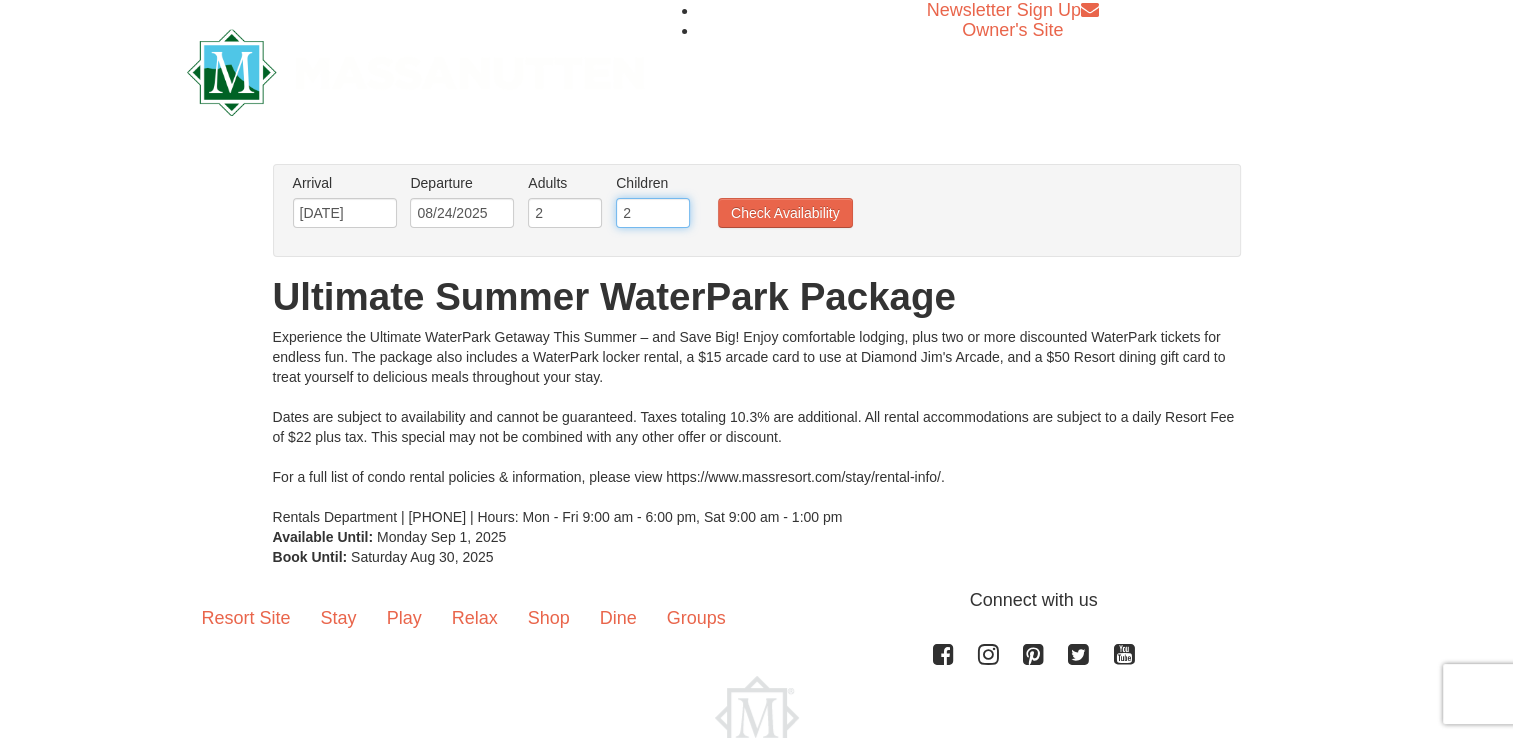 type on "2" 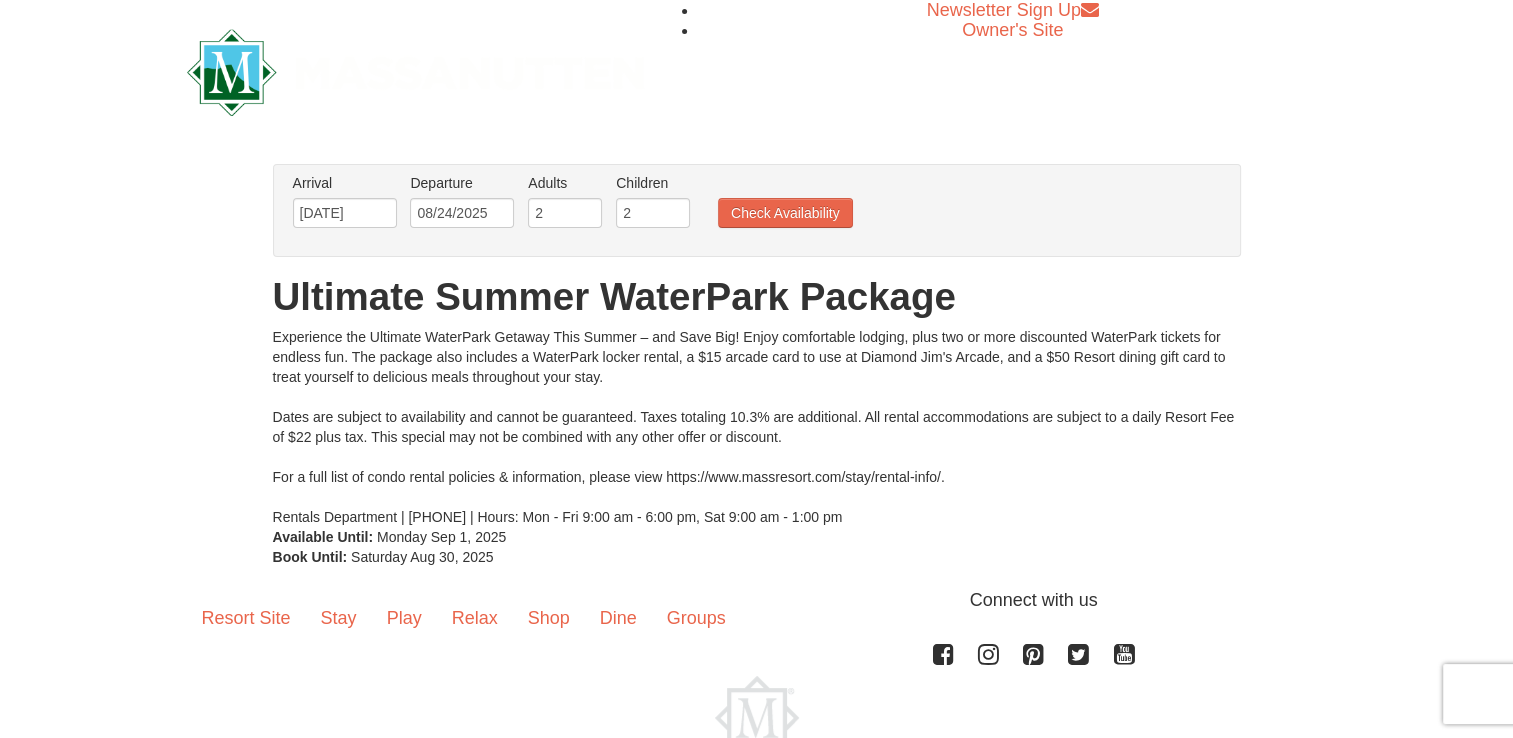 click on "Arrival Please format dates MM/DD/YYYY Please format dates MM/DD/YYYY
08/23/2025
Departure Please format dates MM/DD/YYYY Please format dates MM/DD/YYYY
08/24/2025
Adults Please format dates MM/DD/YYYY
2
Children Please format dates MM/DD/YYYY
2
Check Availability" at bounding box center (746, 205) 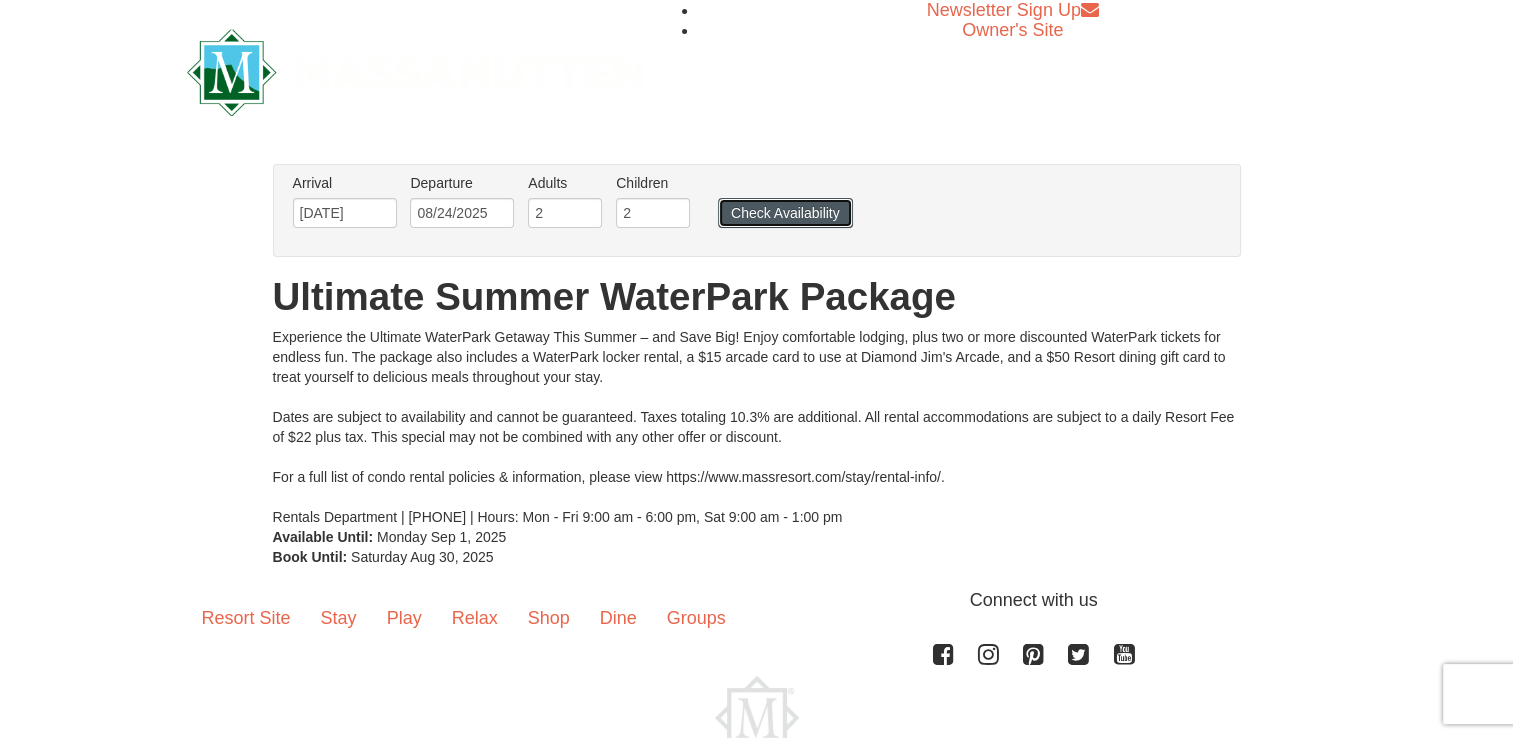 click on "Check Availability" at bounding box center [785, 213] 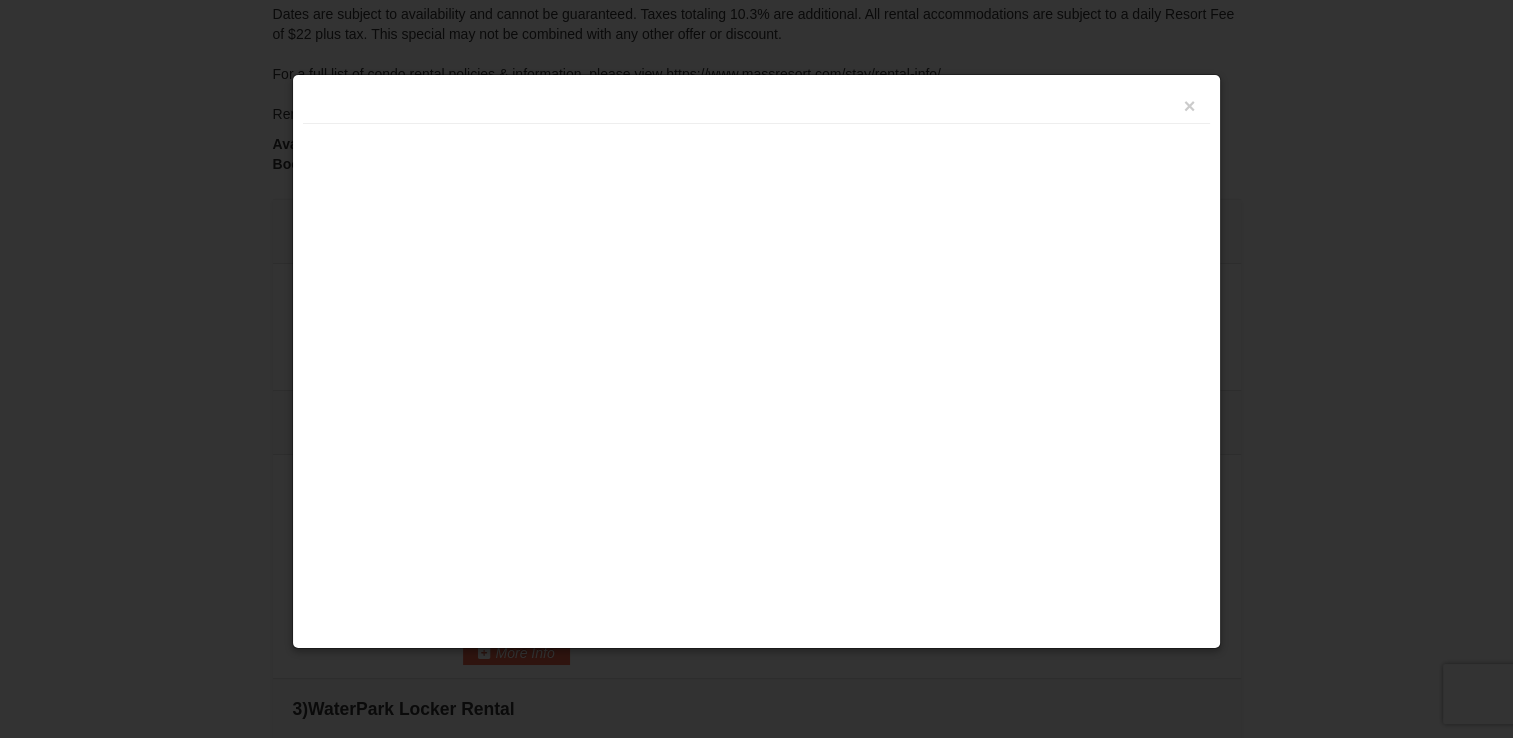 scroll, scrollTop: 0, scrollLeft: 0, axis: both 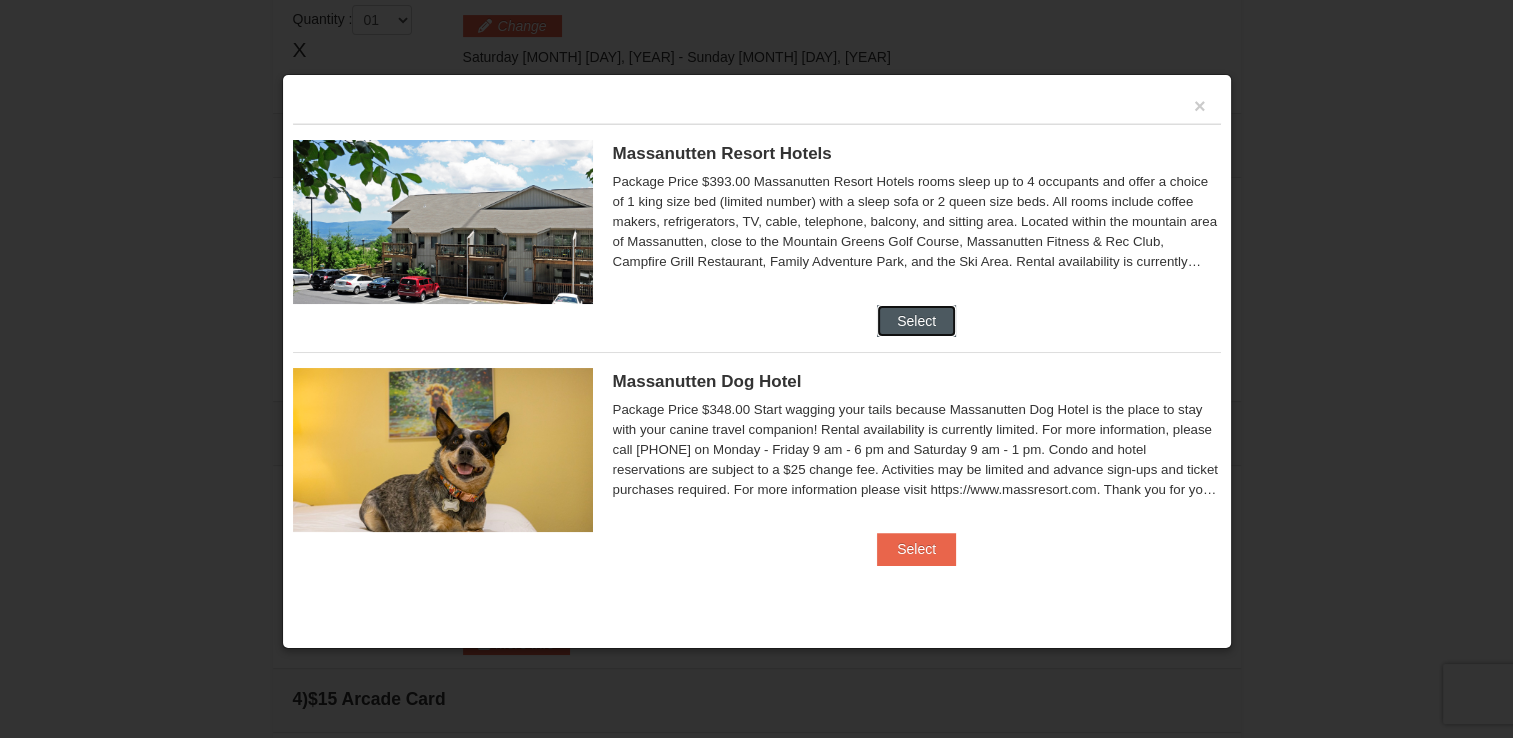 click on "Select" at bounding box center (916, 321) 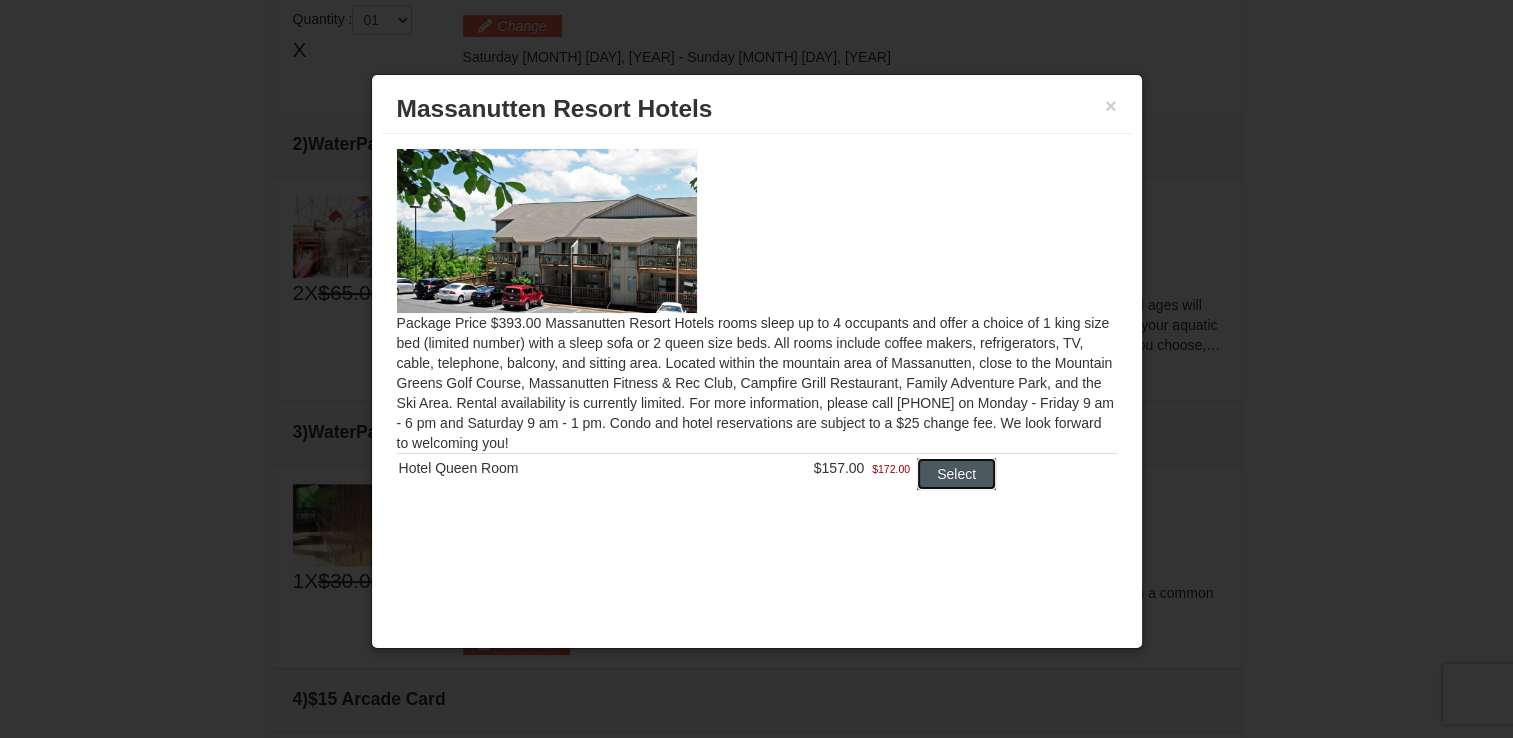 click on "Select" at bounding box center [956, 474] 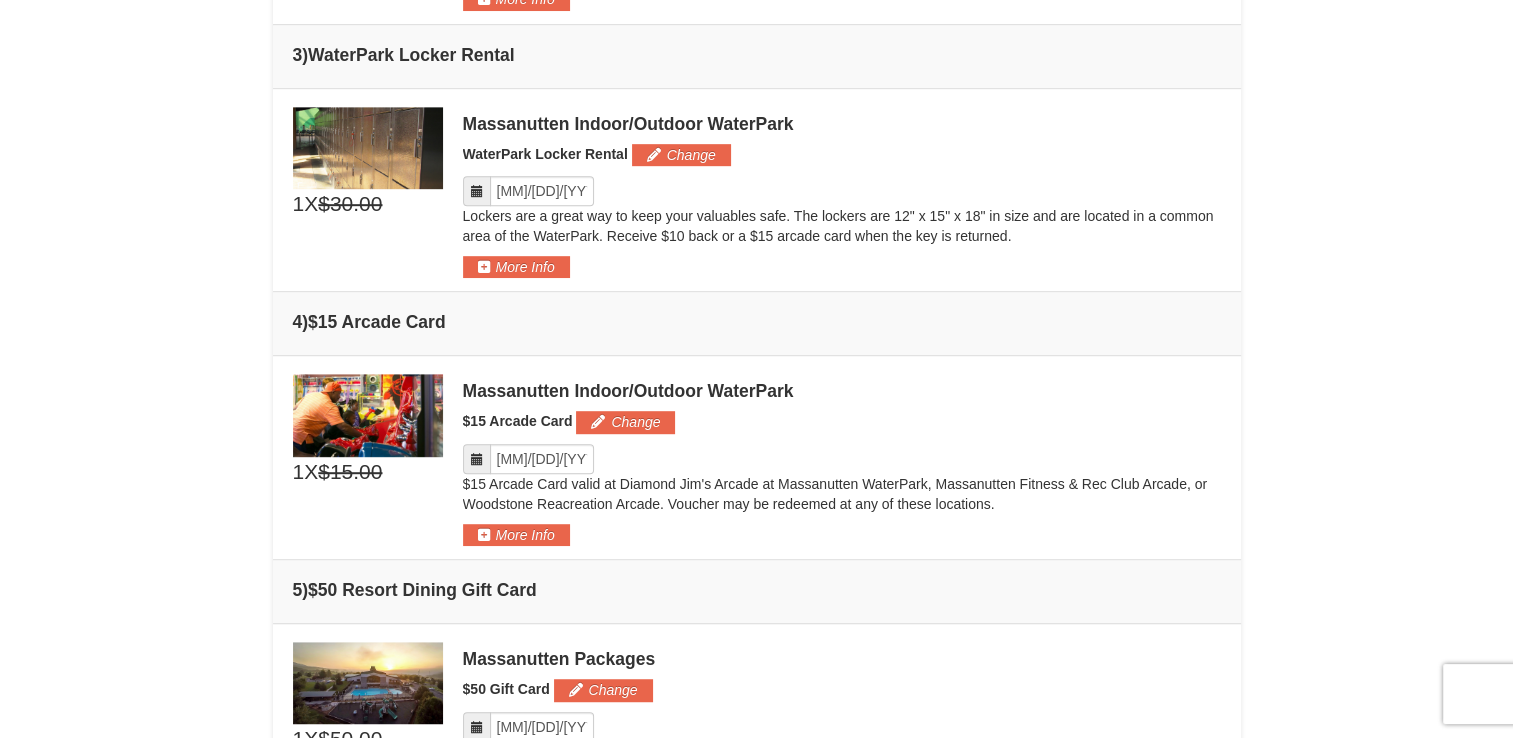 scroll, scrollTop: 1131, scrollLeft: 0, axis: vertical 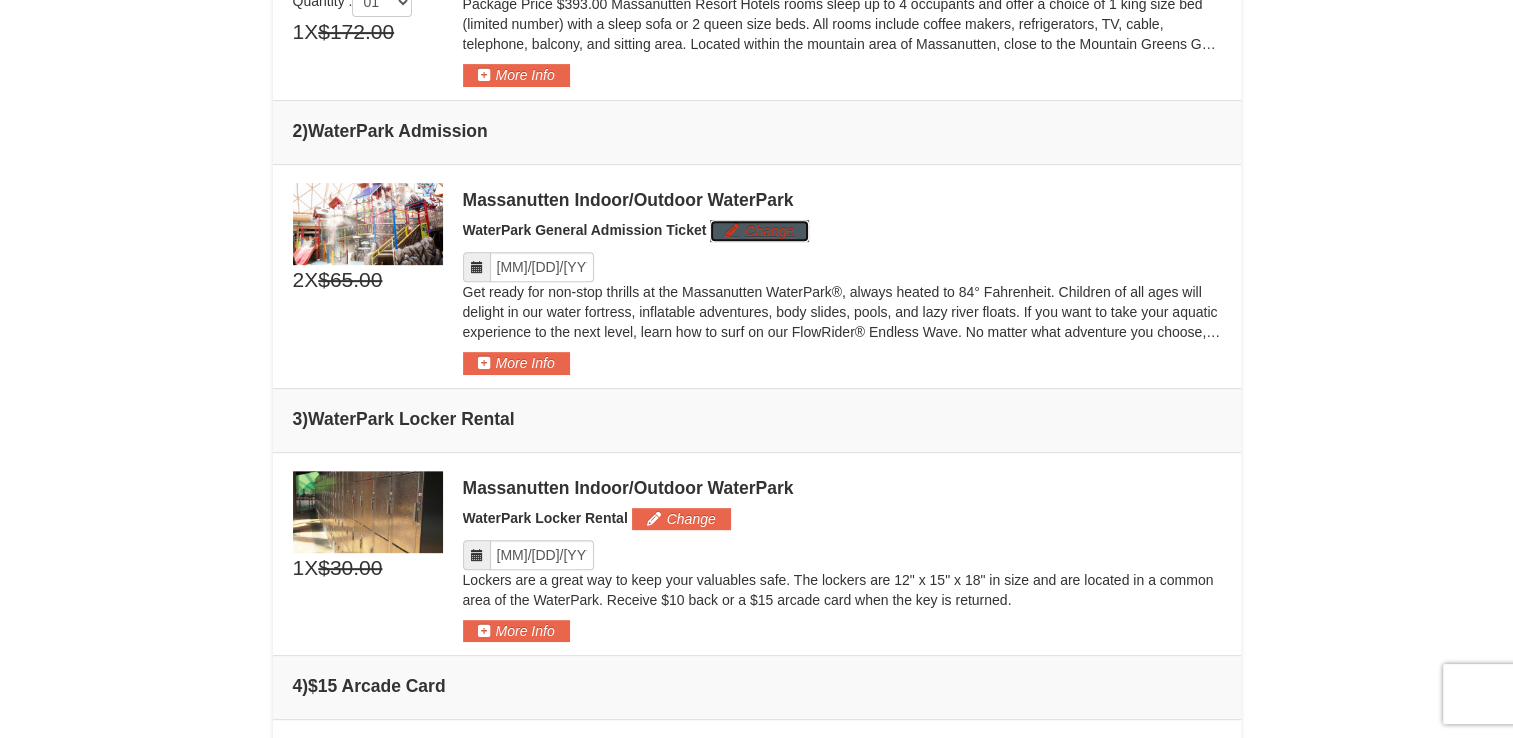 click on "Change" at bounding box center (759, 231) 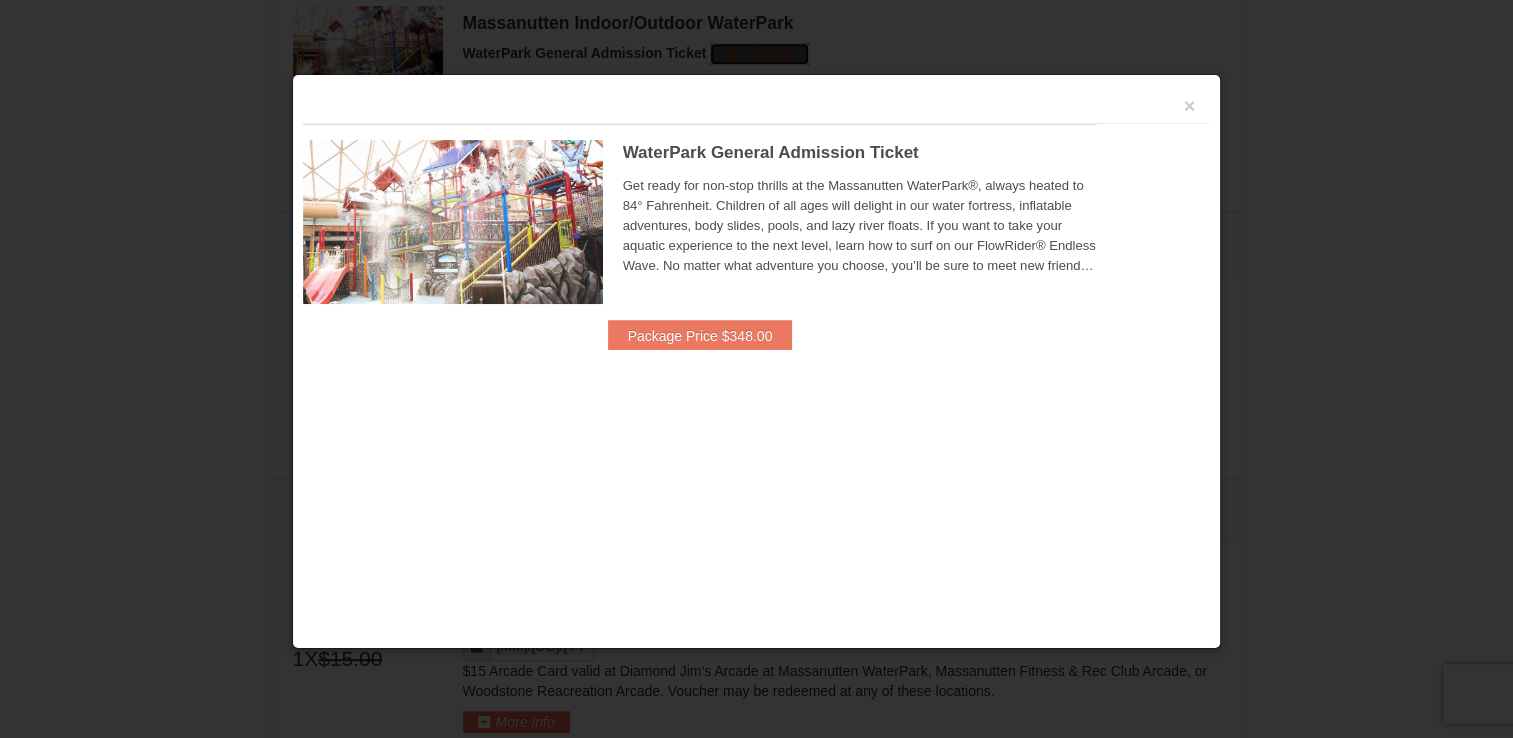 scroll, scrollTop: 912, scrollLeft: 0, axis: vertical 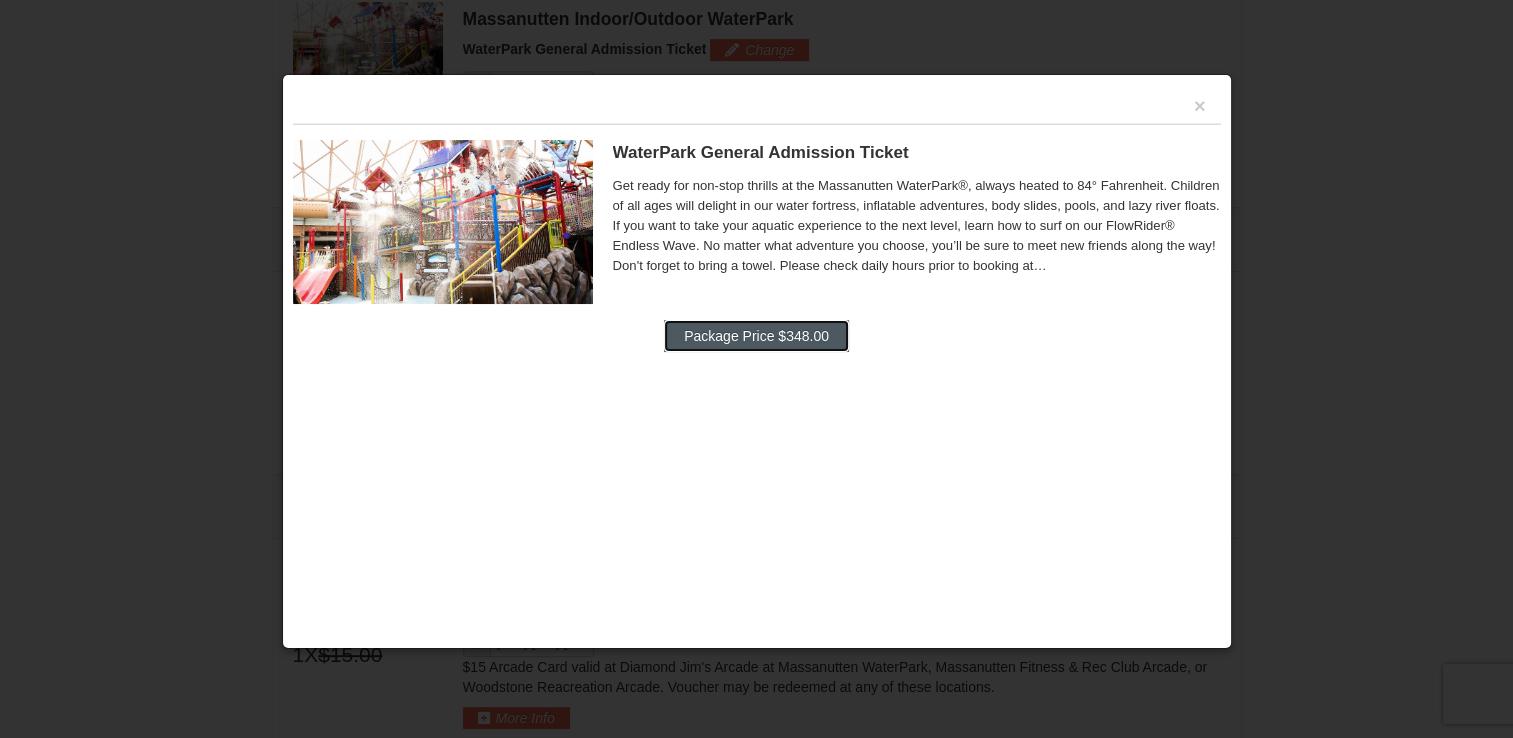 click on "Package Price $348.00" at bounding box center [756, 336] 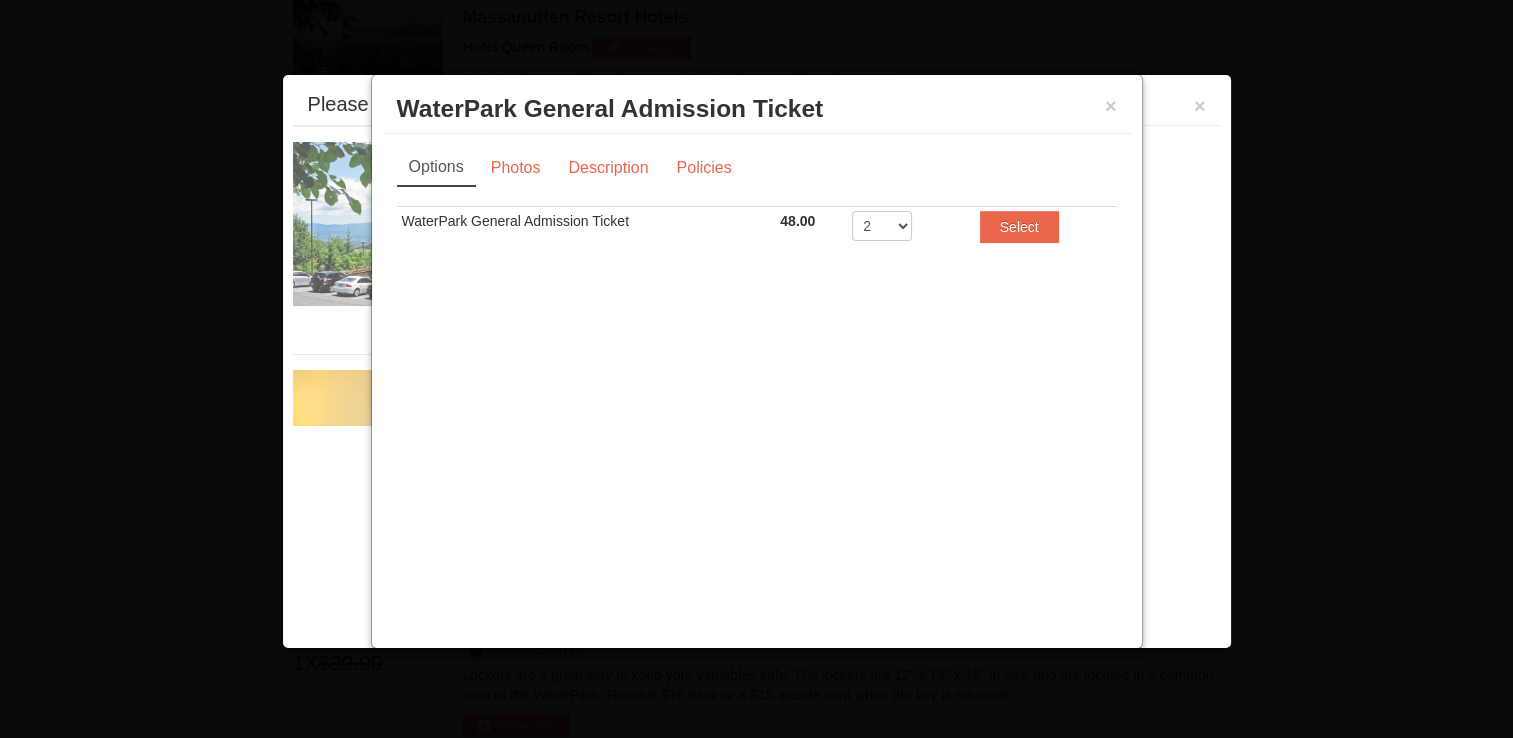 scroll, scrollTop: 635, scrollLeft: 0, axis: vertical 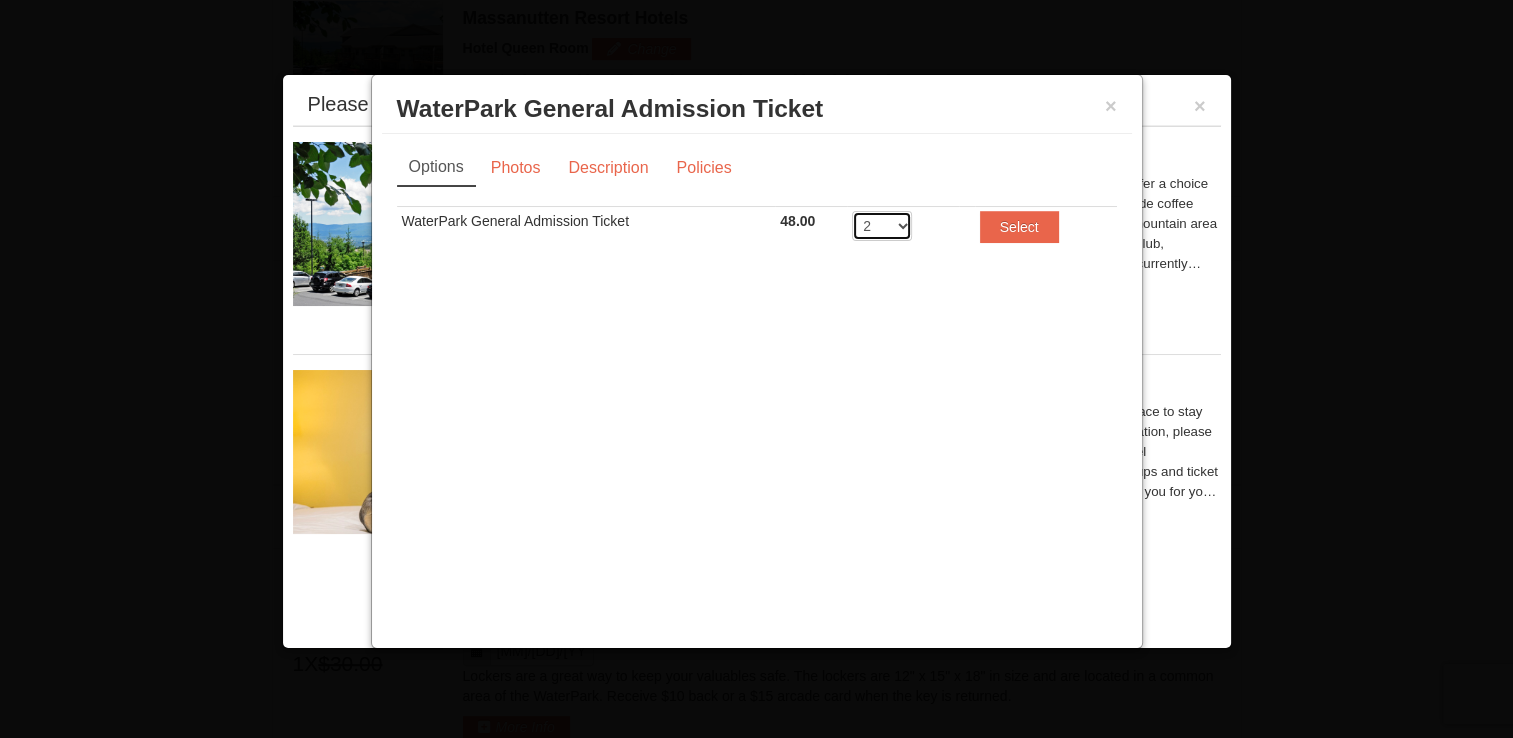 click on "2 3 4 5 6 7 8" at bounding box center (882, 226) 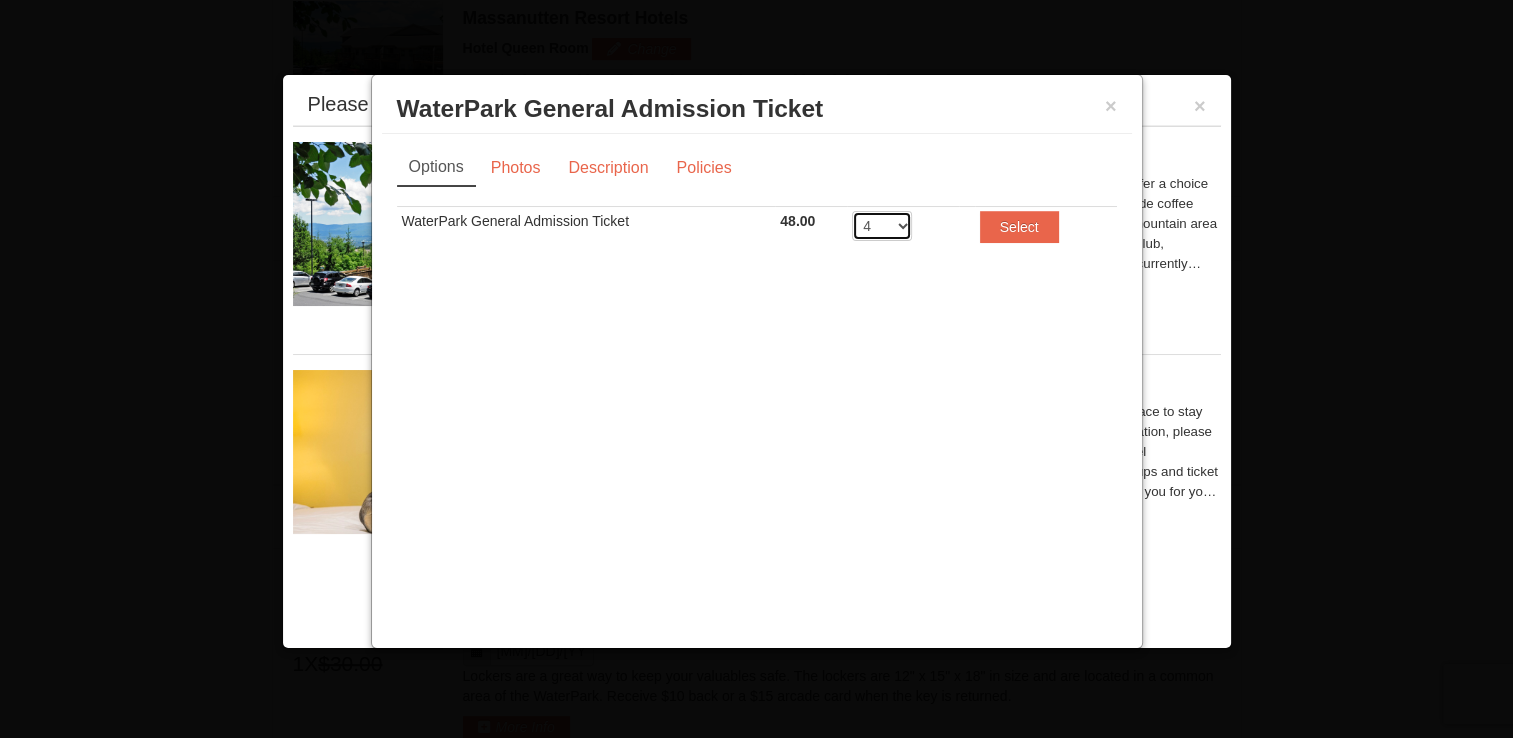 click on "2 3 4 5 6 7 8" at bounding box center [882, 226] 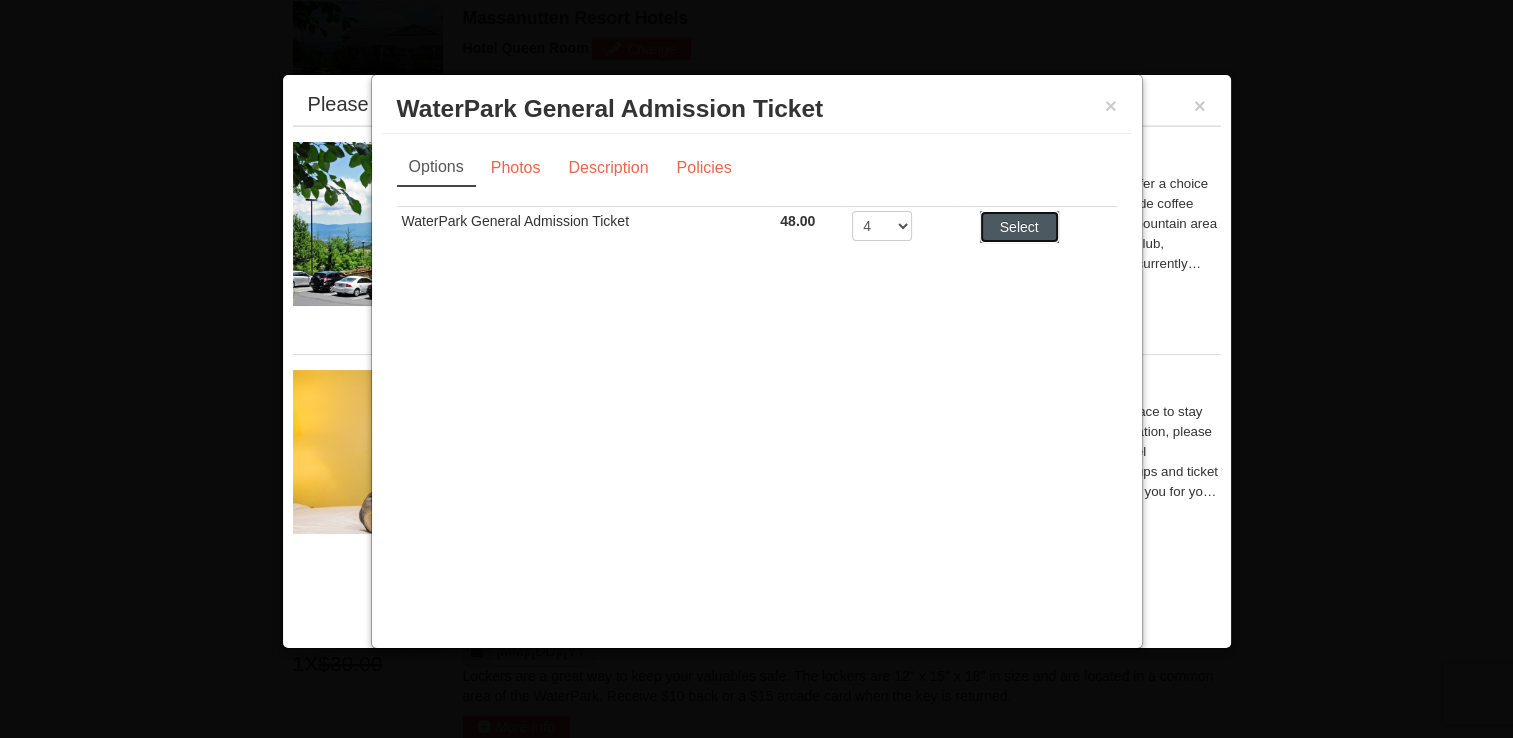 click on "Select" at bounding box center [1019, 227] 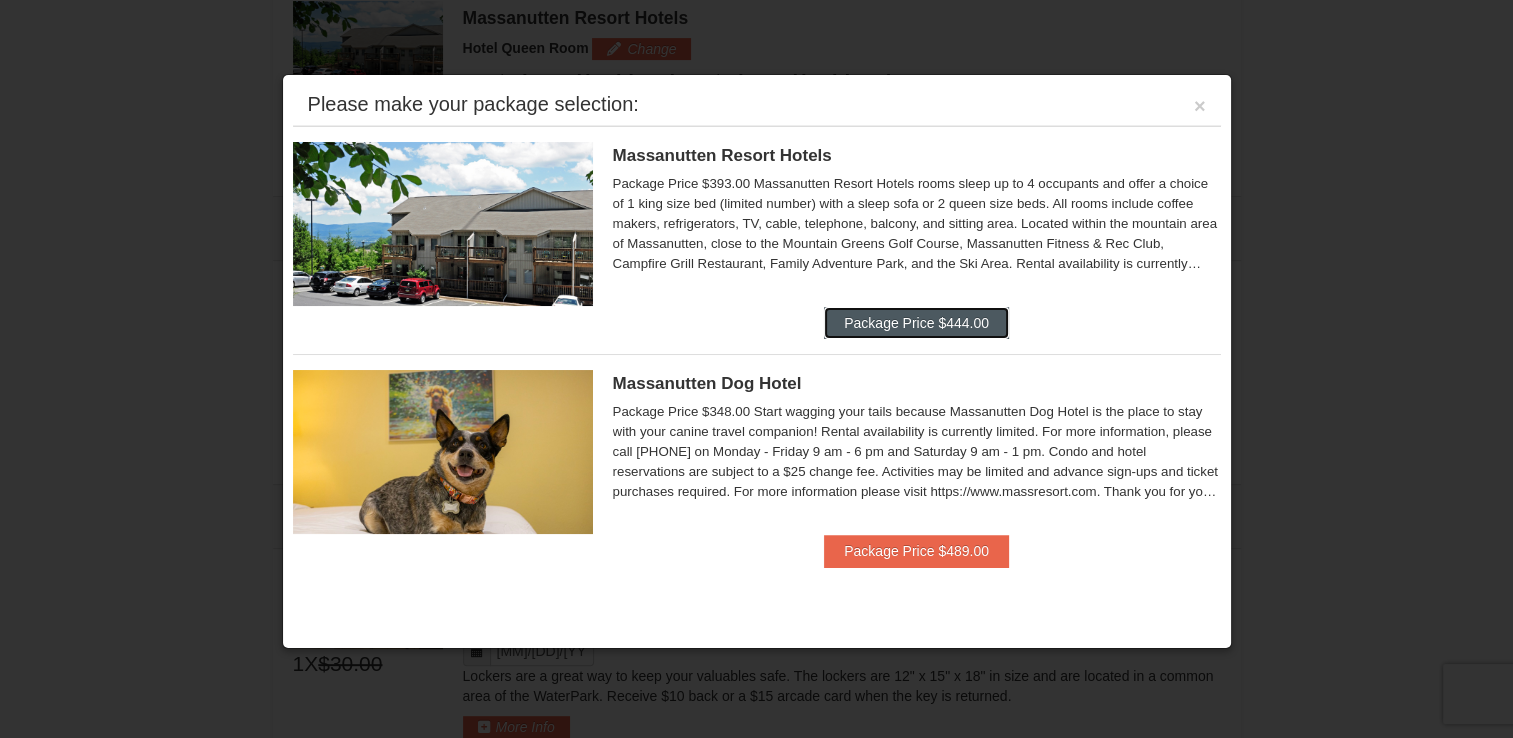 click on "Package Price $444.00" at bounding box center (916, 323) 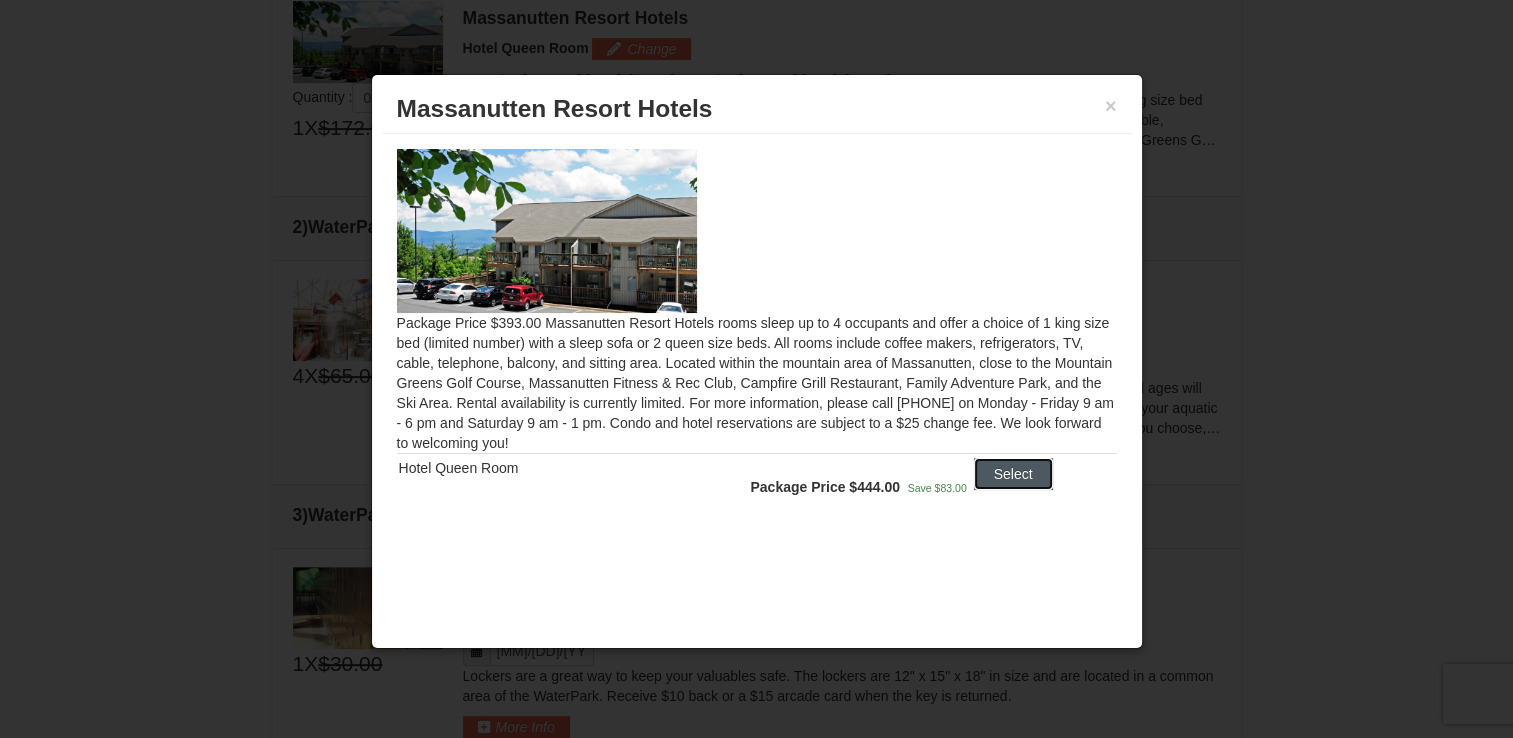 click on "Select" at bounding box center (1013, 474) 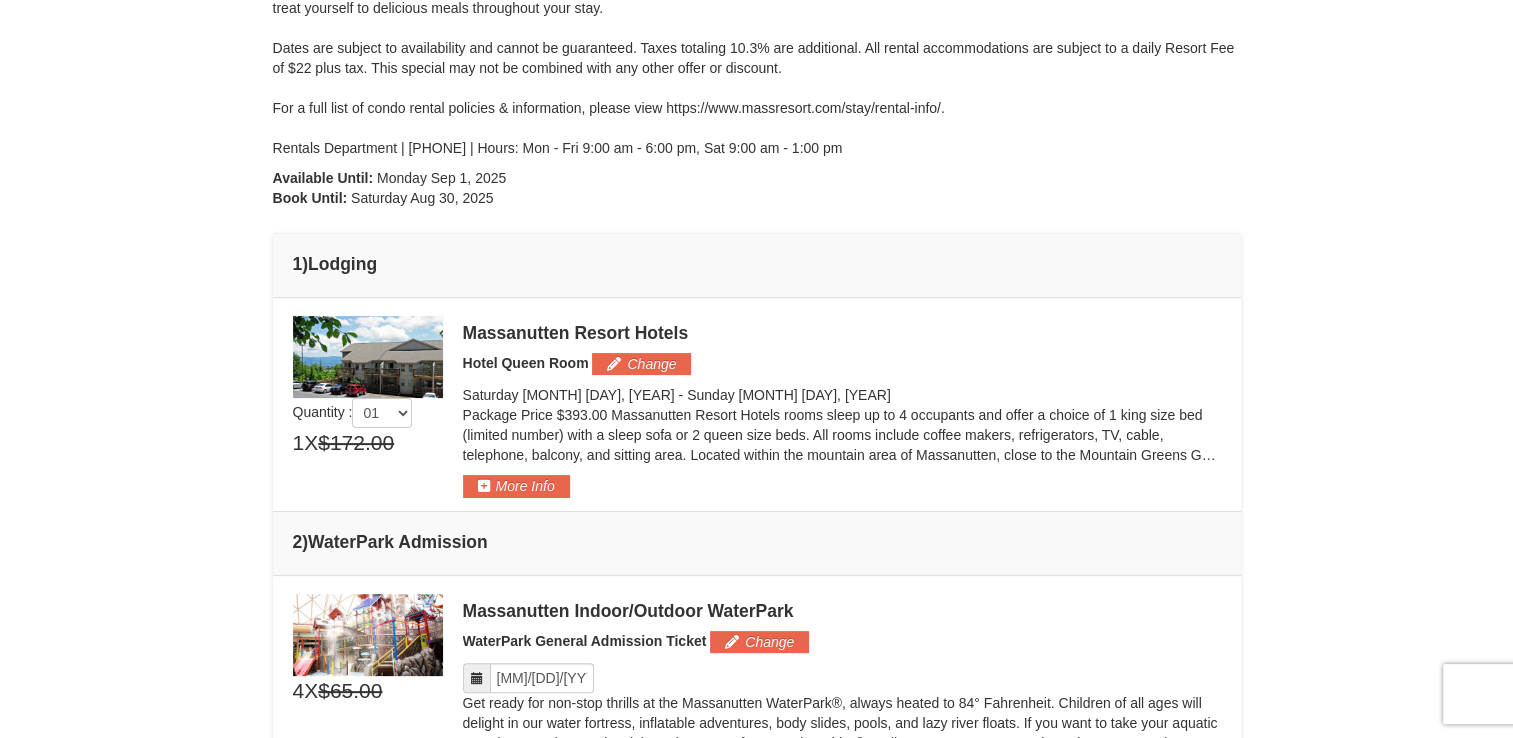 scroll, scrollTop: 0, scrollLeft: 0, axis: both 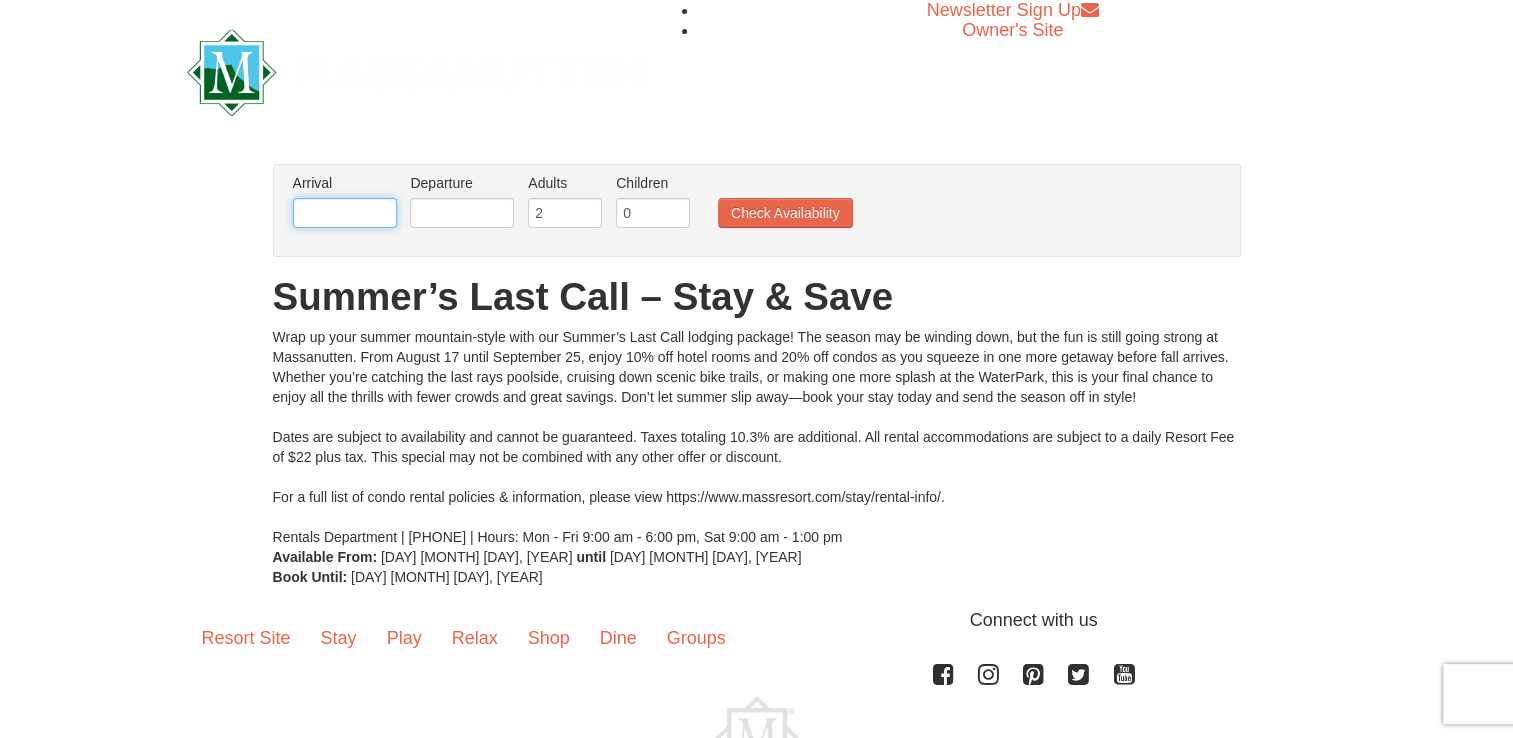 click at bounding box center [345, 213] 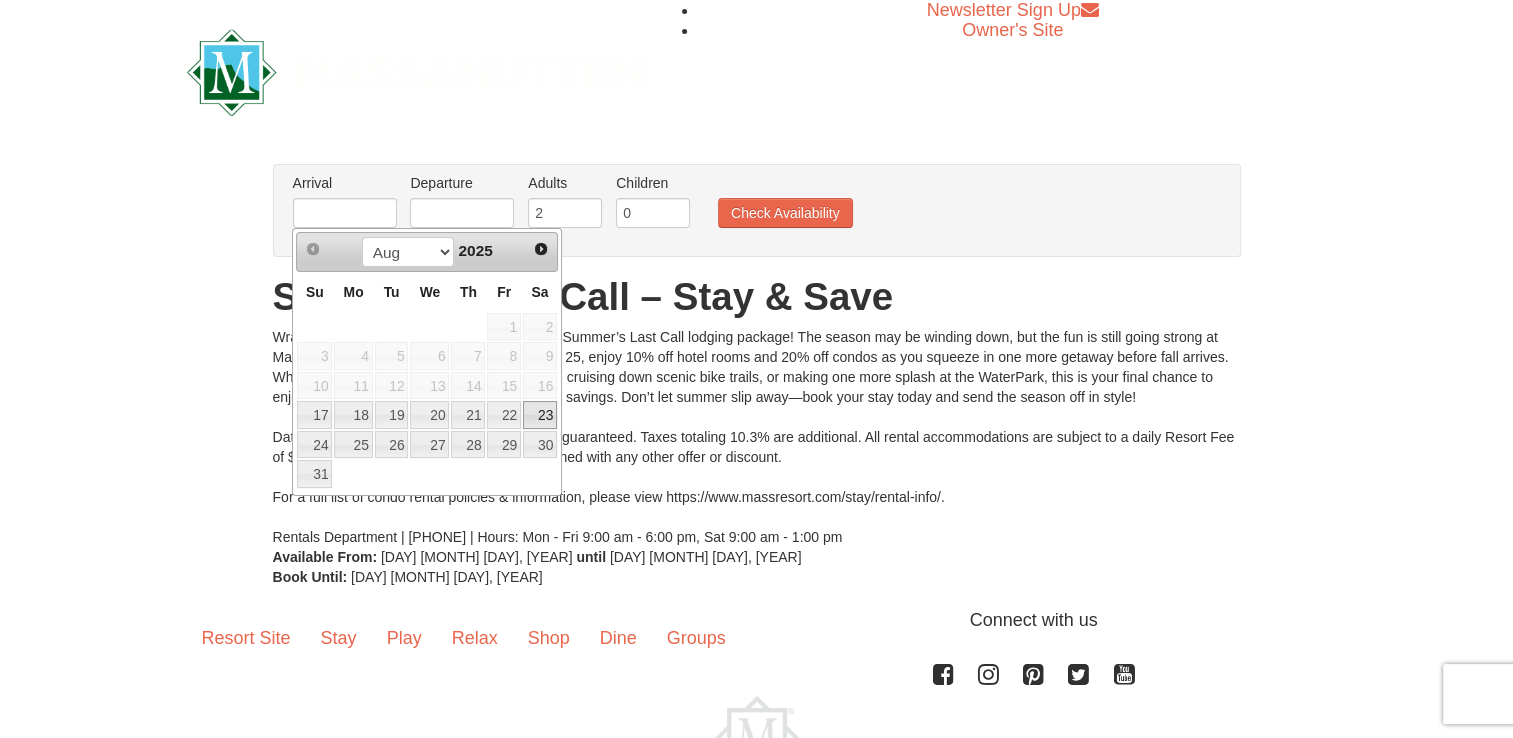 click on "23" at bounding box center [540, 415] 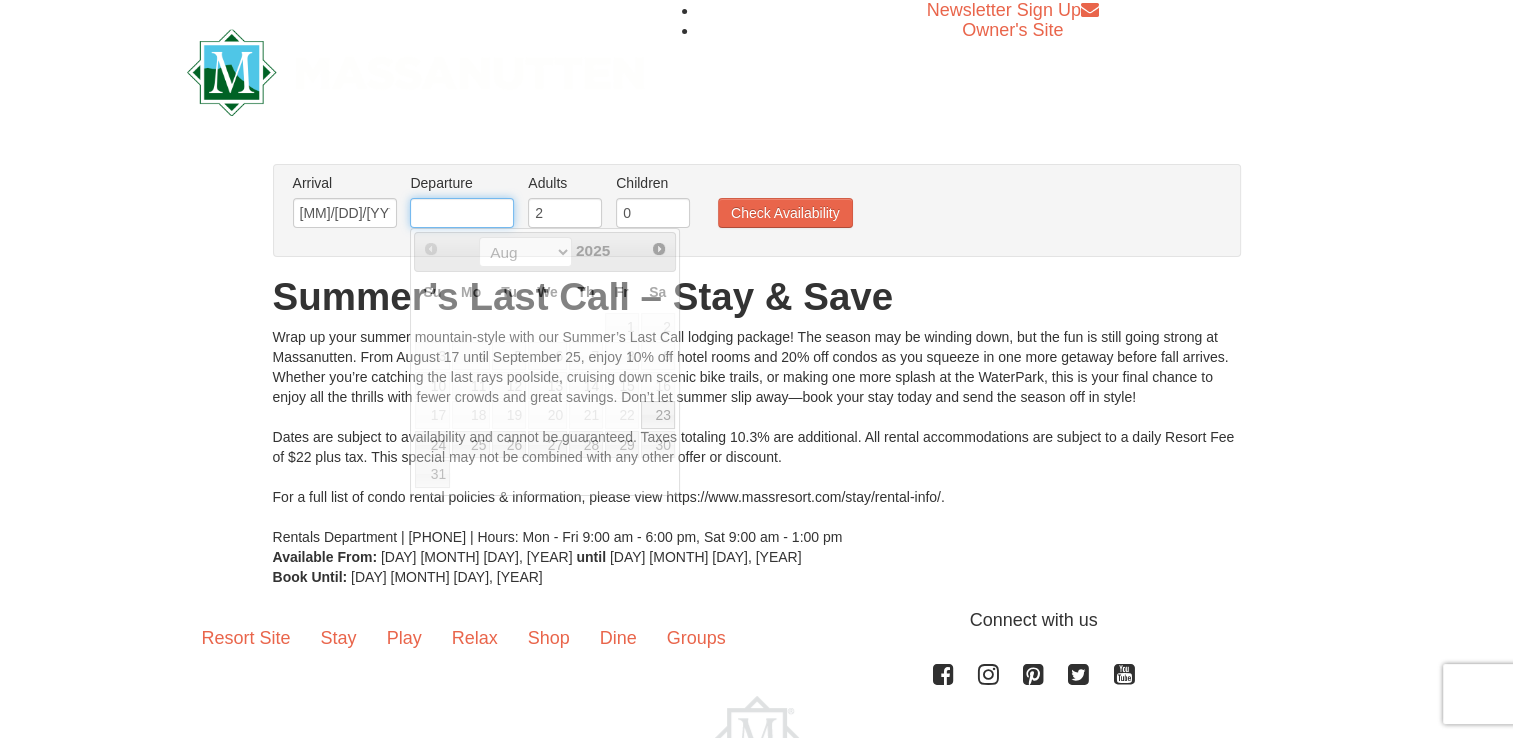 click at bounding box center [462, 213] 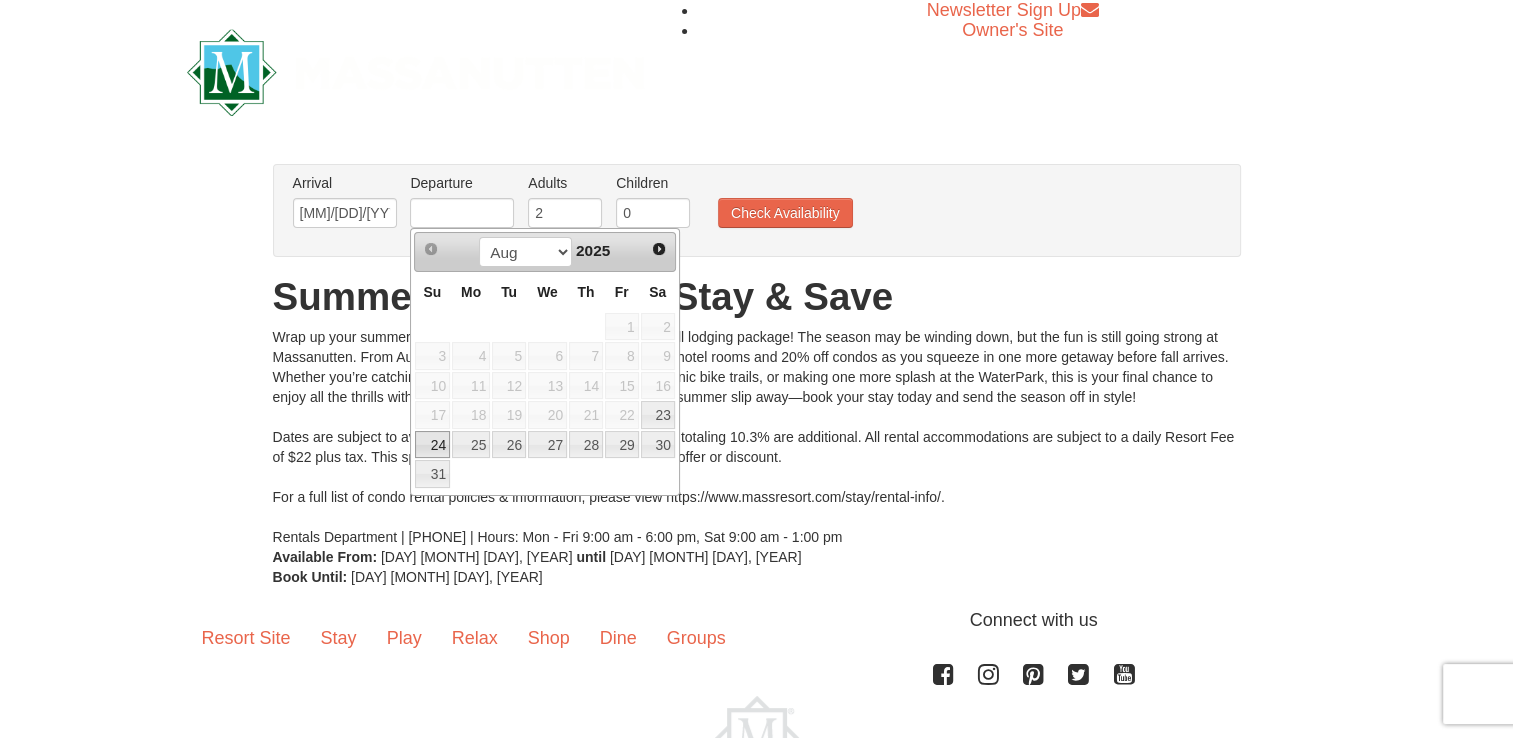 click on "24" at bounding box center (432, 445) 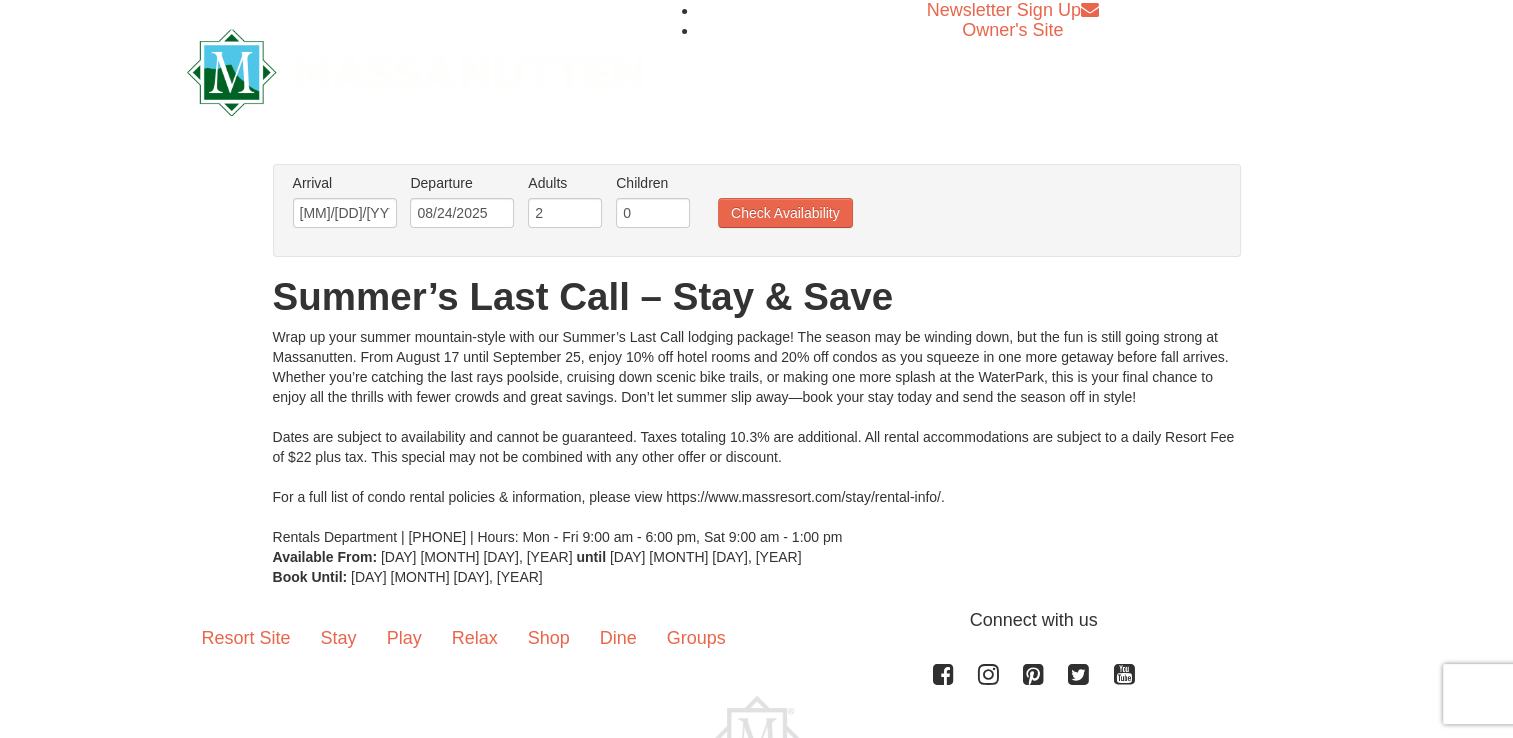 drag, startPoint x: 654, startPoint y: 230, endPoint x: 660, endPoint y: 215, distance: 16.155495 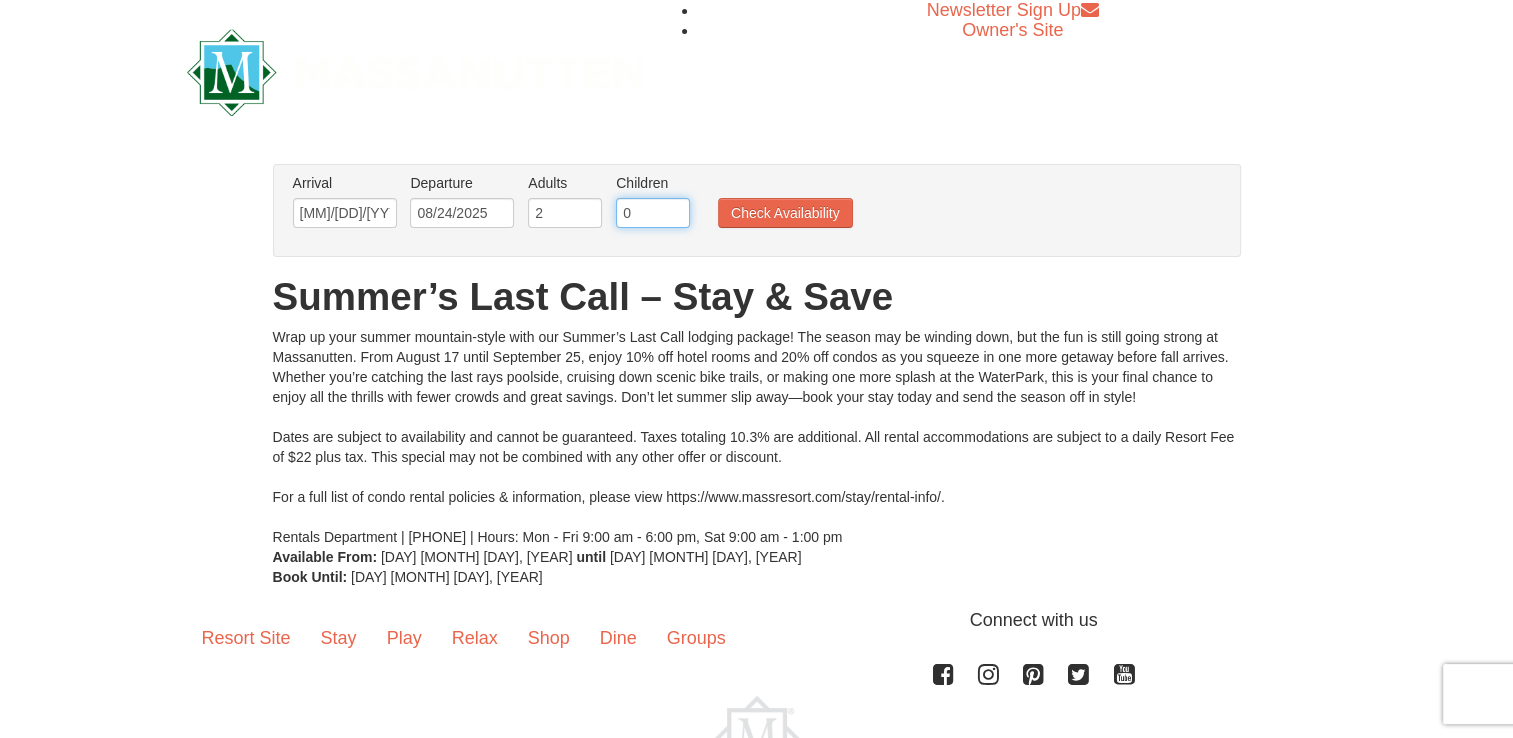 click on "0" at bounding box center (653, 213) 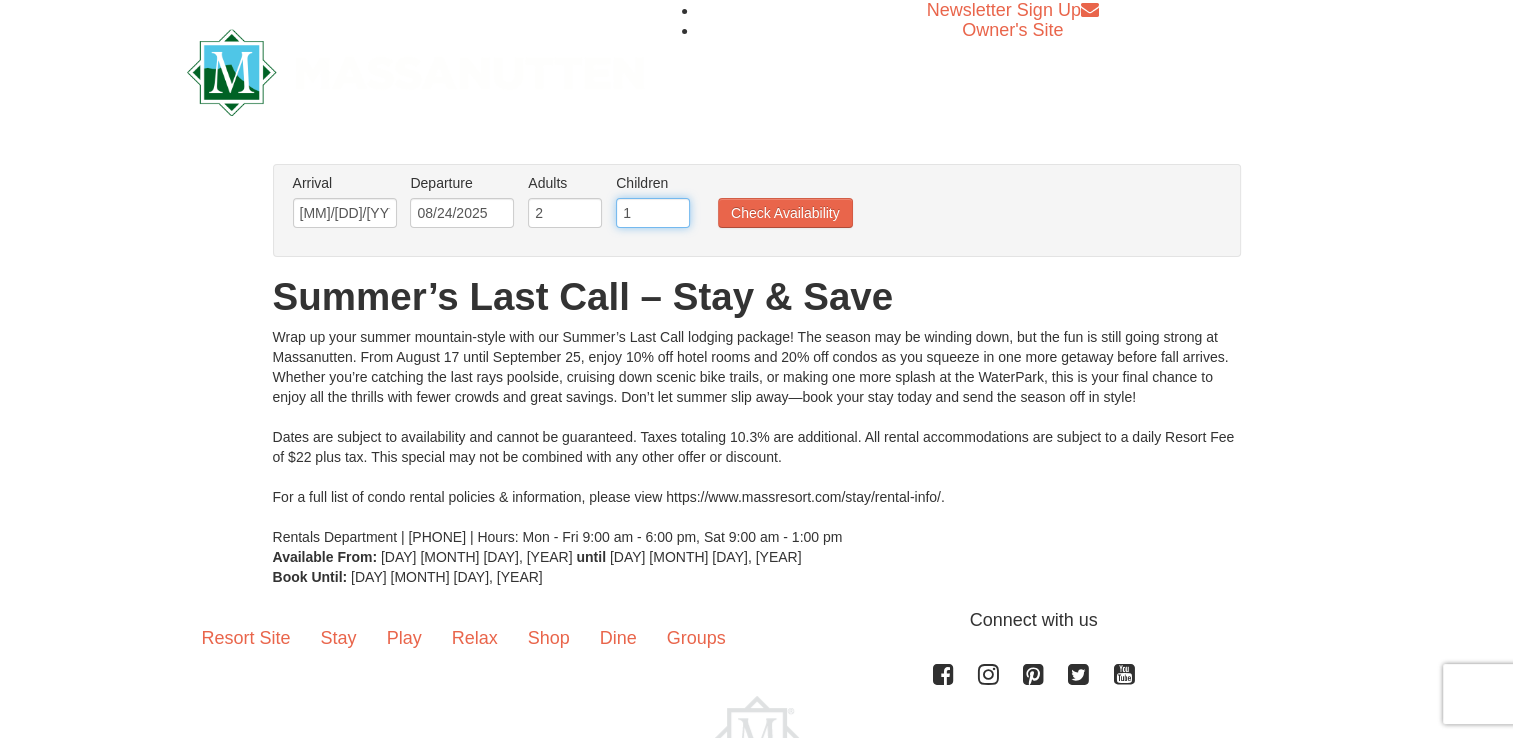 click on "1" at bounding box center (653, 213) 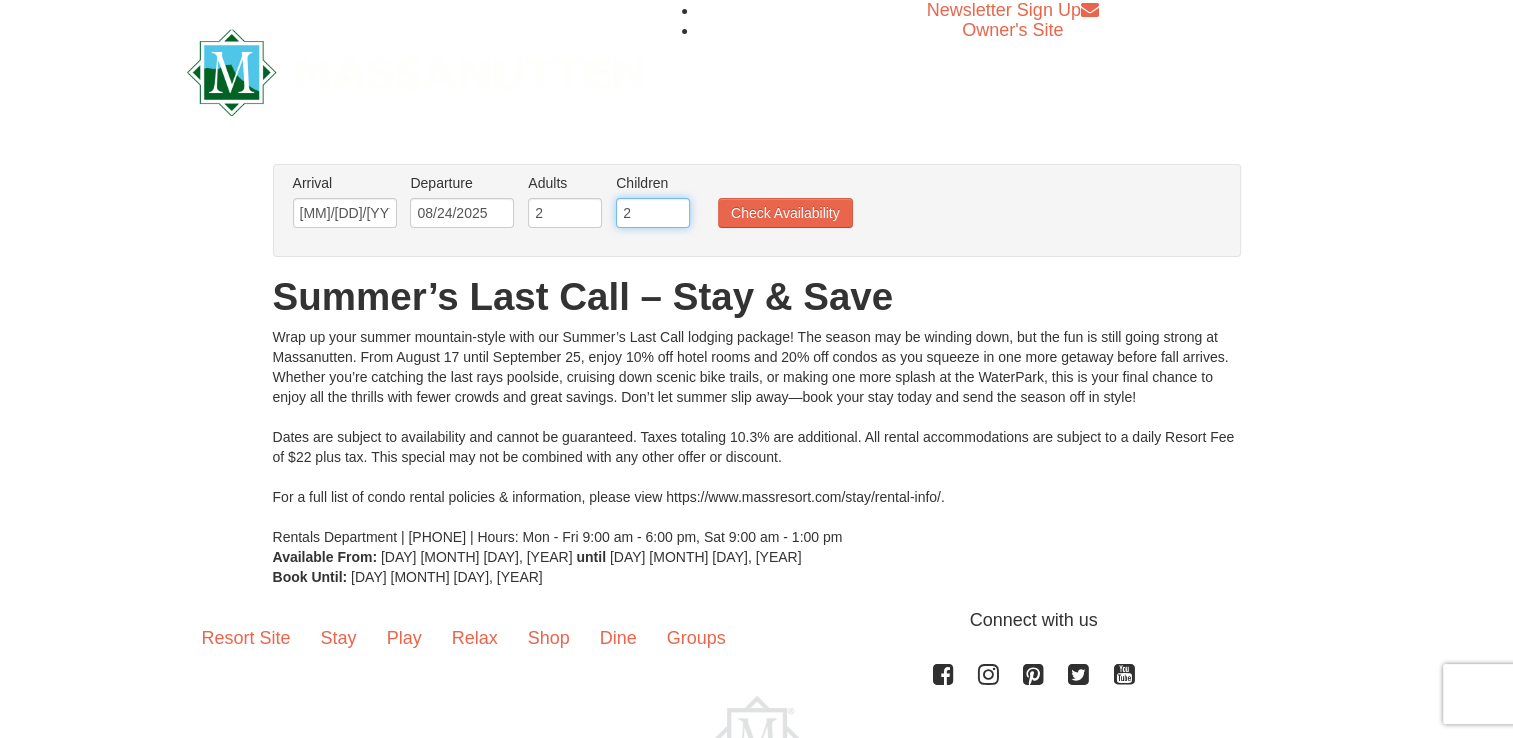 type on "2" 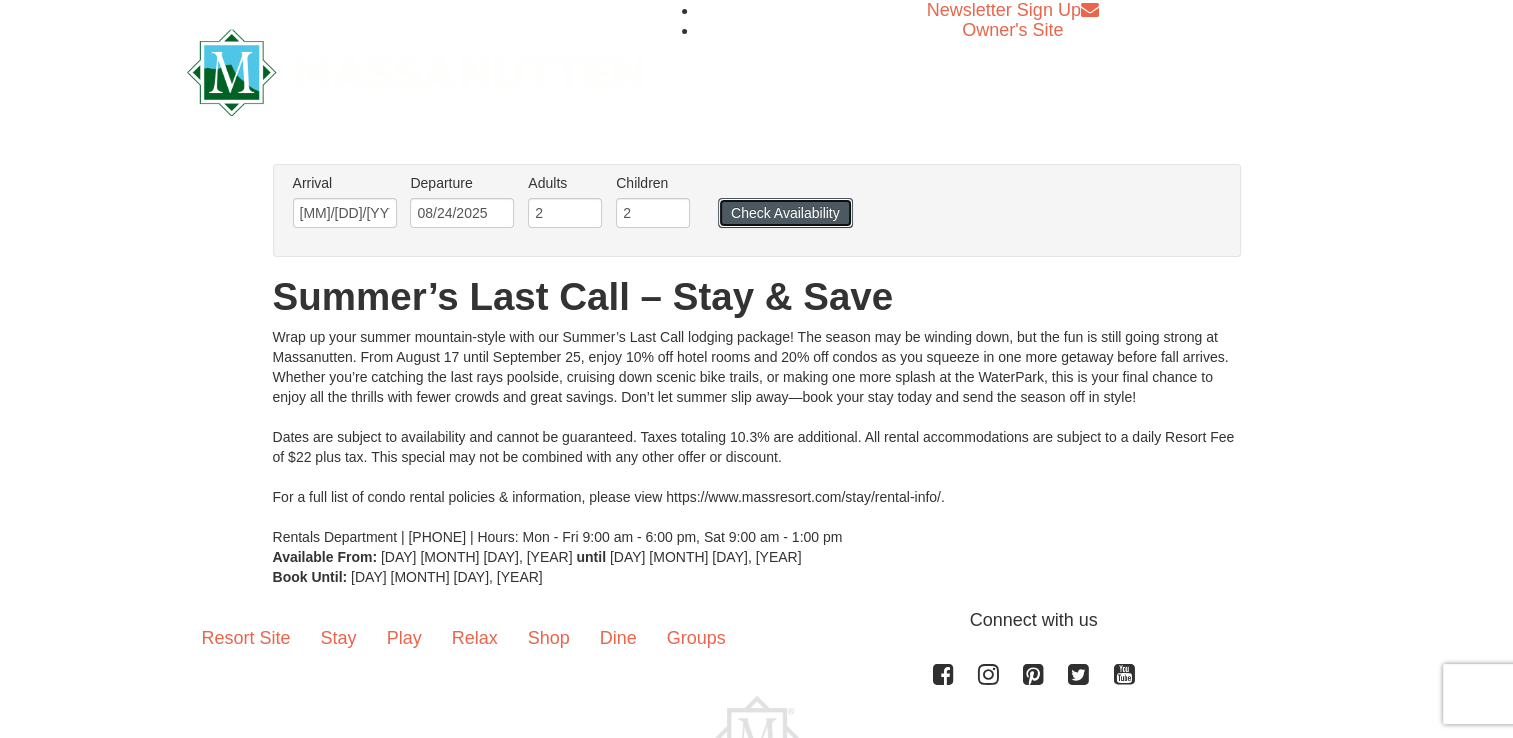 click on "Check Availability" at bounding box center (785, 213) 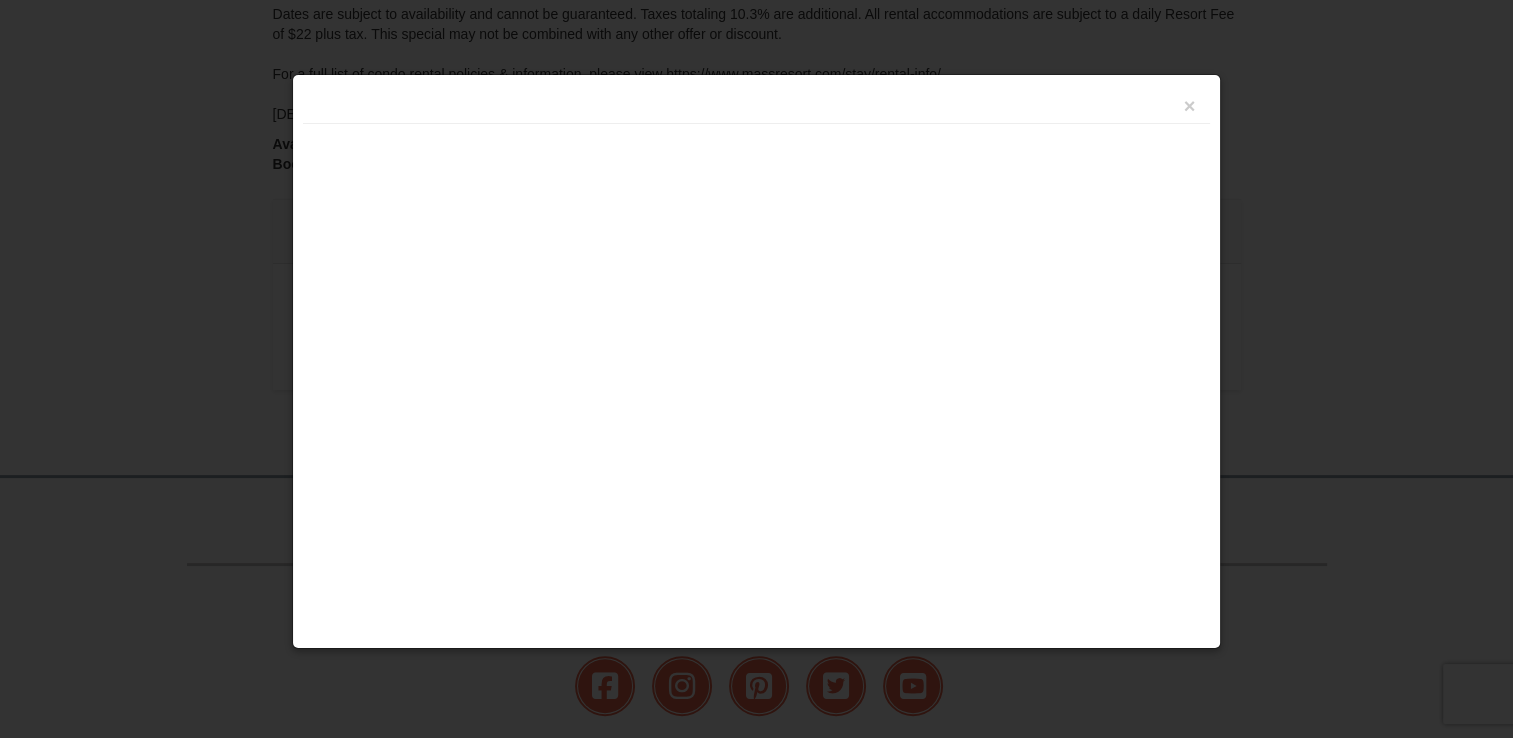 scroll, scrollTop: 0, scrollLeft: 0, axis: both 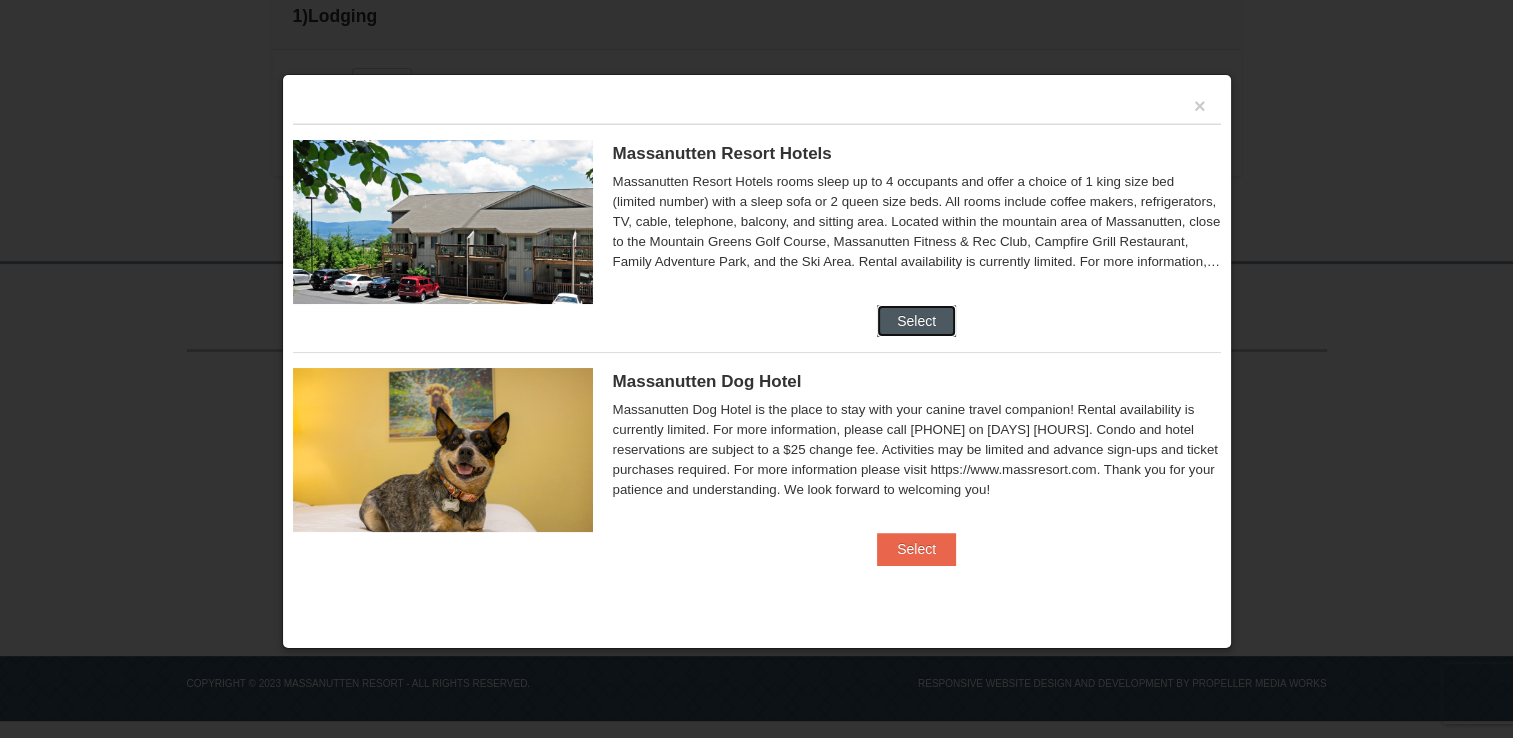 click on "Select" at bounding box center (916, 321) 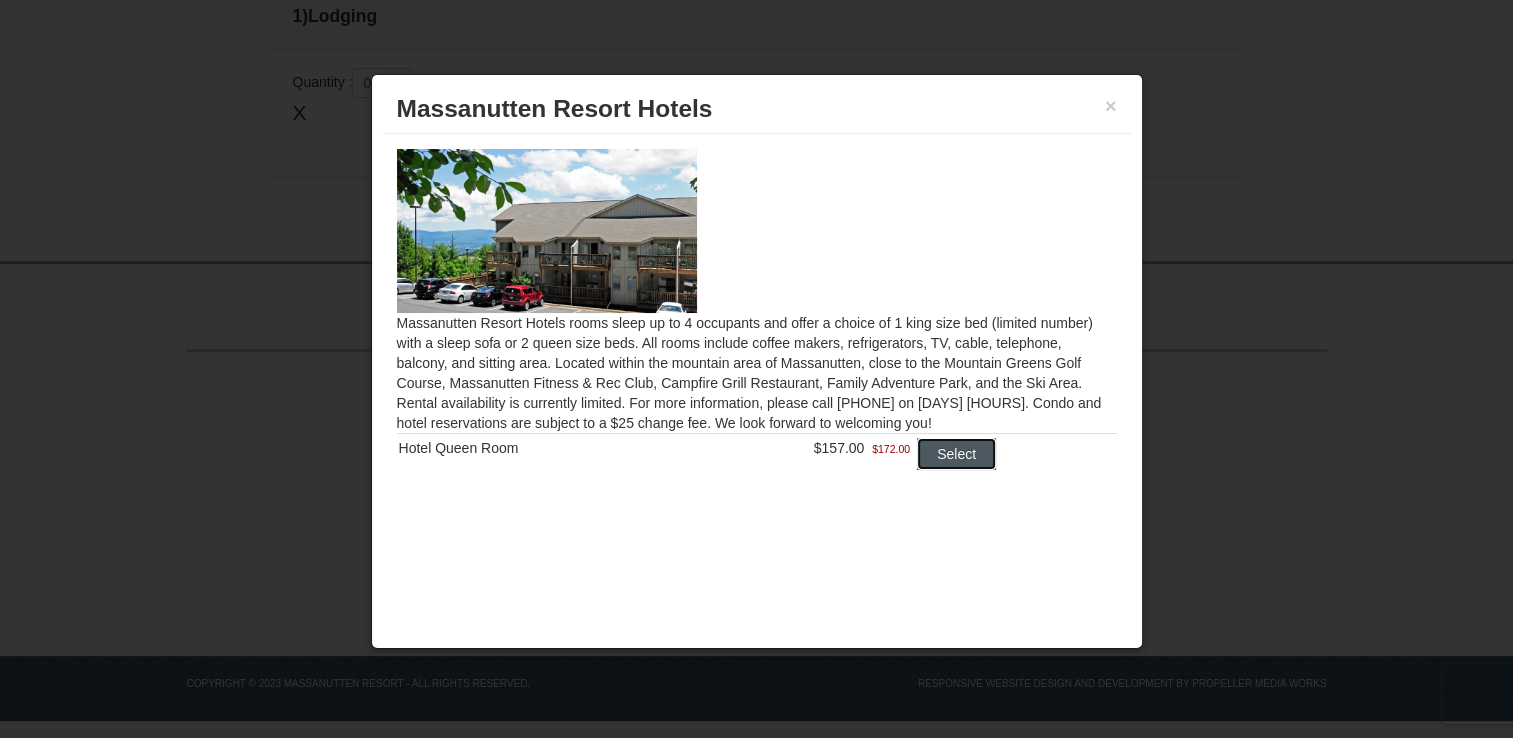 click on "Select" at bounding box center [956, 454] 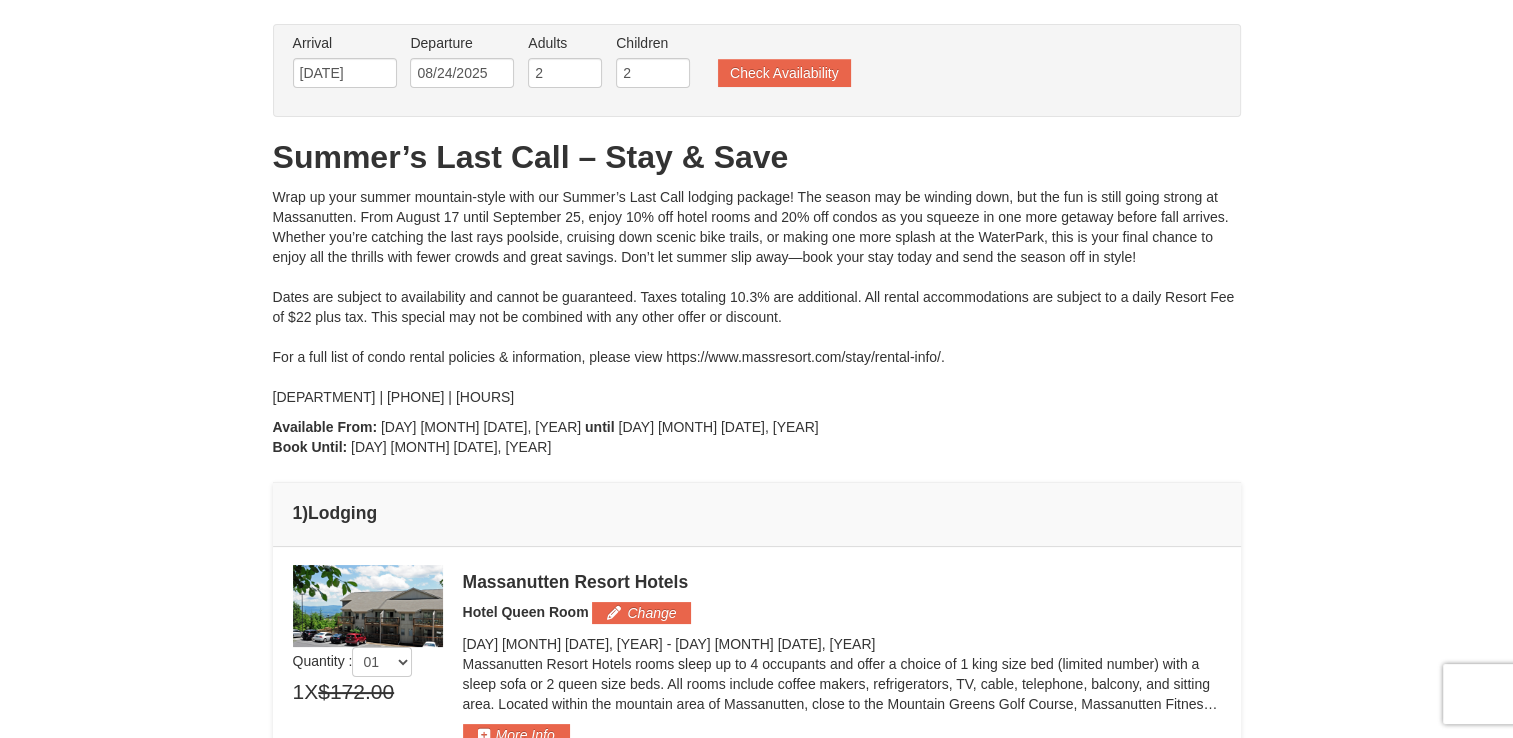 scroll, scrollTop: 0, scrollLeft: 0, axis: both 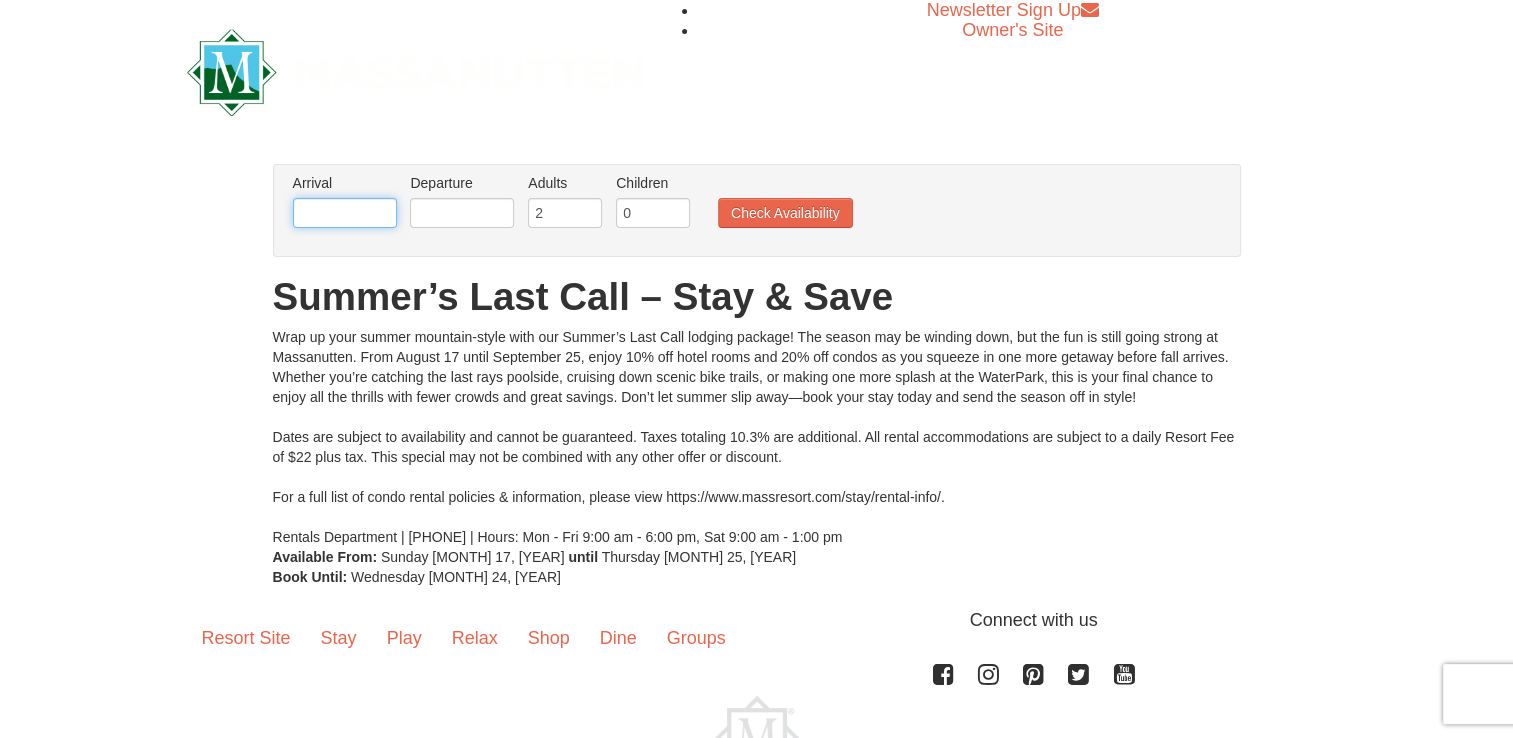 click at bounding box center (345, 213) 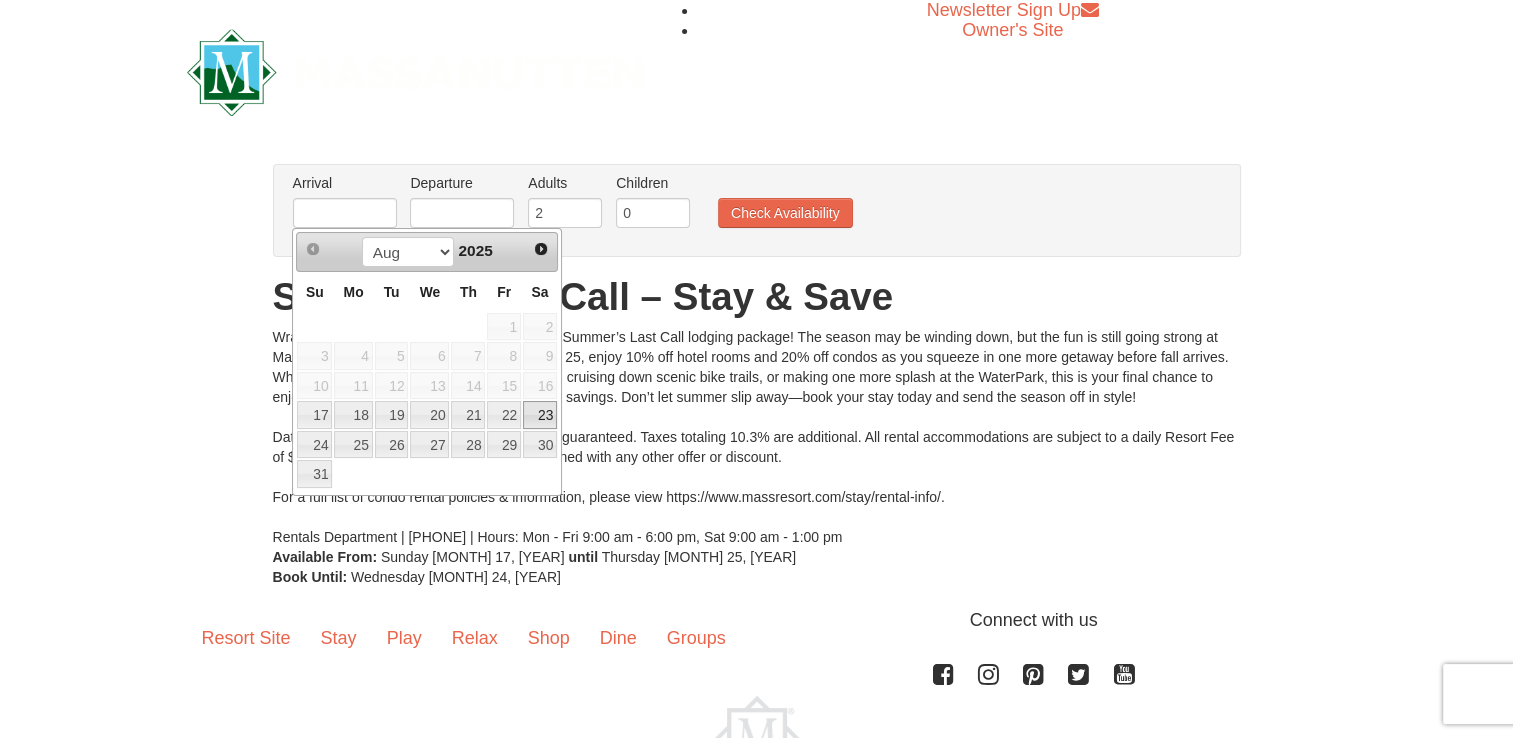 click on "23" at bounding box center [540, 415] 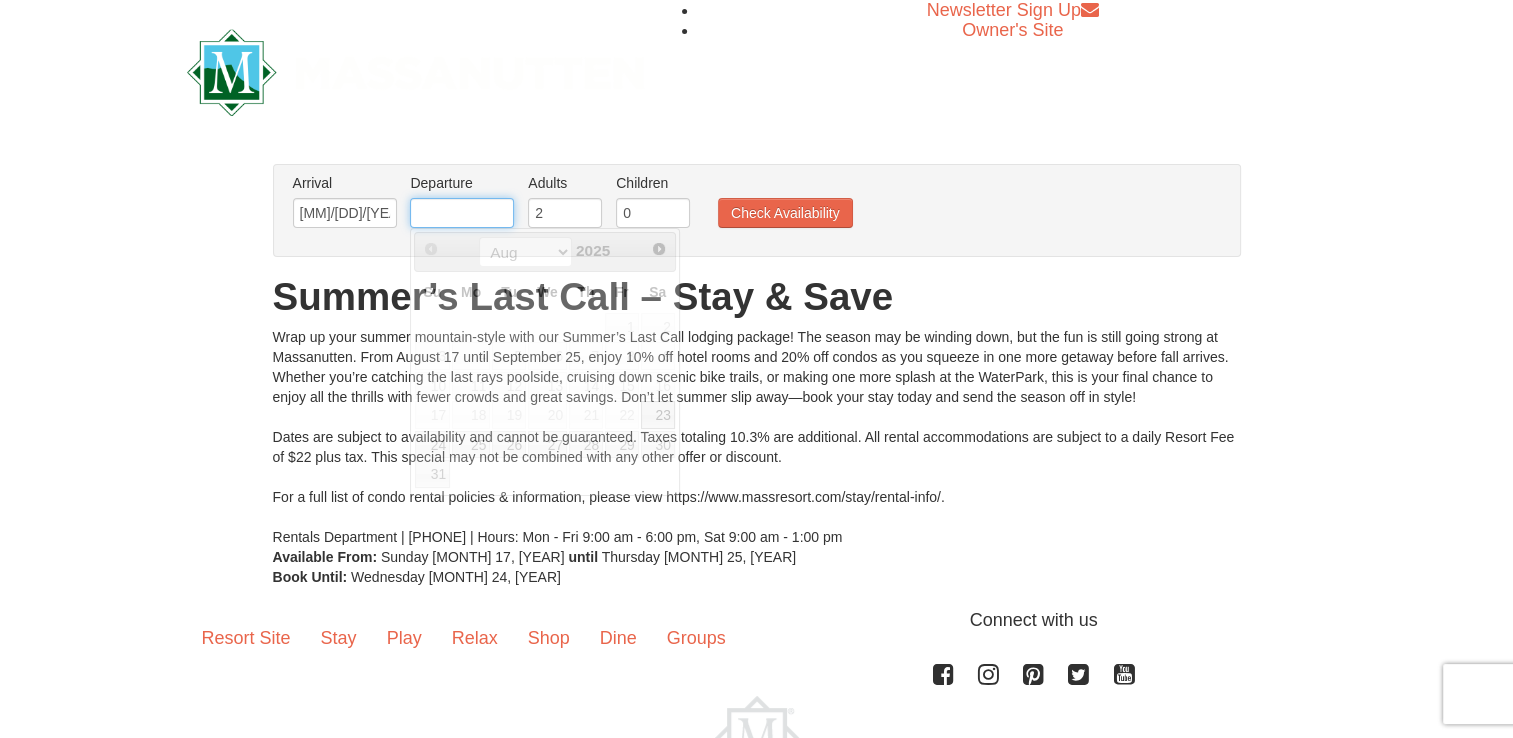 click at bounding box center (462, 213) 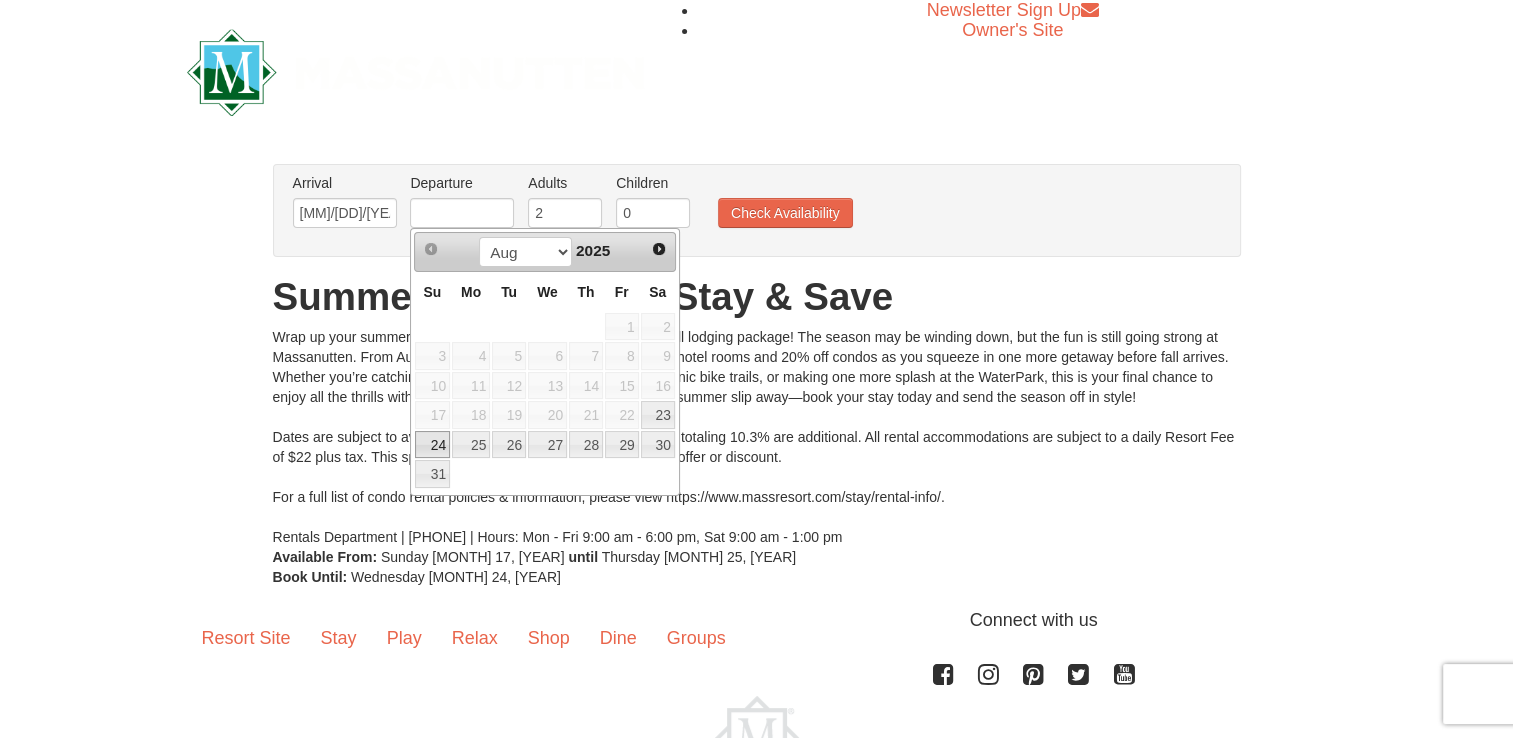 click on "24" at bounding box center [432, 445] 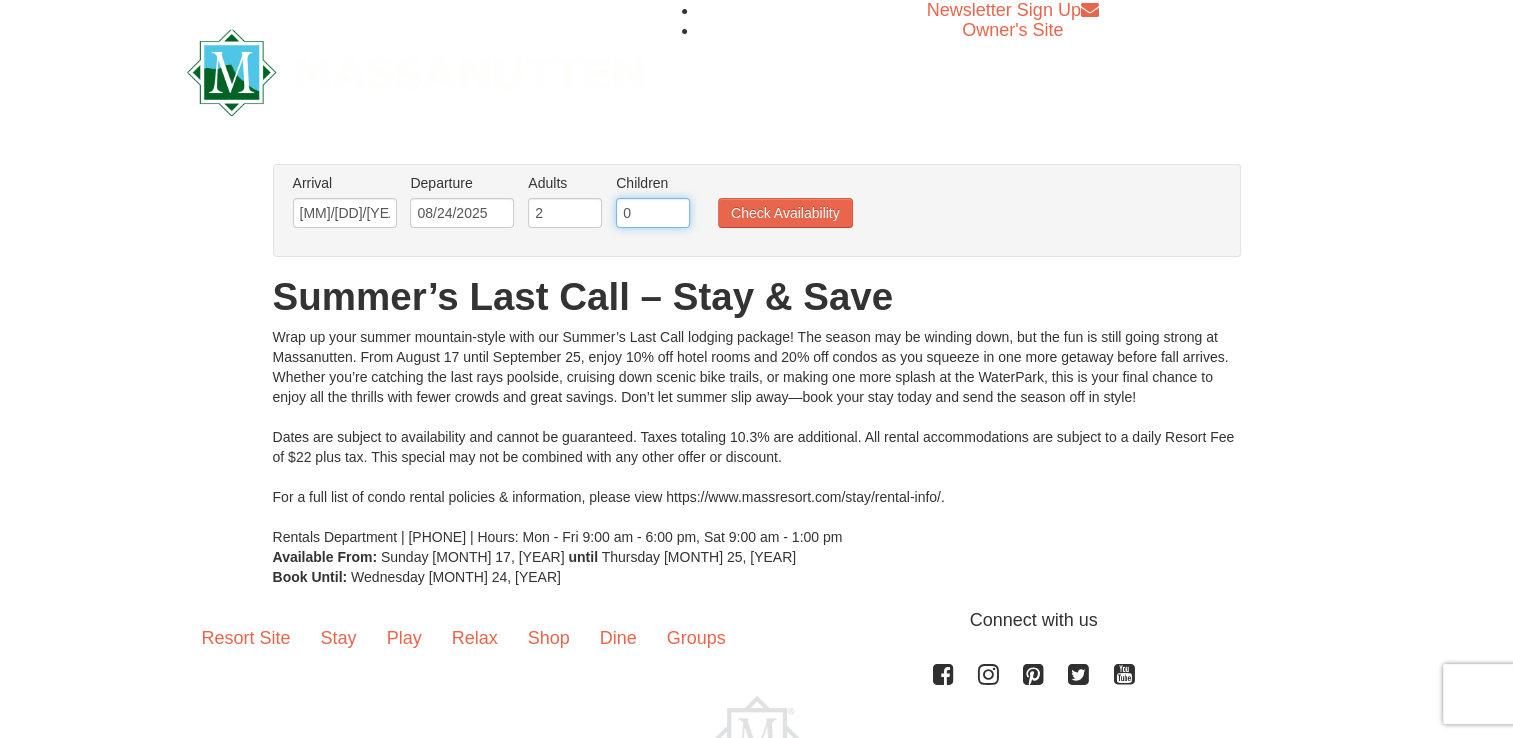 click on "0" at bounding box center [653, 213] 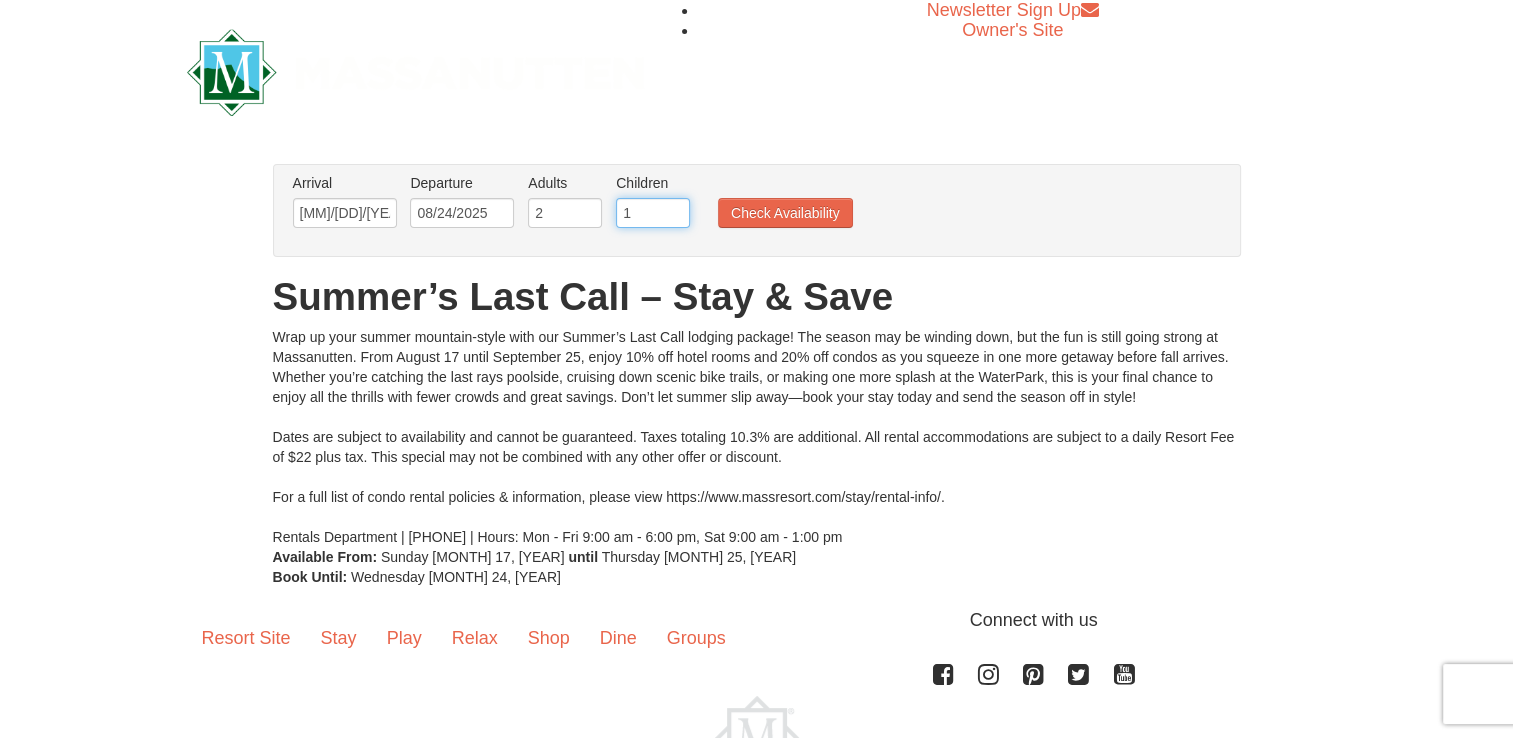 click on "1" at bounding box center [653, 213] 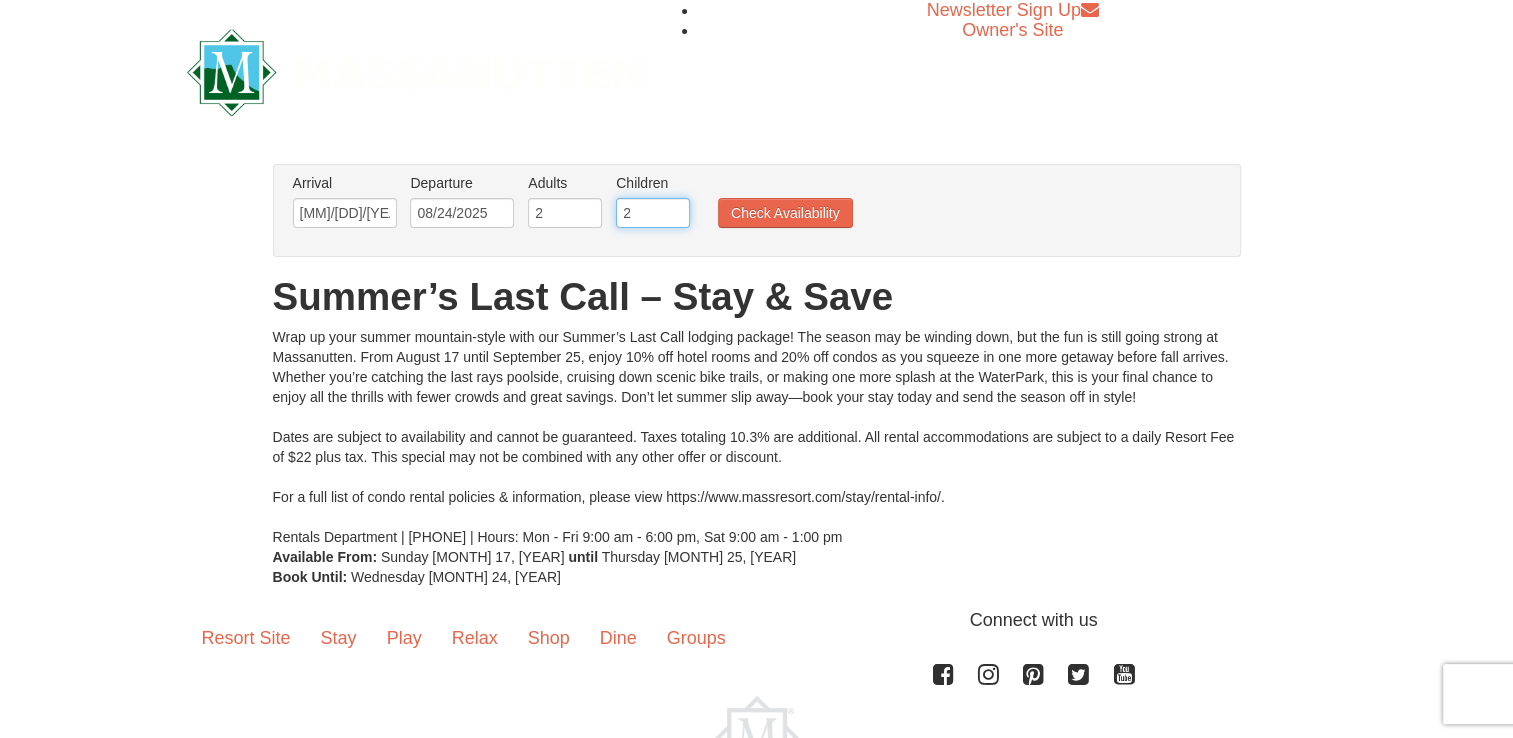 type on "2" 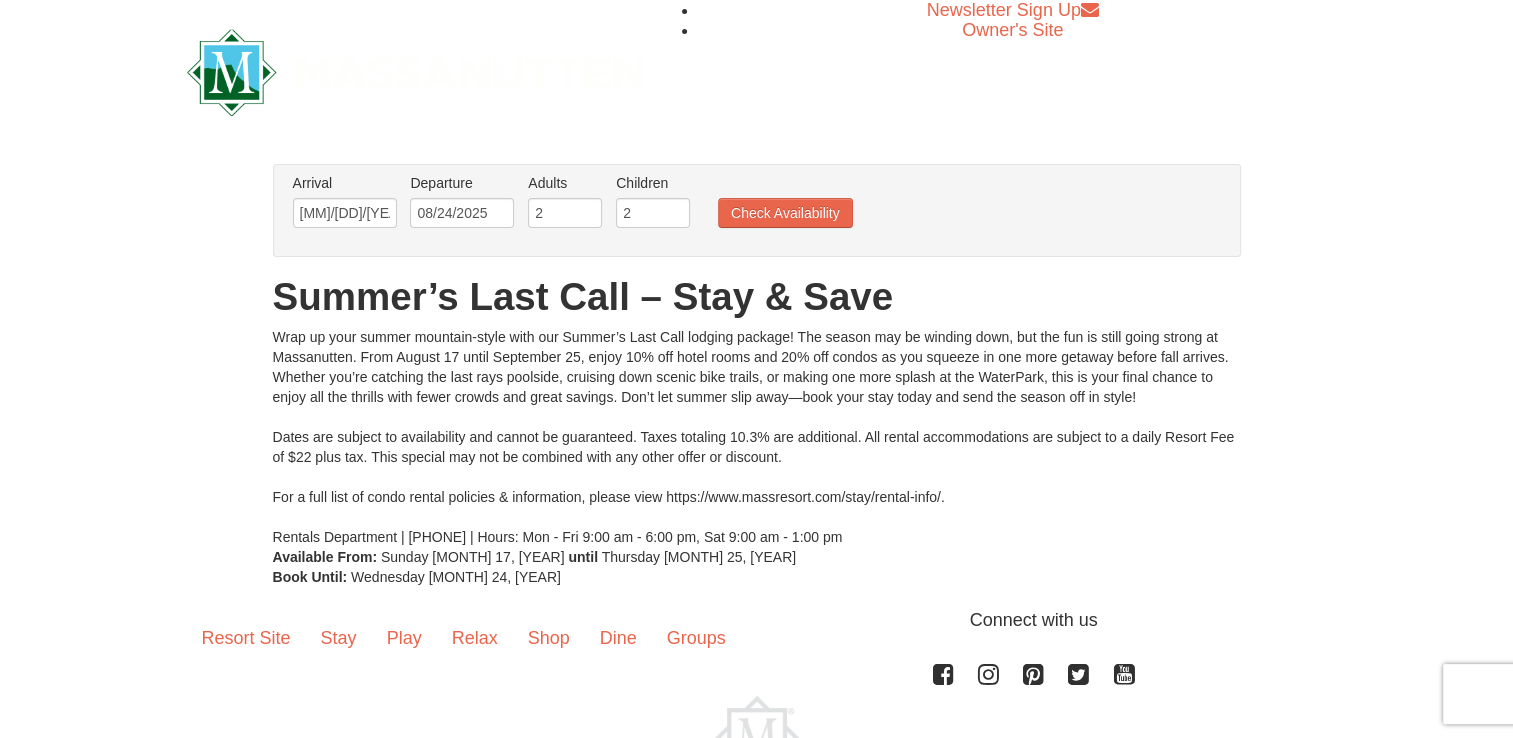 click on "From:
To:
Adults:
2
Children:
0
Change
Arrival Please format dates MM/DD/YYYY Please format dates MM/DD/YYYY
[MM]/[DD]/[YEAR]
Departure Please format dates MM/DD/YYYY Please format dates MM/DD/YYYY
[MM]/[DD]/[YEAR]
Adults Please format dates MM/DD/YYYY
2
Children 2" at bounding box center [757, 375] 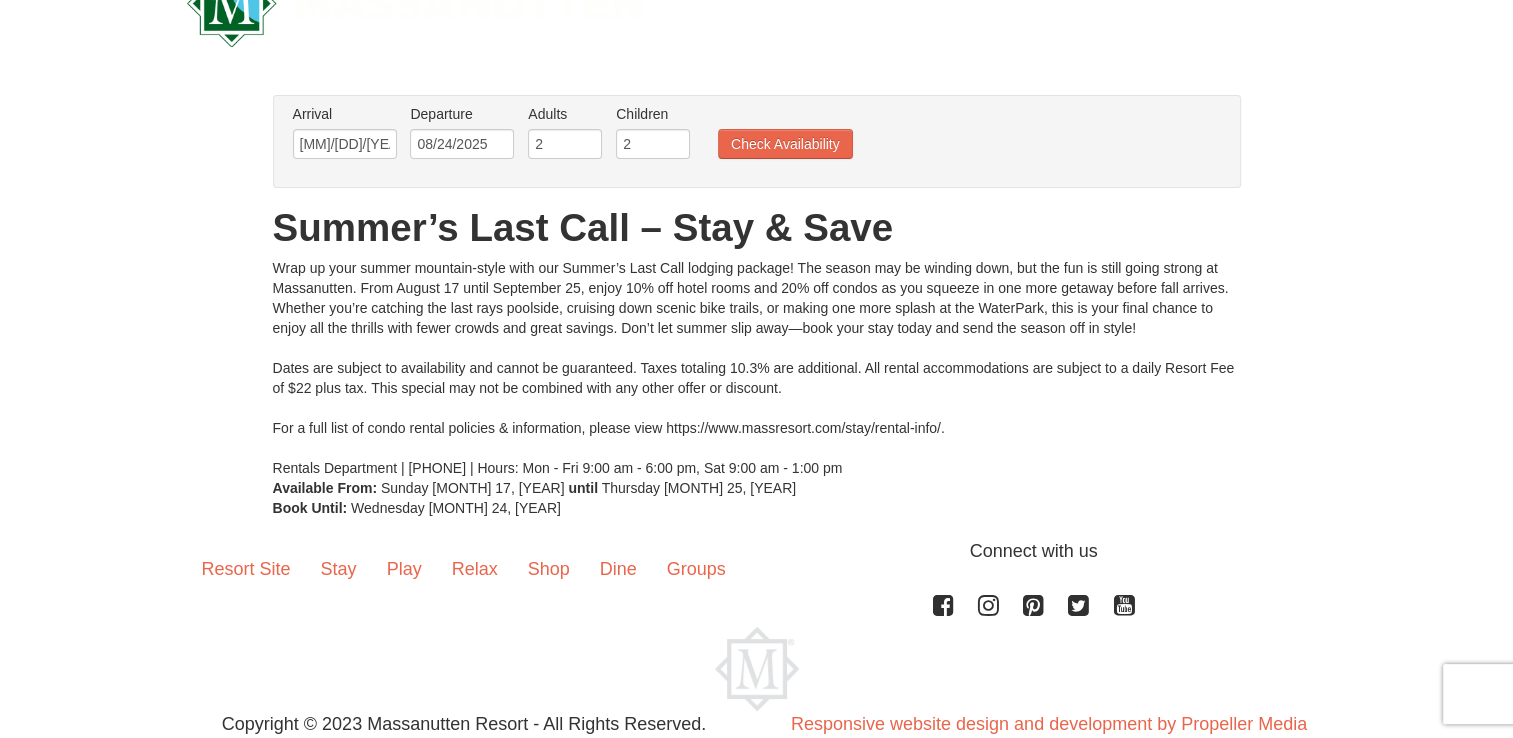 scroll, scrollTop: 132, scrollLeft: 0, axis: vertical 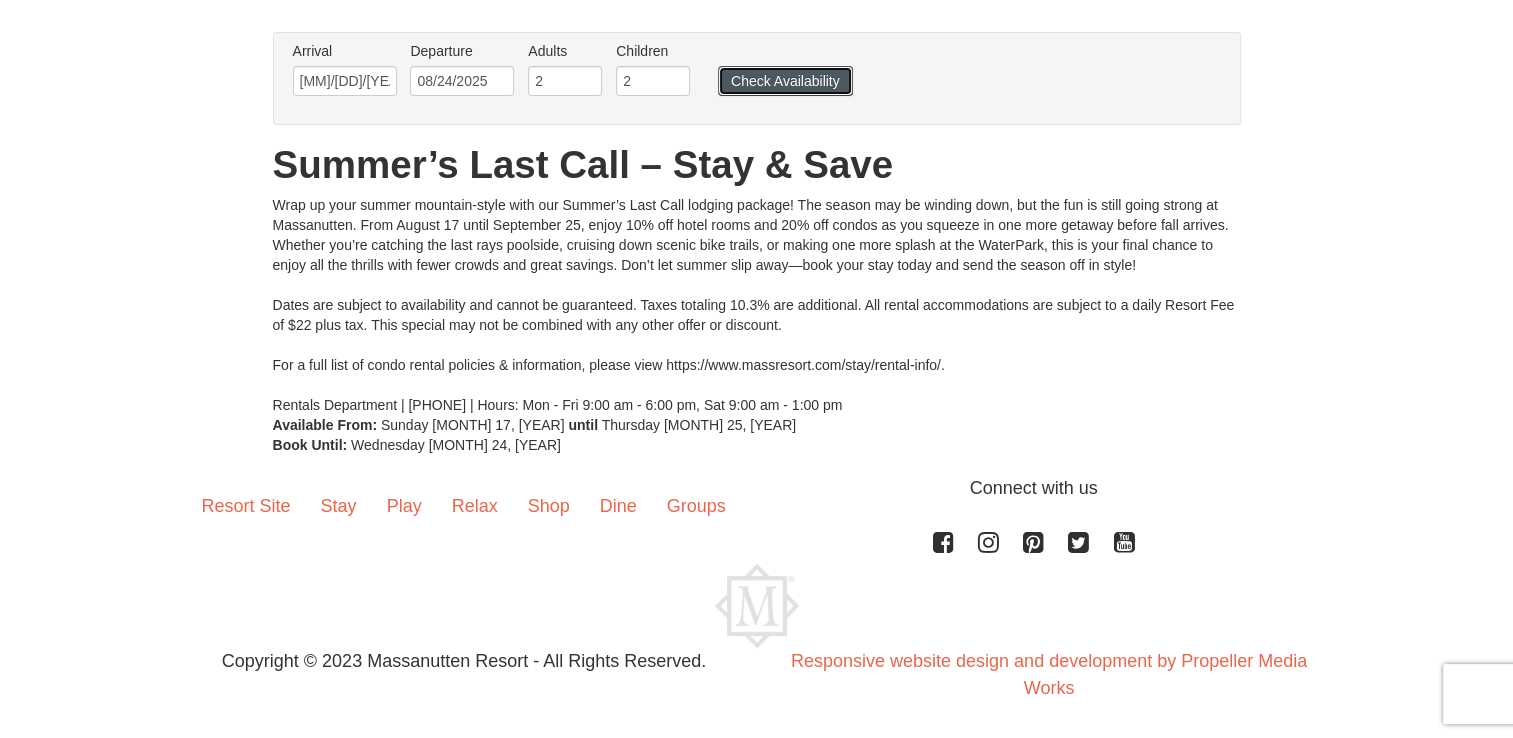click on "Check Availability" at bounding box center [785, 81] 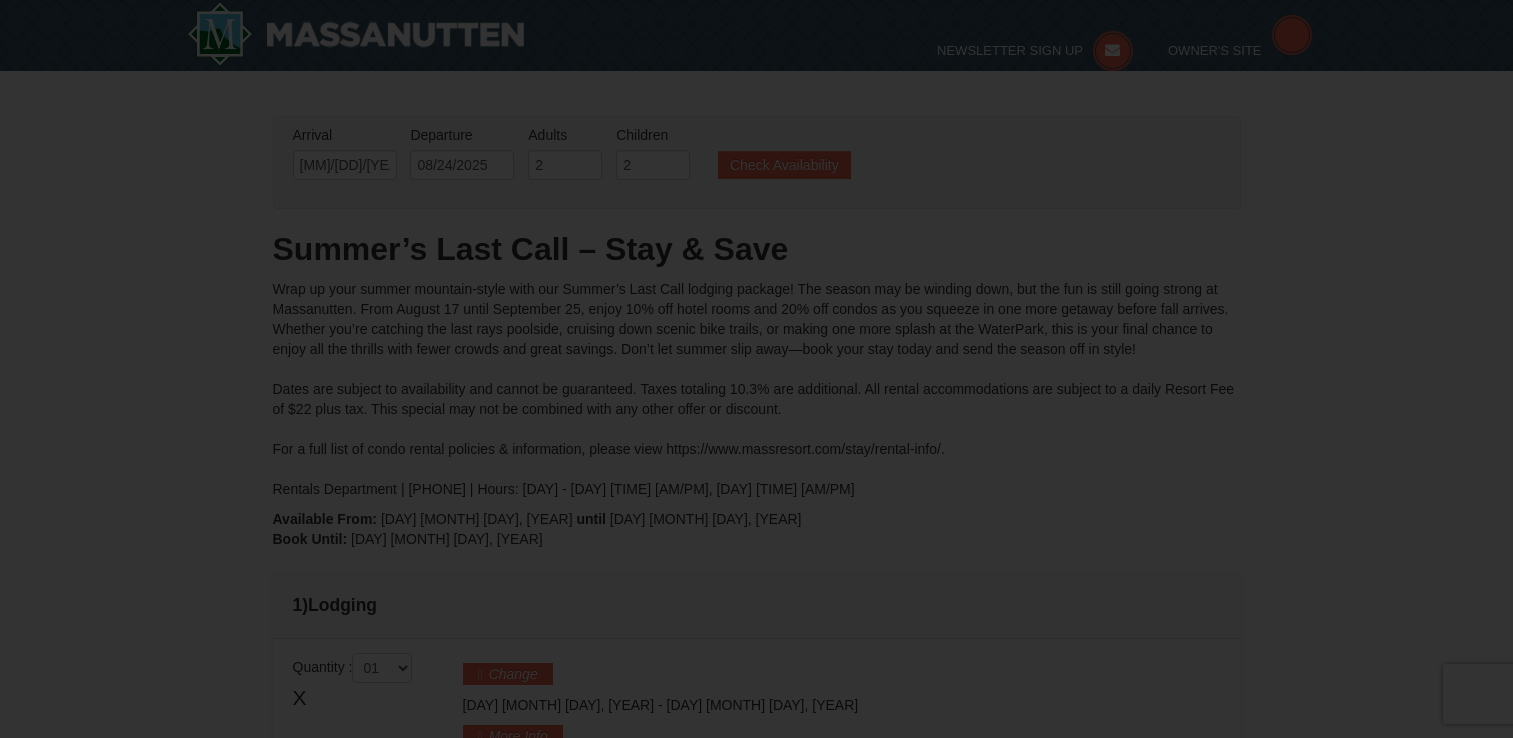 scroll, scrollTop: 160, scrollLeft: 0, axis: vertical 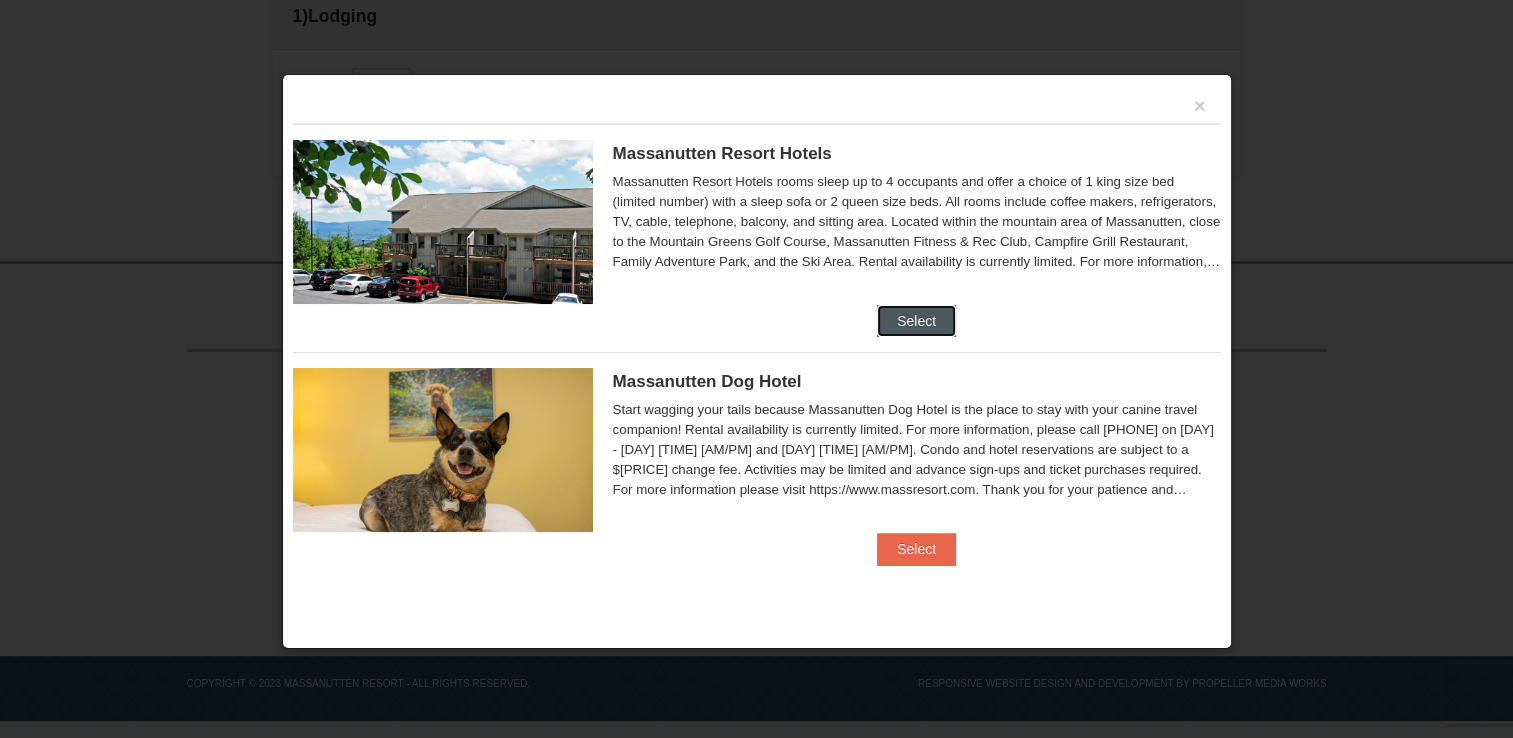 click on "Select" at bounding box center [916, 321] 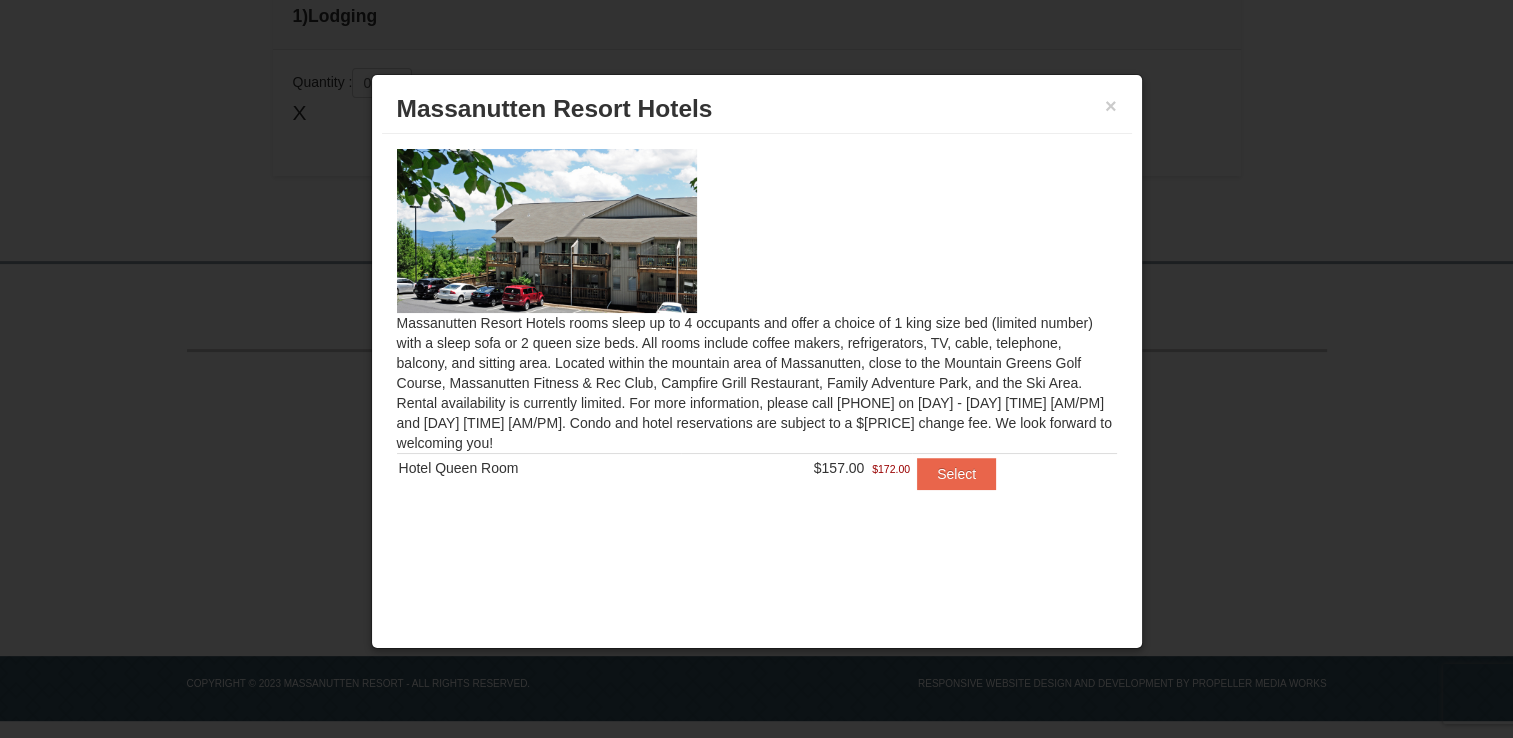 click on "×
Massanutten Resort Hotels" at bounding box center (757, 109) 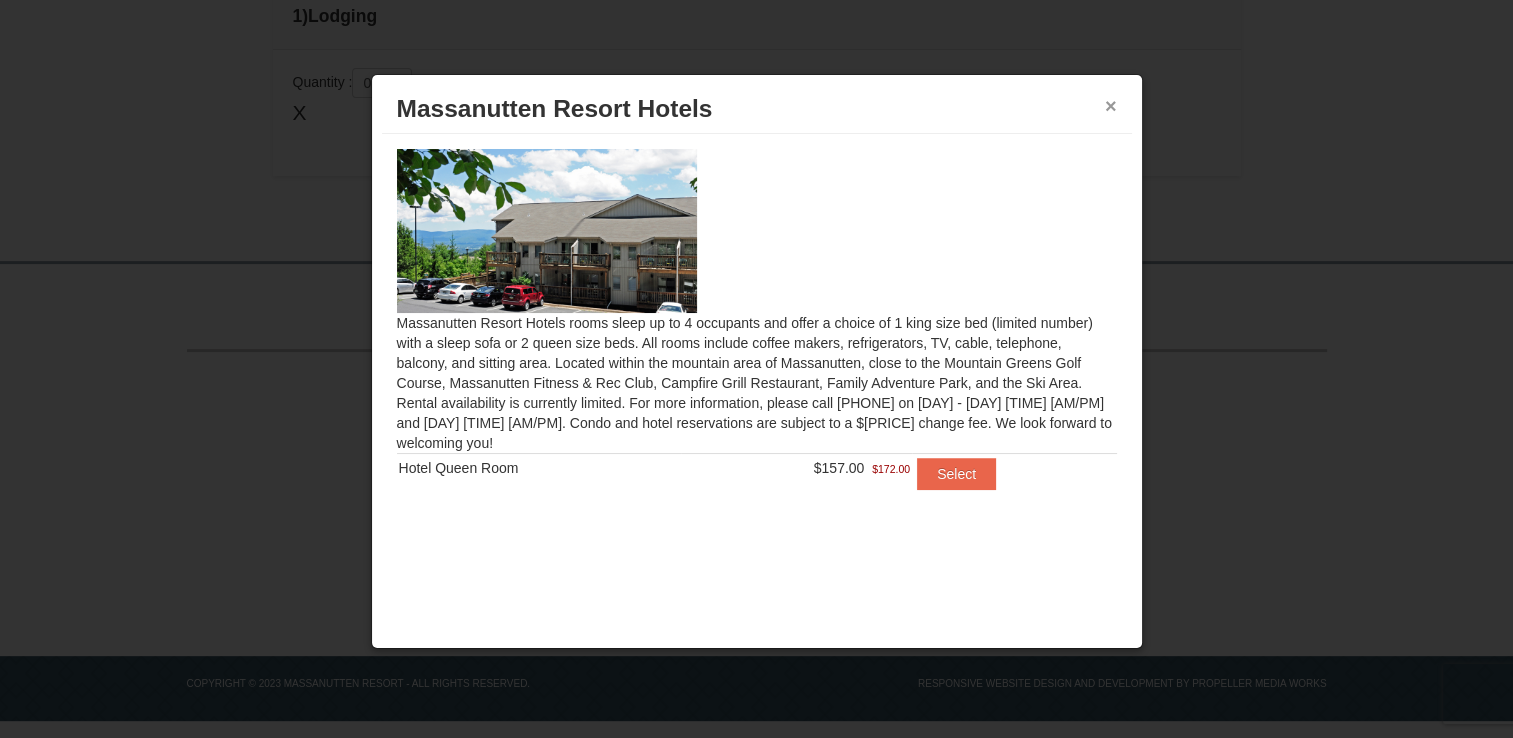 click on "×" at bounding box center (1111, 106) 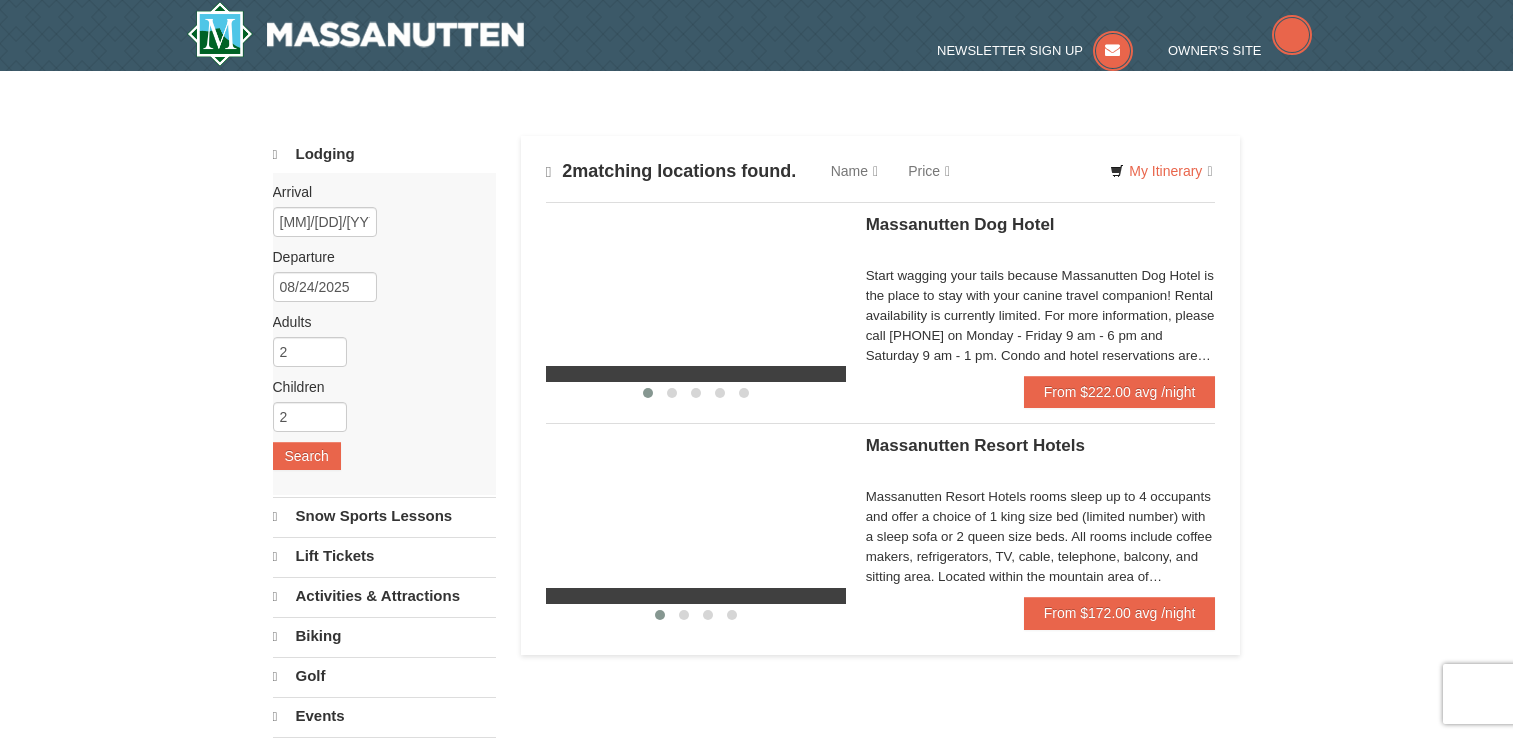 scroll, scrollTop: 0, scrollLeft: 0, axis: both 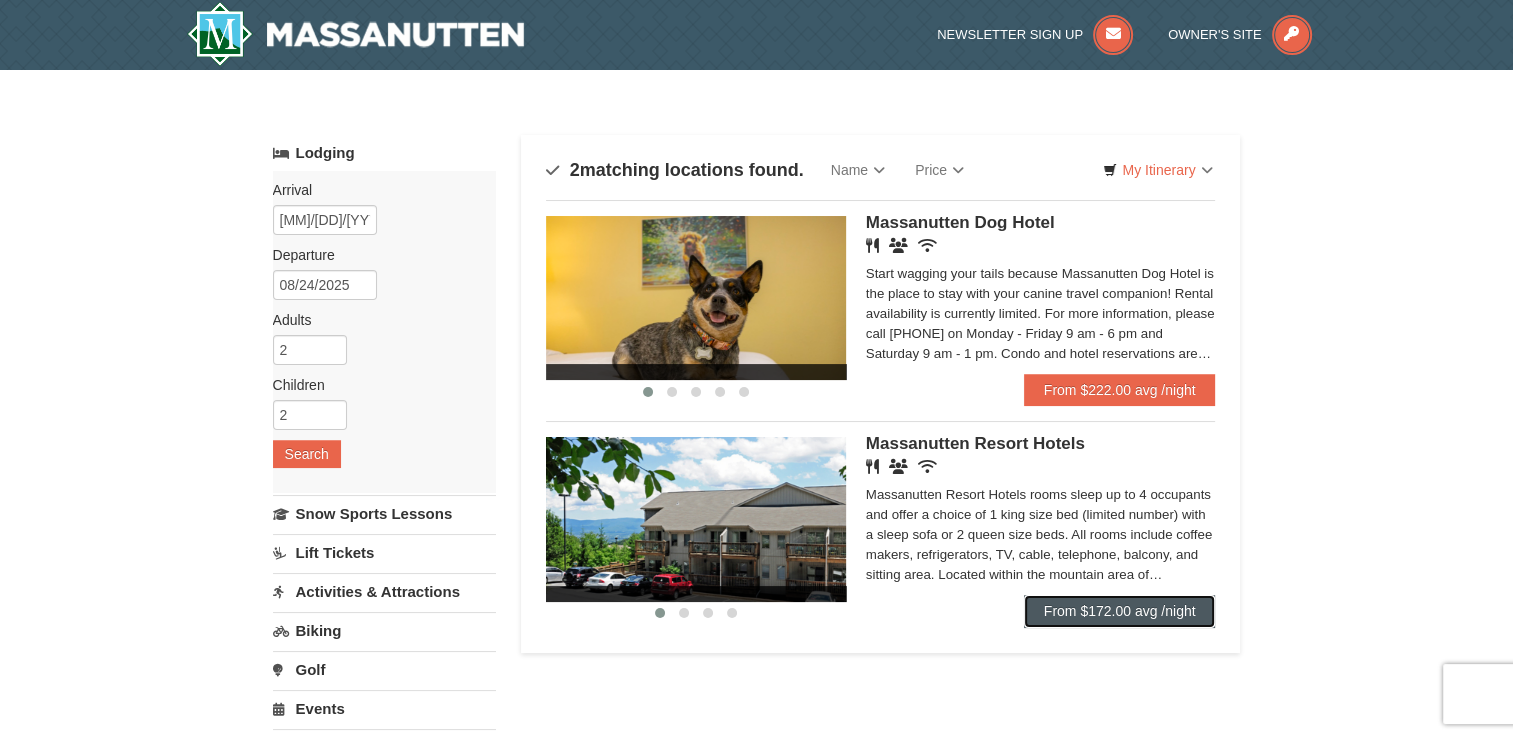 click on "From $172.00 avg /night" at bounding box center (1120, 611) 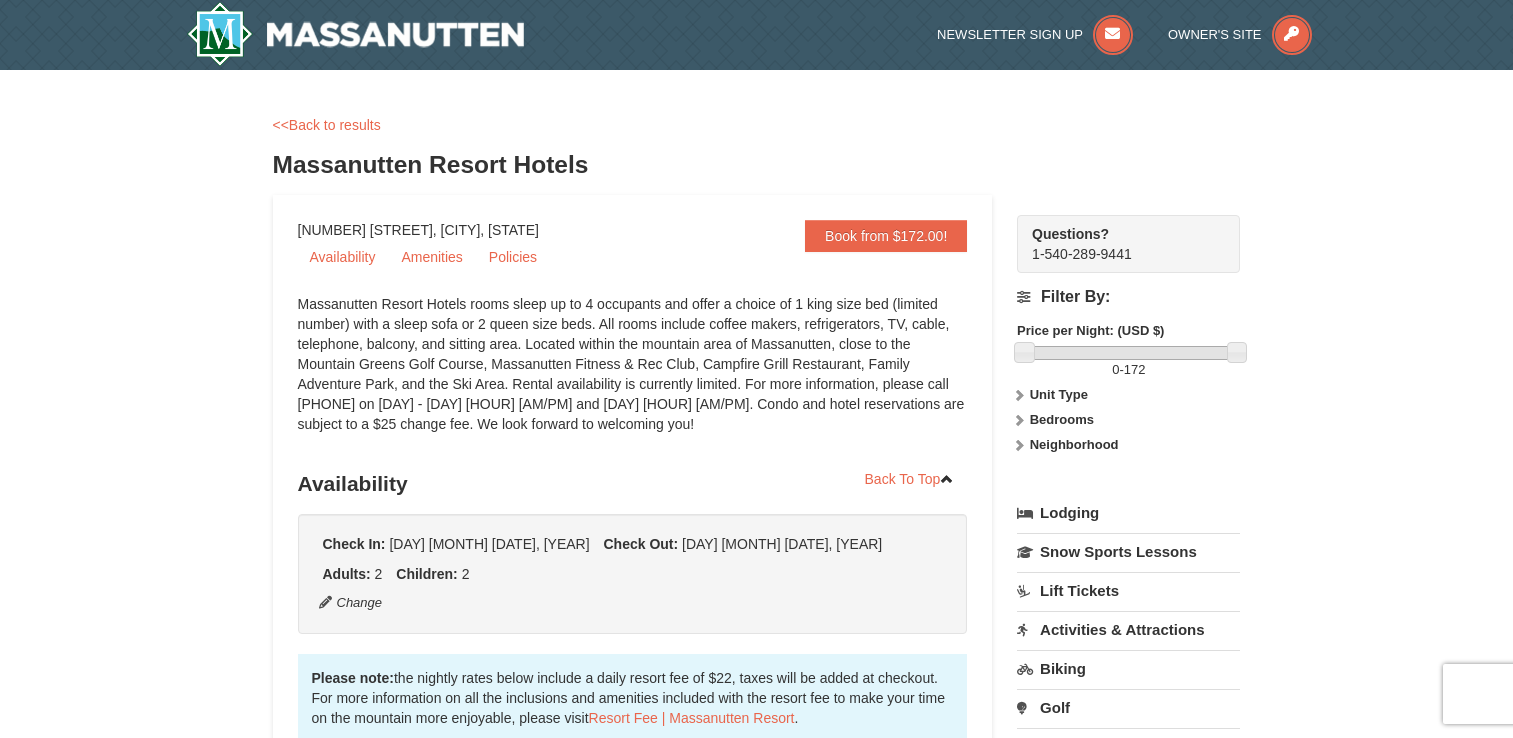 scroll, scrollTop: 598, scrollLeft: 0, axis: vertical 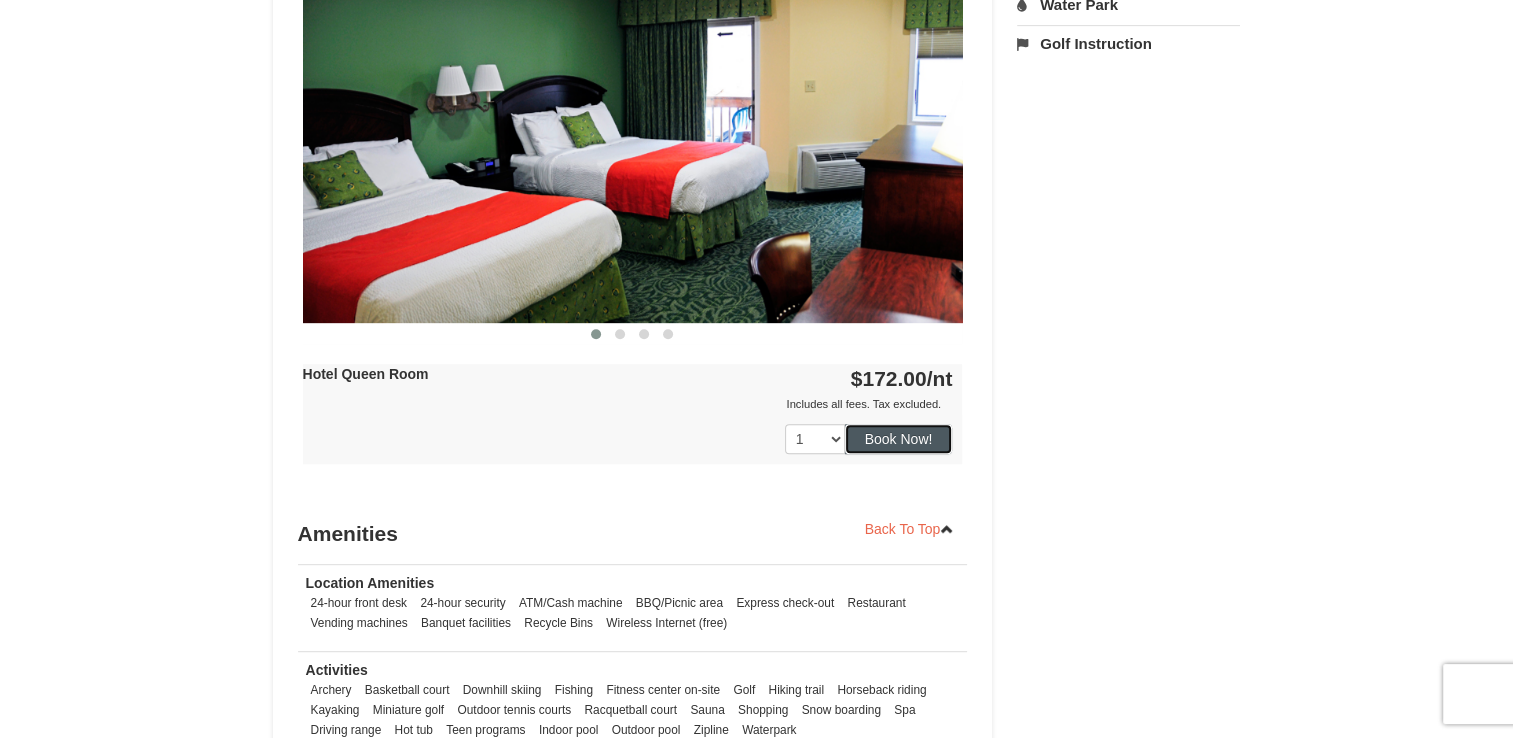 click on "Book Now!" at bounding box center [899, 439] 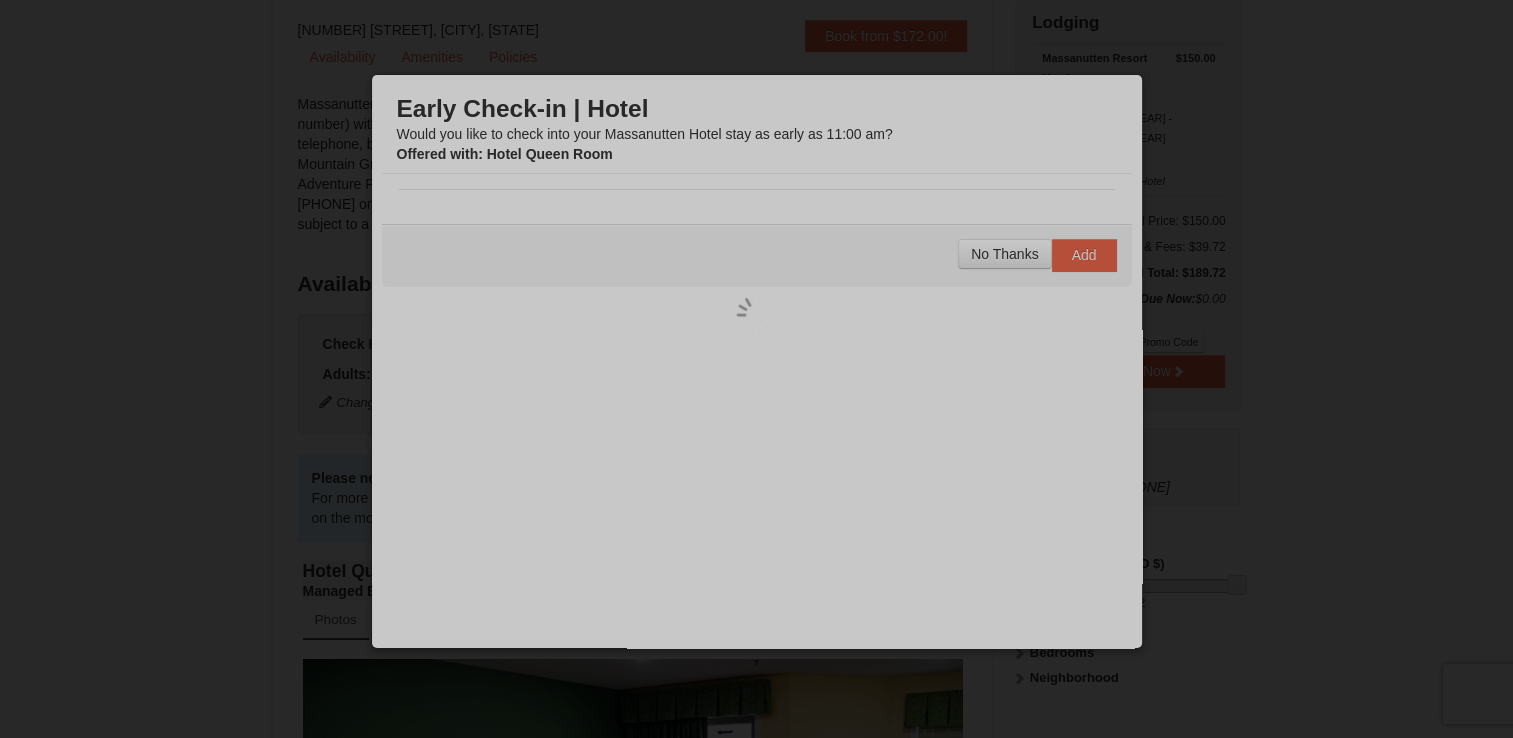 scroll, scrollTop: 195, scrollLeft: 0, axis: vertical 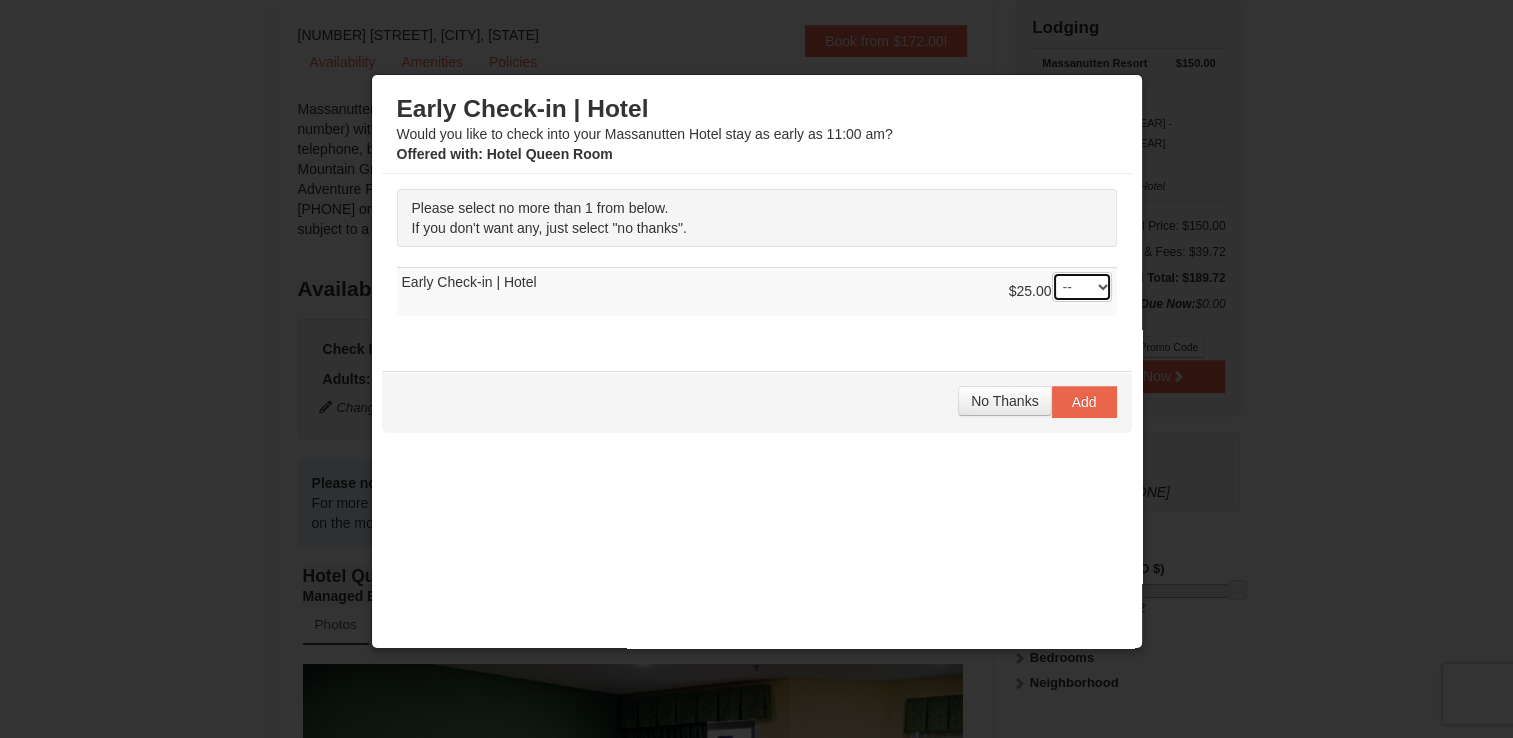 click on "--
01" at bounding box center (1082, 287) 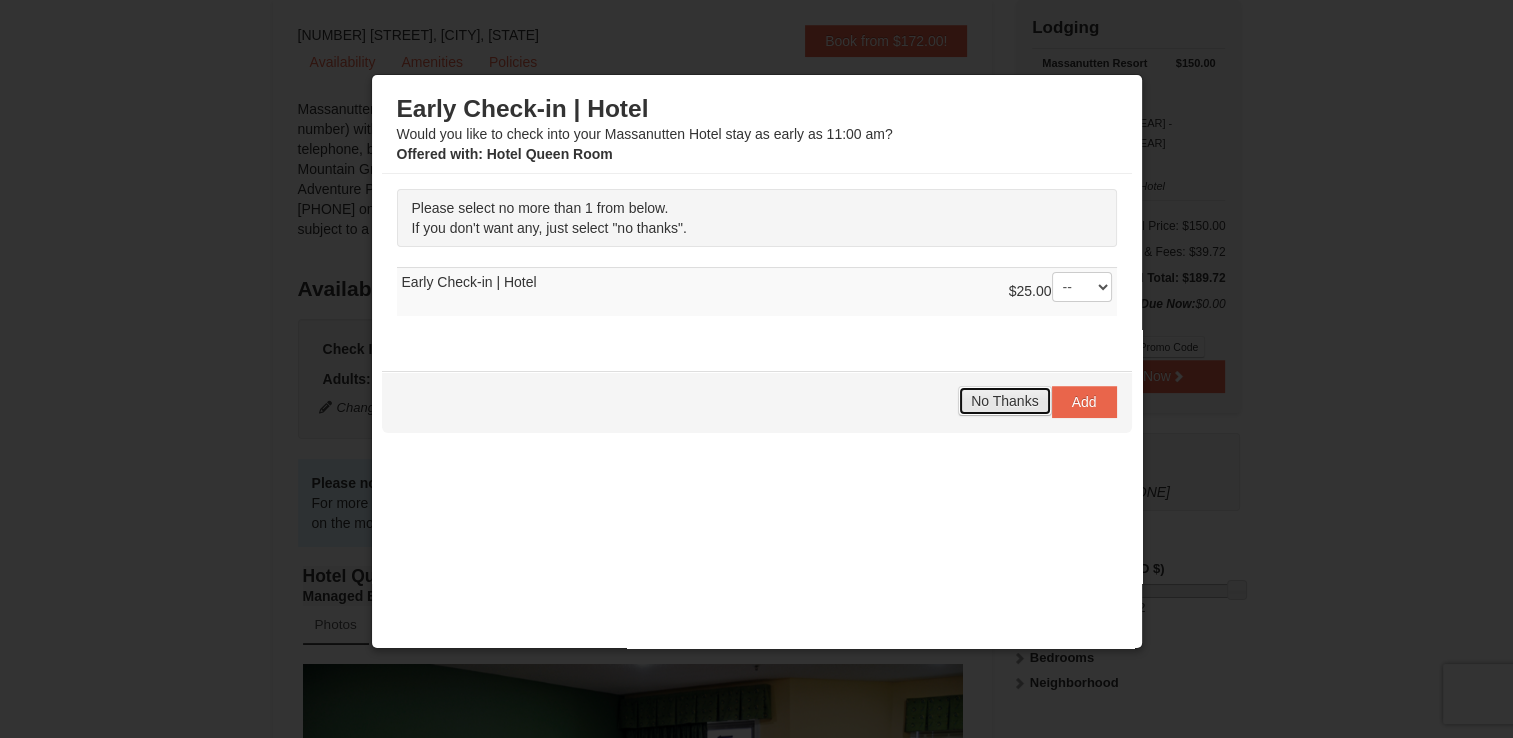 drag, startPoint x: 986, startPoint y: 386, endPoint x: 981, endPoint y: 399, distance: 13.928389 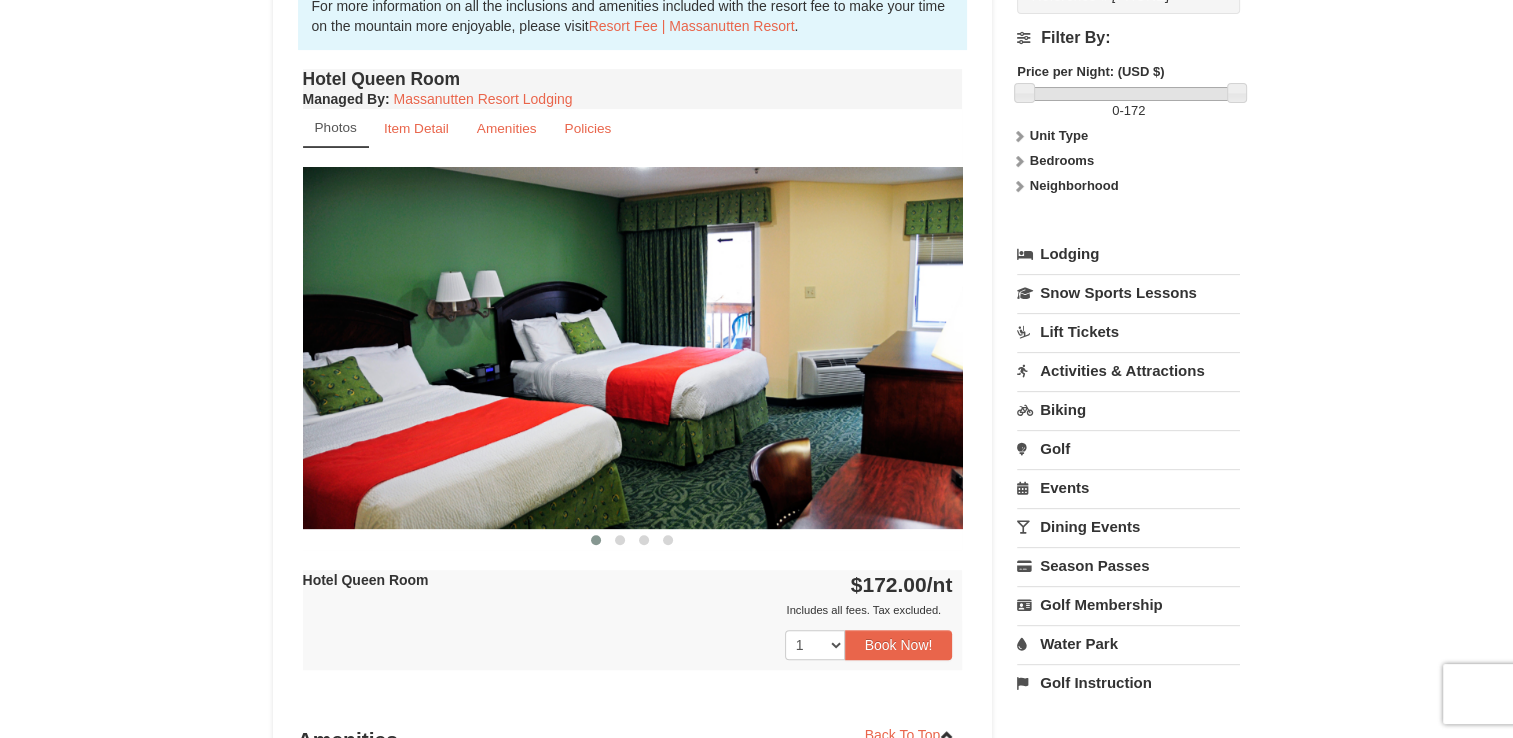 scroll, scrollTop: 695, scrollLeft: 0, axis: vertical 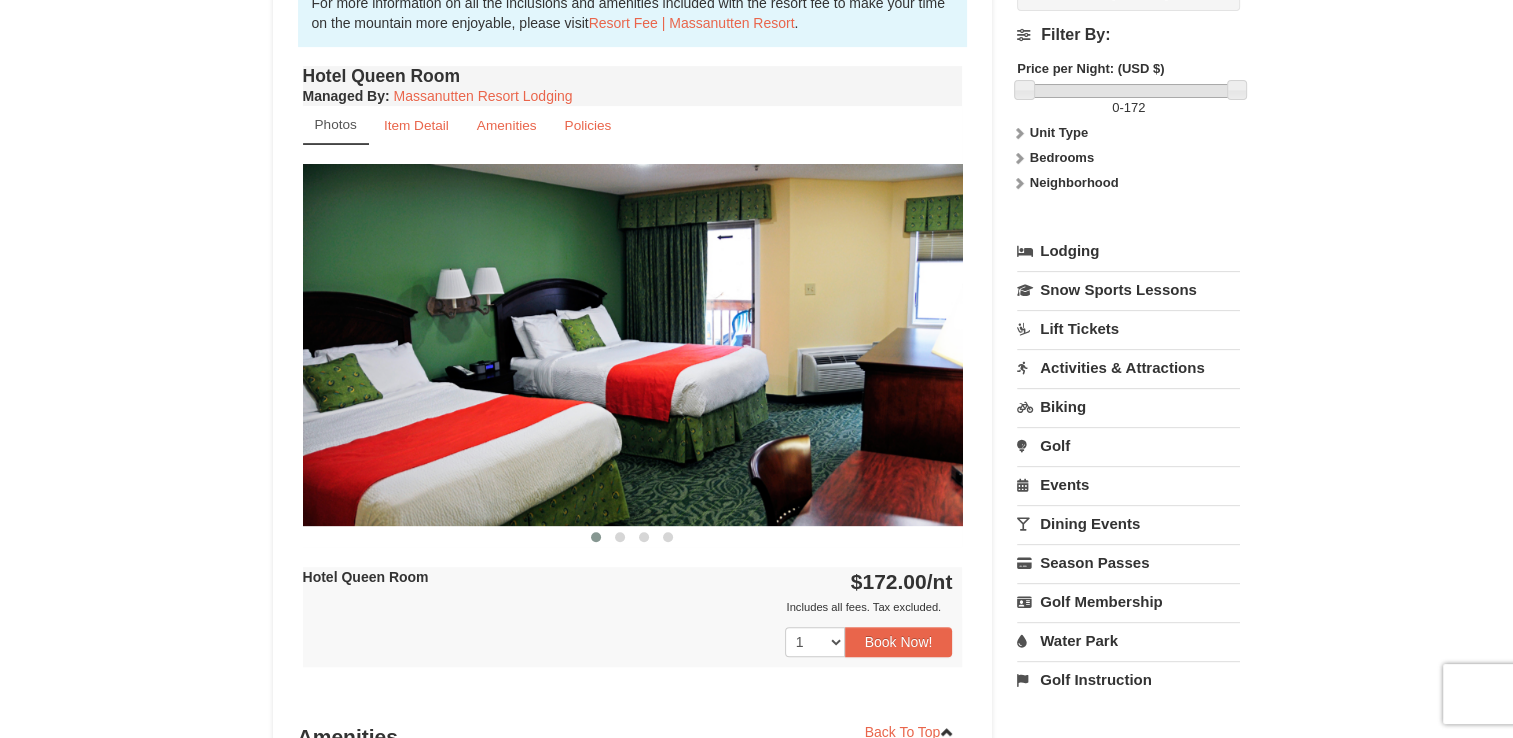 click on "Activities & Attractions" at bounding box center (1128, 367) 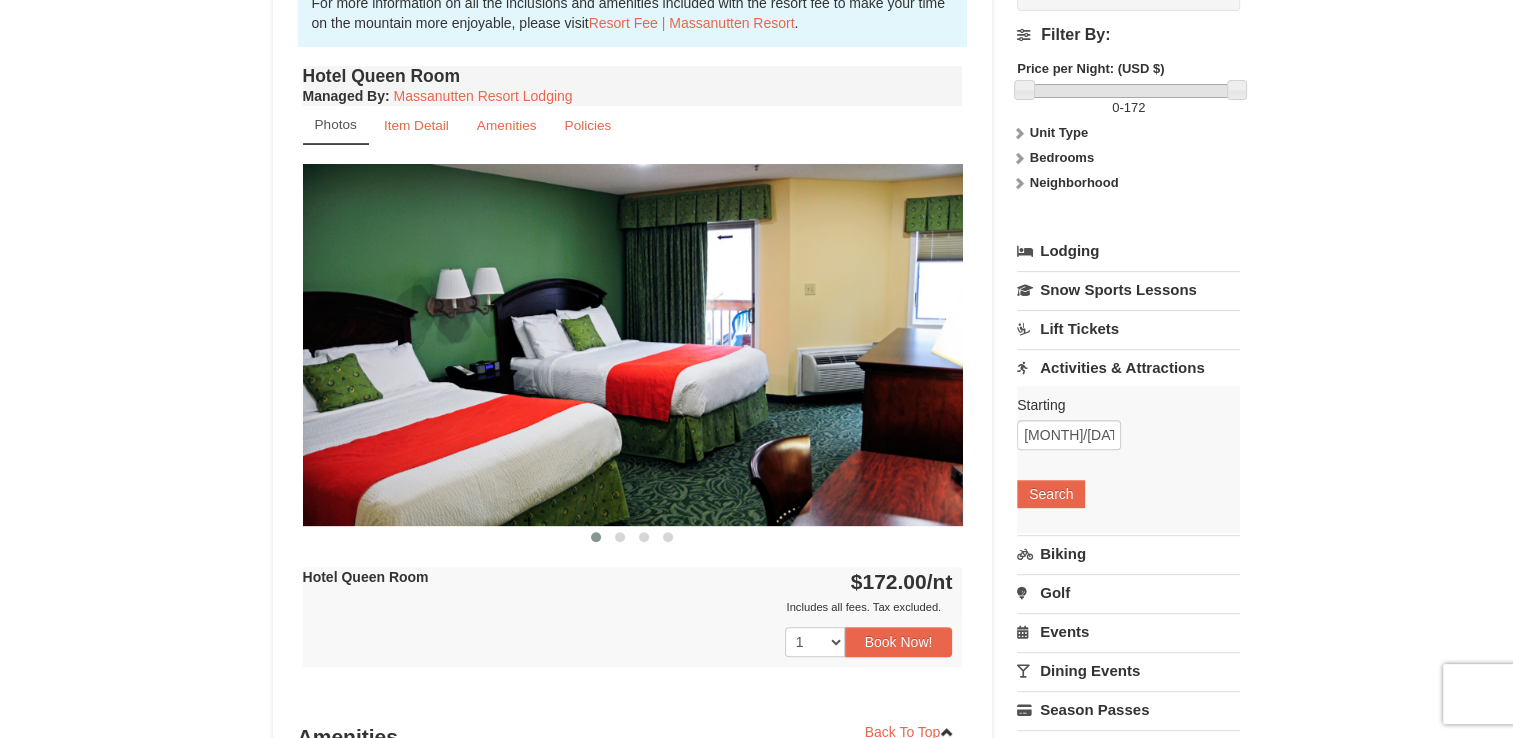 click on "Activities & Attractions" at bounding box center (1128, 367) 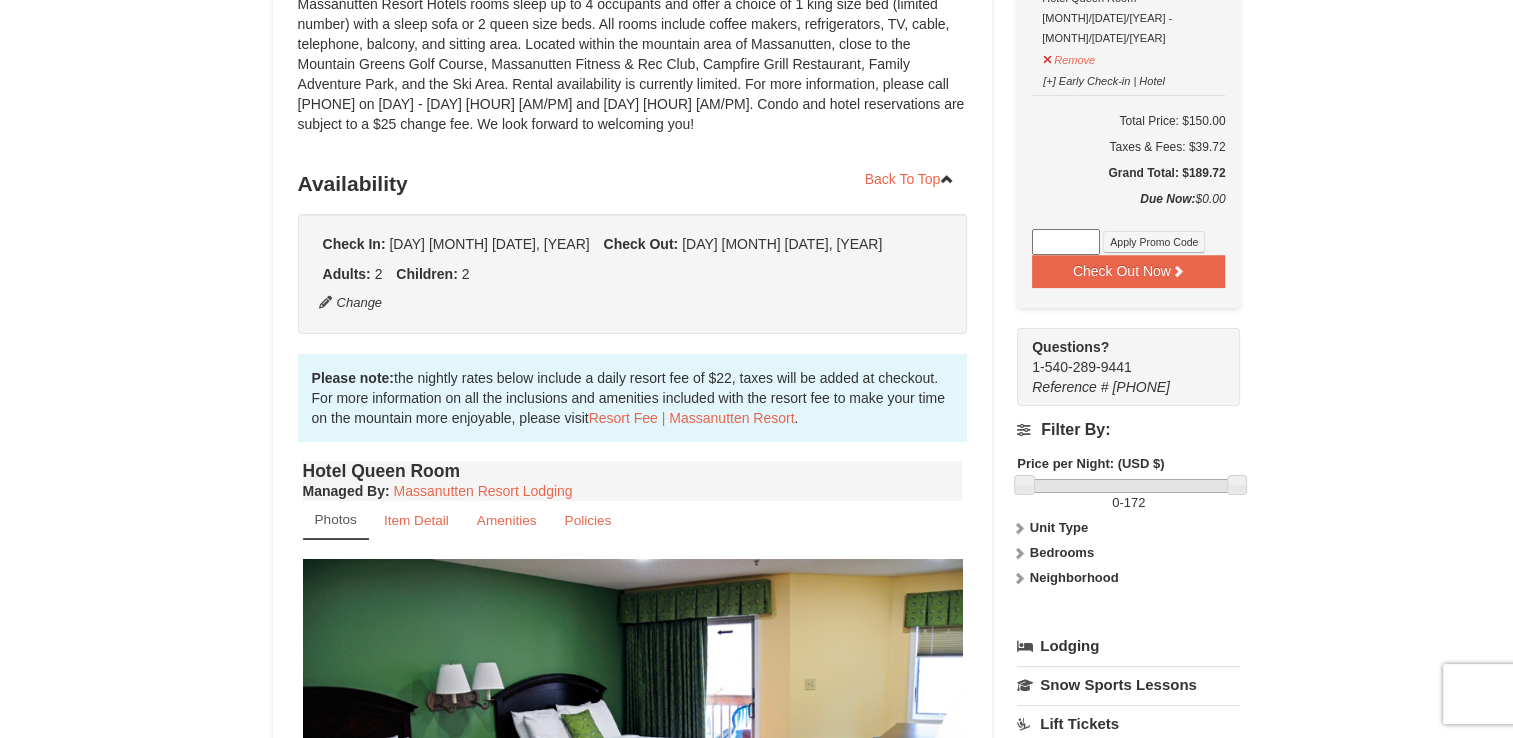 scroll, scrollTop: 0, scrollLeft: 0, axis: both 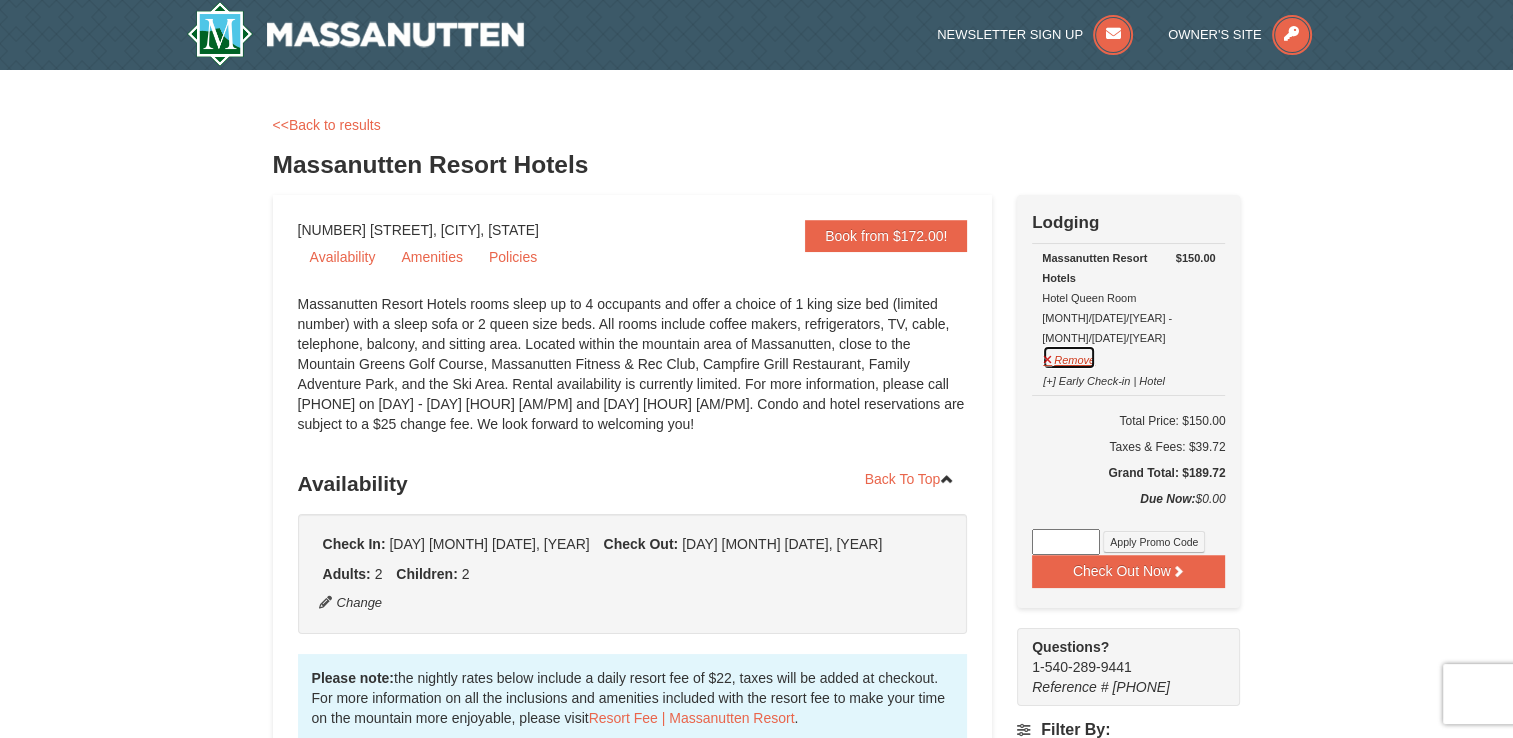 click on "Remove" at bounding box center [1069, 357] 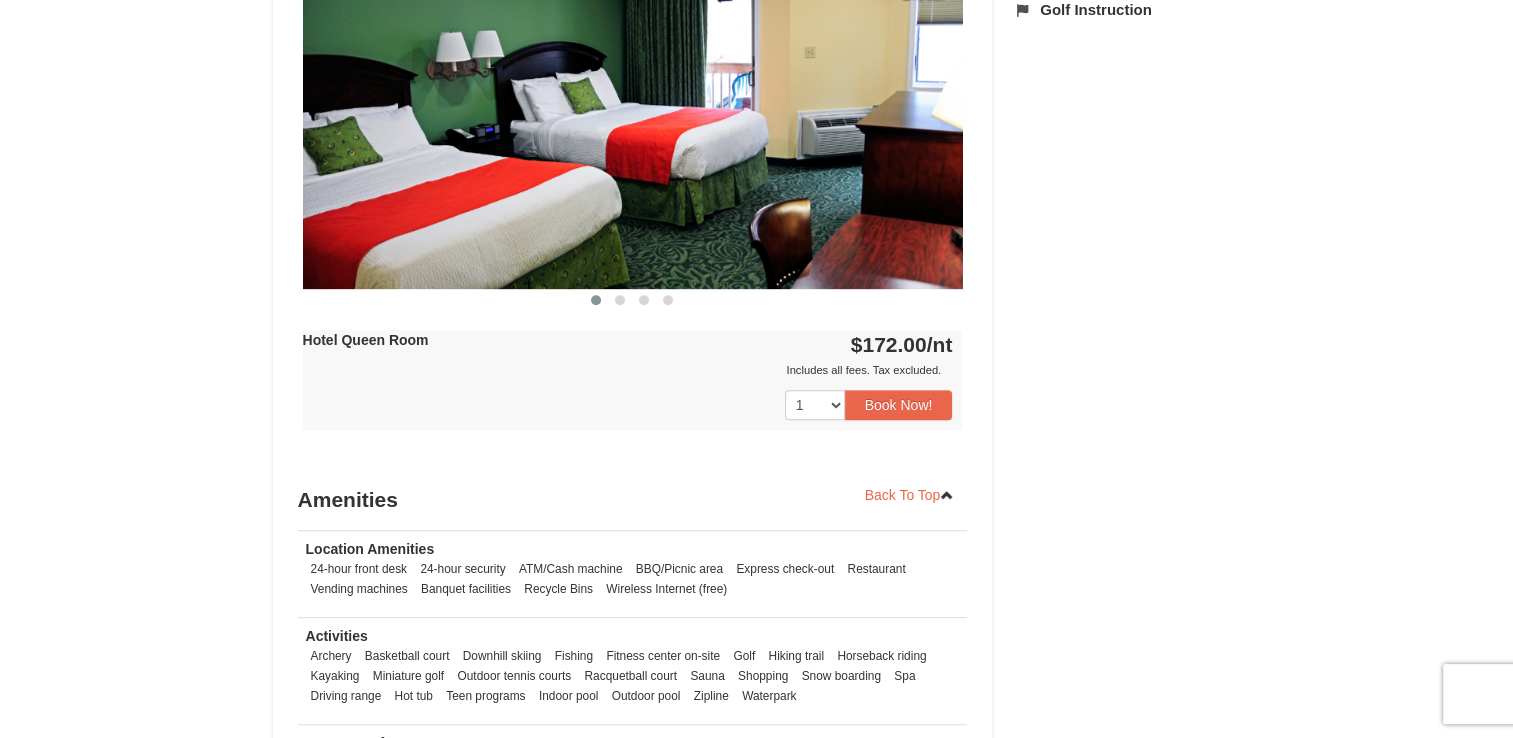 scroll, scrollTop: 1100, scrollLeft: 0, axis: vertical 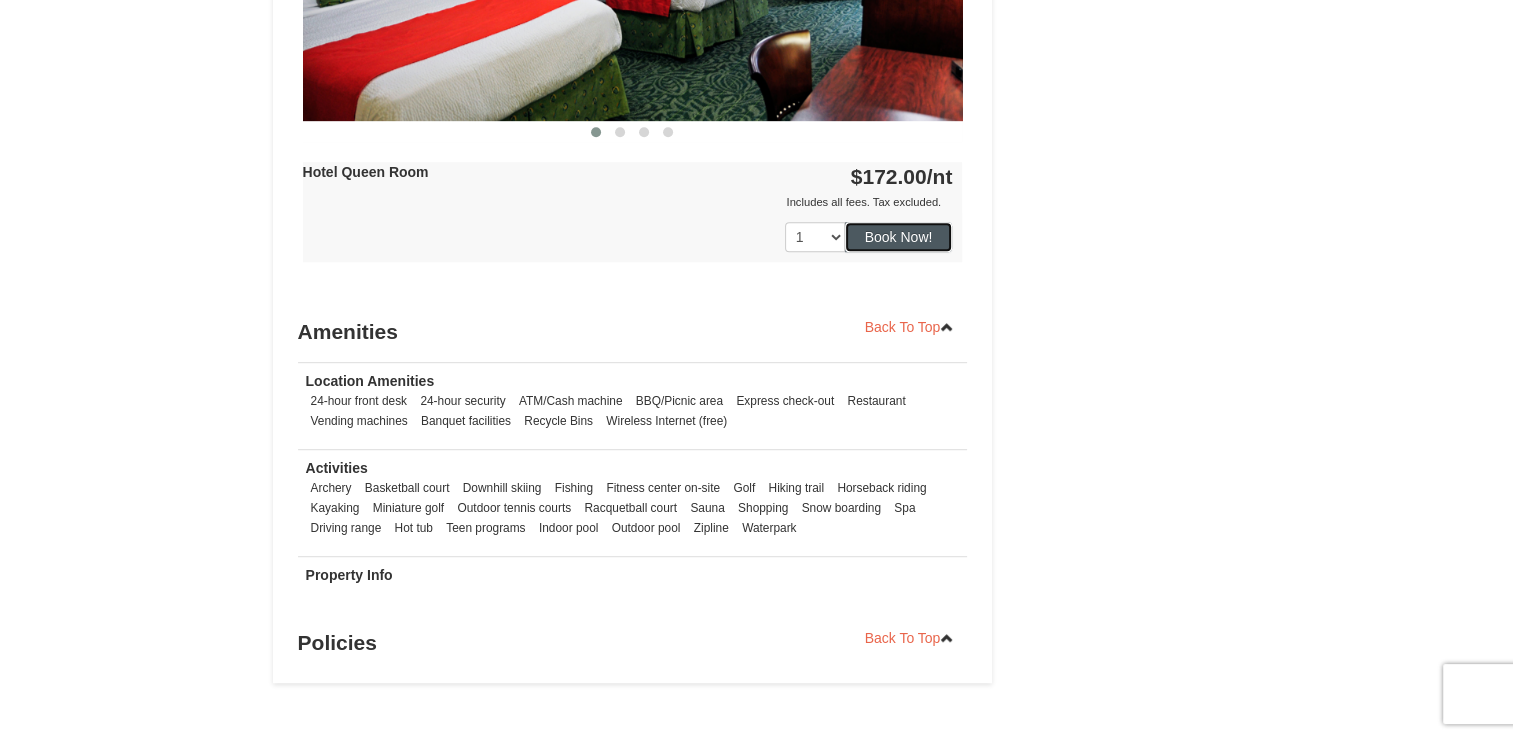 click on "Book Now!" at bounding box center (899, 237) 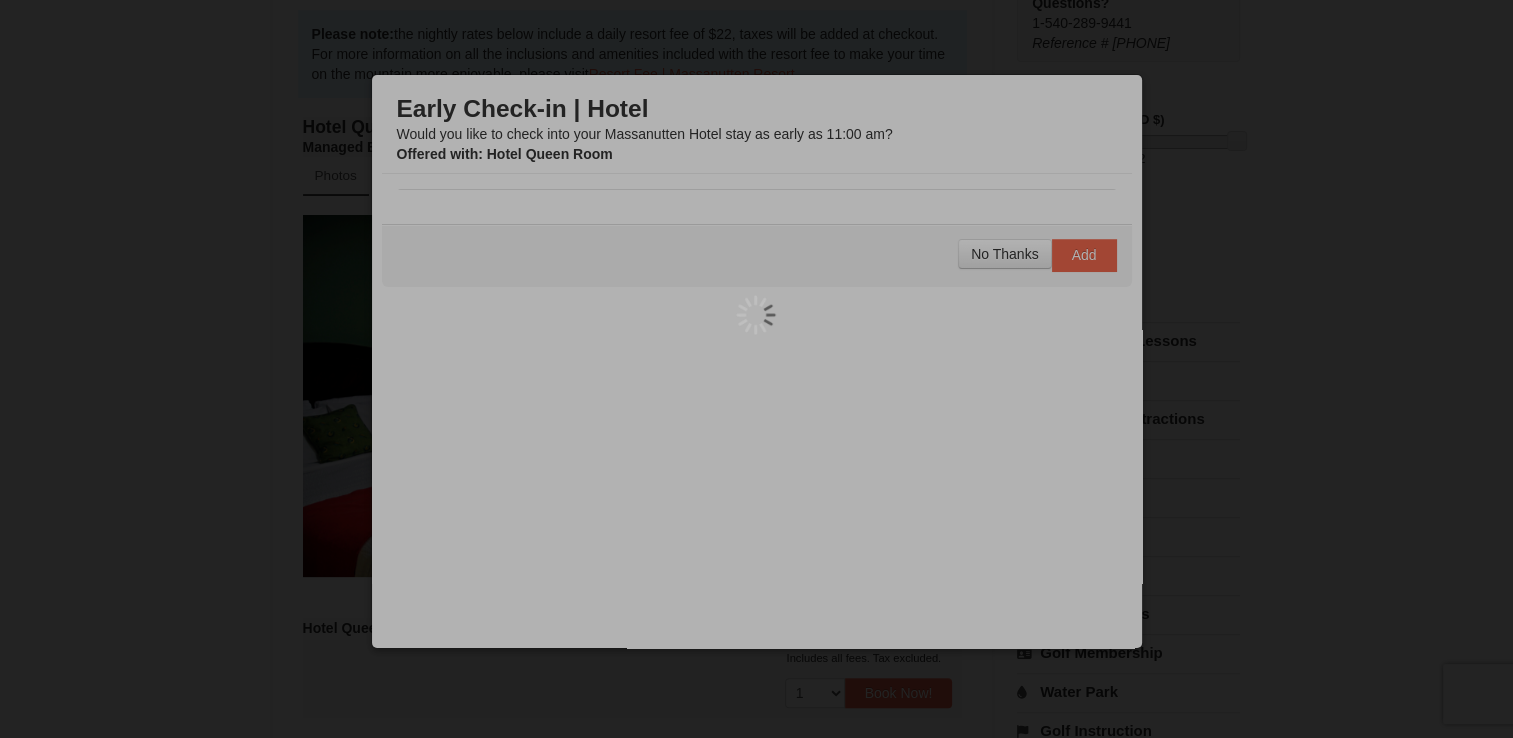 scroll, scrollTop: 195, scrollLeft: 0, axis: vertical 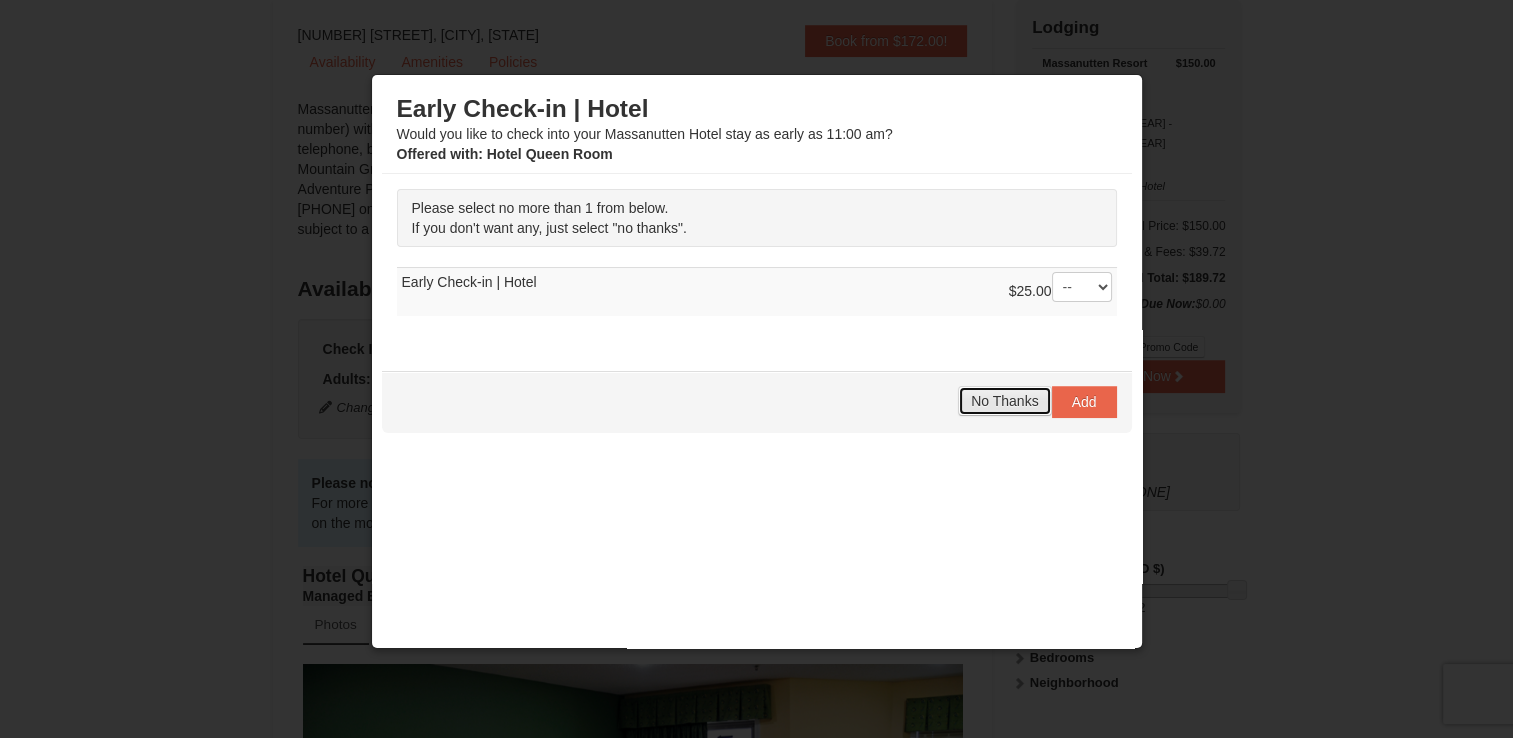 click on "No Thanks" at bounding box center [1004, 401] 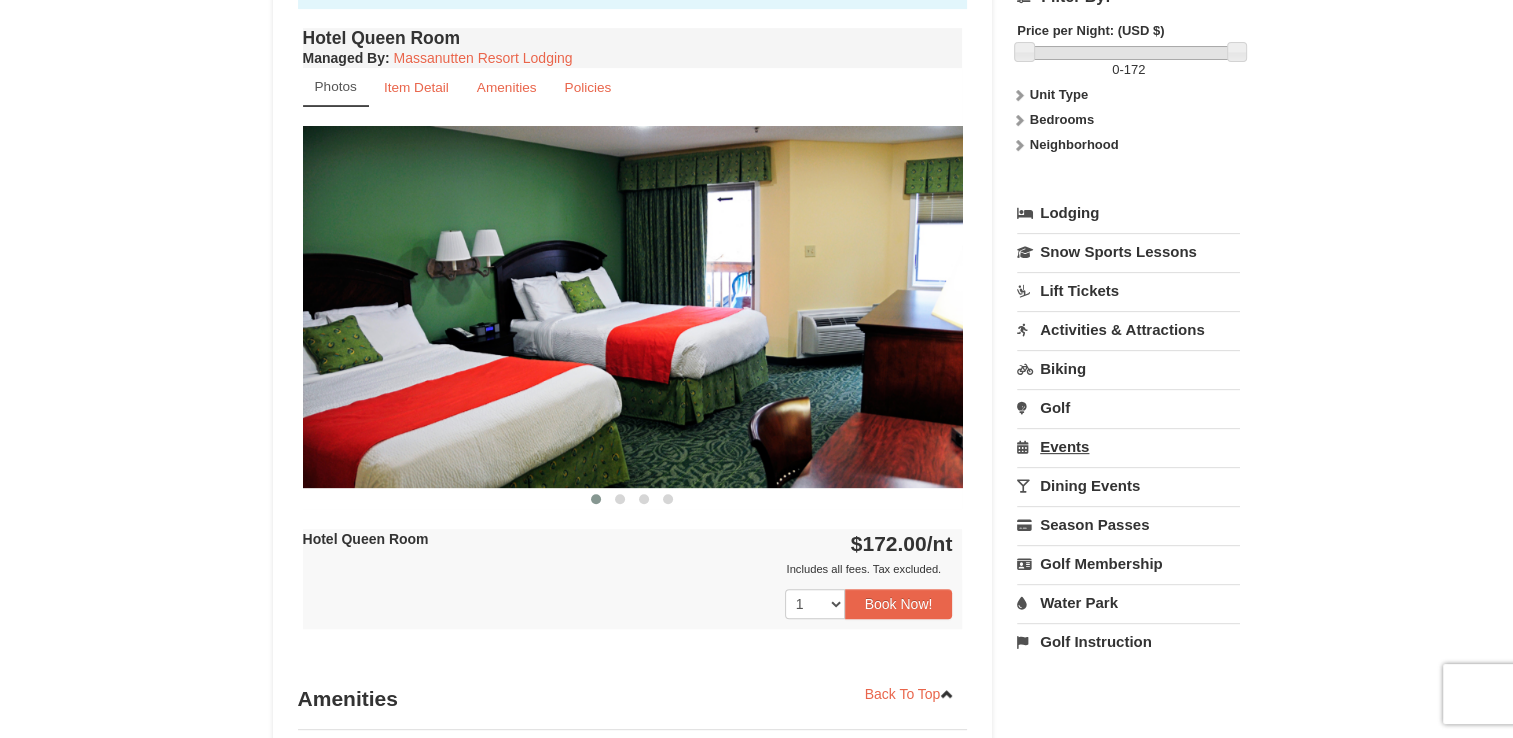 scroll, scrollTop: 795, scrollLeft: 0, axis: vertical 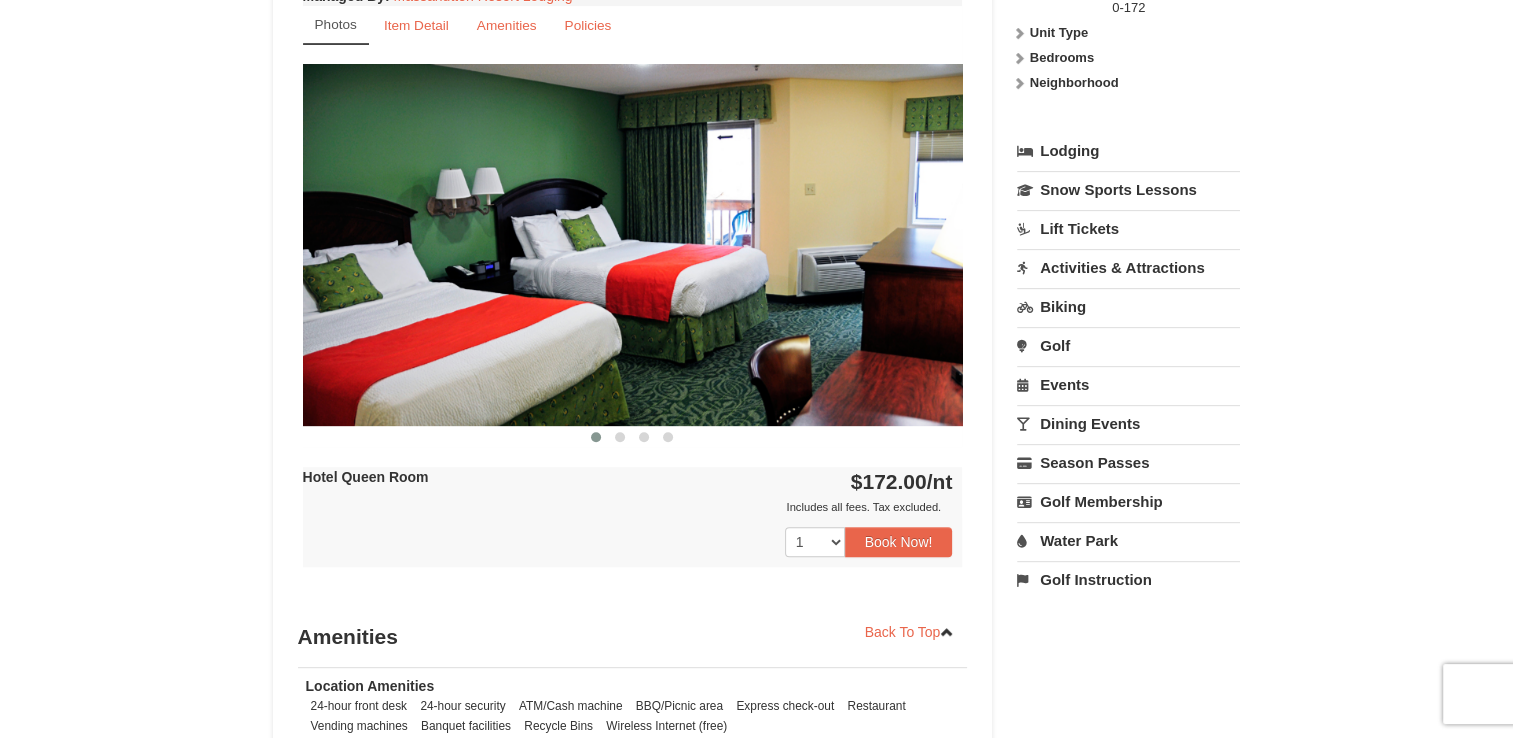click on "Activities & Attractions" at bounding box center [1128, 267] 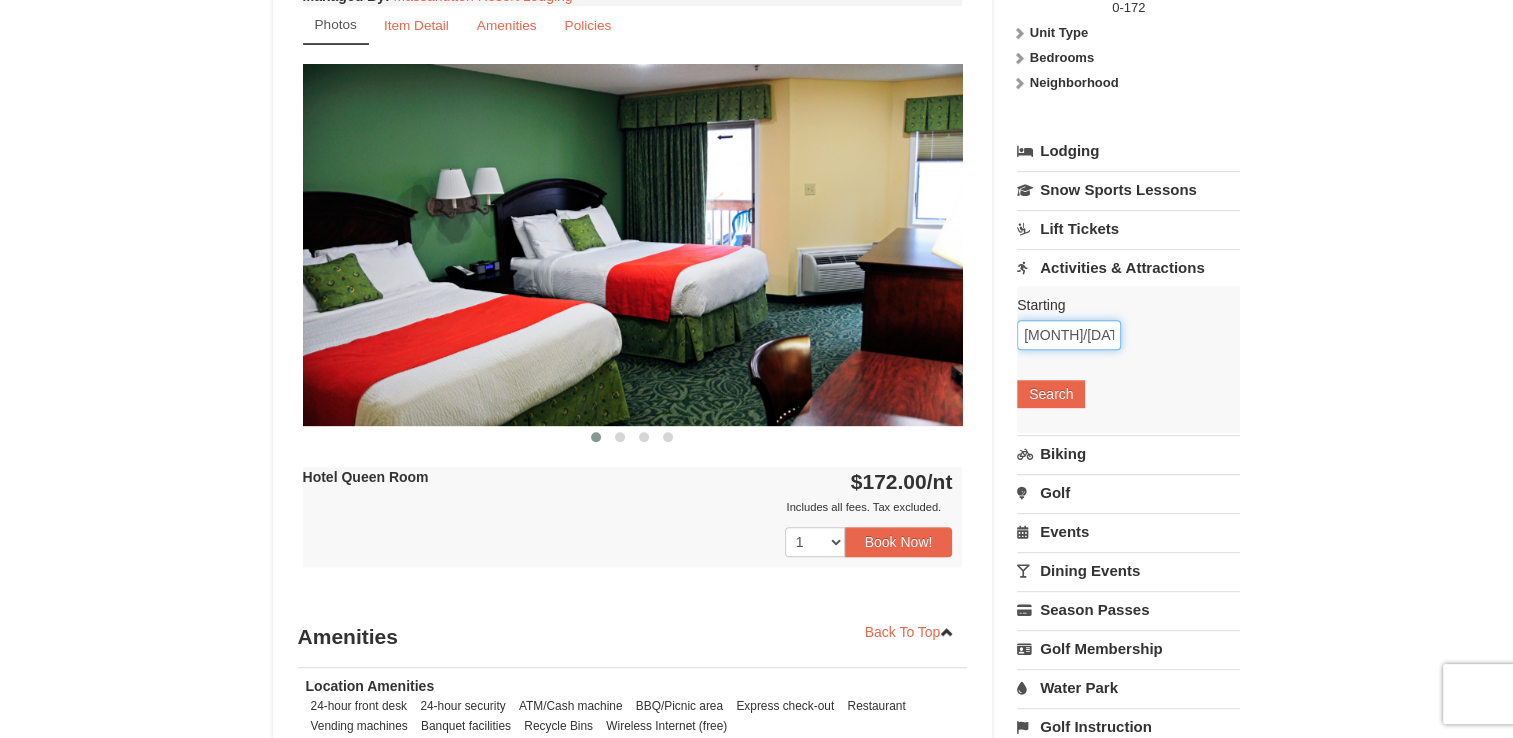 click on "08/23/2025" at bounding box center (1069, 335) 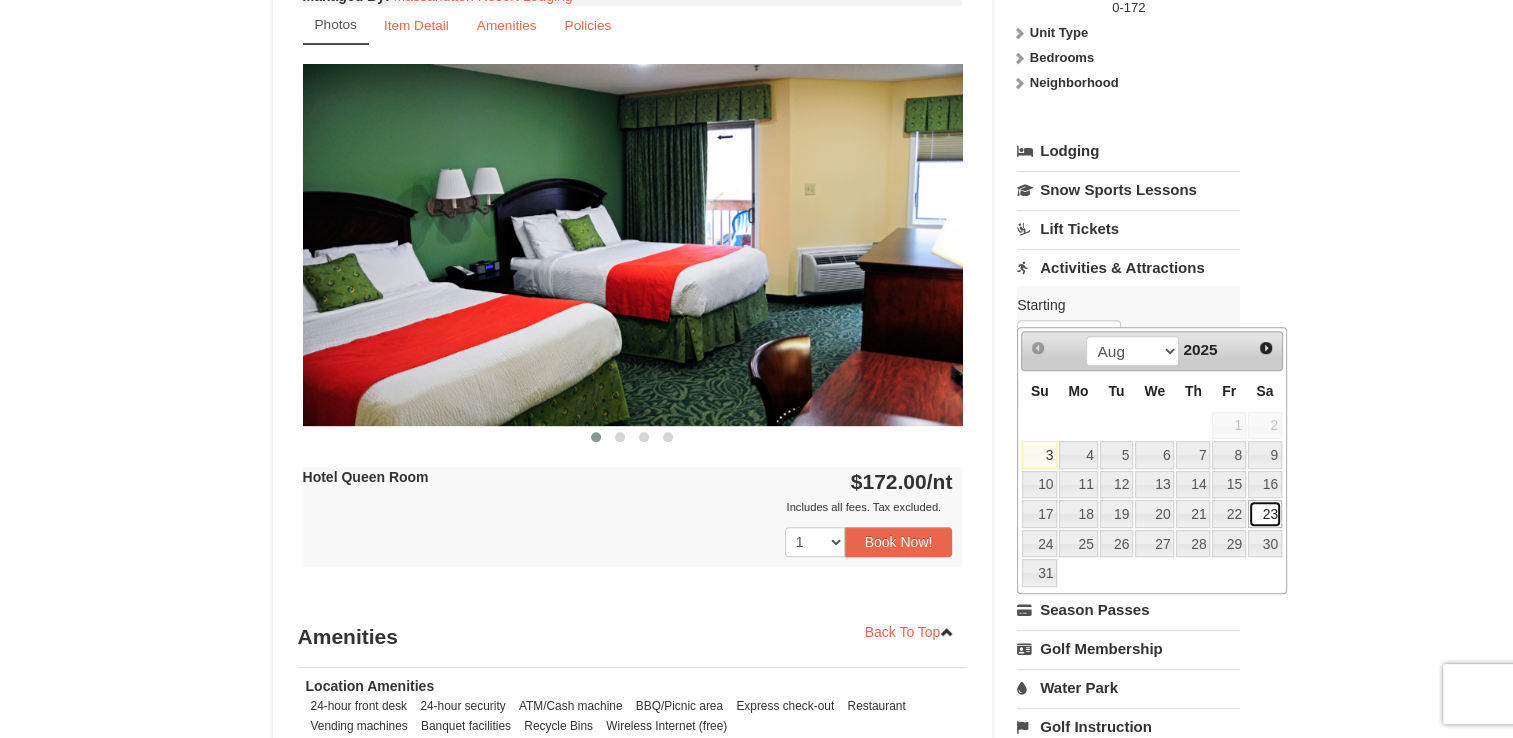 drag, startPoint x: 1264, startPoint y: 515, endPoint x: 1230, endPoint y: 482, distance: 47.38143 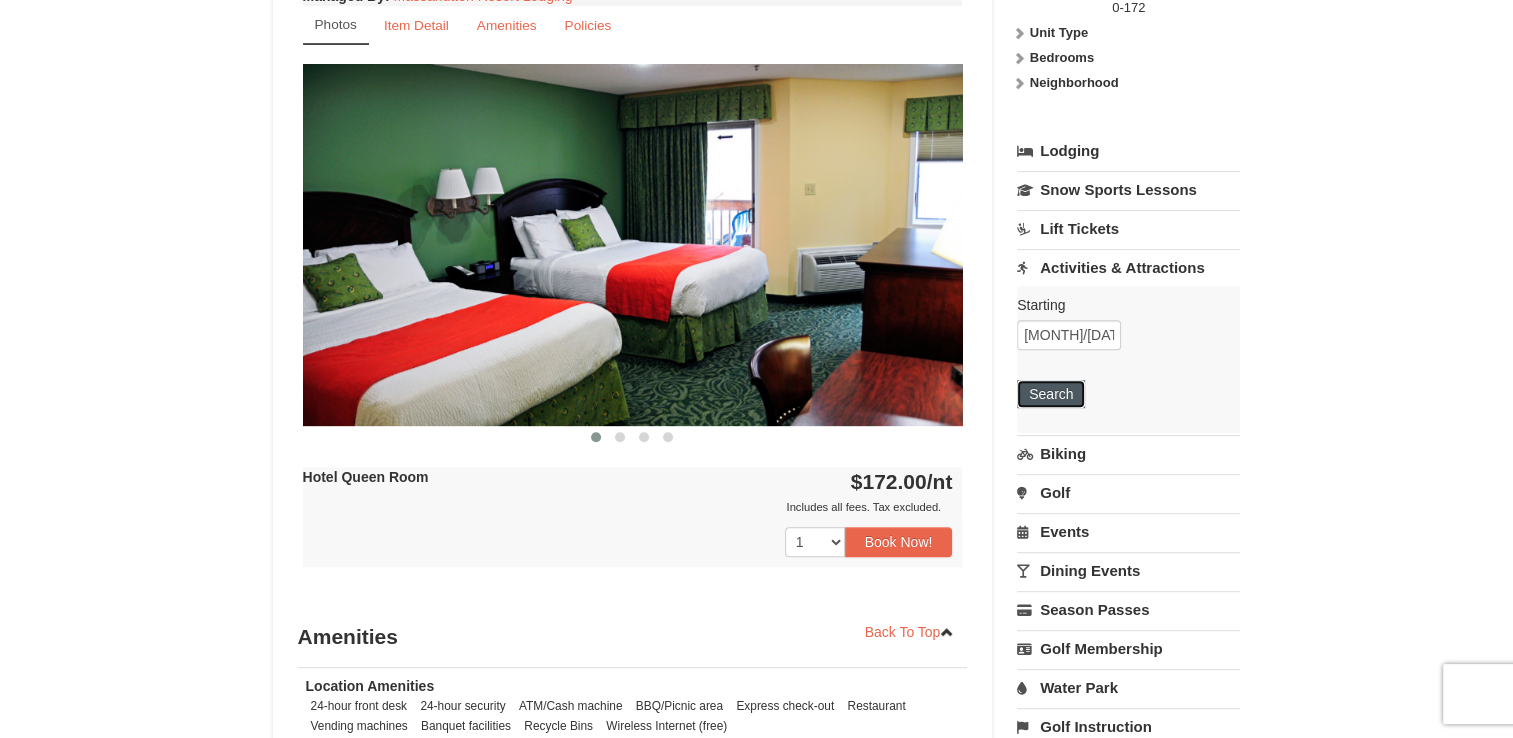 click on "Search" at bounding box center [1051, 394] 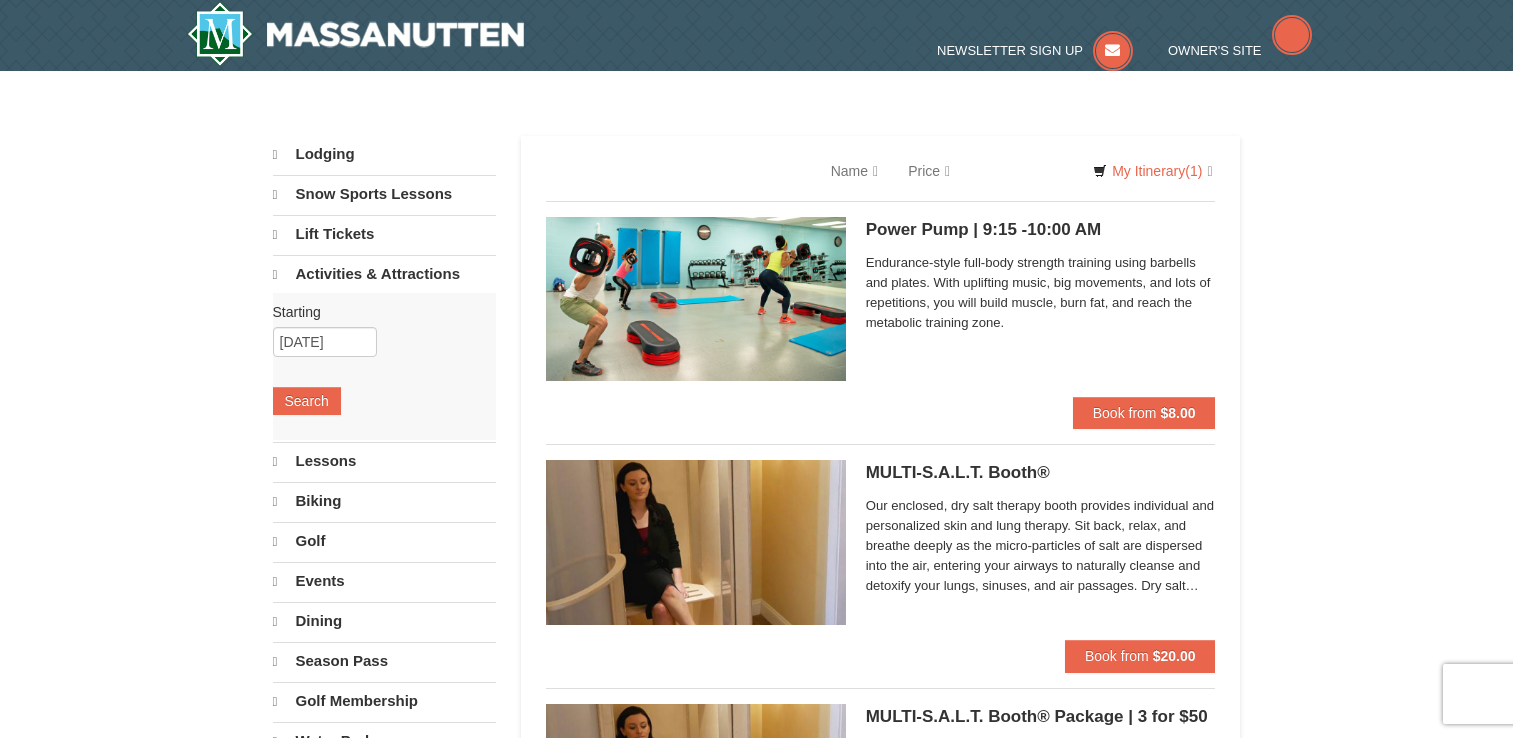 scroll, scrollTop: 0, scrollLeft: 0, axis: both 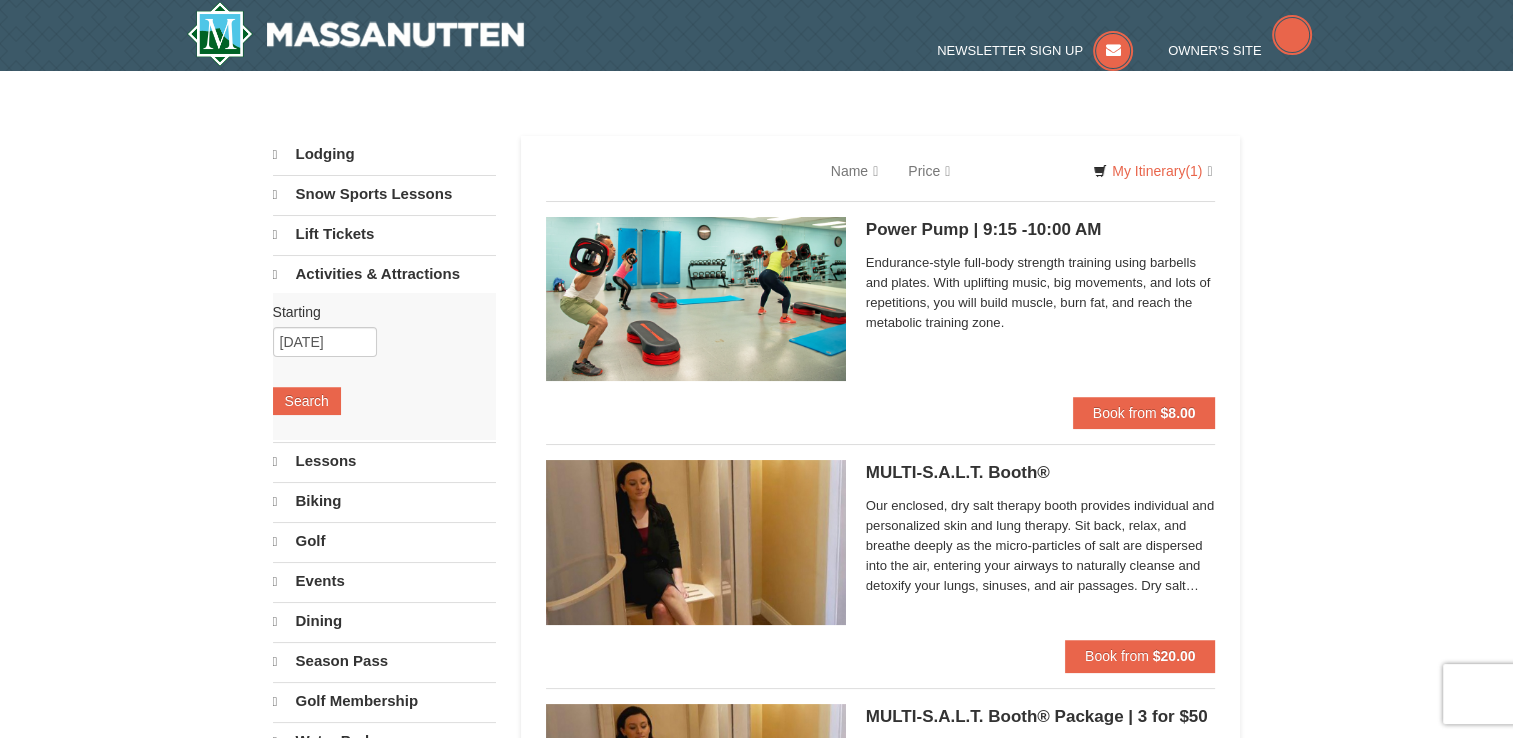 select on "8" 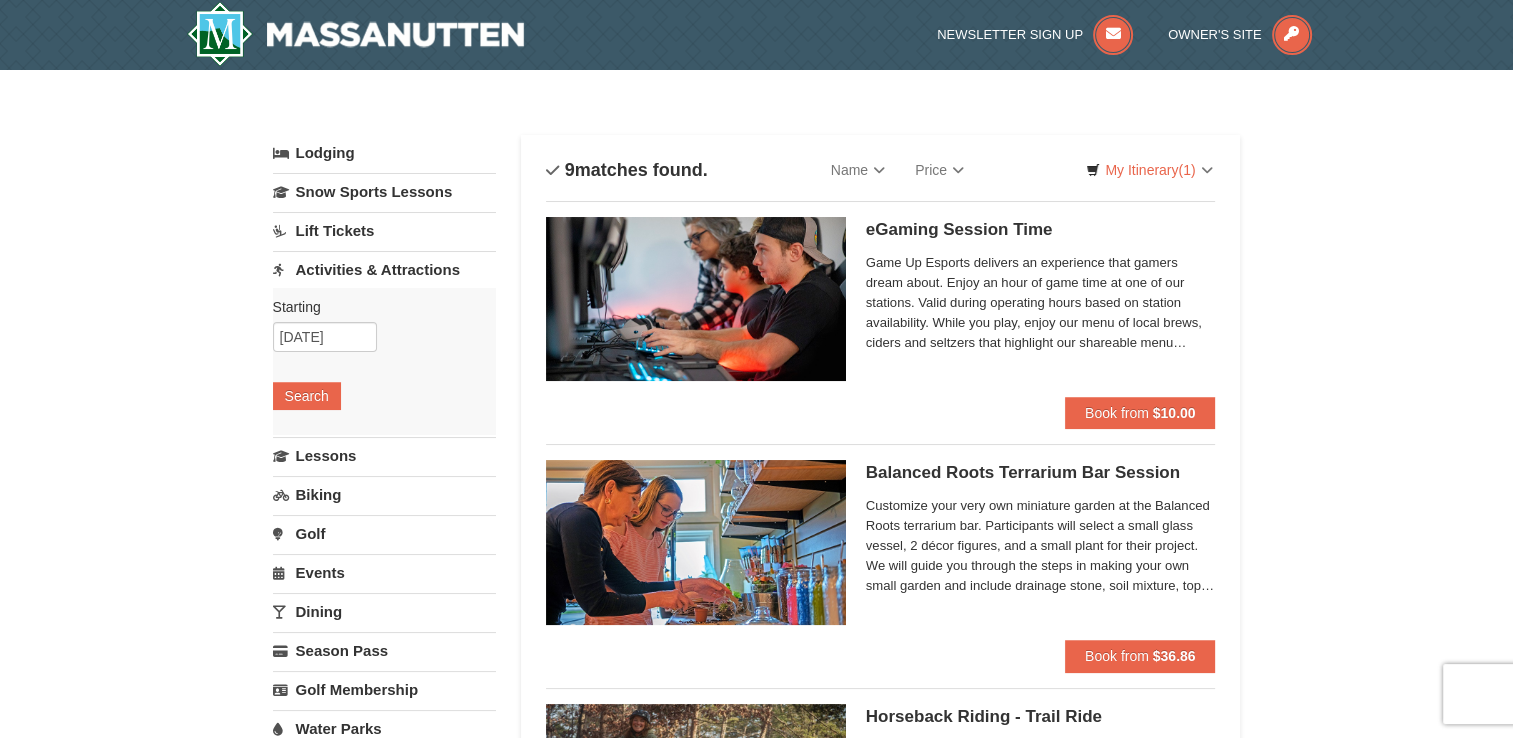 scroll, scrollTop: 0, scrollLeft: 0, axis: both 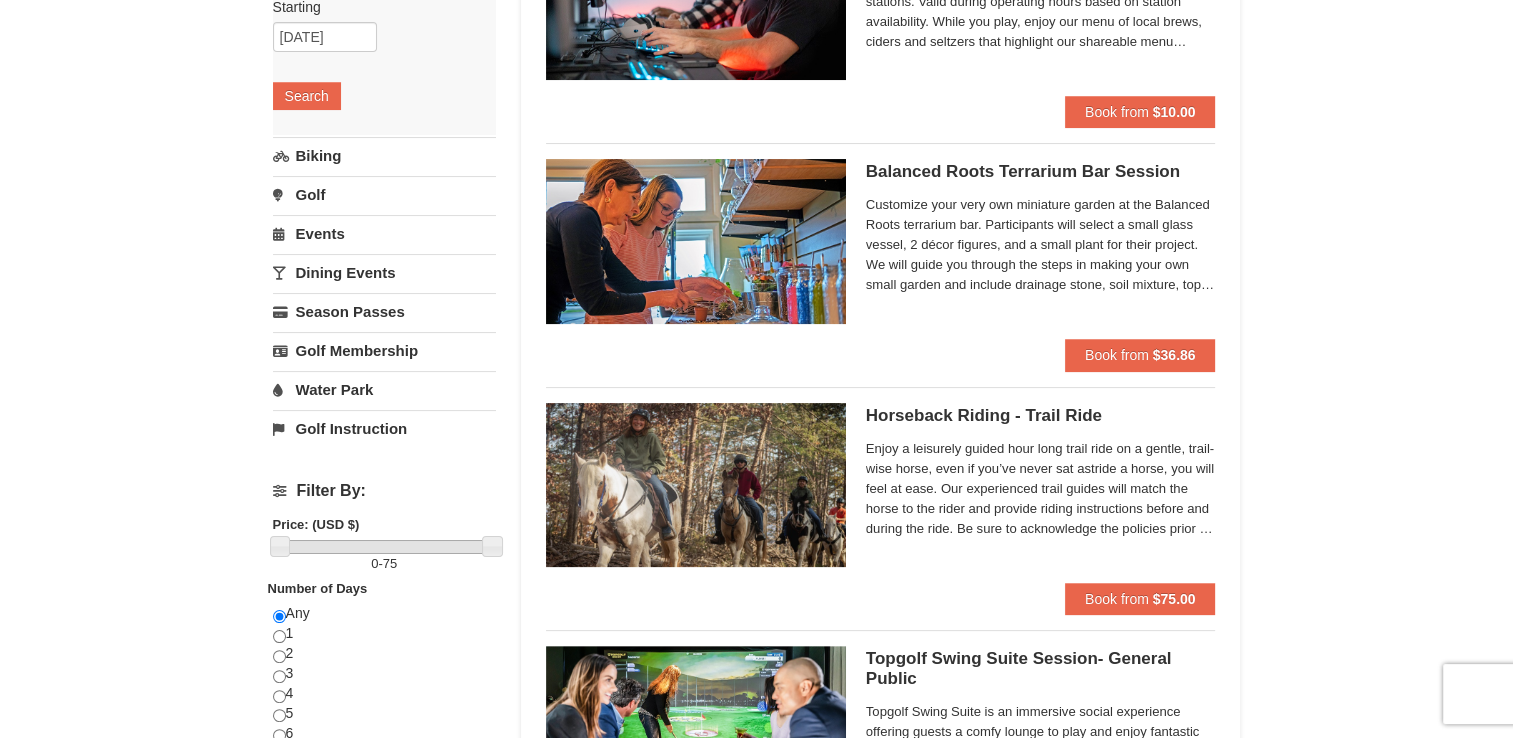 click on "Water Park" at bounding box center (384, 389) 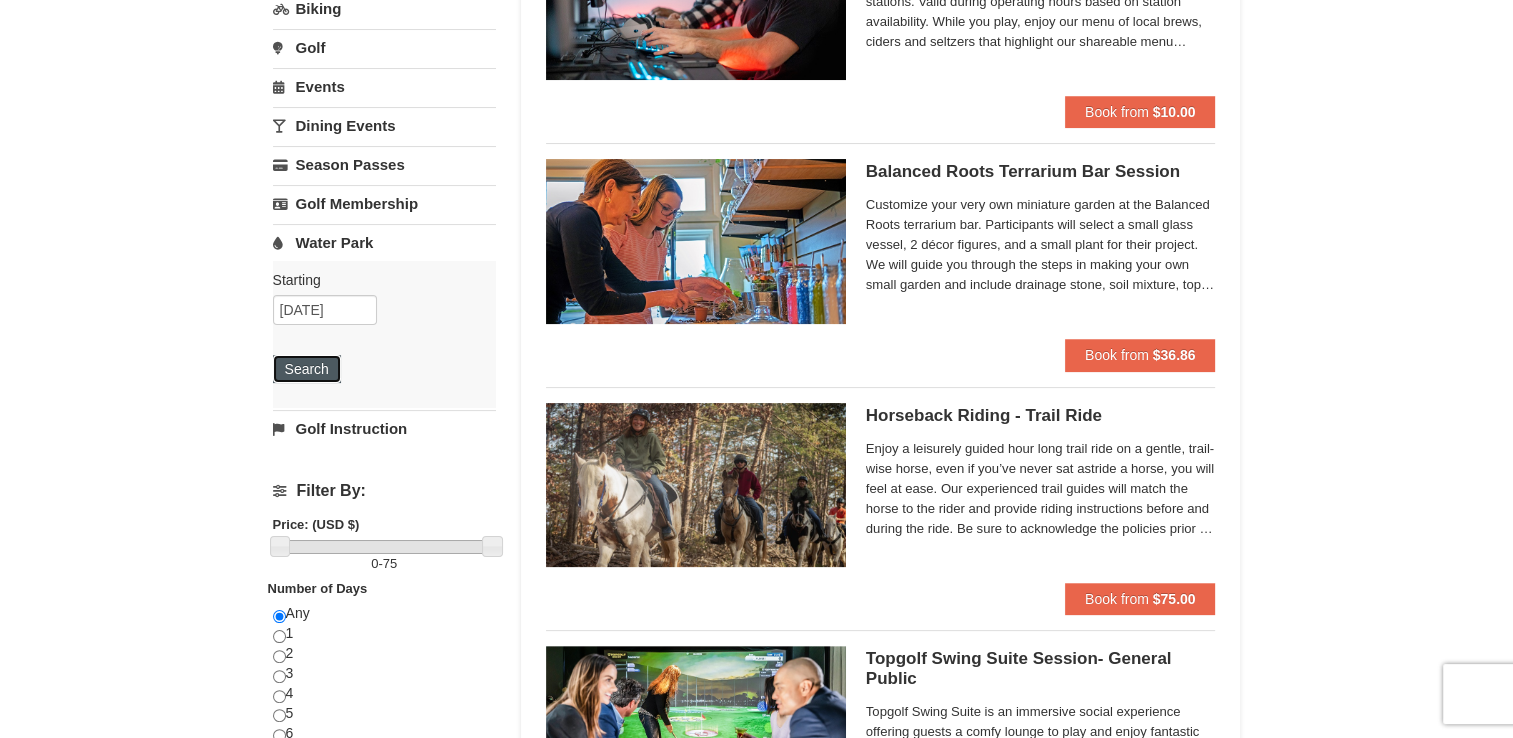 click on "Search" at bounding box center (307, 369) 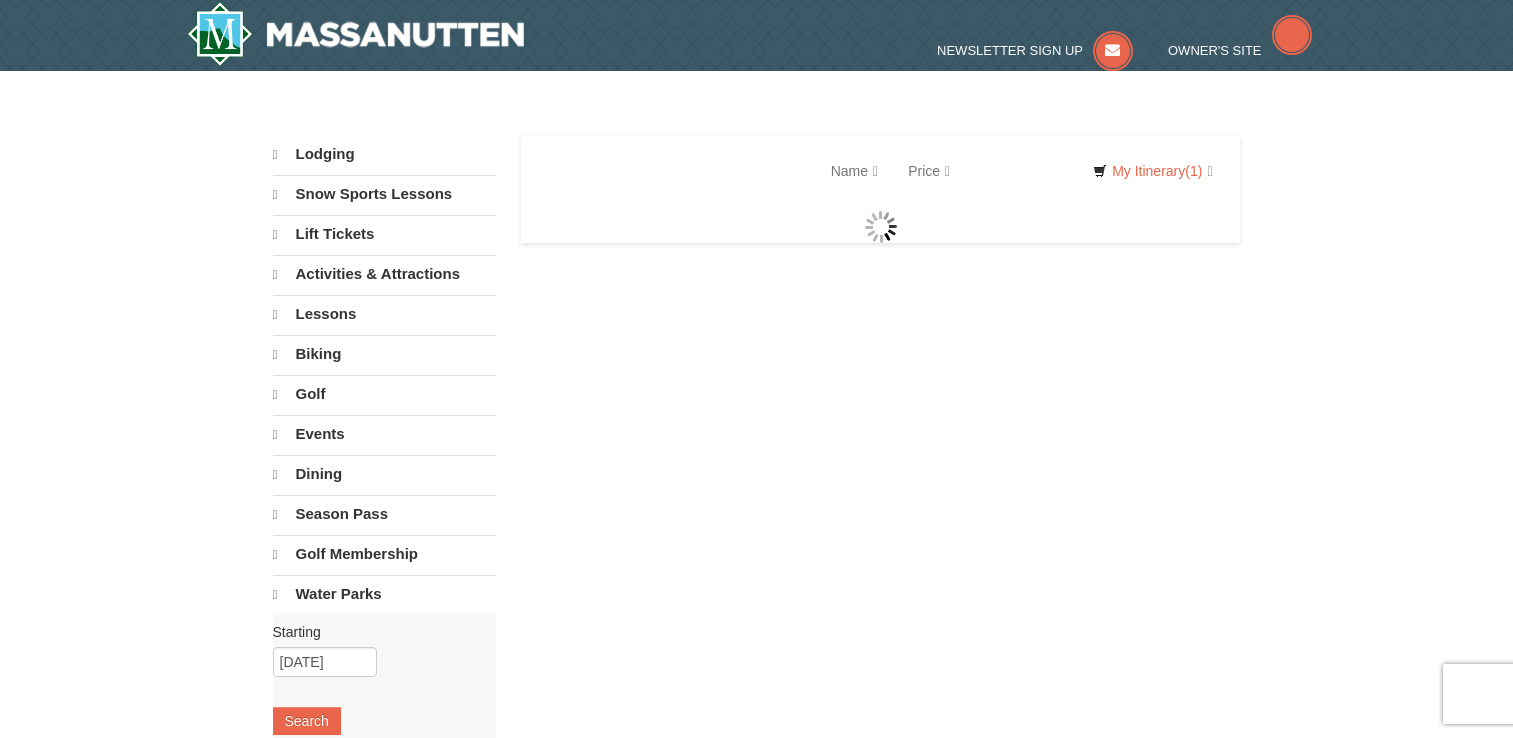 scroll, scrollTop: 0, scrollLeft: 0, axis: both 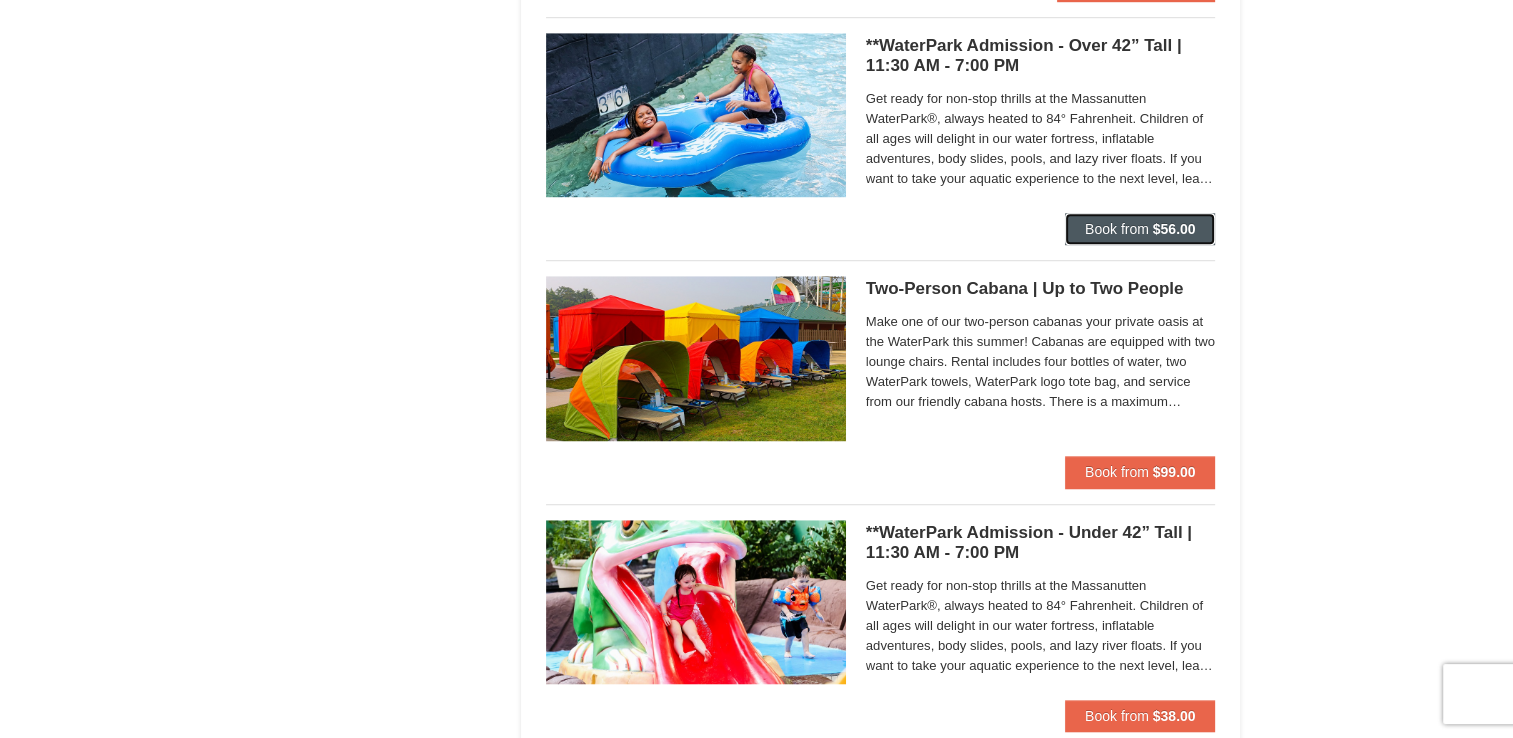click on "Book from" at bounding box center [1117, 229] 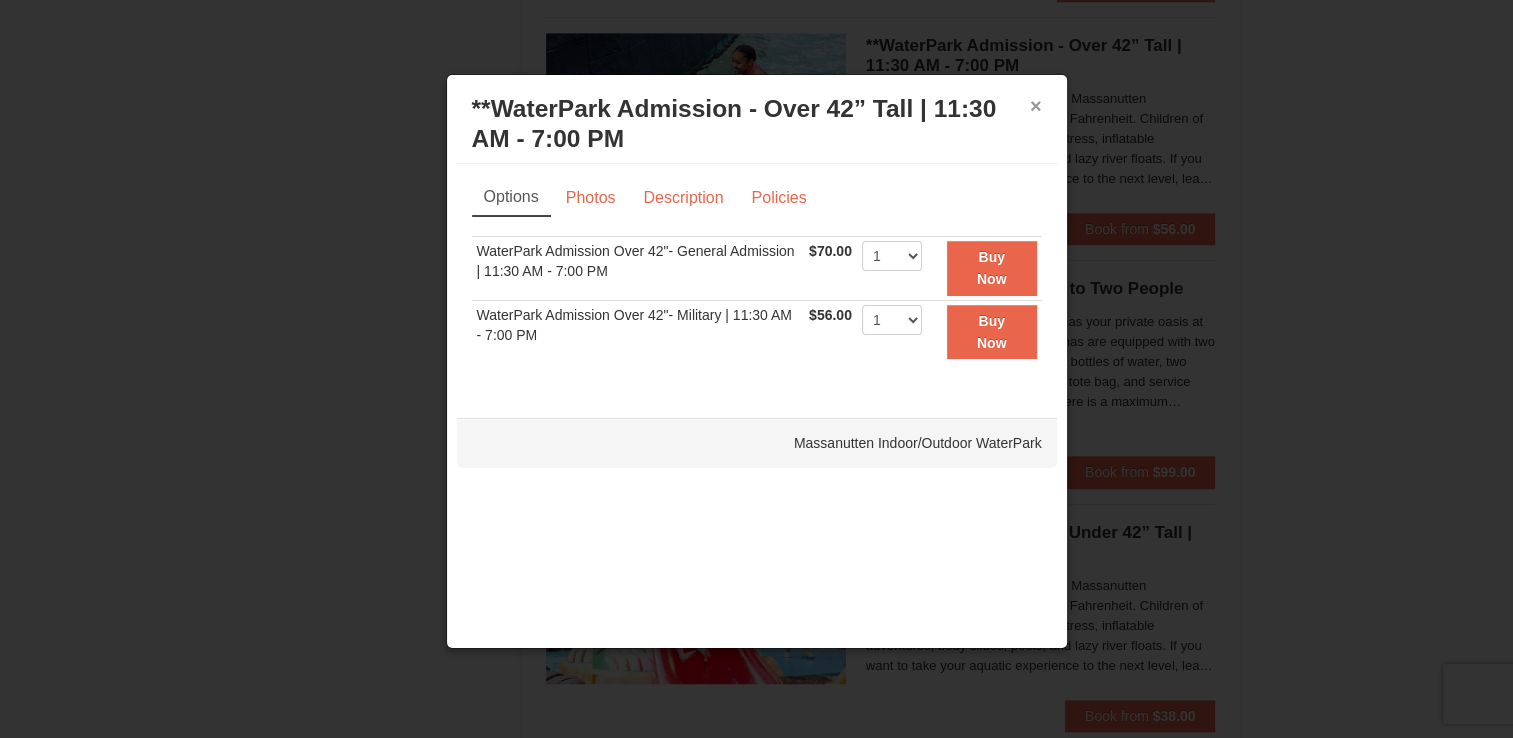 click on "×" at bounding box center (1036, 106) 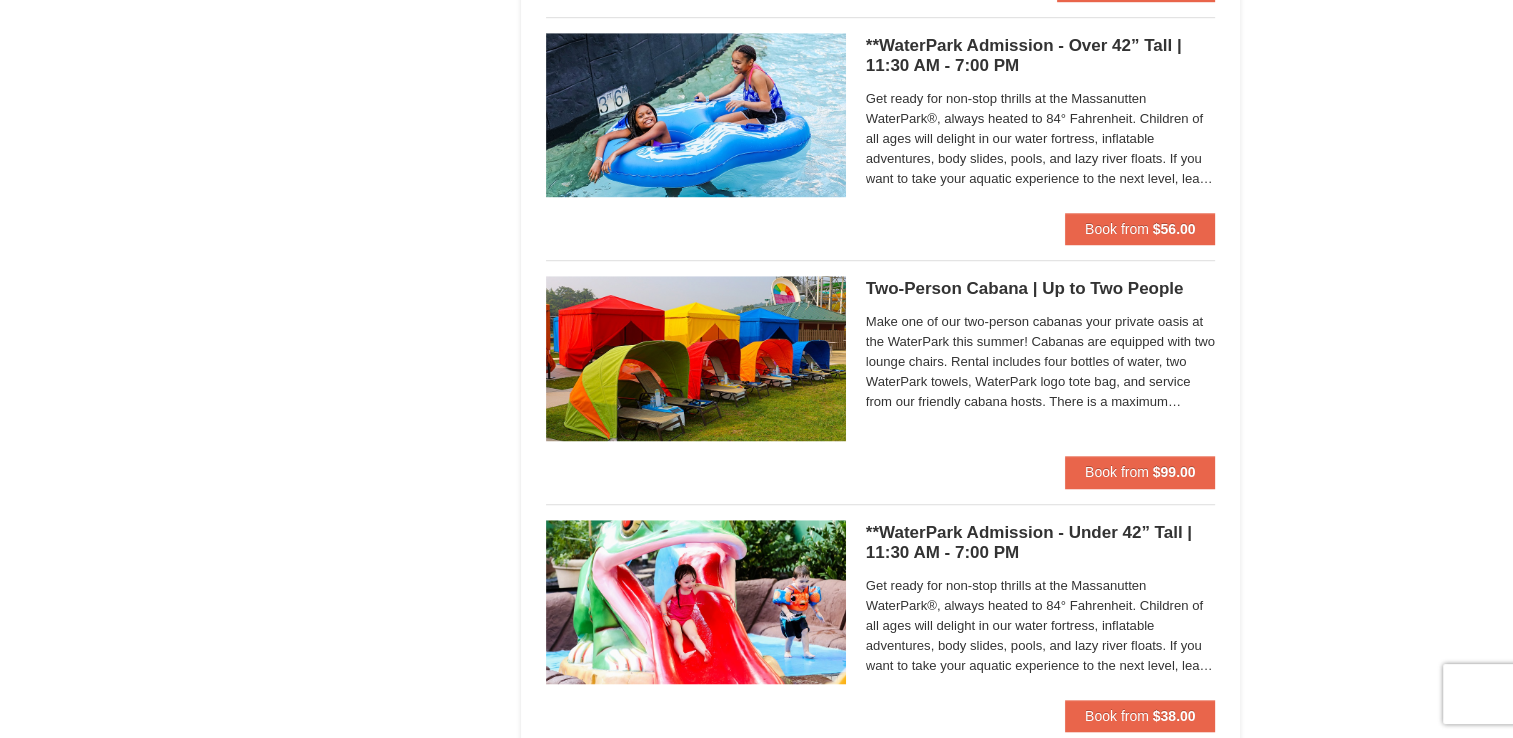 click on "×
Categories
List
Filter
My Itinerary (1)
Check Out Now
Lodging
$150.00
Massanutten Resort Hotels
Hotel Queen Room
8/23/2025 - 8/24/2025" at bounding box center (756, -21) 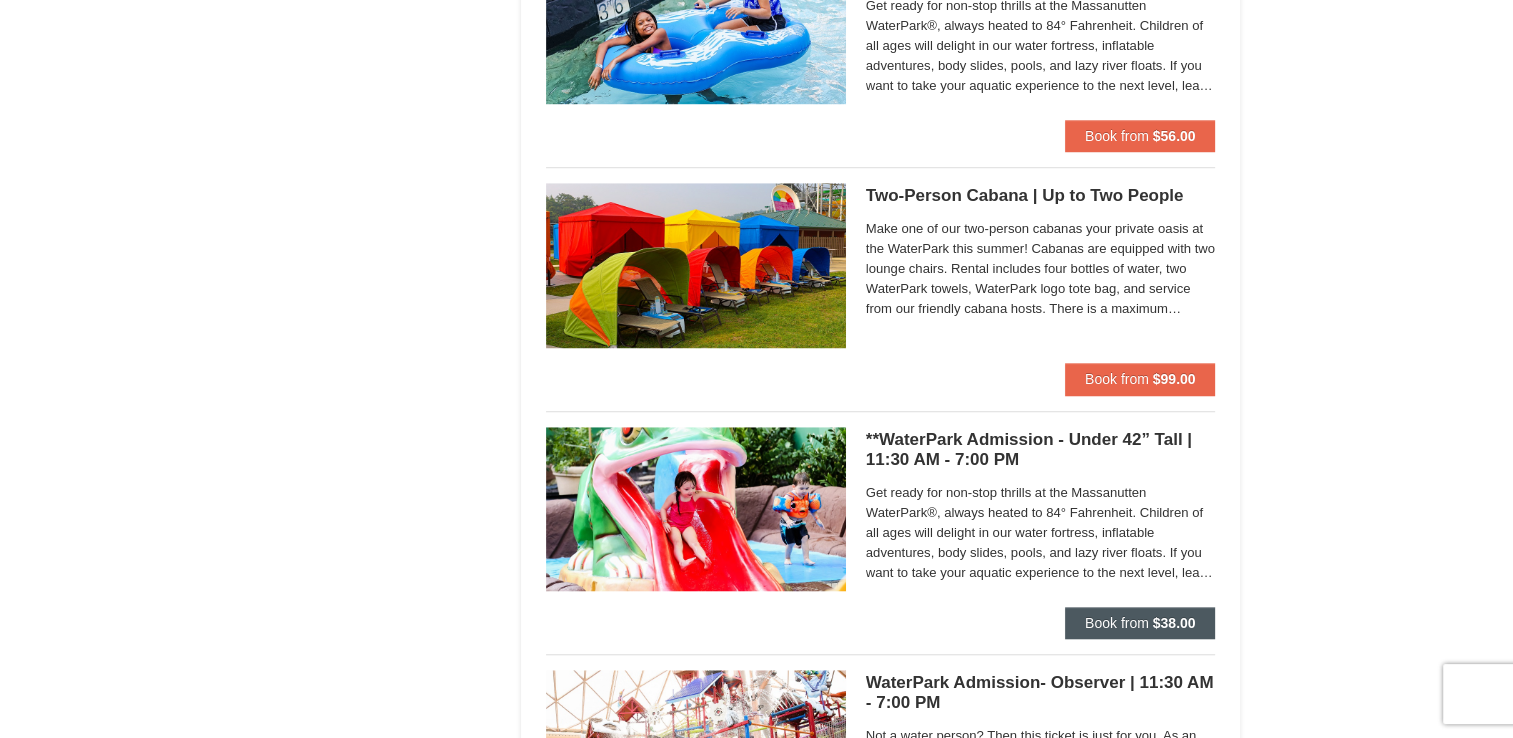 scroll, scrollTop: 1600, scrollLeft: 0, axis: vertical 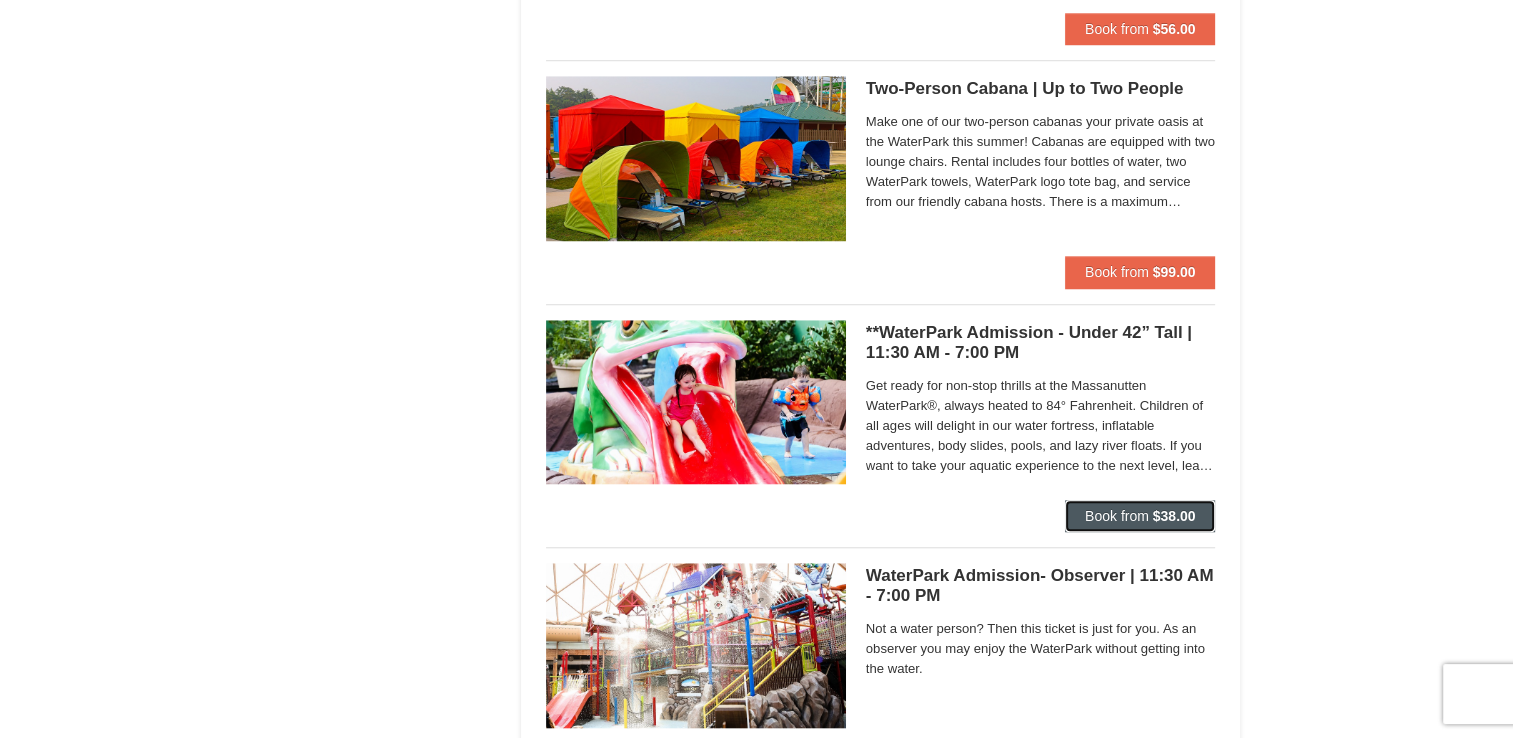 click on "Book from" at bounding box center (1117, 516) 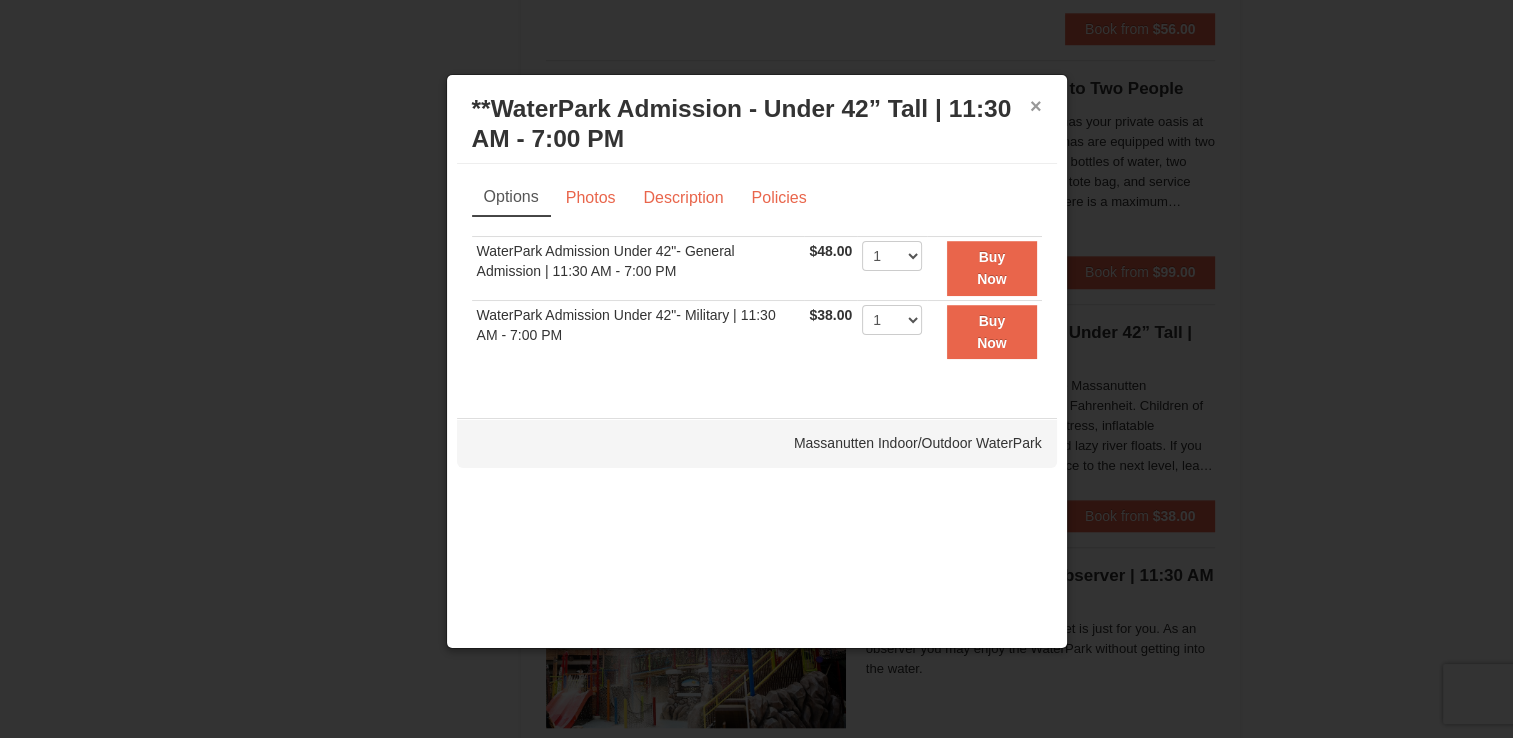 click on "×" at bounding box center [1036, 106] 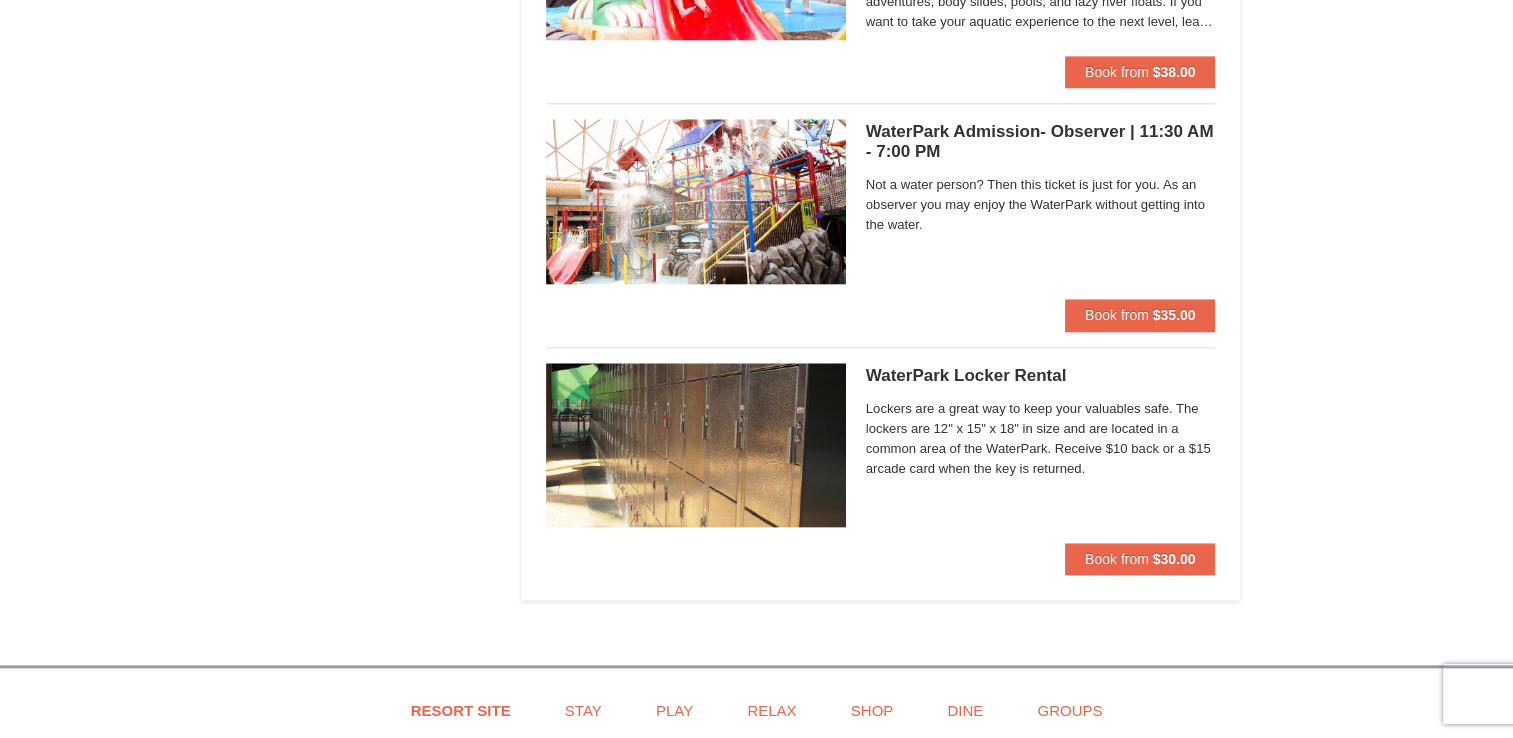 scroll, scrollTop: 2000, scrollLeft: 0, axis: vertical 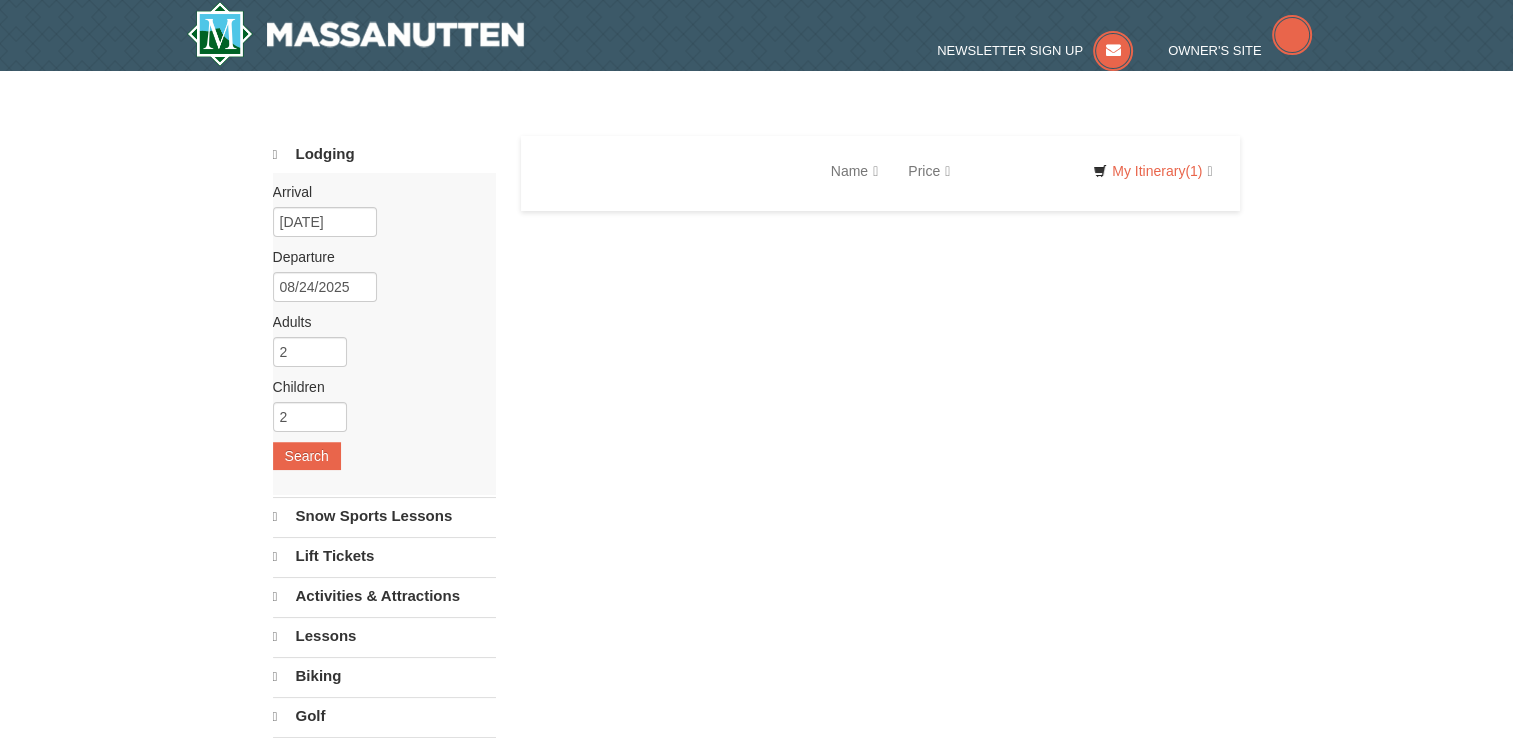 select on "8" 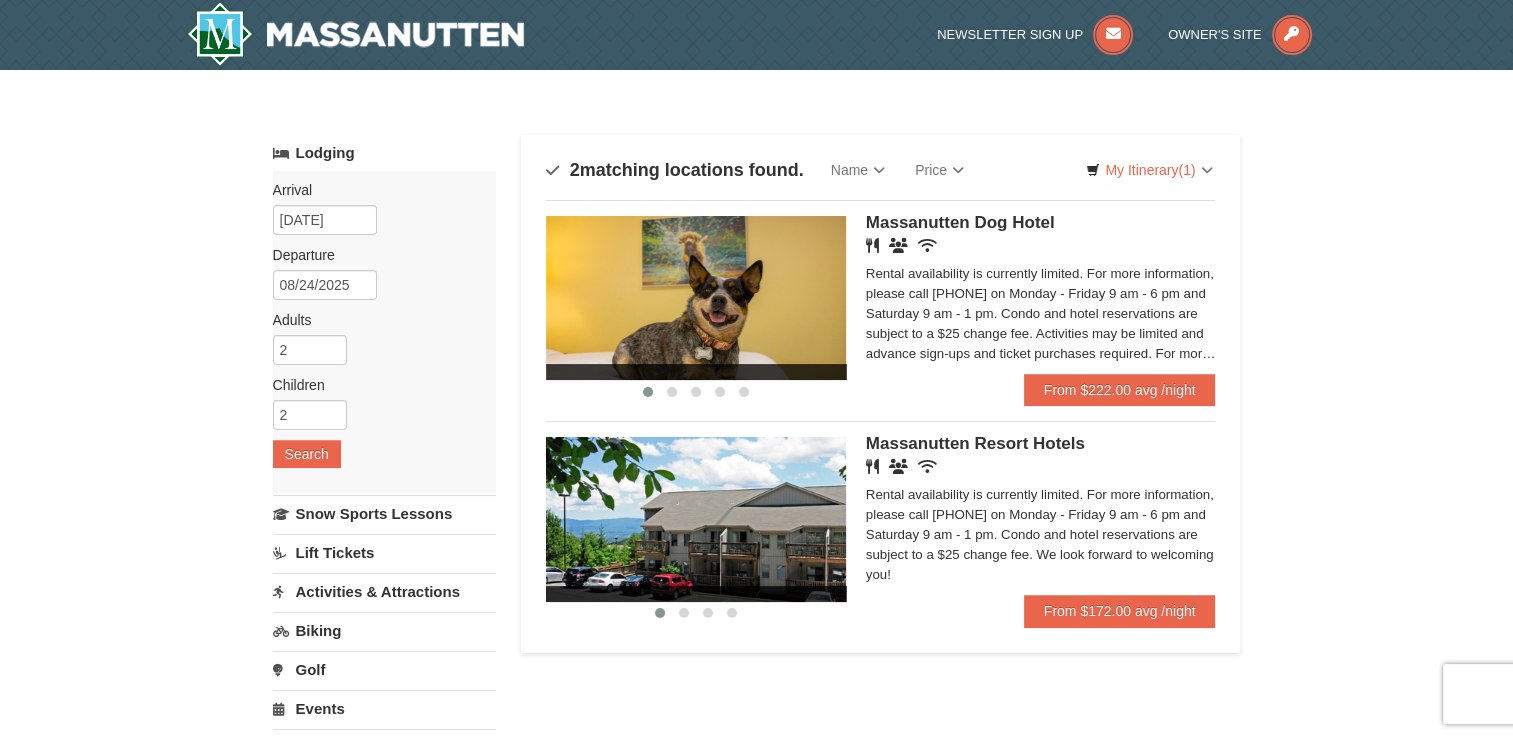 scroll, scrollTop: 0, scrollLeft: 0, axis: both 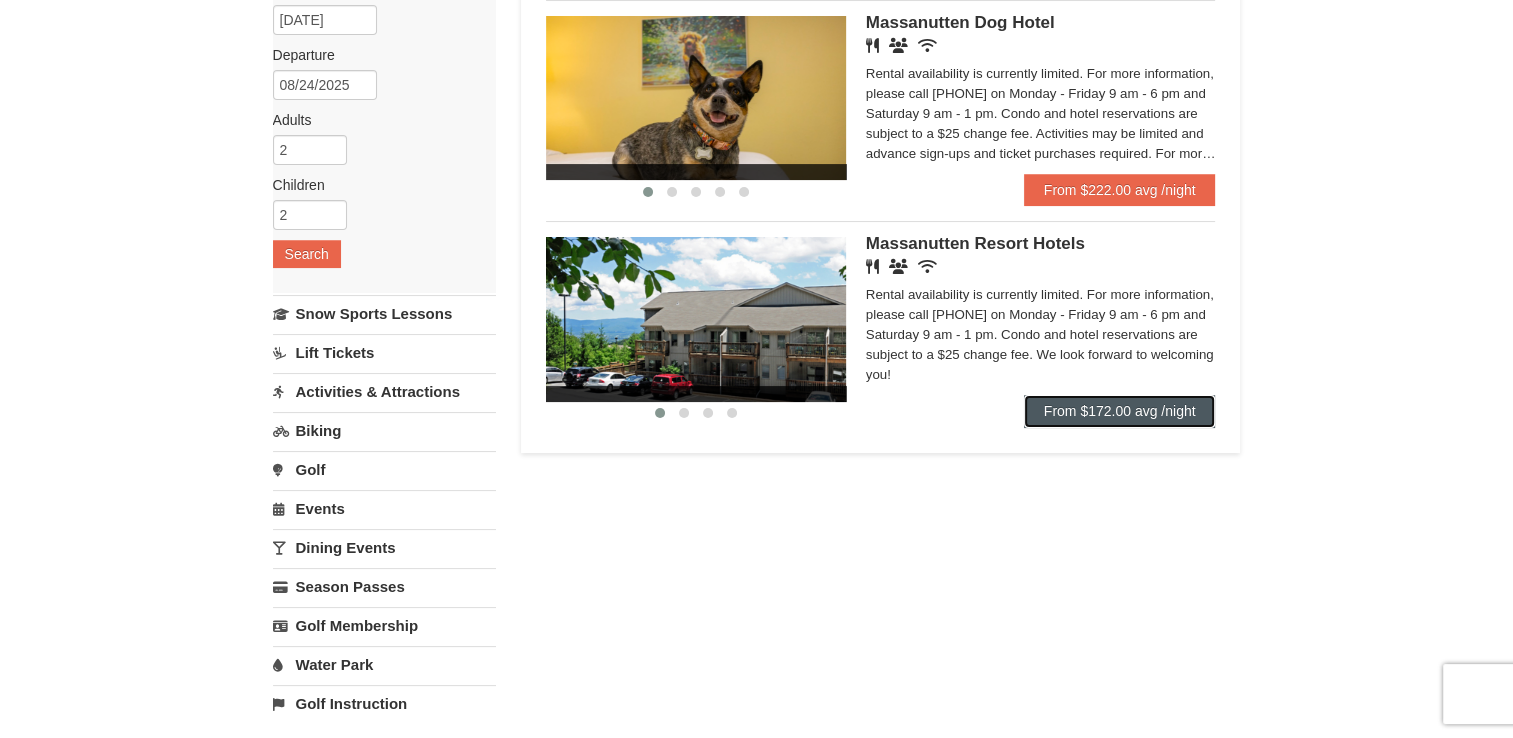 click on "From $172.00 avg /night" at bounding box center [1120, 411] 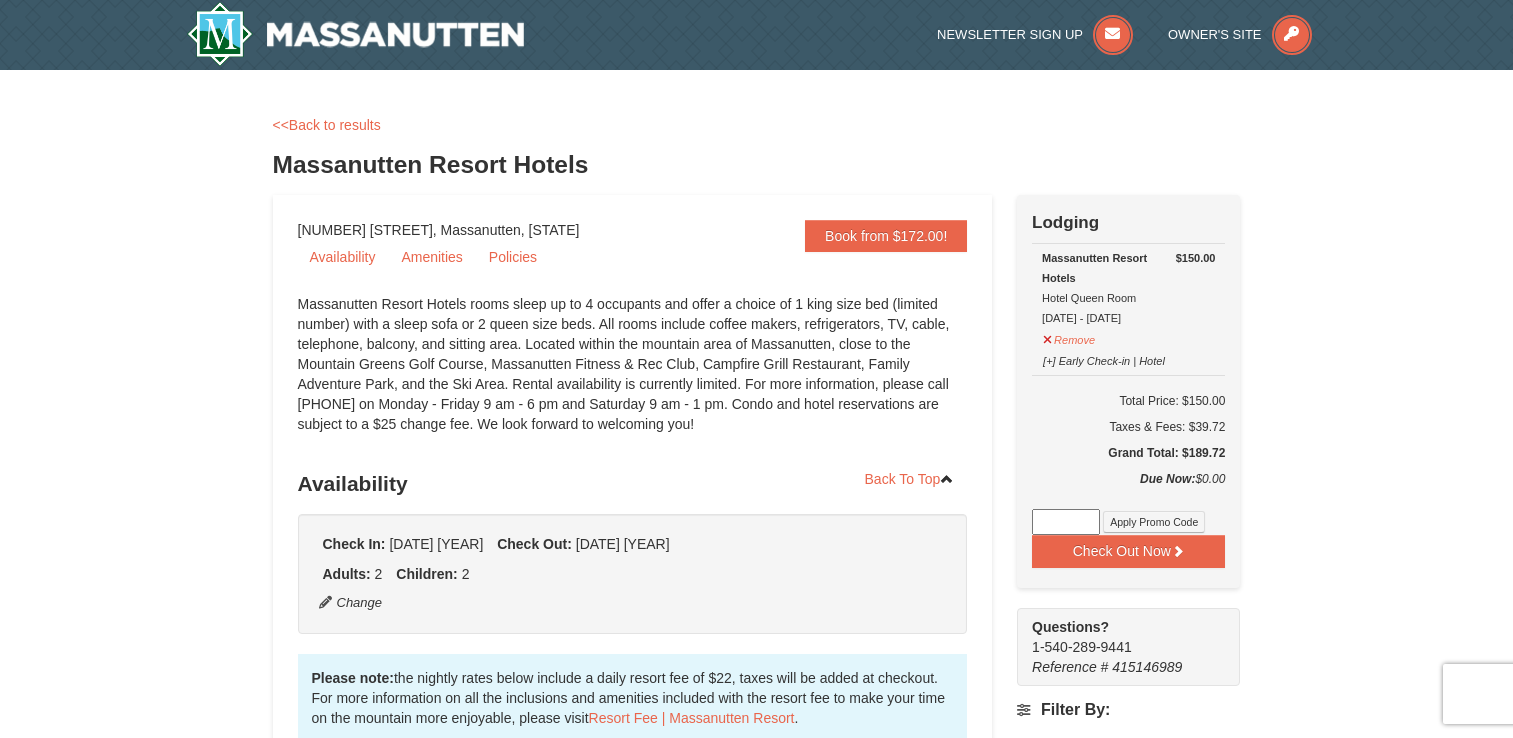 scroll, scrollTop: 400, scrollLeft: 0, axis: vertical 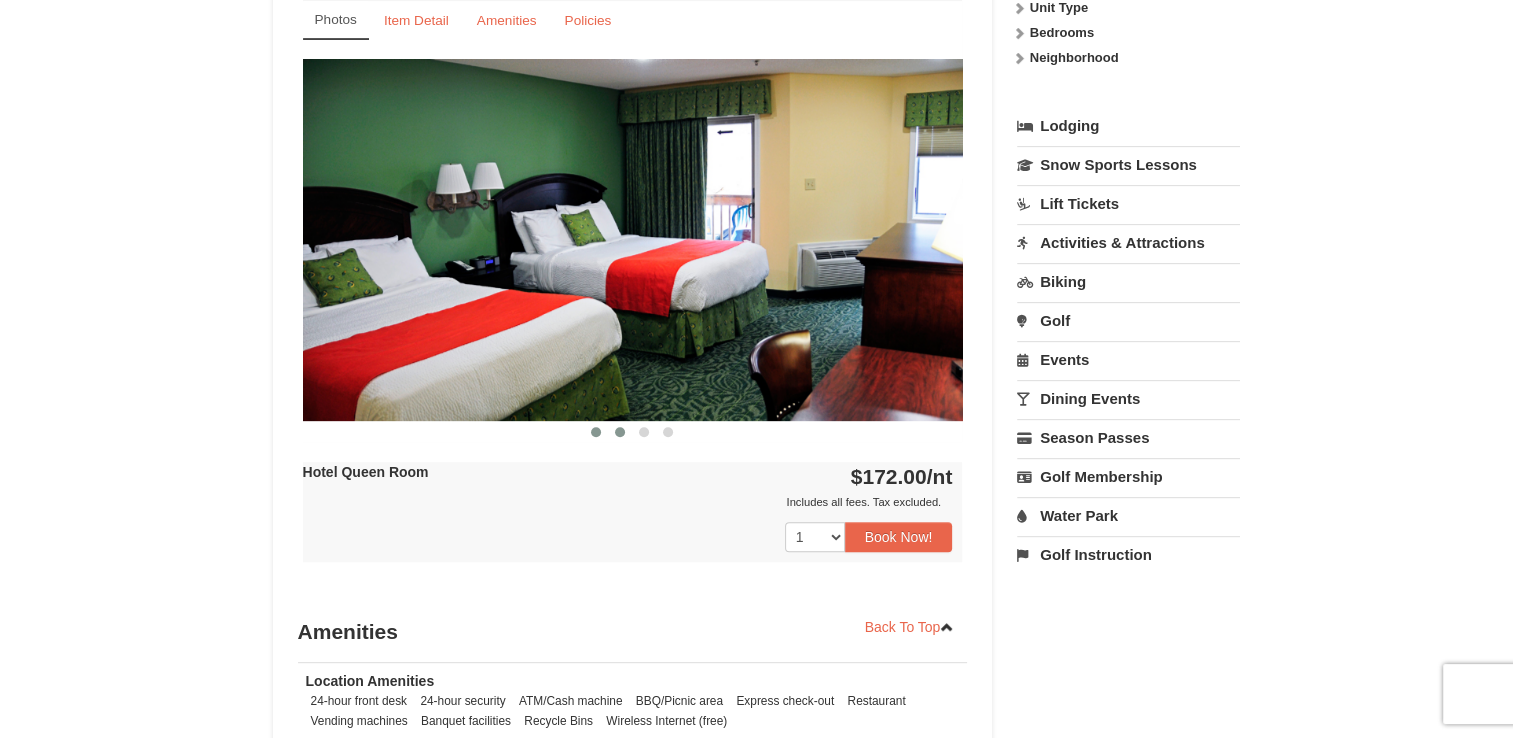 click at bounding box center [620, 432] 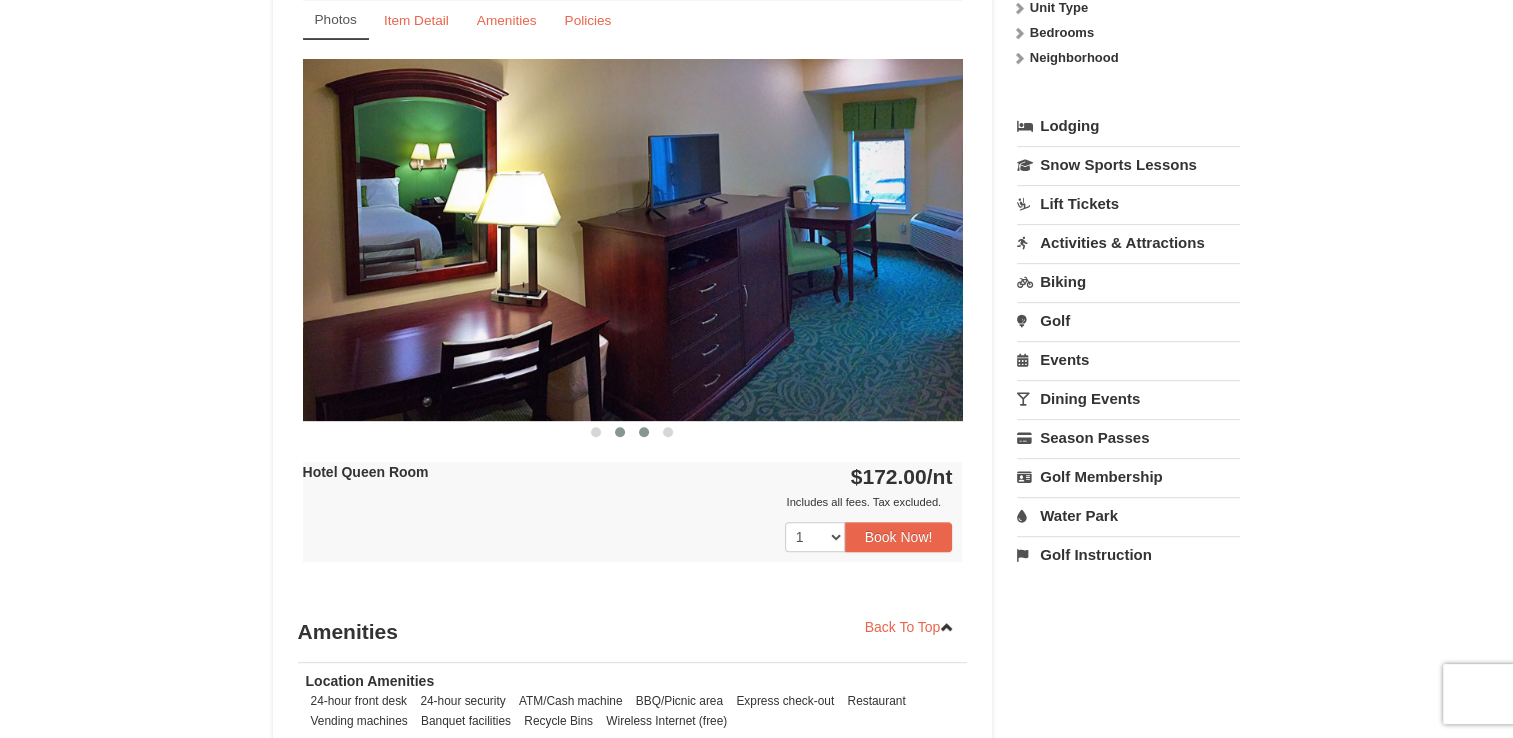 click at bounding box center (644, 432) 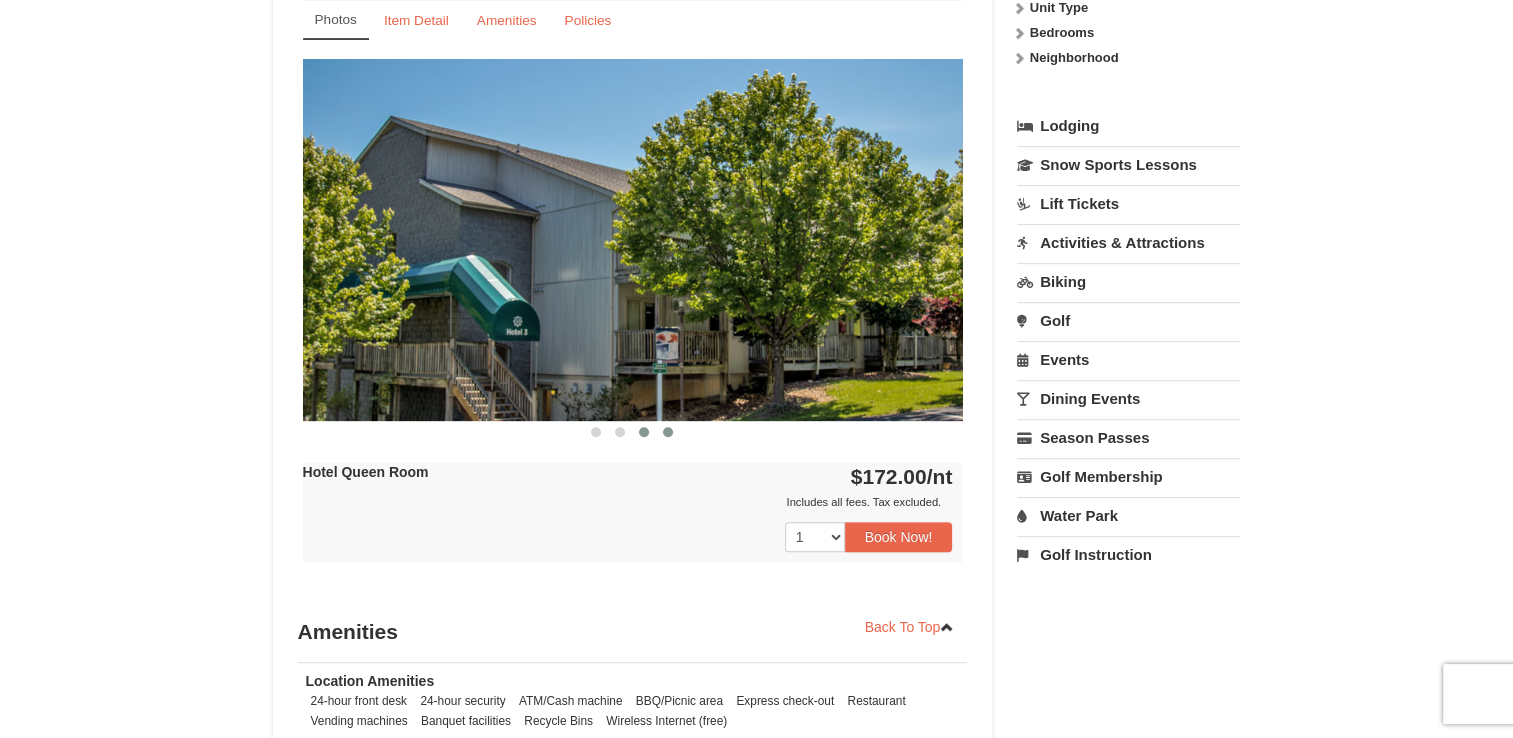 click at bounding box center [668, 432] 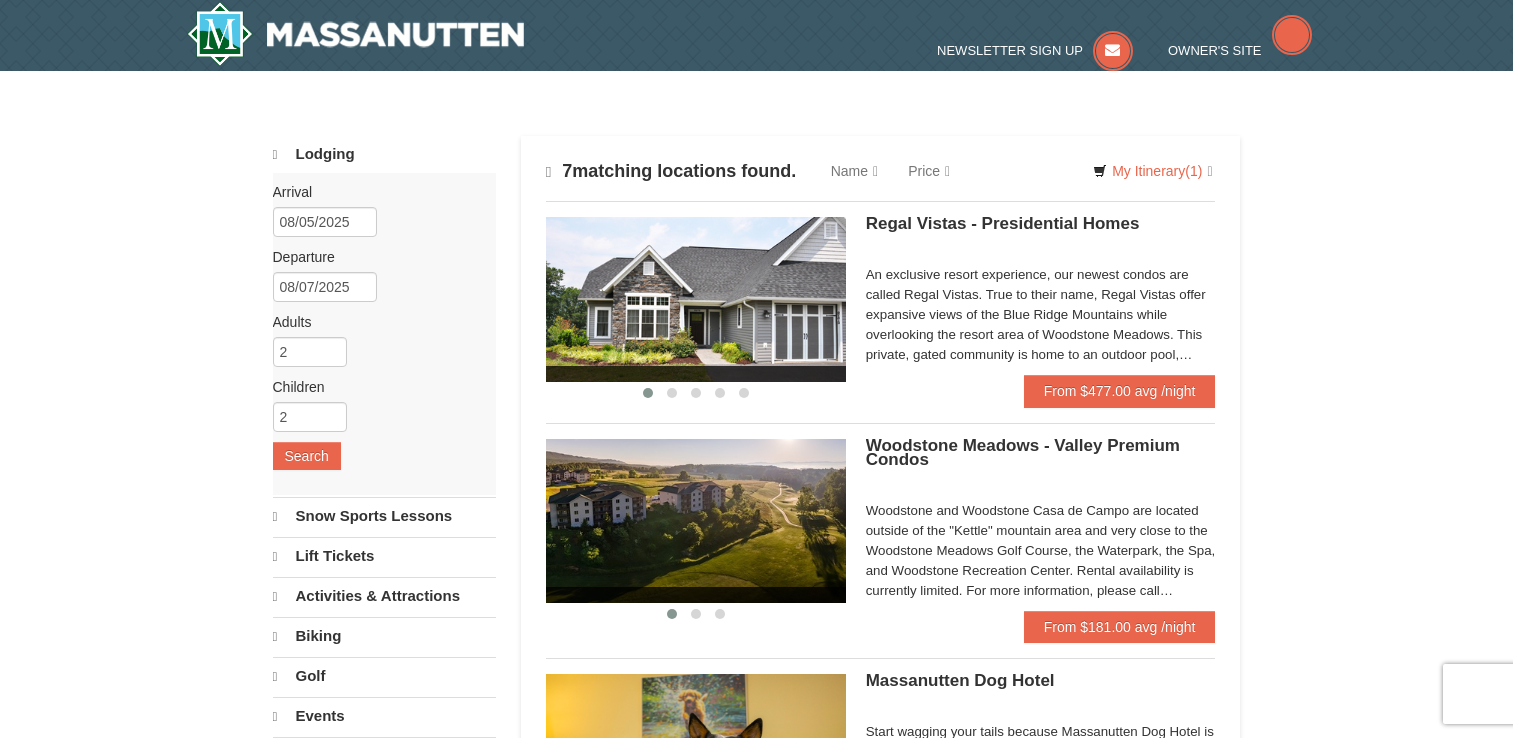 scroll, scrollTop: 0, scrollLeft: 0, axis: both 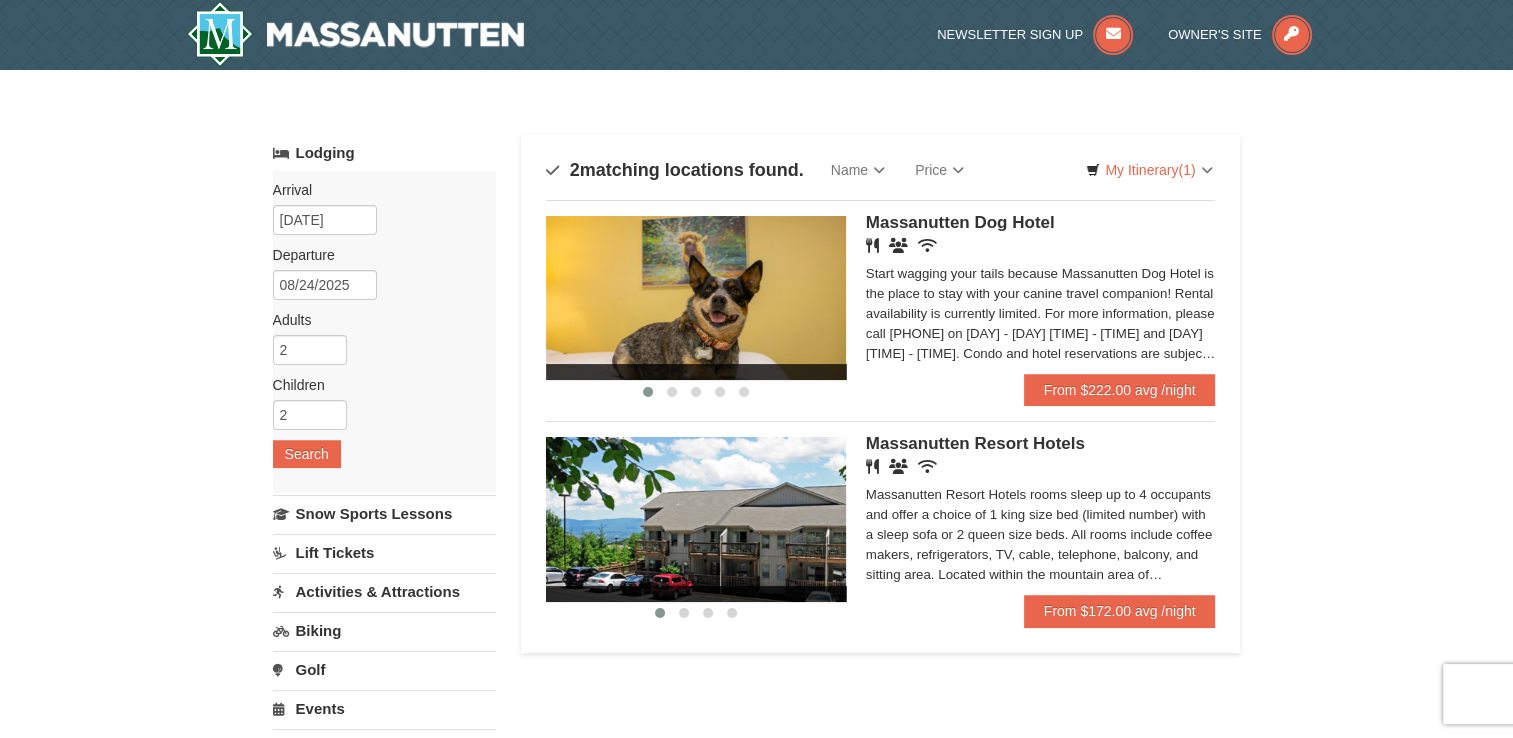 click on "Massanutten Resort Hotels
Restaurant Banquet Facilities Wireless Internet (free)
Massanutten Resort Hotels rooms sleep up to 4 occupants and offer a choice of 1 king size bed (limited number) with a sleep sofa or 2 queen size beds. All rooms include coffee makers, refrigerators, TV, cable, telephone, balcony, and sitting area. Located within the mountain area of Massanutten, close to the Mountain Greens Golf Course, Massanutten Fitness & Rec Club, Campfire Grill Restaurant, Family Adventure Park, and the Ski Area.
Rental availability is currently limited. For more information, please call 540.289.4952 on Monday - Friday 9 am - 6 pm and Saturday 9 am - 1 pm. Condo and hotel reservations are subject to a $25 change fee.
We look forward to welcoming you!" at bounding box center [1041, 516] 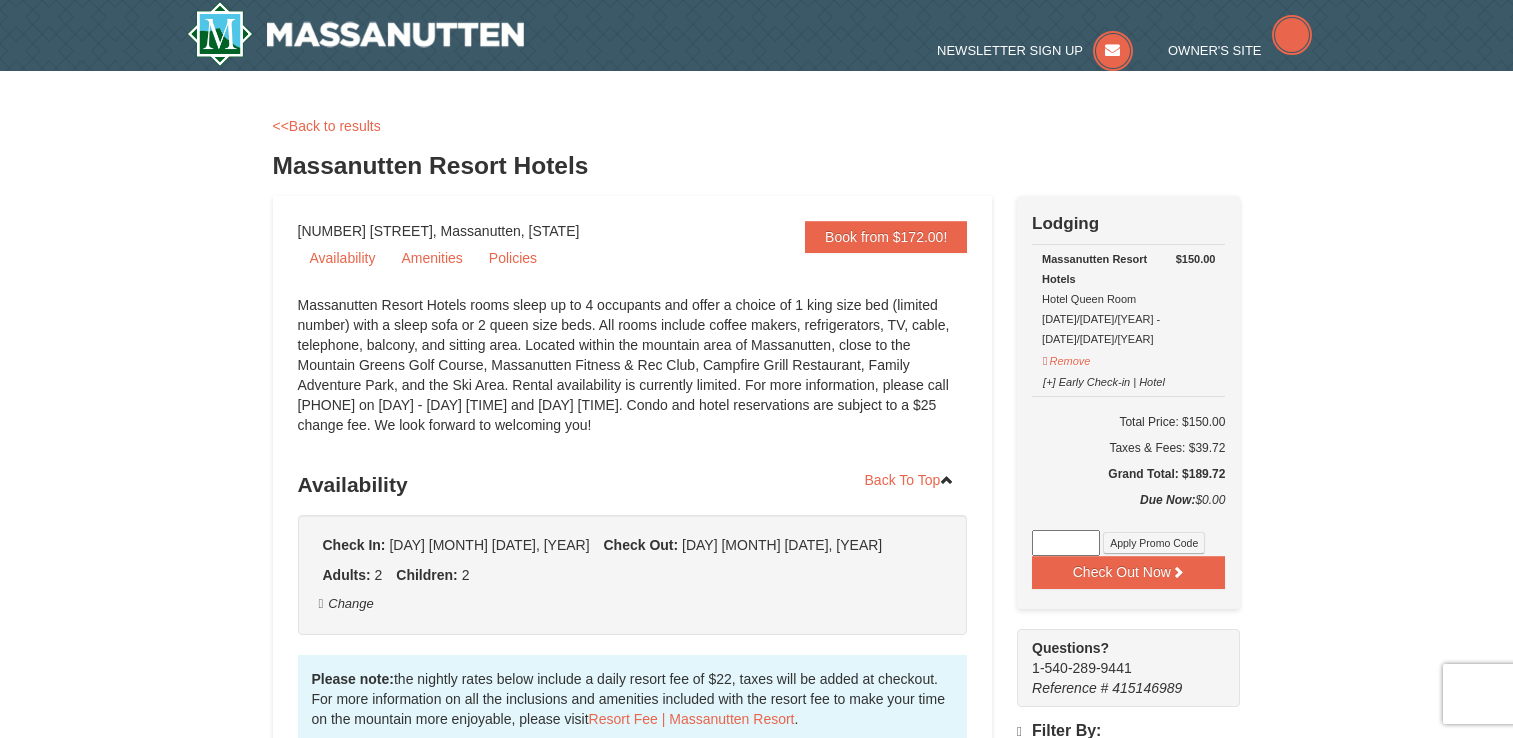 scroll, scrollTop: 0, scrollLeft: 0, axis: both 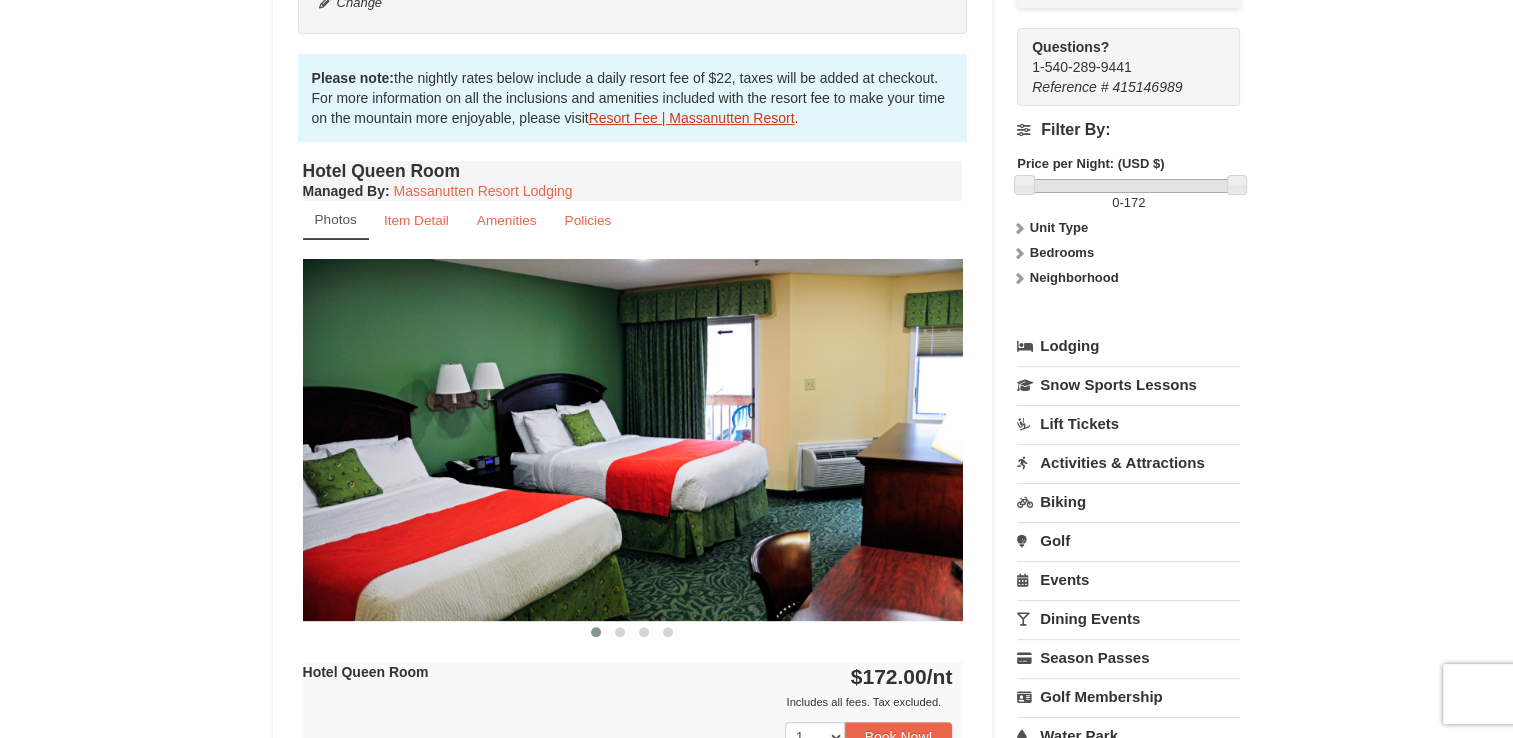 click on "Resort Fee | Massanutten Resort" at bounding box center (692, 118) 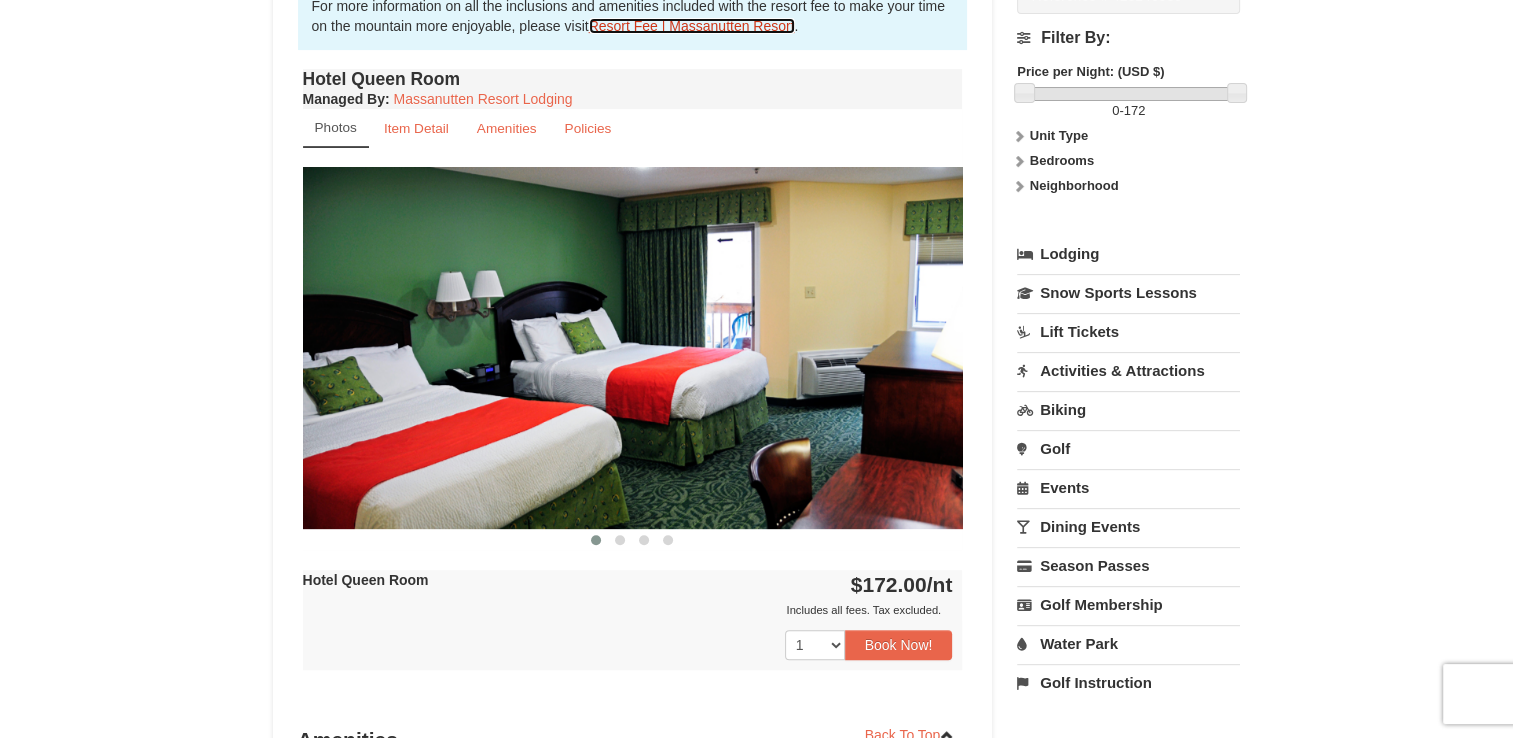 scroll, scrollTop: 800, scrollLeft: 0, axis: vertical 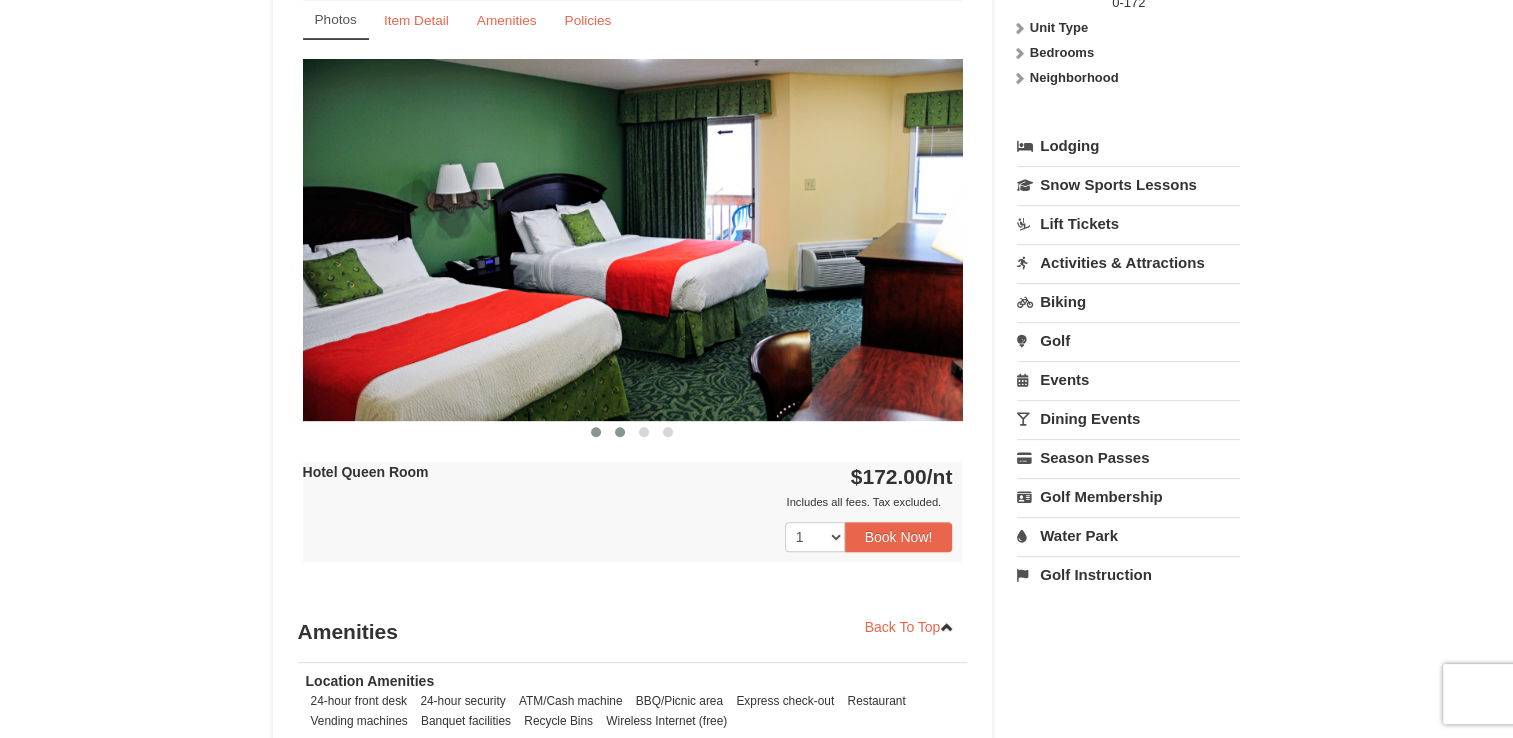 click at bounding box center [620, 432] 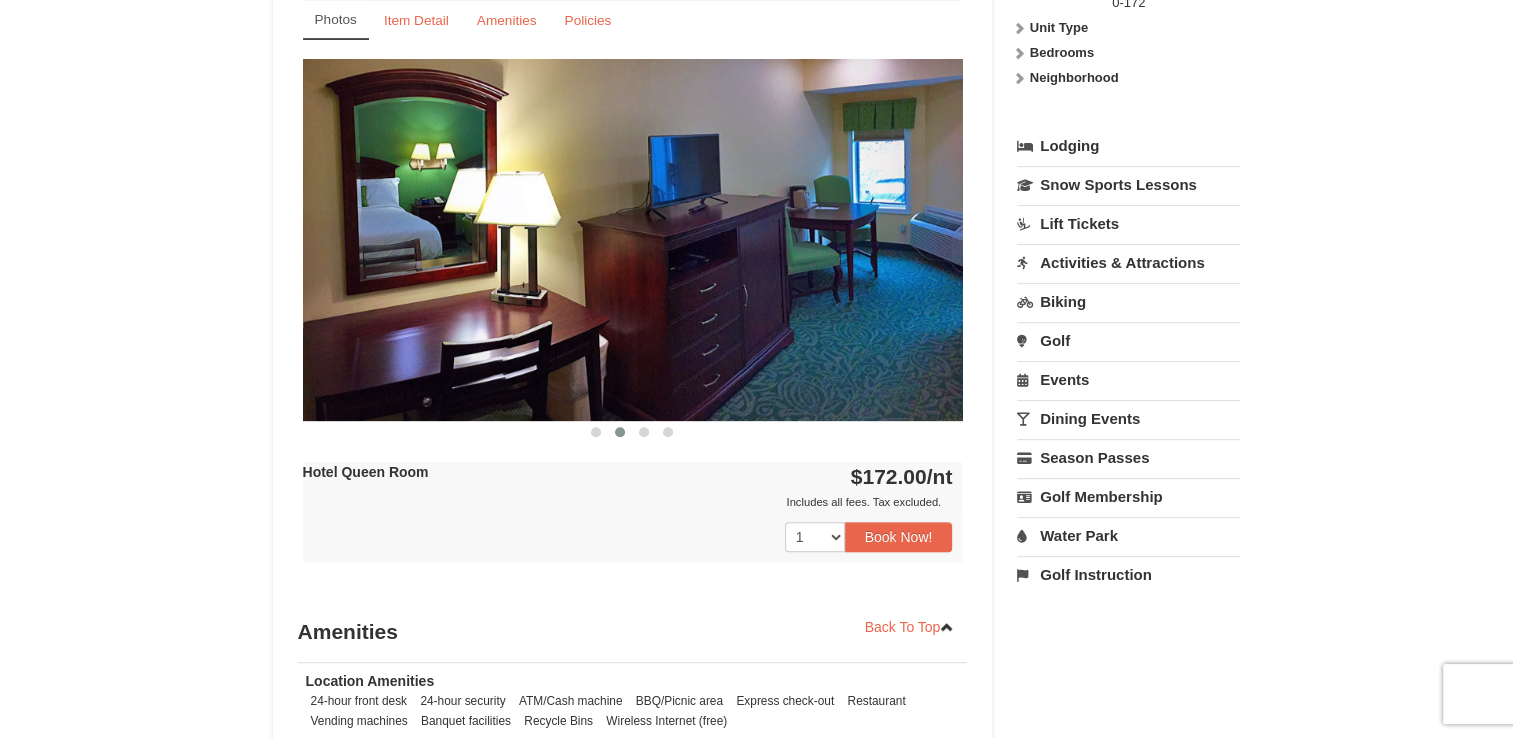 click on "Hotel Queen Room
Managed By :   Massanutten Resort Lodging
Photos
Item Detail
Amenities
Policies
Massanutten Resort Hotels
Details  >>" at bounding box center (633, 279) 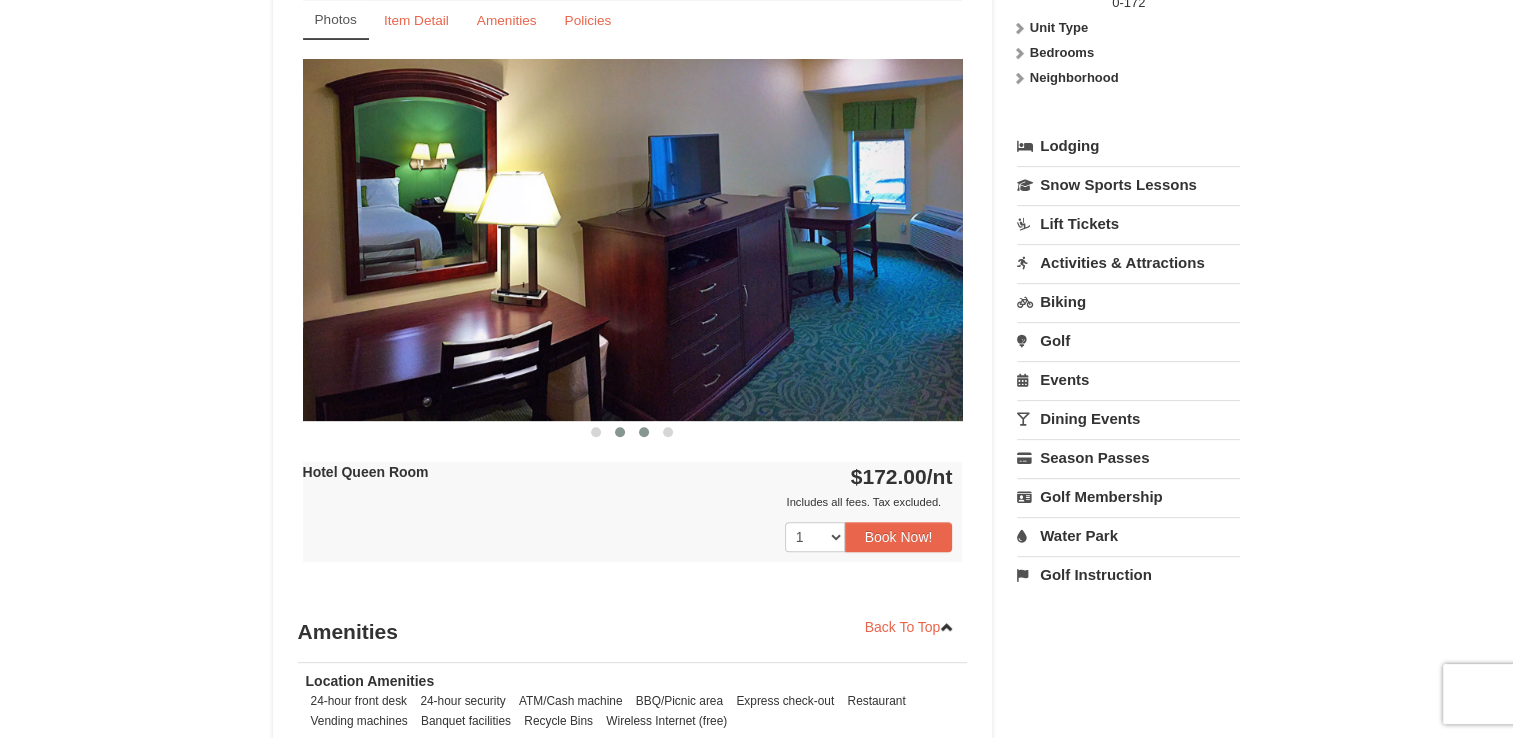 click at bounding box center [644, 432] 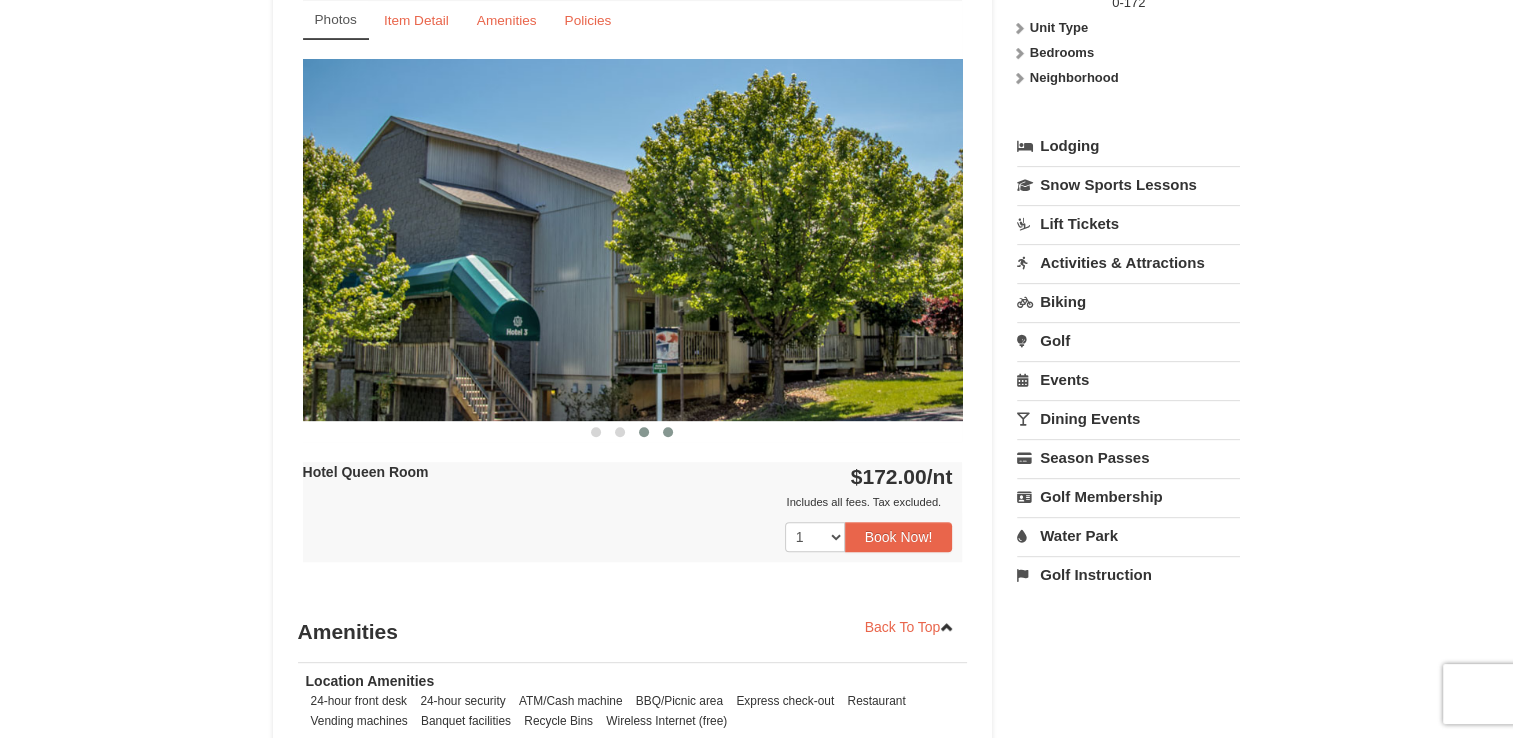 click at bounding box center (668, 432) 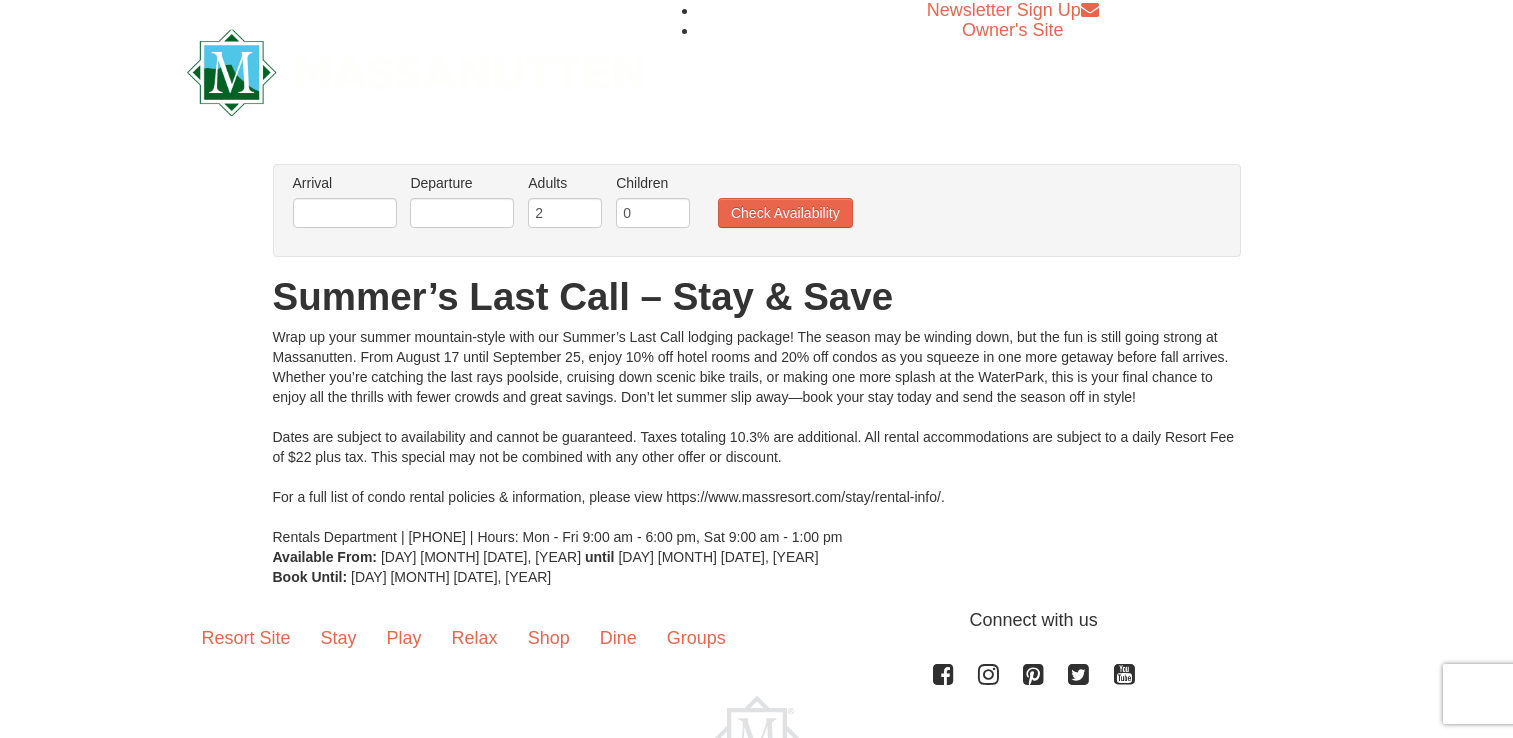 scroll, scrollTop: 0, scrollLeft: 0, axis: both 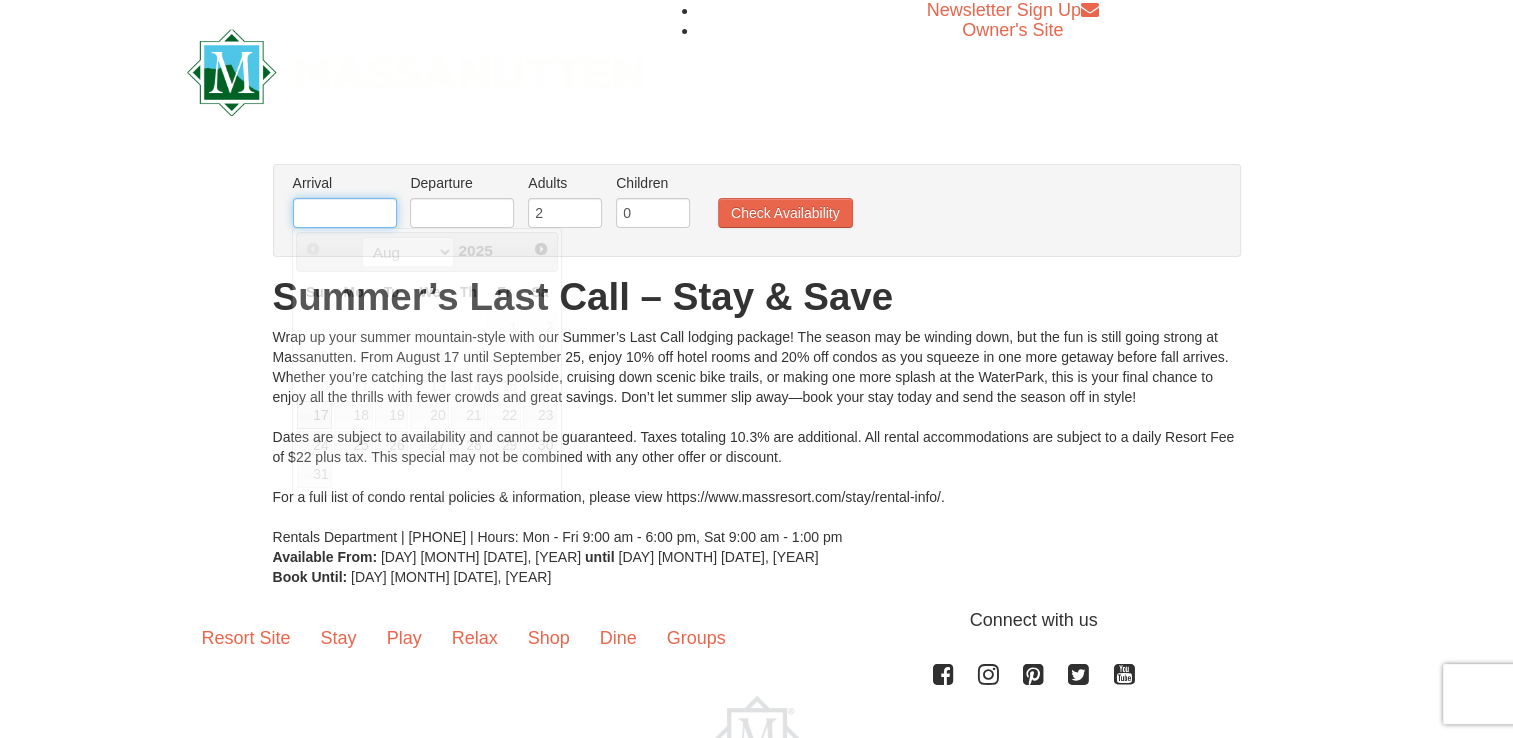 click at bounding box center [345, 213] 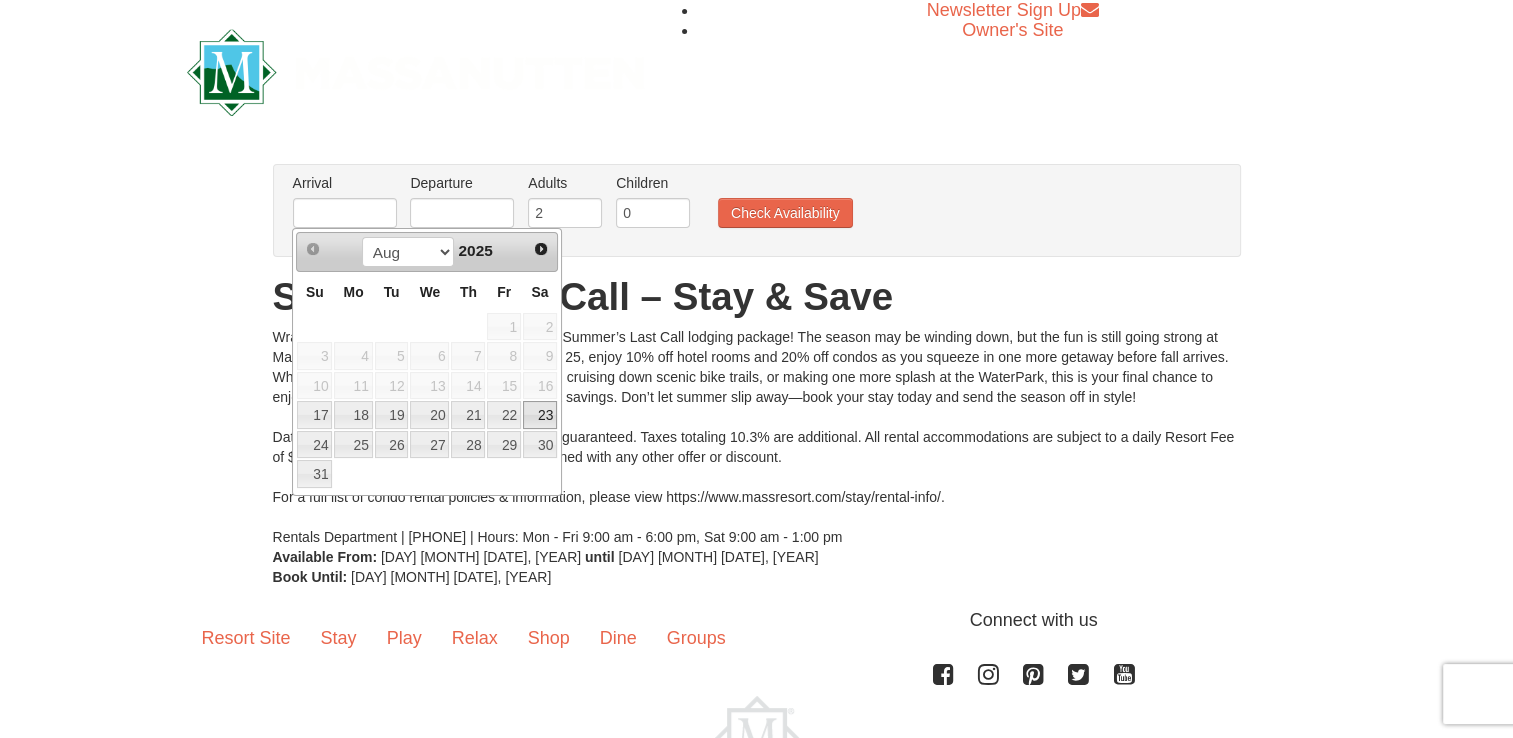 click on "23" at bounding box center (540, 415) 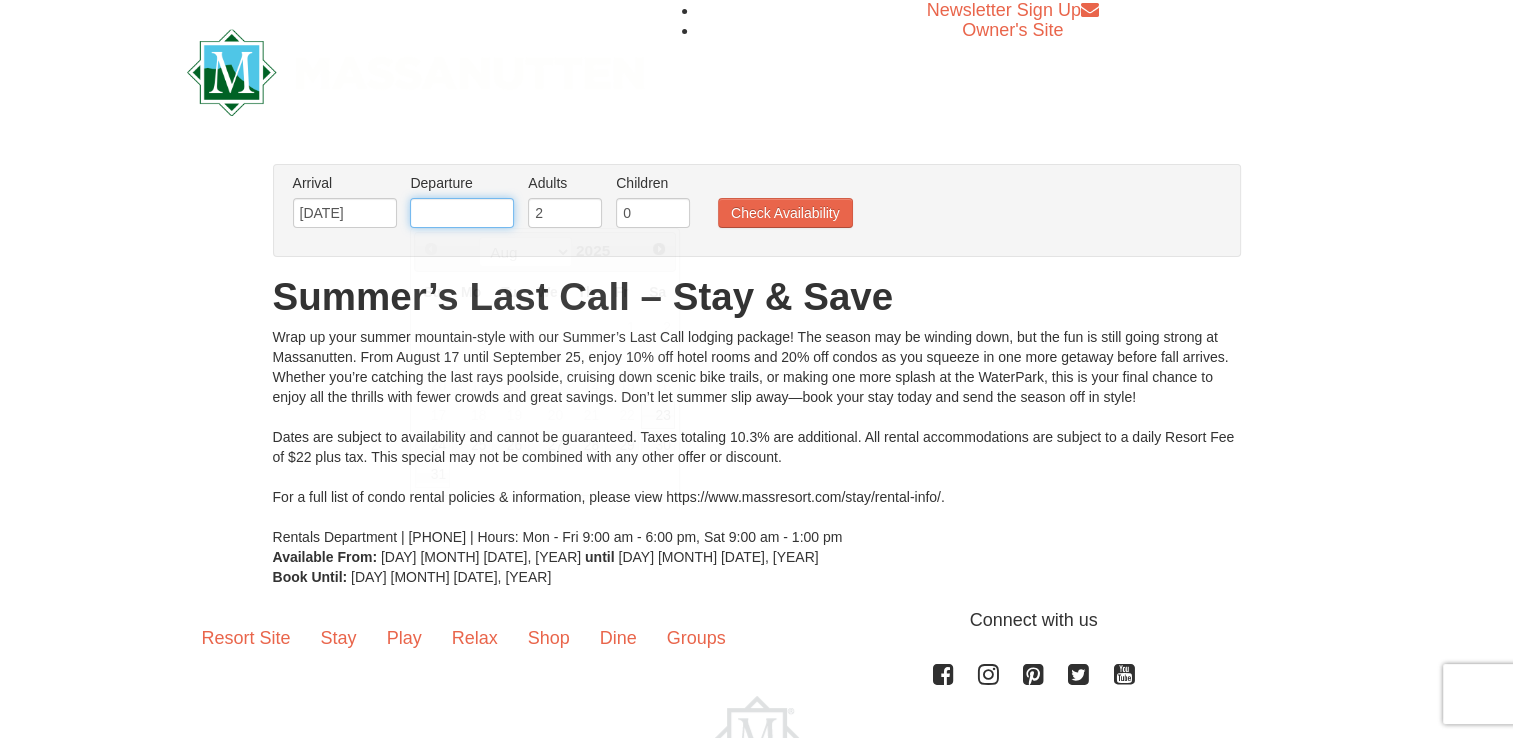 click at bounding box center [462, 213] 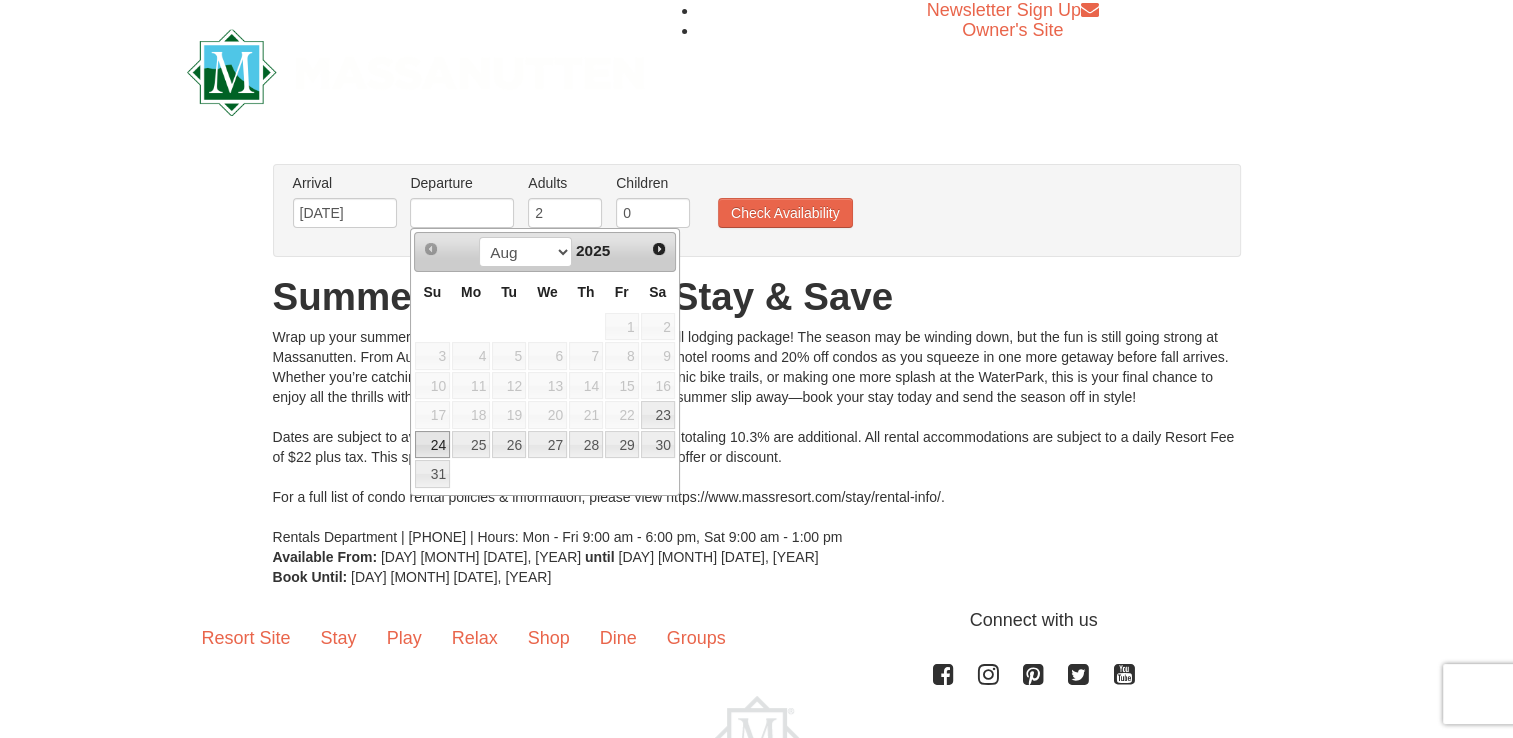 click on "24" at bounding box center [432, 445] 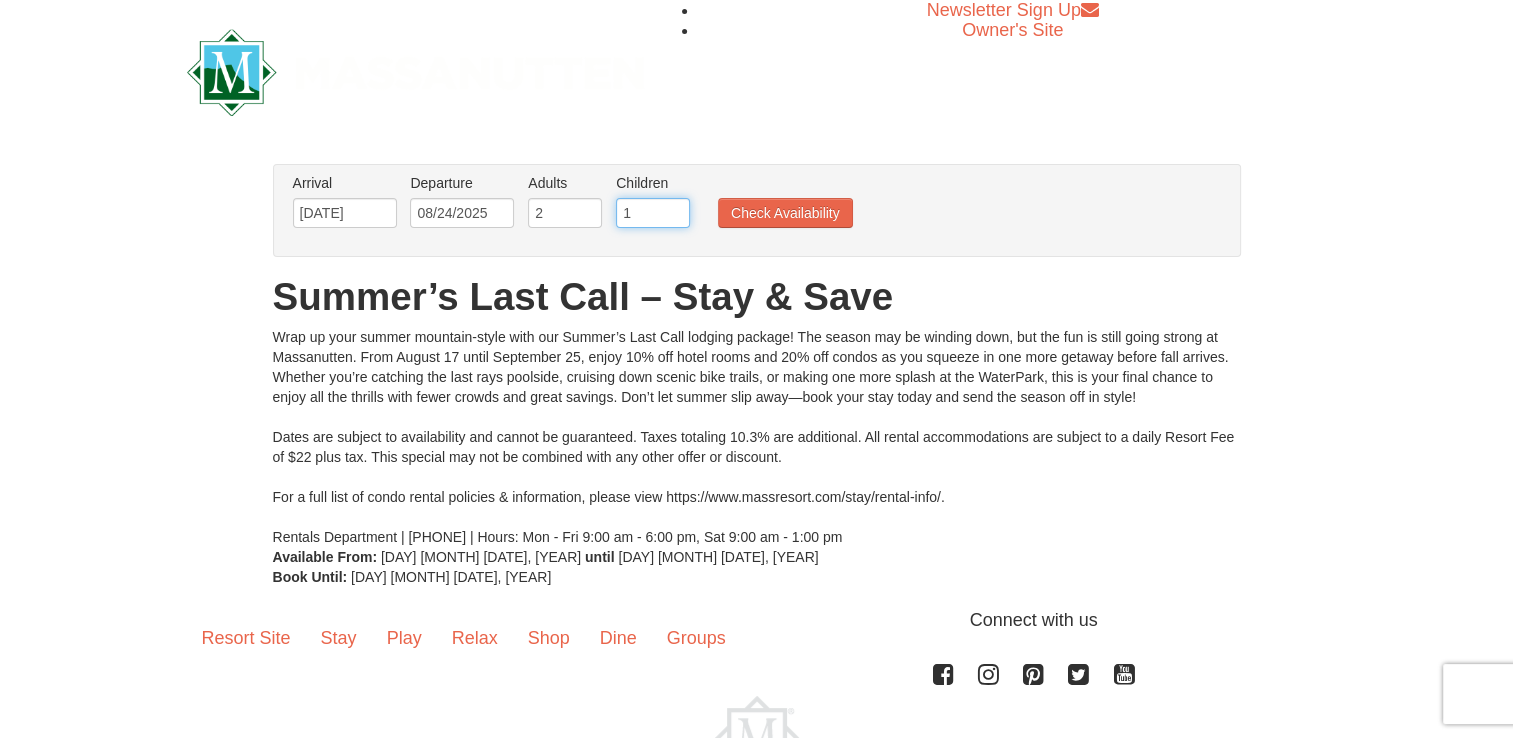 click on "1" at bounding box center [653, 213] 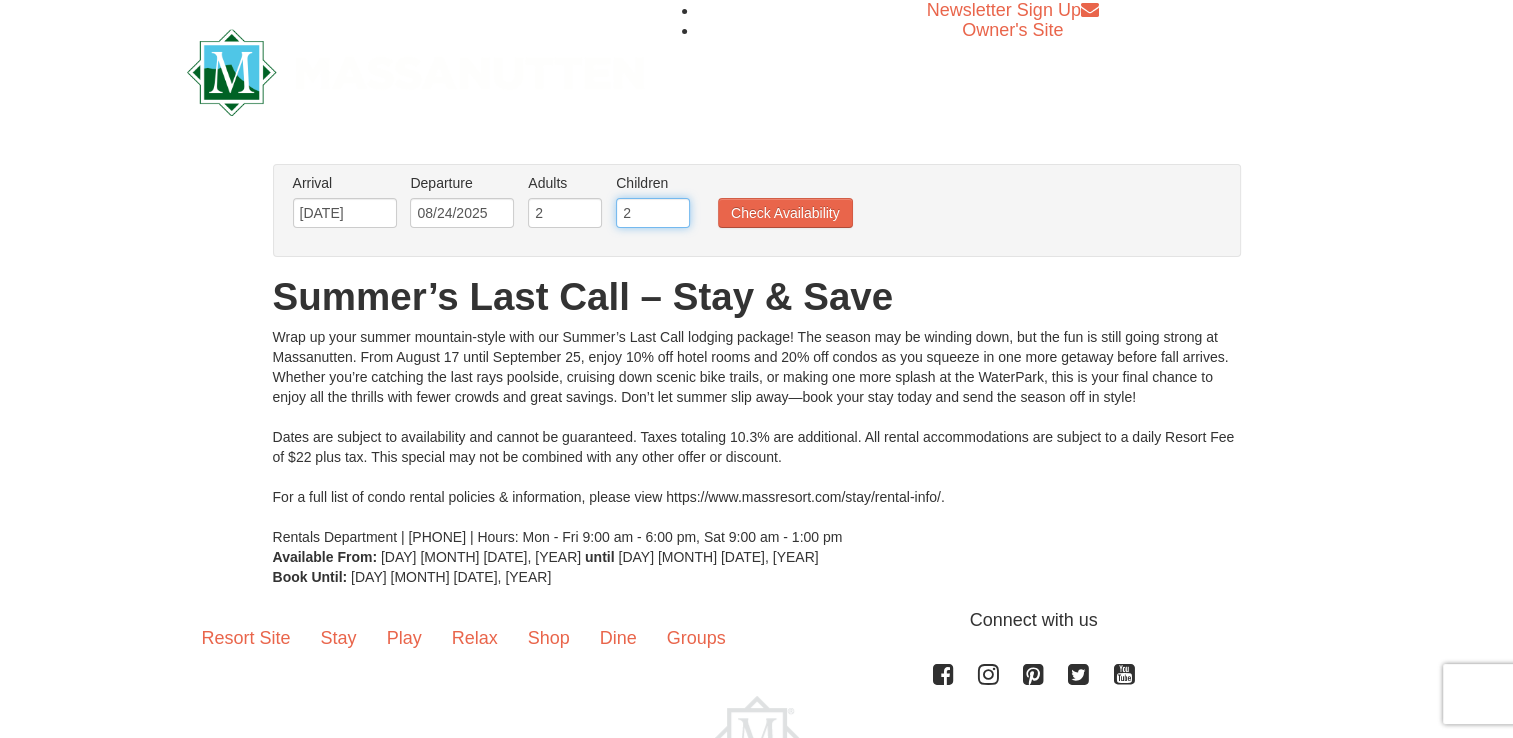 type on "2" 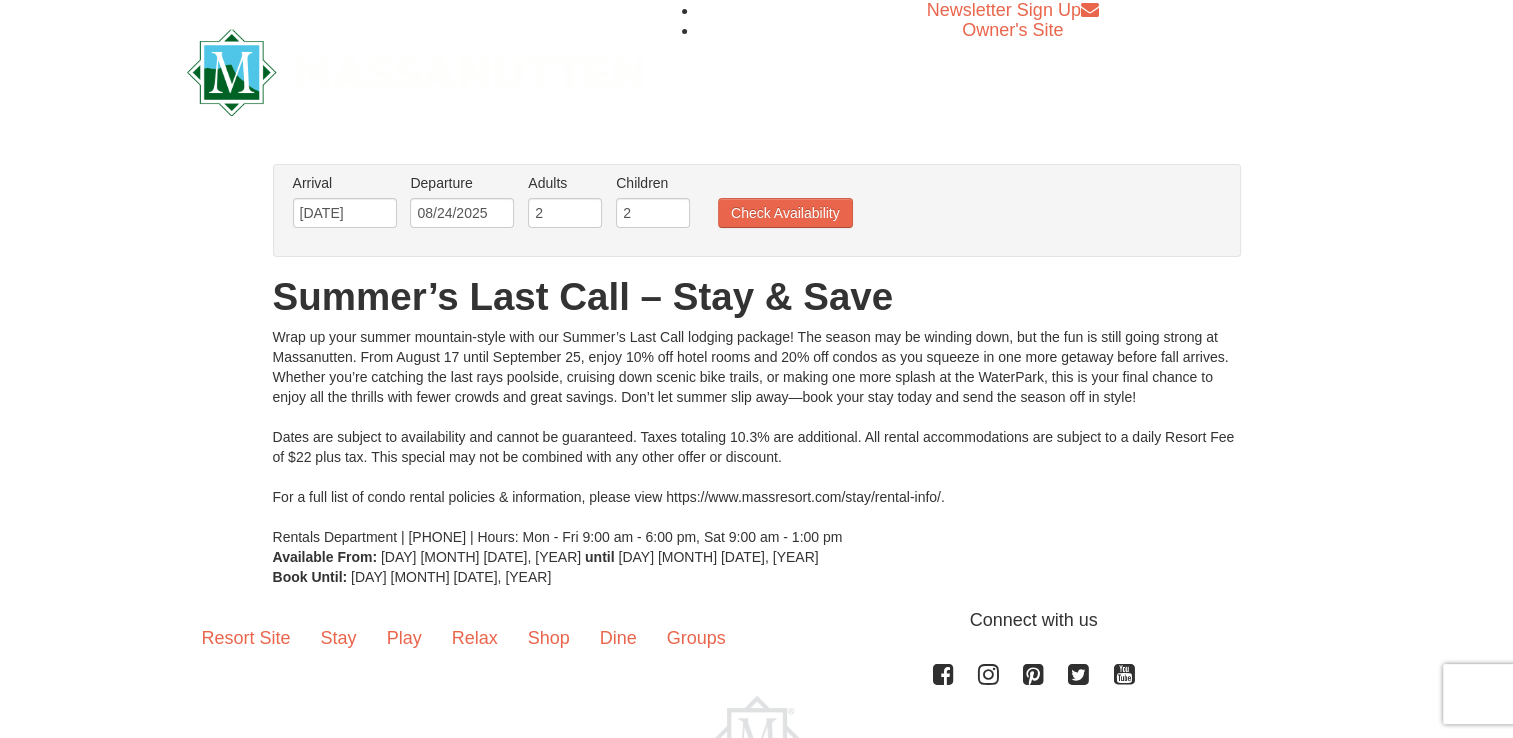 click on "From:
To:
Adults:
2
Children:
0
Change
Arrival Please format dates MM/DD/YYYY Please format dates MM/DD/YYYY
08/23/2025
Departure Please format dates MM/DD/YYYY Please format dates MM/DD/YYYY
08/24/2025
Adults Please format dates MM/DD/YYYY
2
Children 2" at bounding box center [757, 375] 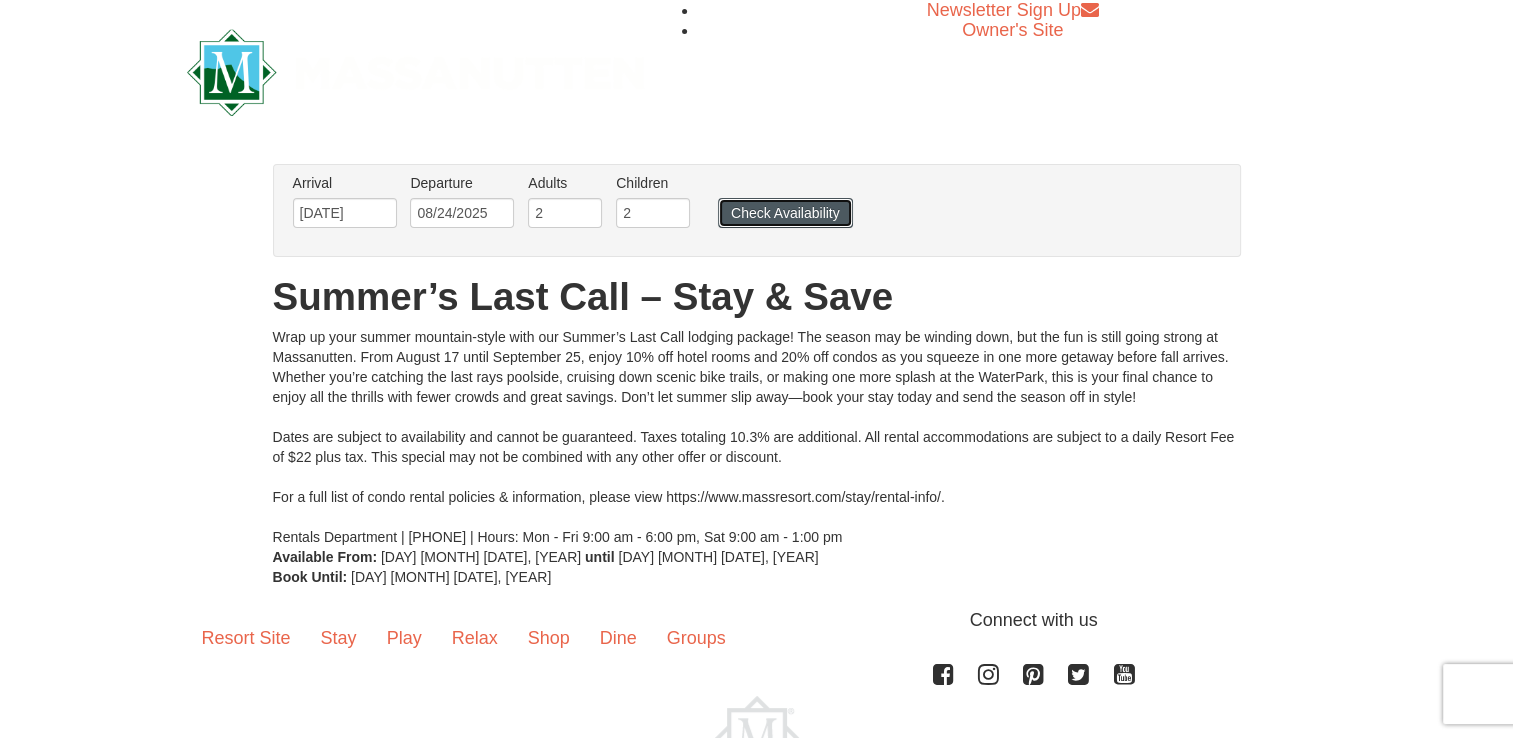 click on "Check Availability" at bounding box center (785, 213) 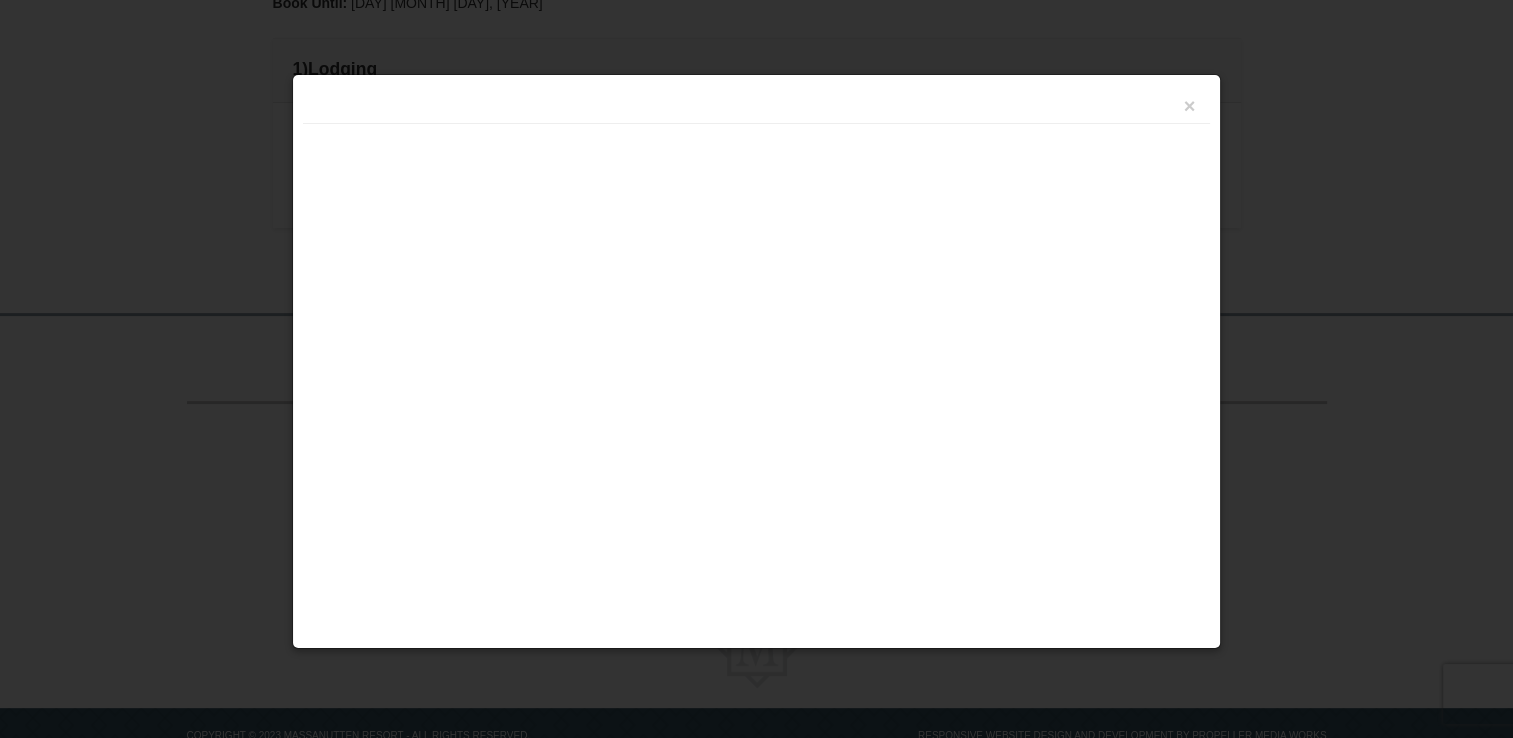 scroll, scrollTop: 0, scrollLeft: 0, axis: both 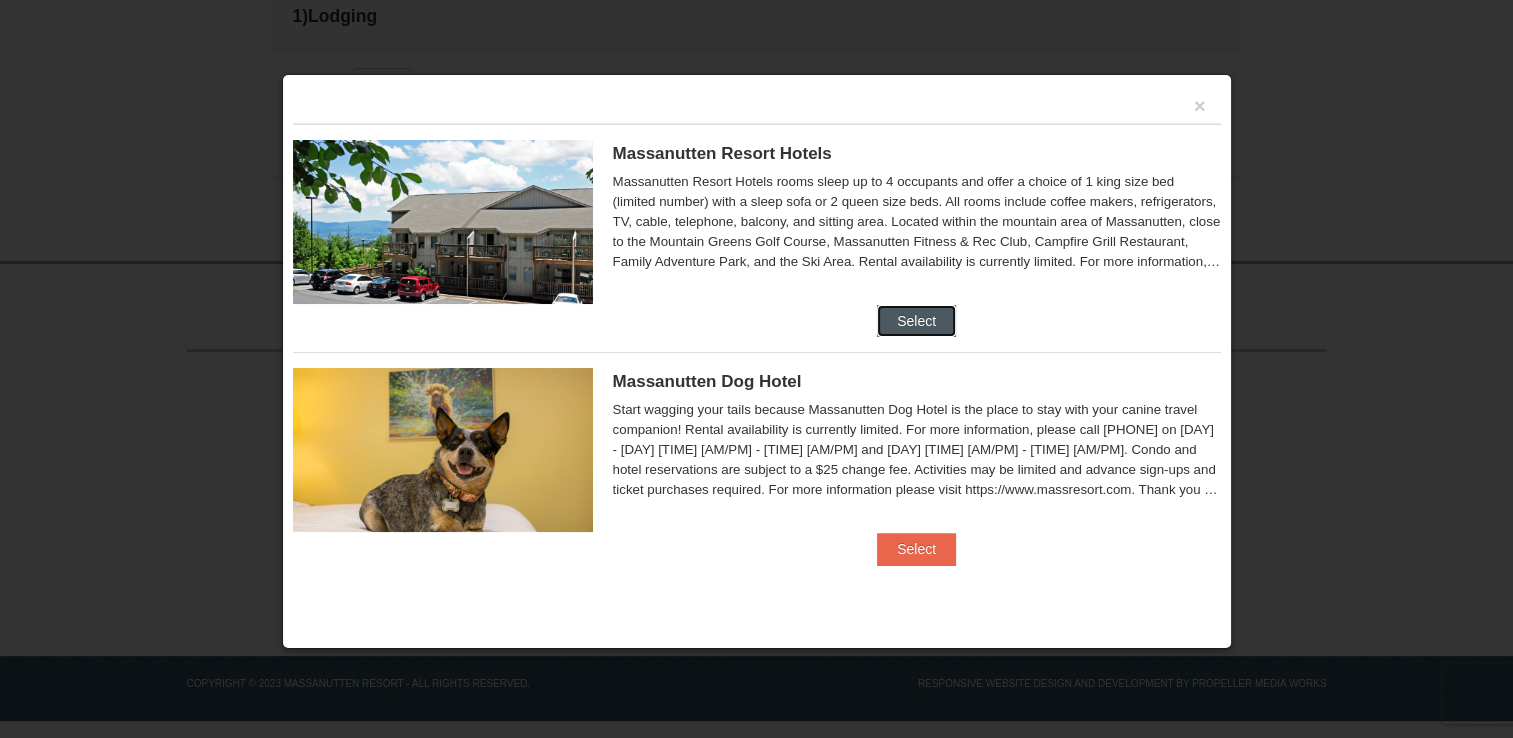 click on "Select" at bounding box center (916, 321) 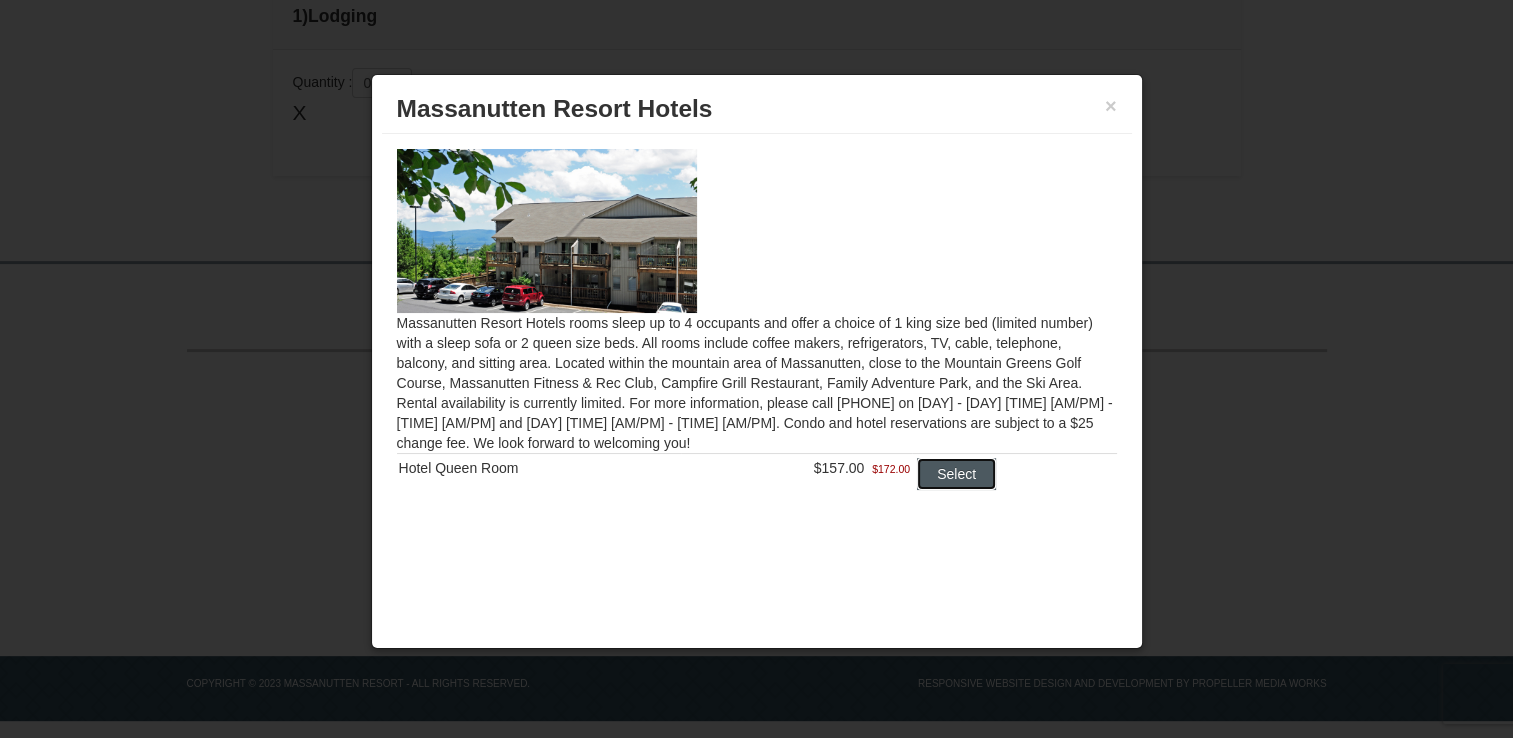 click on "Select" at bounding box center (956, 474) 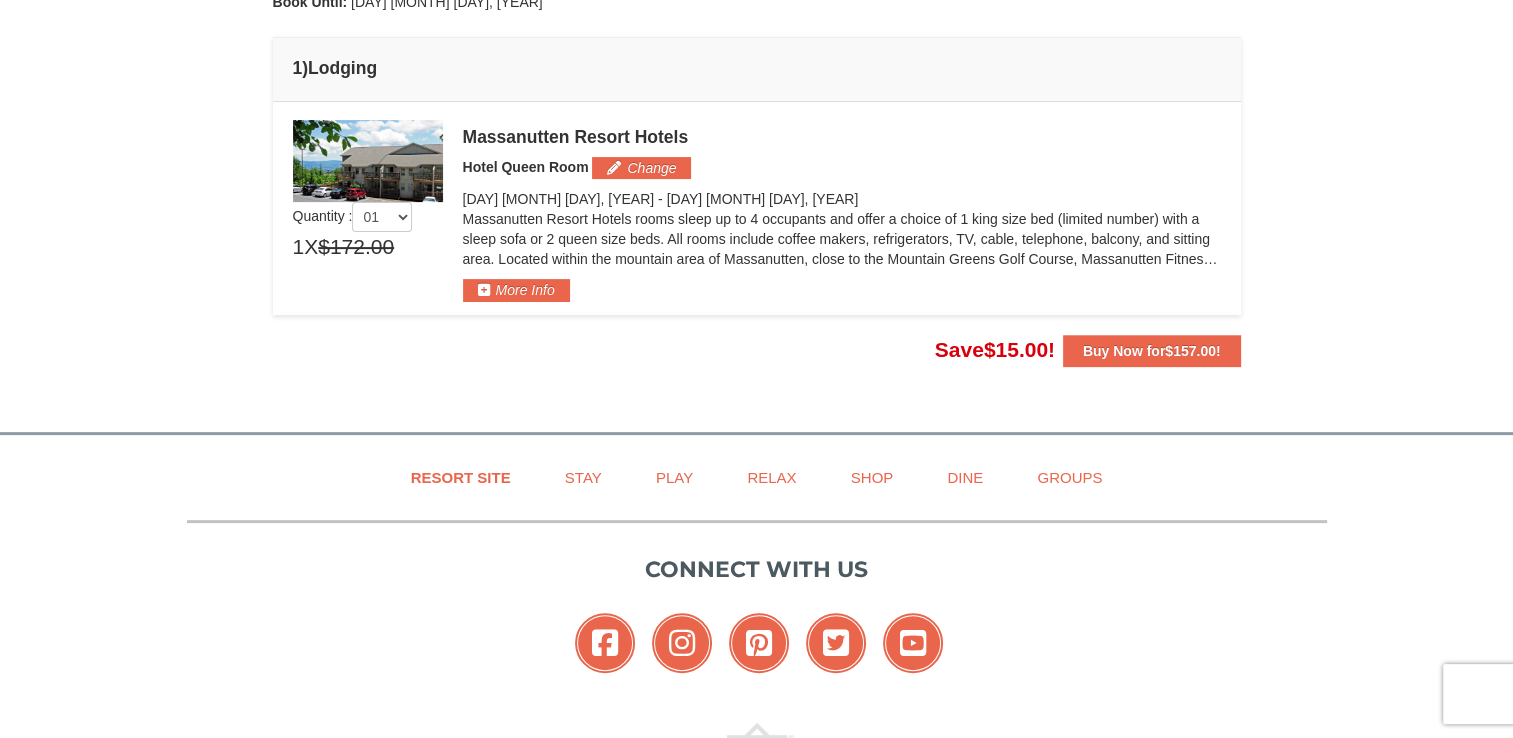 scroll, scrollTop: 488, scrollLeft: 0, axis: vertical 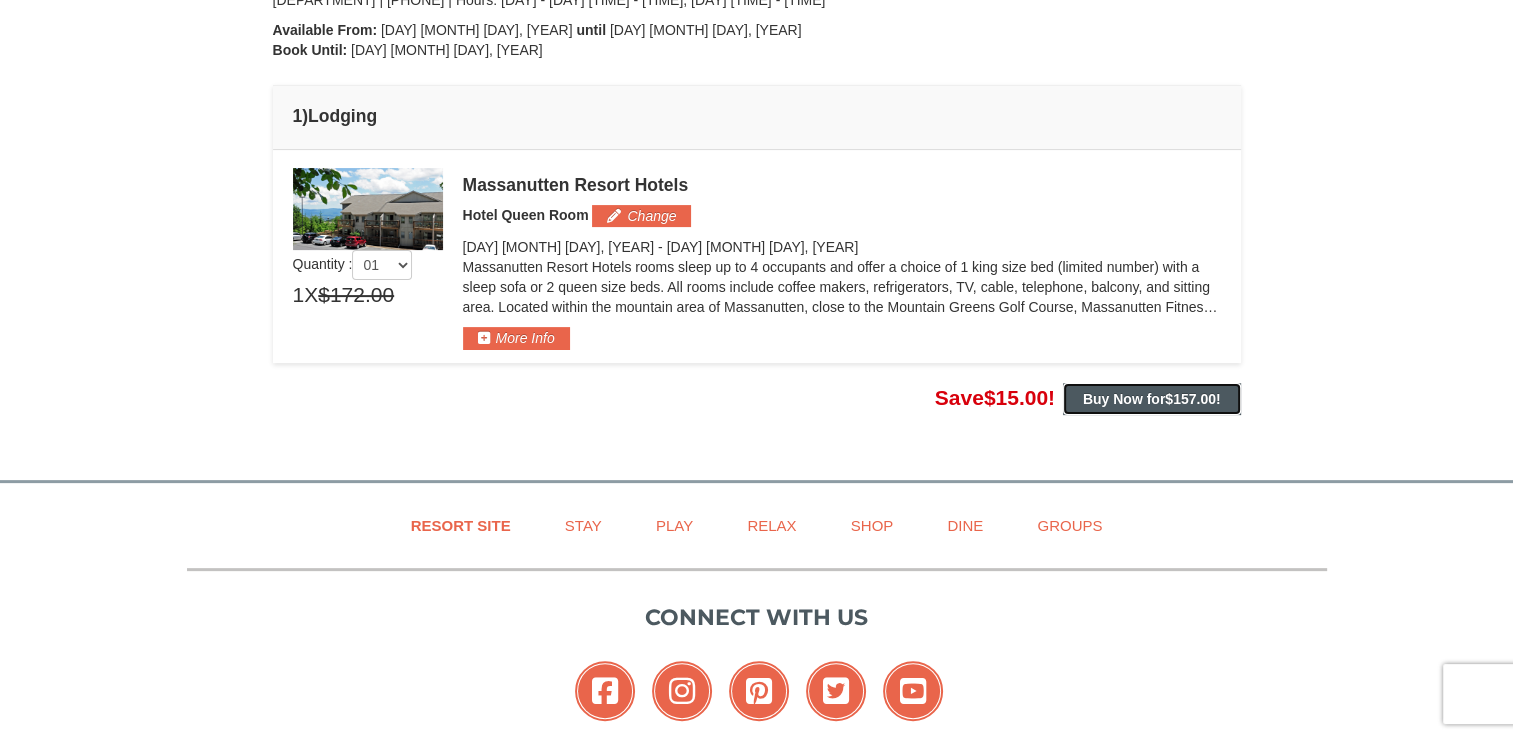 click on "Buy Now for
$157.00 !" at bounding box center [1152, 399] 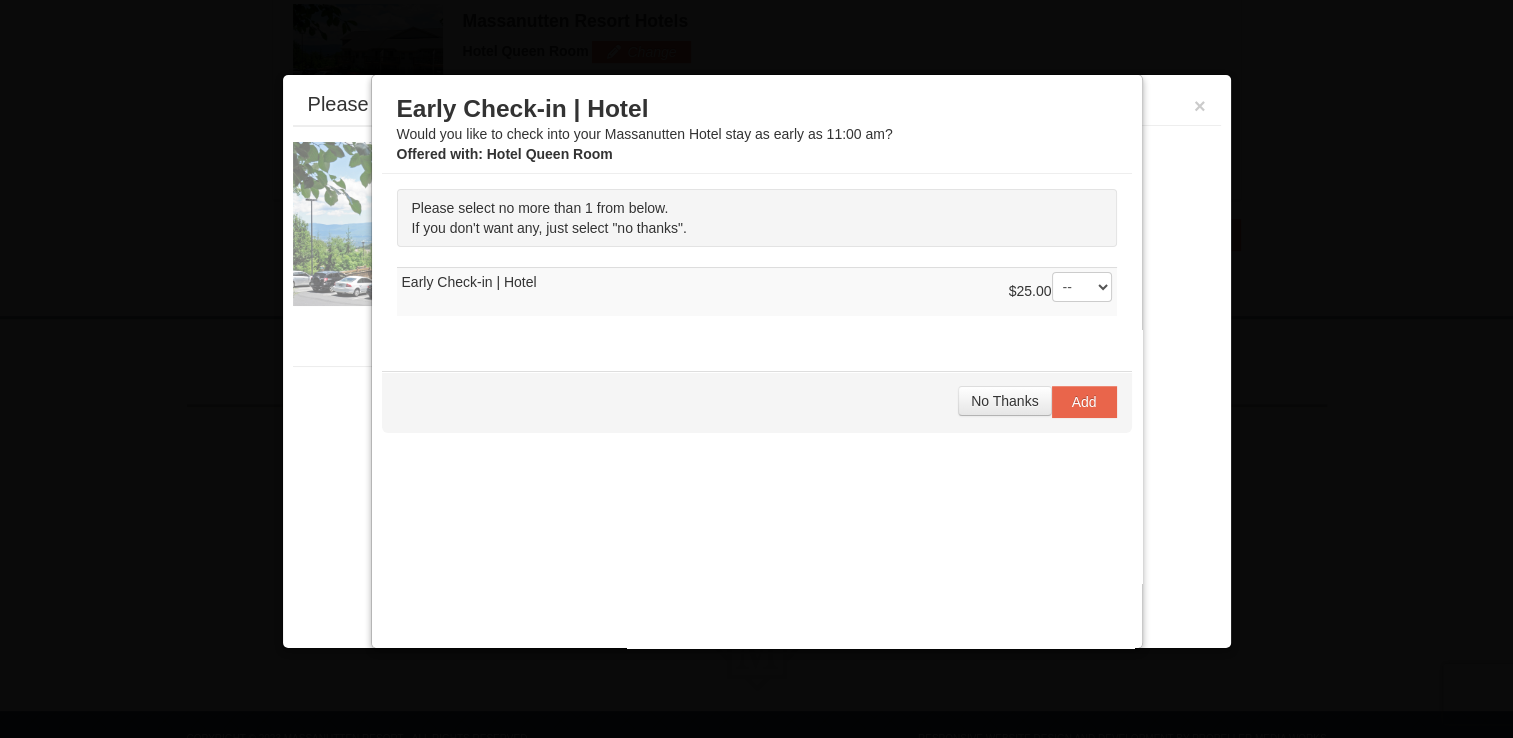 scroll, scrollTop: 655, scrollLeft: 0, axis: vertical 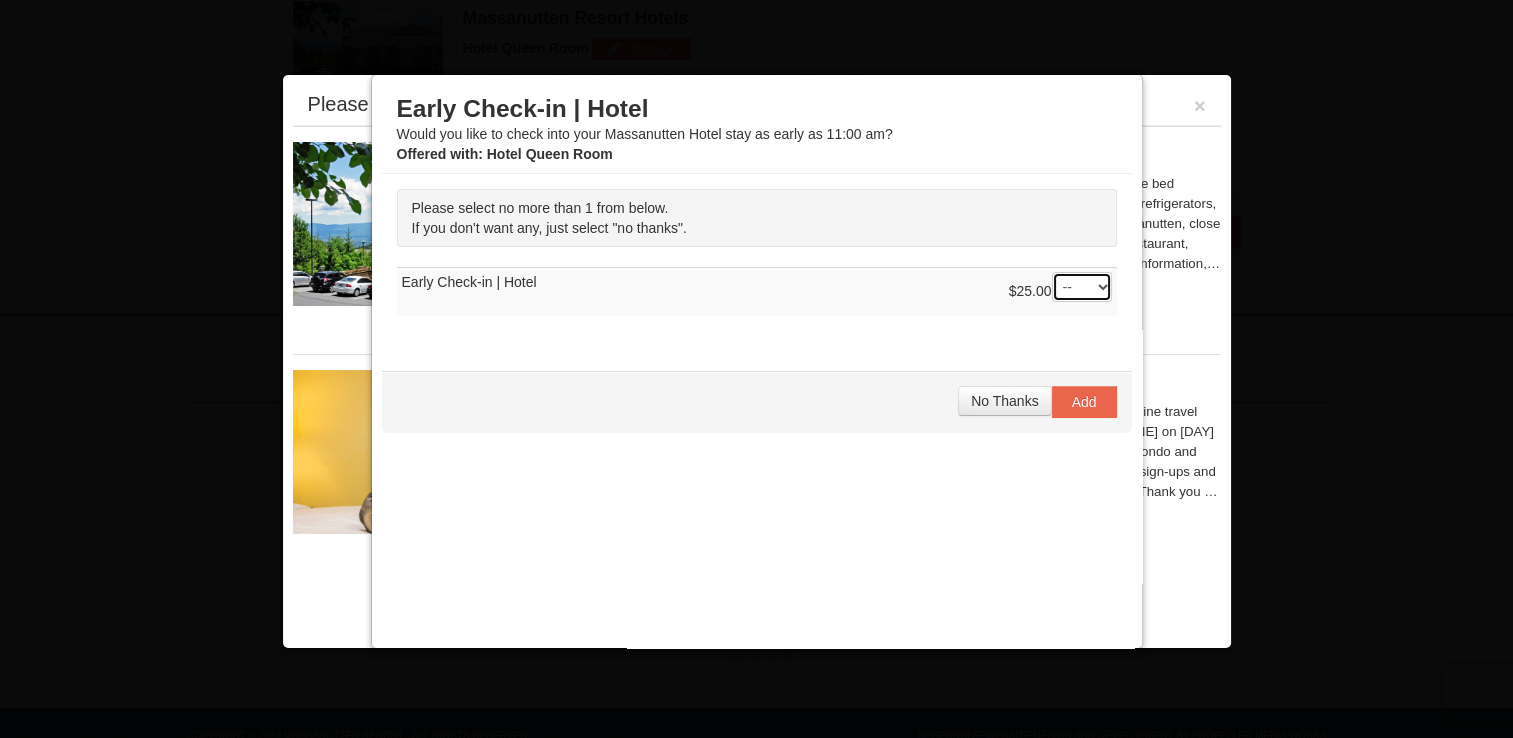 drag, startPoint x: 1068, startPoint y: 281, endPoint x: 1061, endPoint y: 289, distance: 10.630146 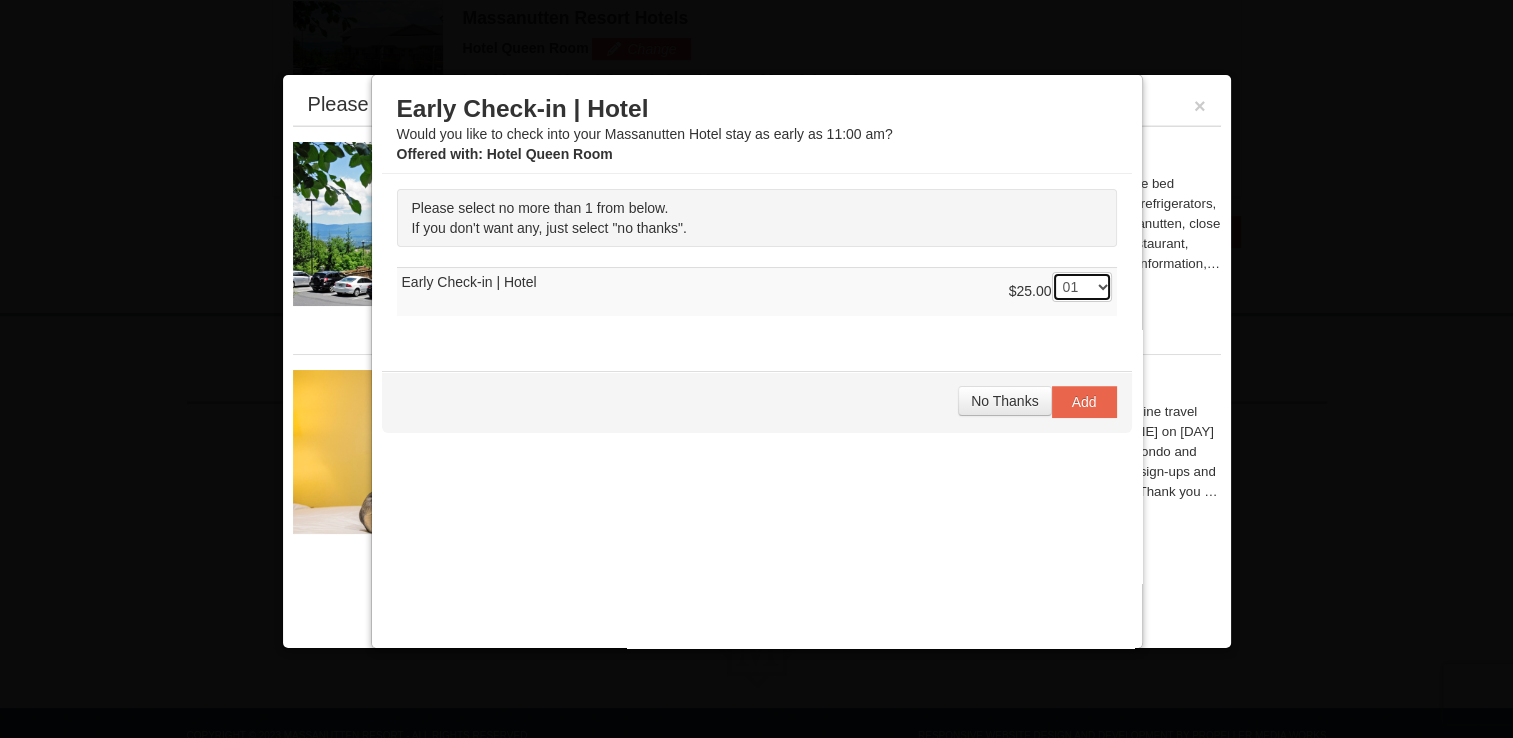 click on "--
01" at bounding box center [1082, 287] 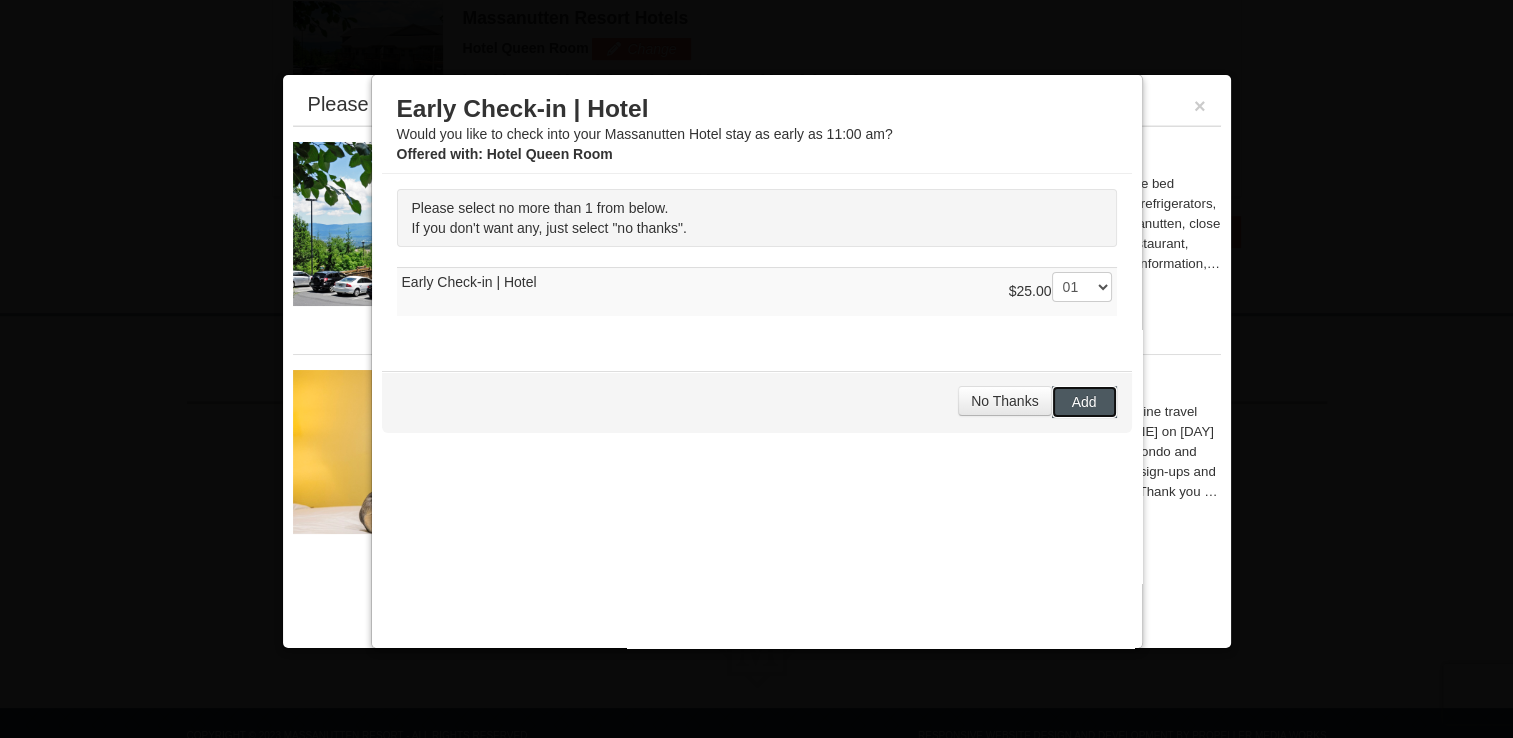 click on "Add" at bounding box center (1084, 402) 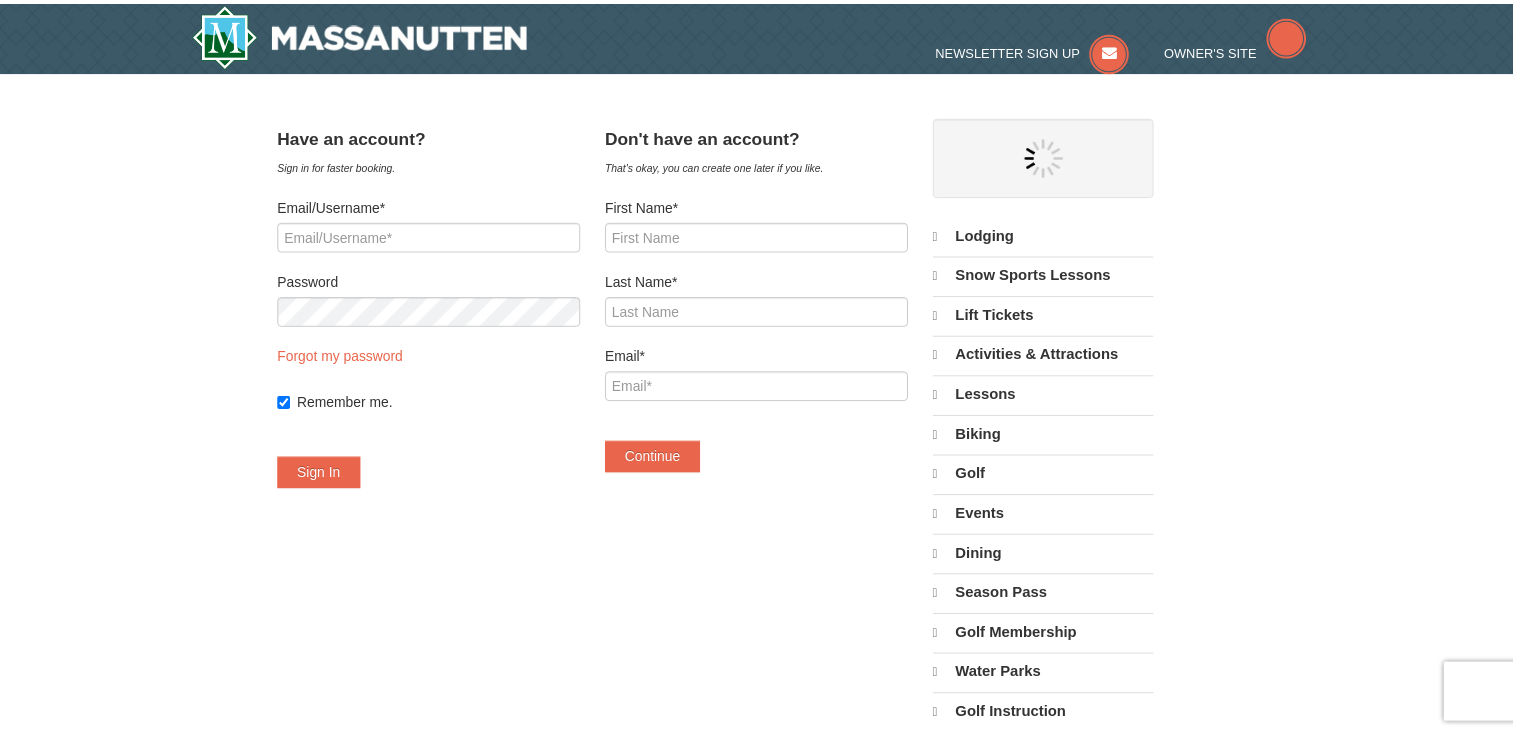 scroll, scrollTop: 0, scrollLeft: 0, axis: both 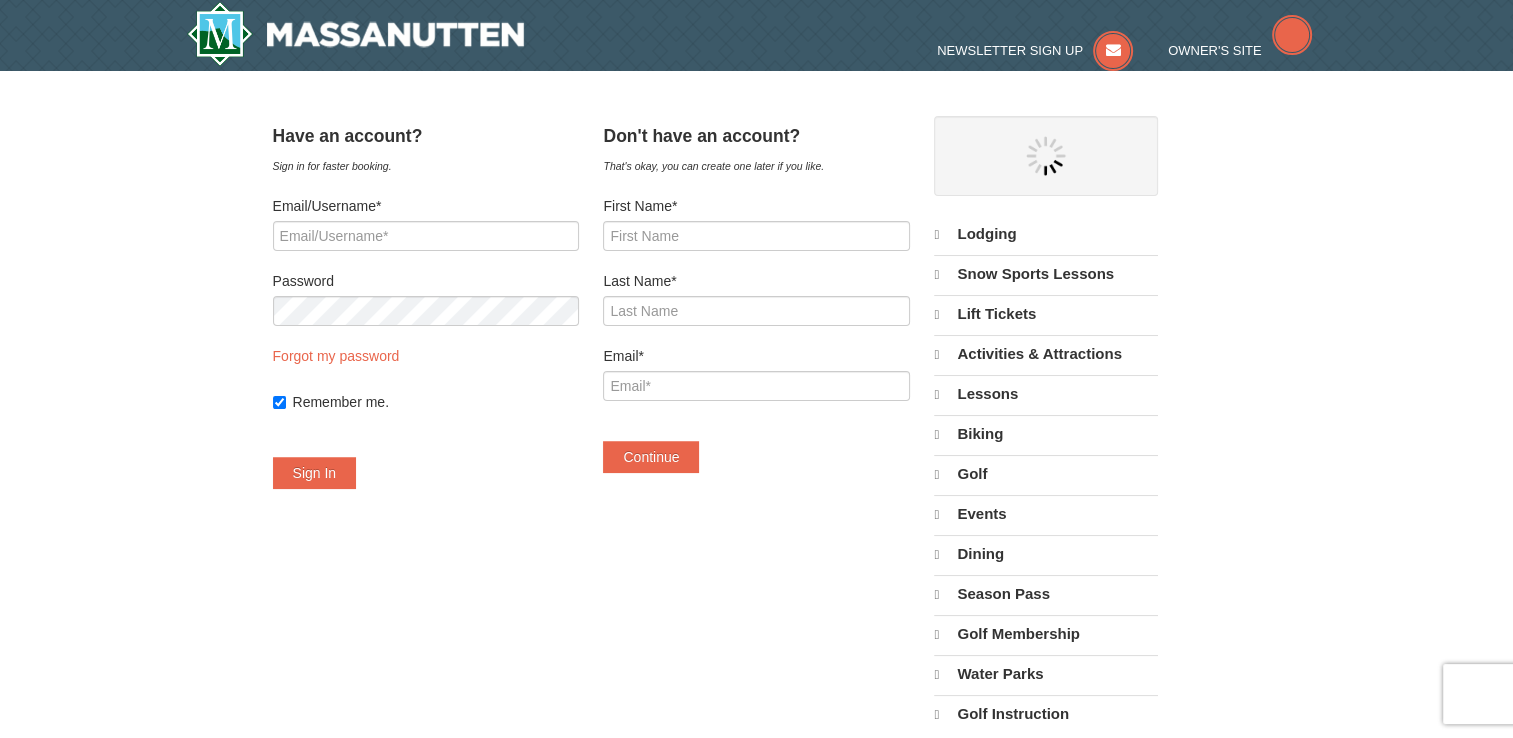 select on "8" 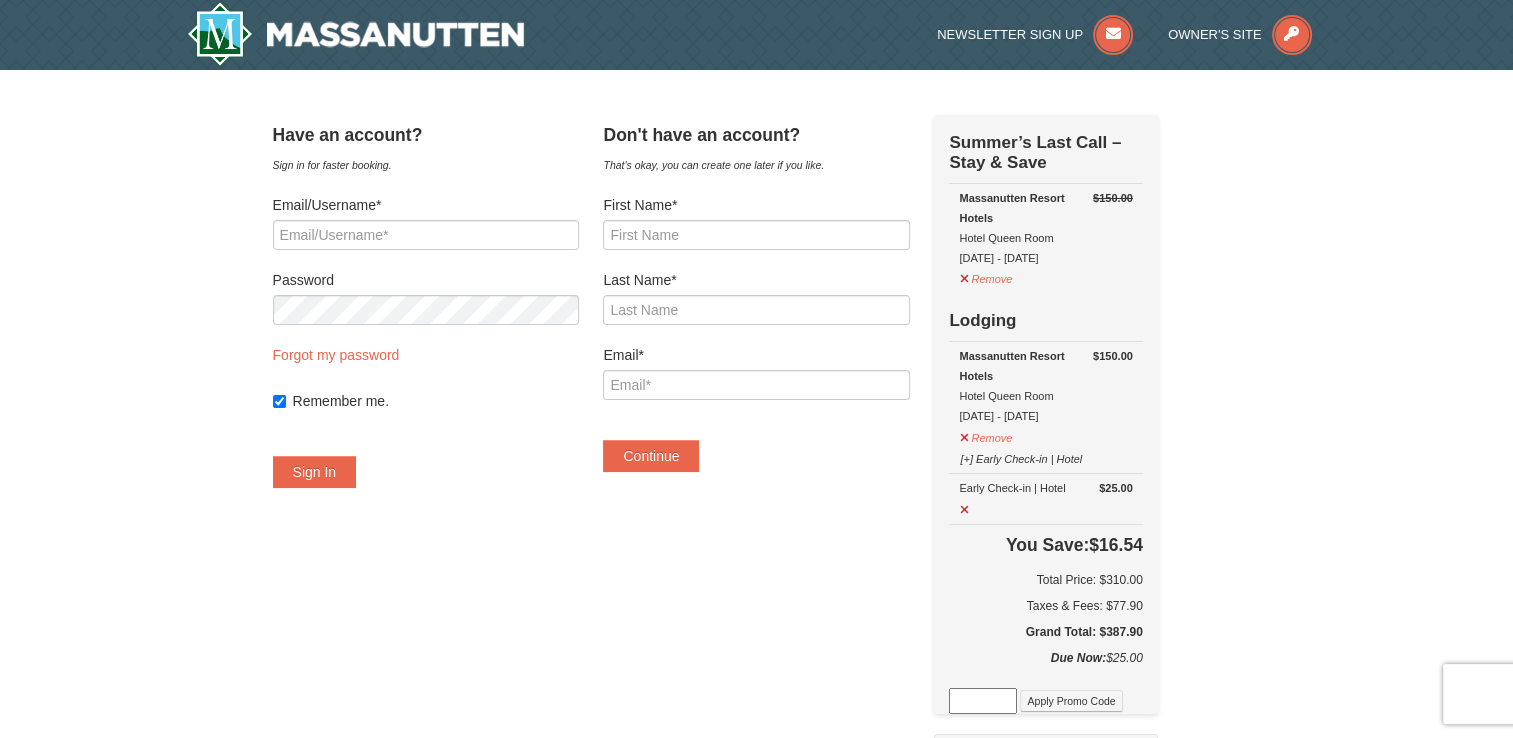 scroll, scrollTop: 0, scrollLeft: 0, axis: both 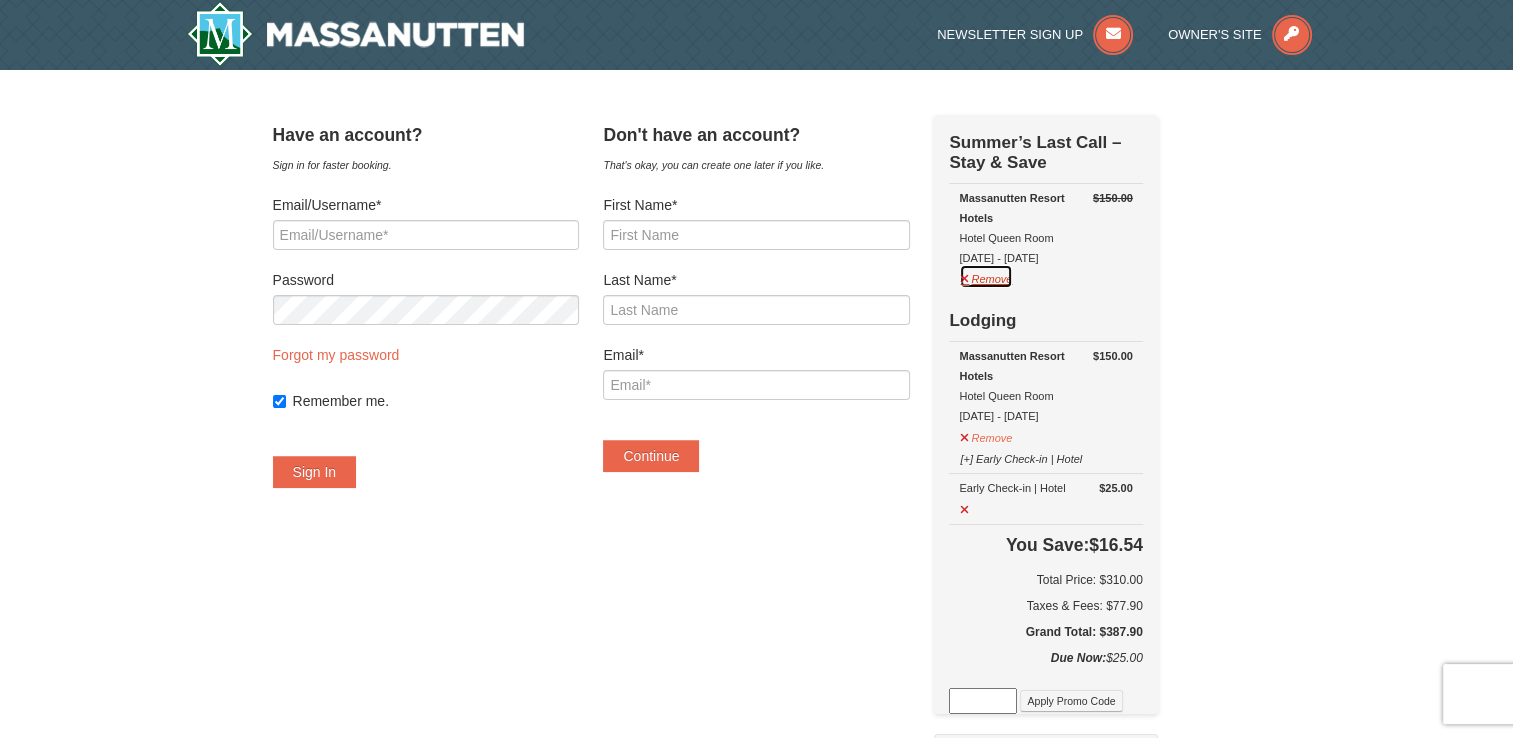 click on "Remove" at bounding box center (986, 276) 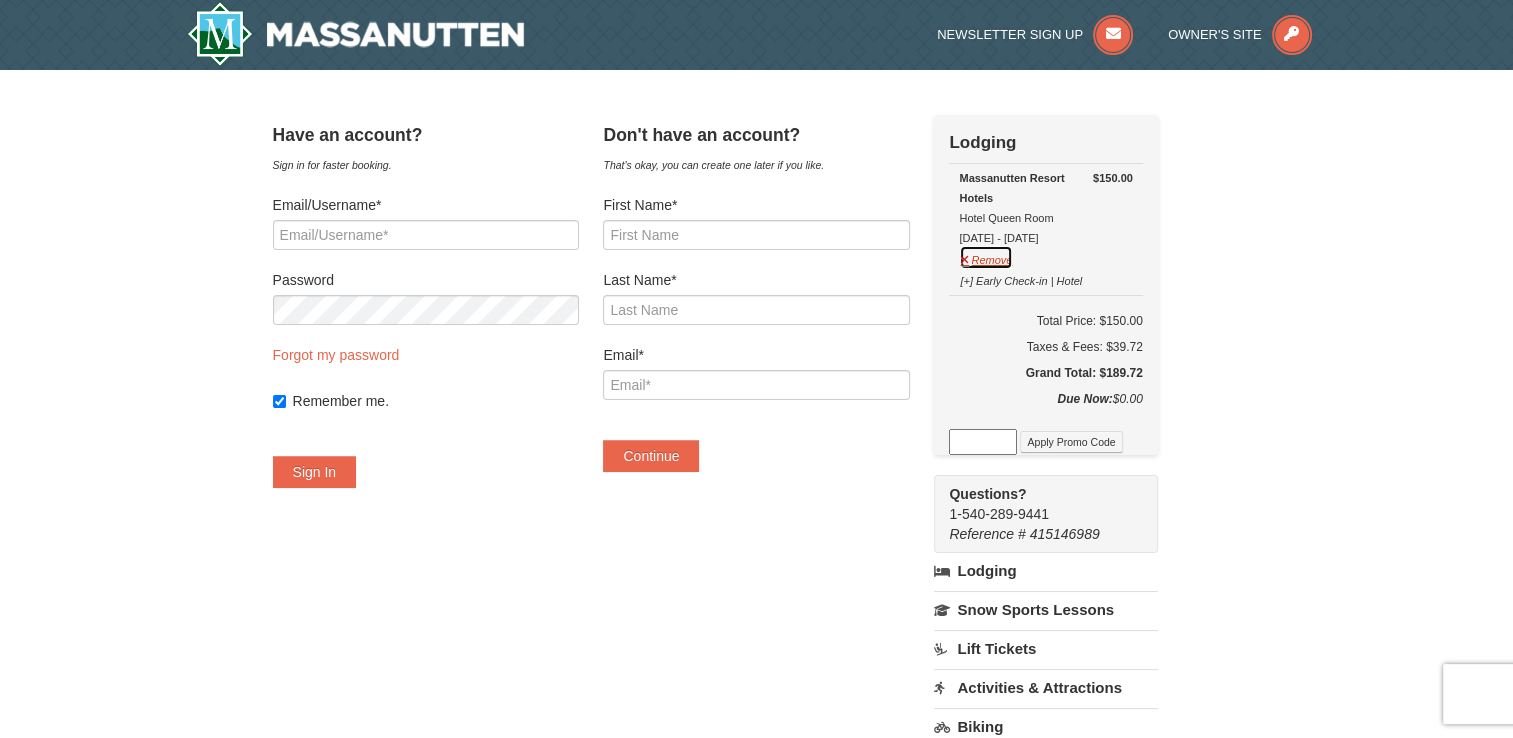 click on "Remove" at bounding box center [986, 257] 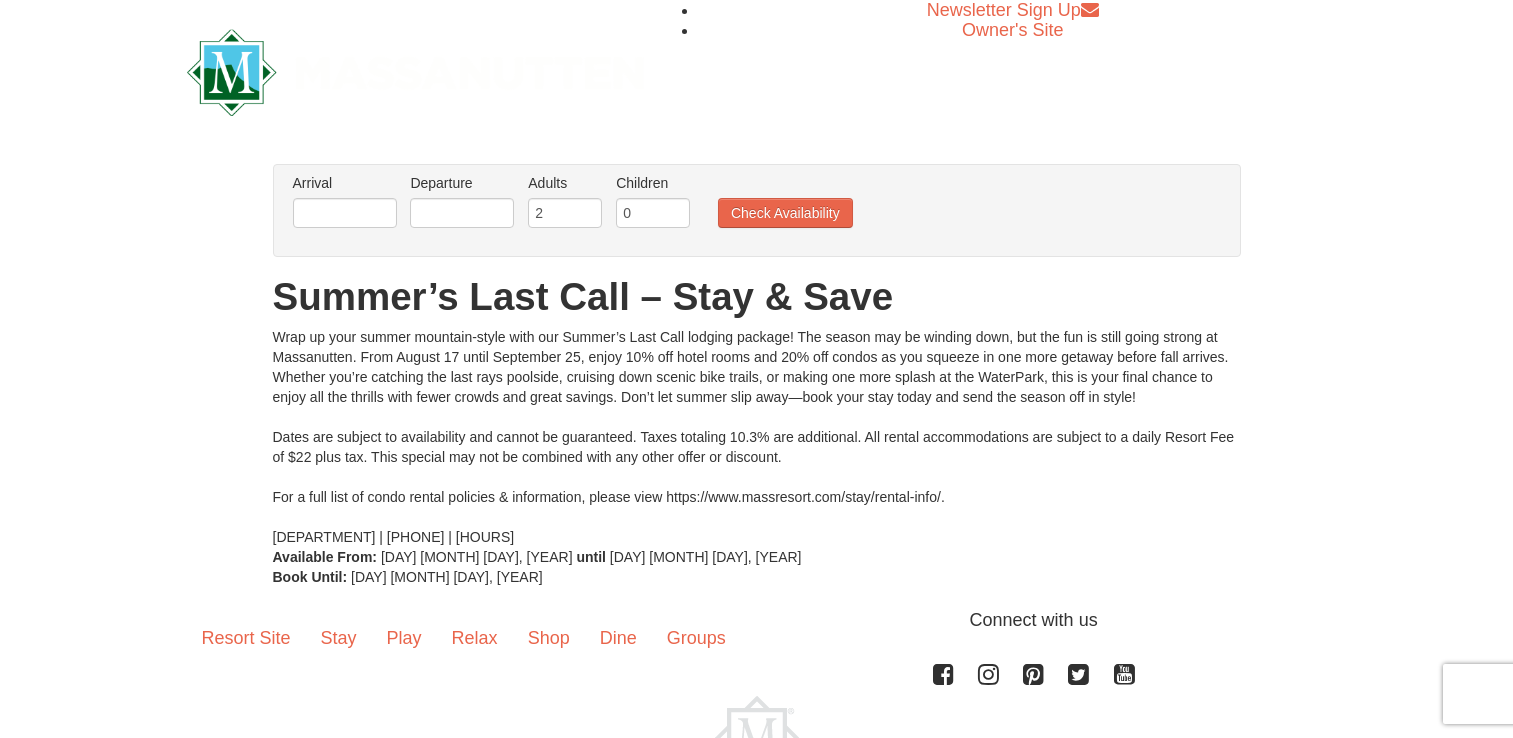 scroll, scrollTop: 0, scrollLeft: 0, axis: both 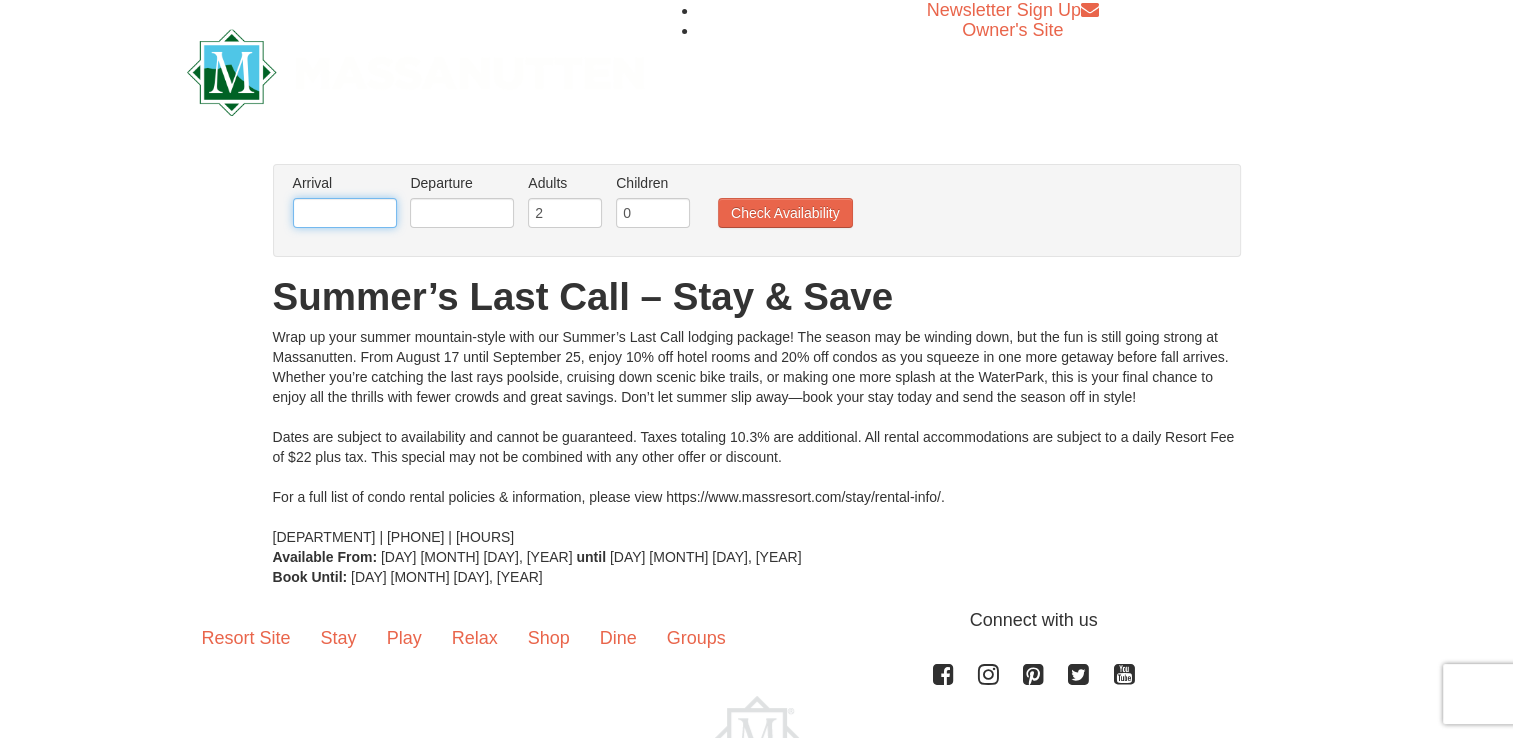 click at bounding box center [345, 213] 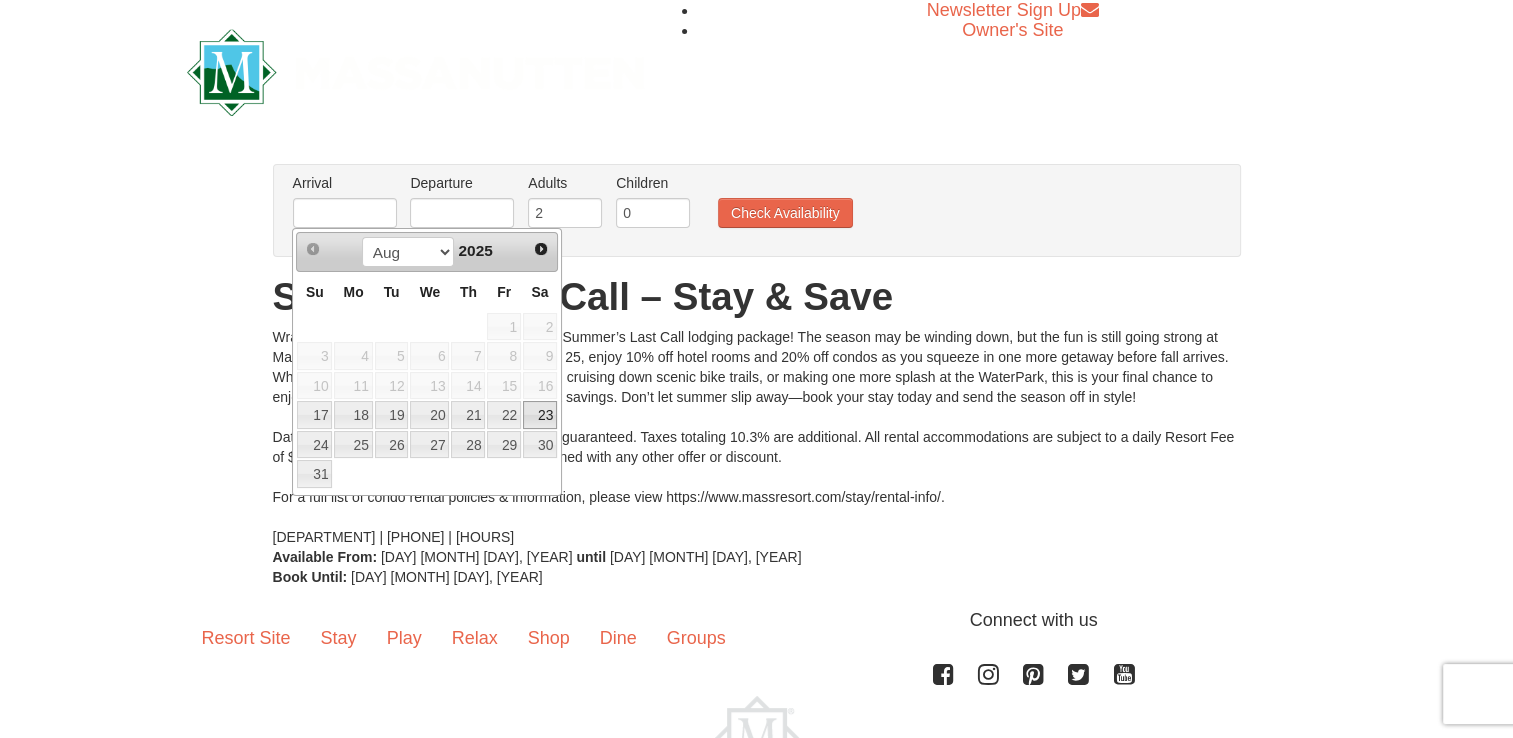 click on "23" at bounding box center (540, 415) 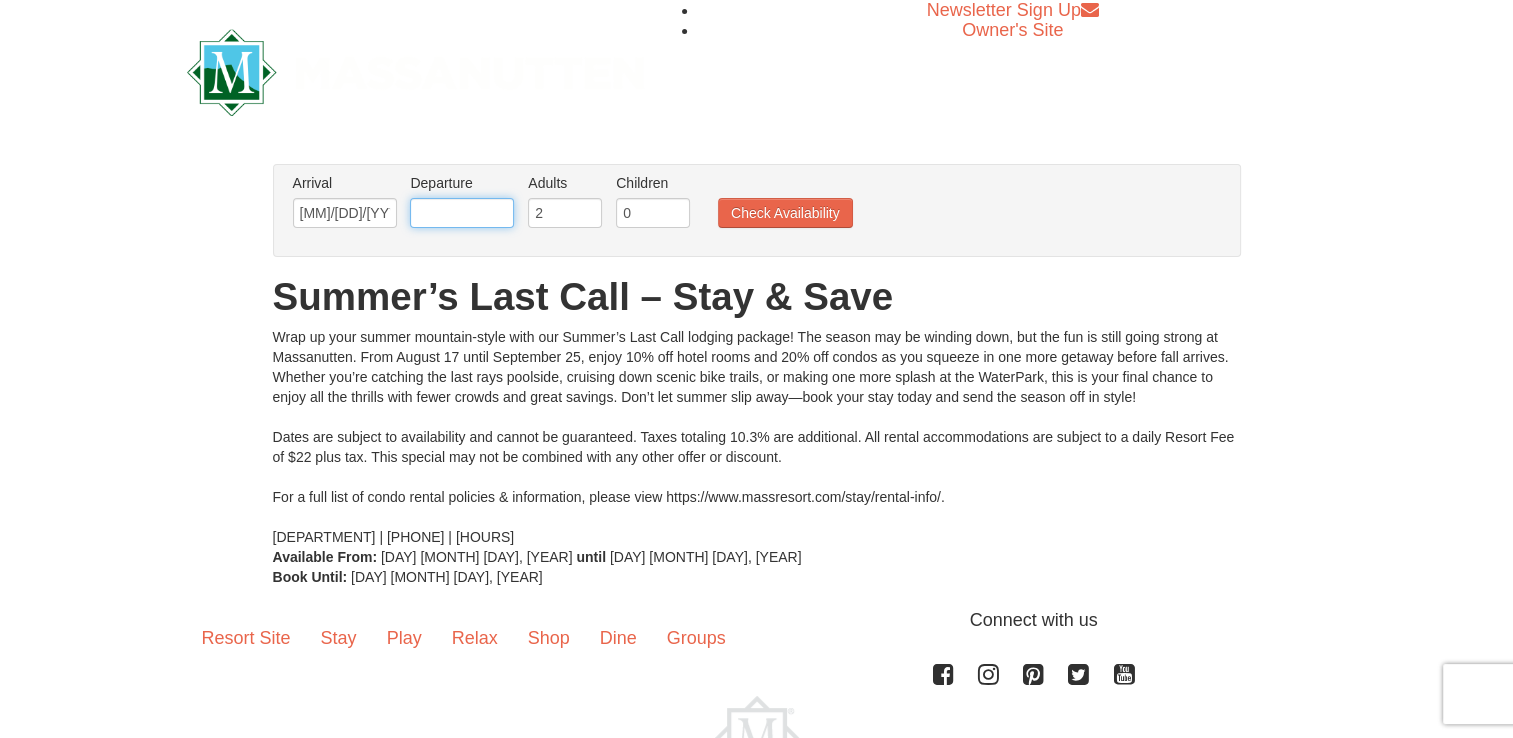 click at bounding box center [462, 213] 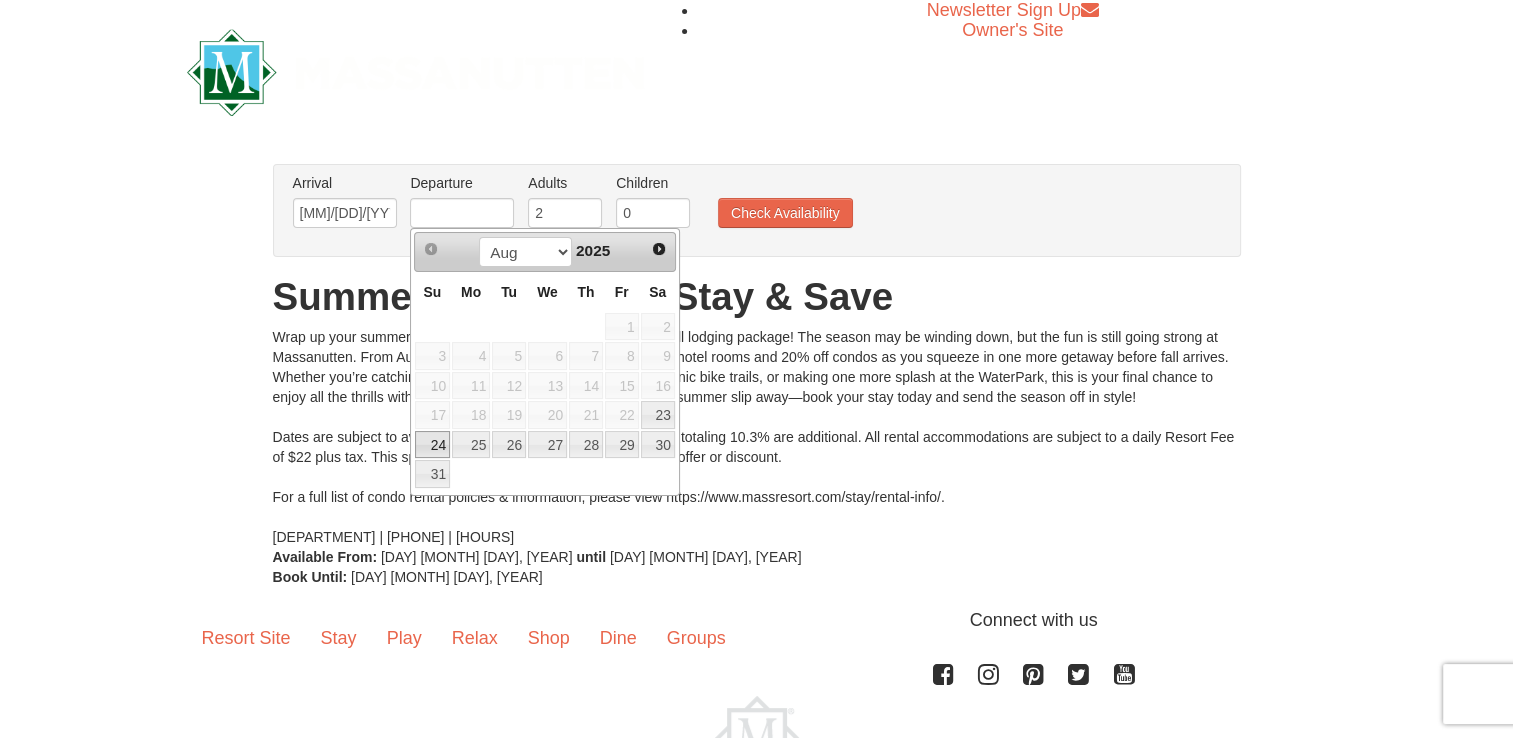 click on "24" at bounding box center (432, 445) 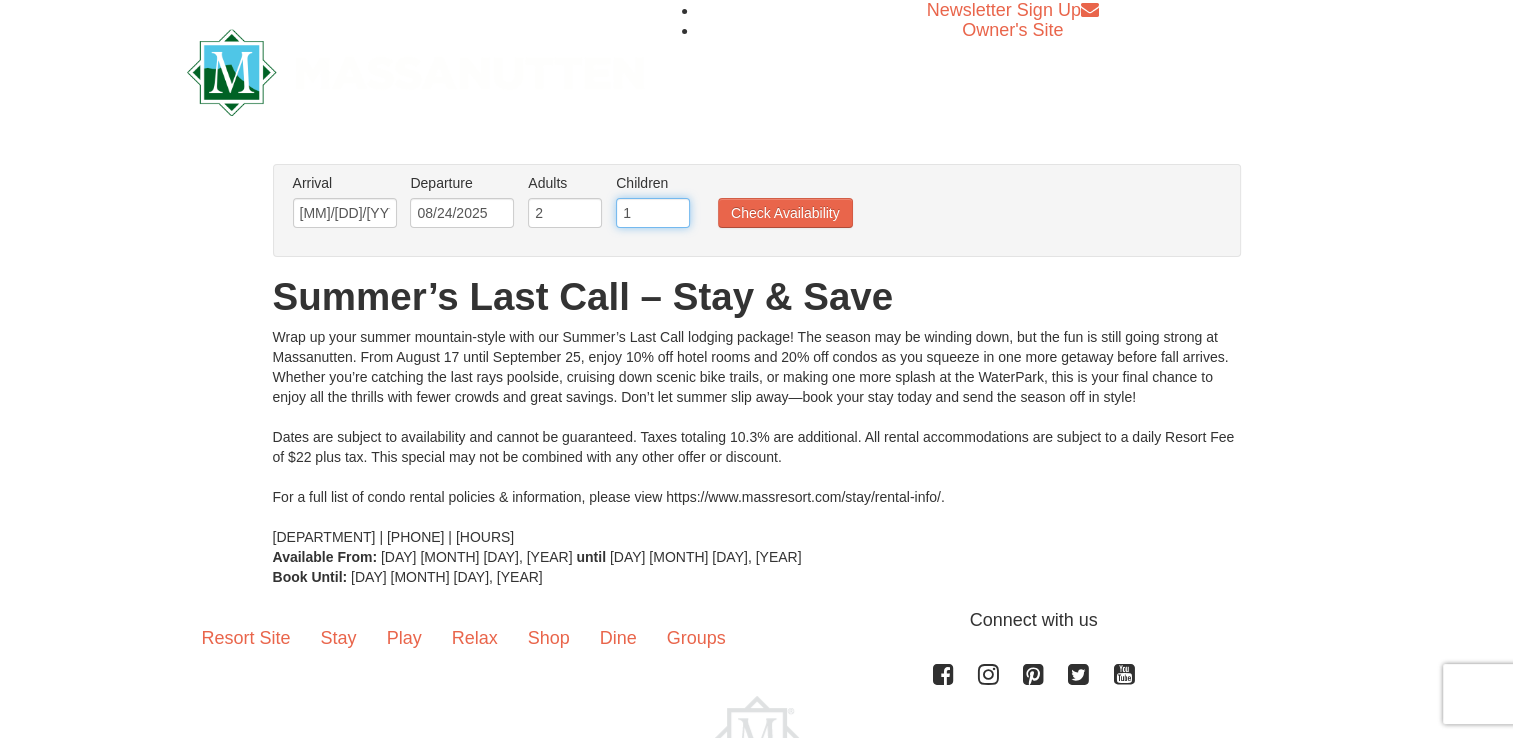 click on "1" at bounding box center (653, 213) 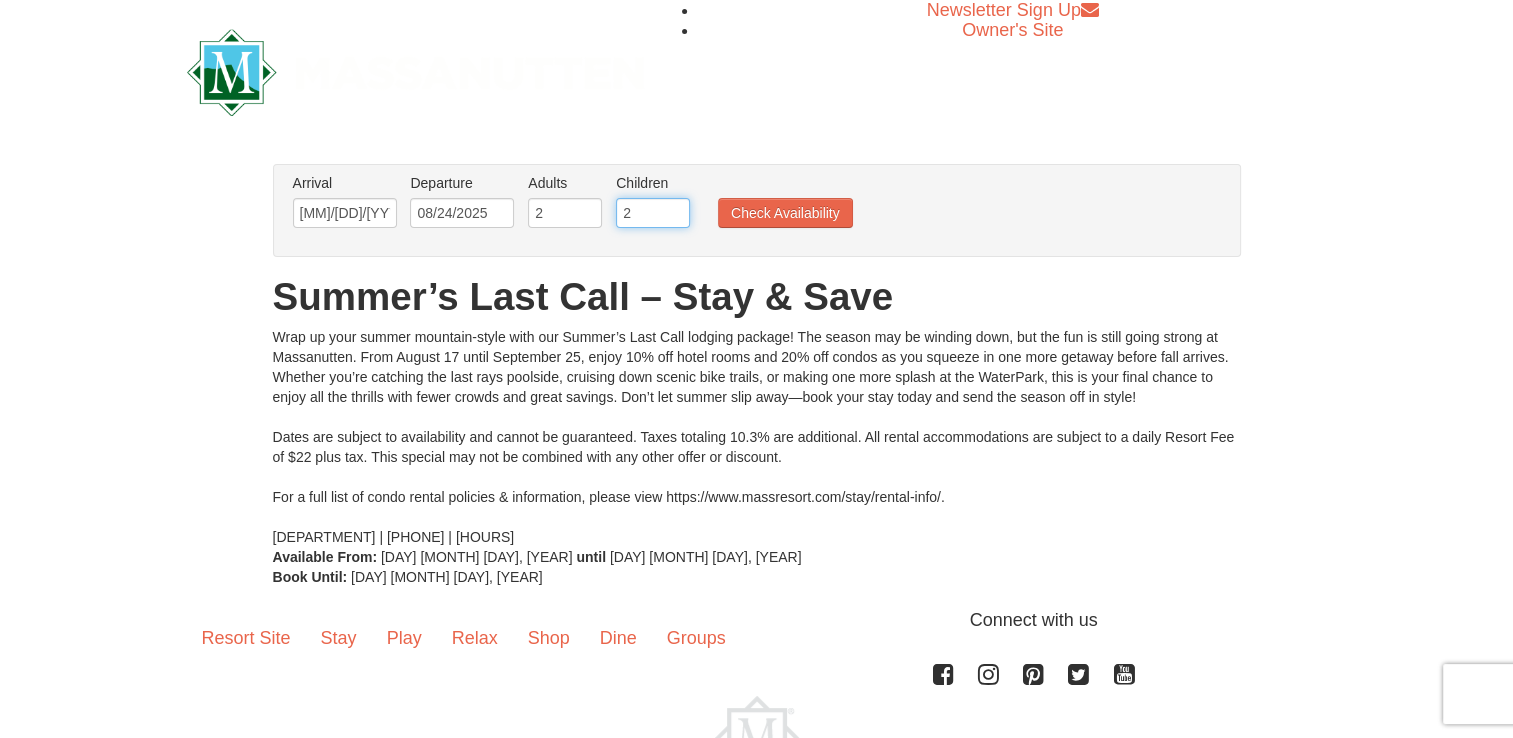 type on "2" 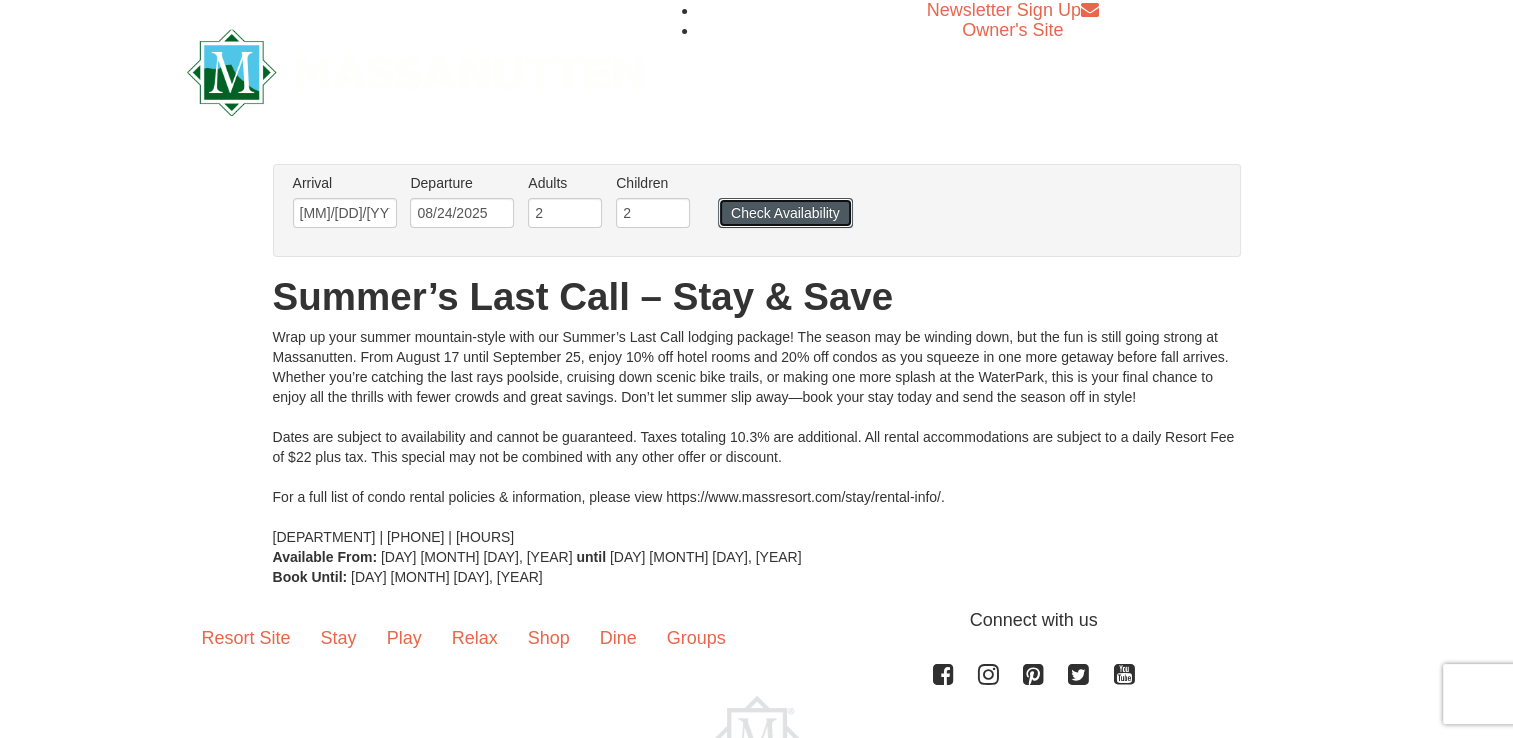 click on "Check Availability" at bounding box center [785, 213] 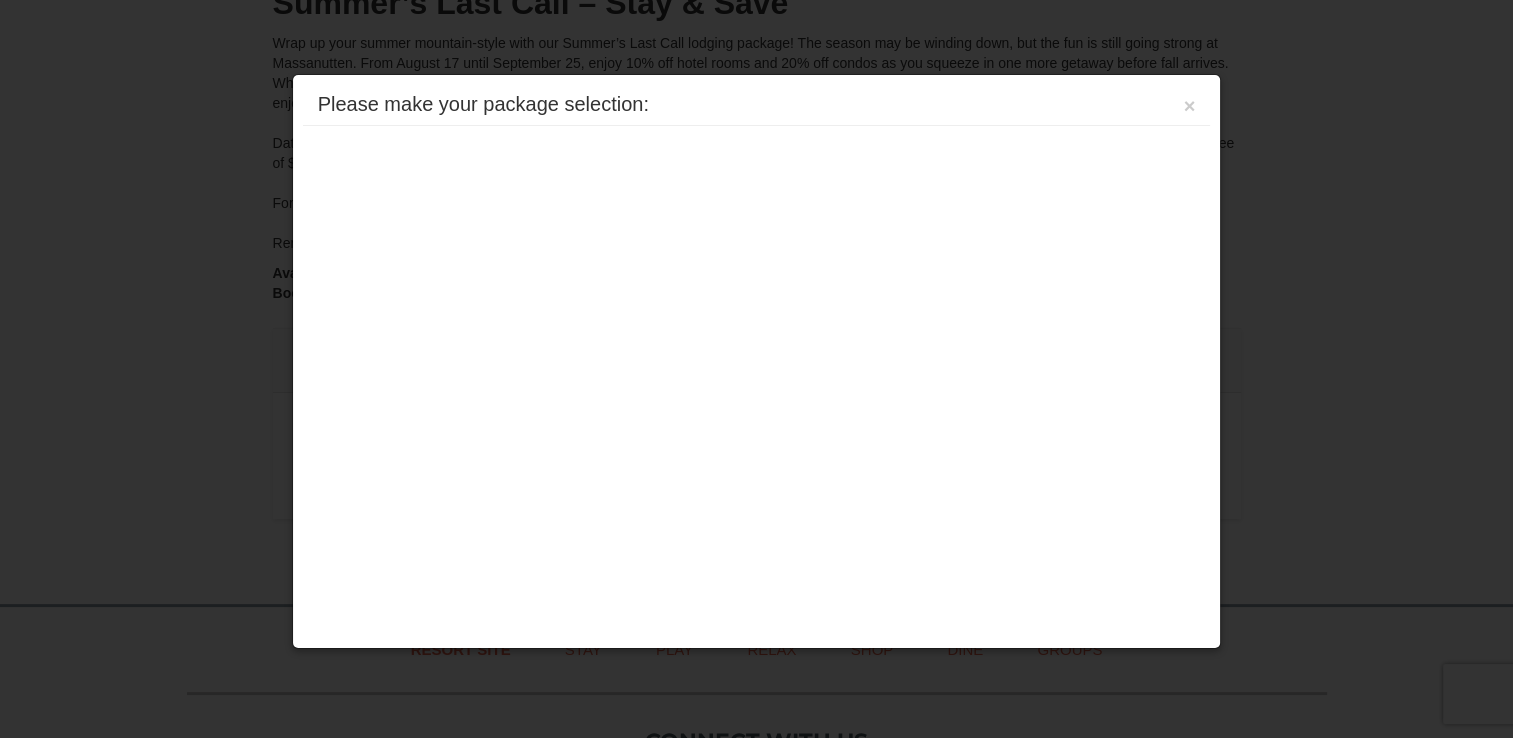 scroll, scrollTop: 588, scrollLeft: 0, axis: vertical 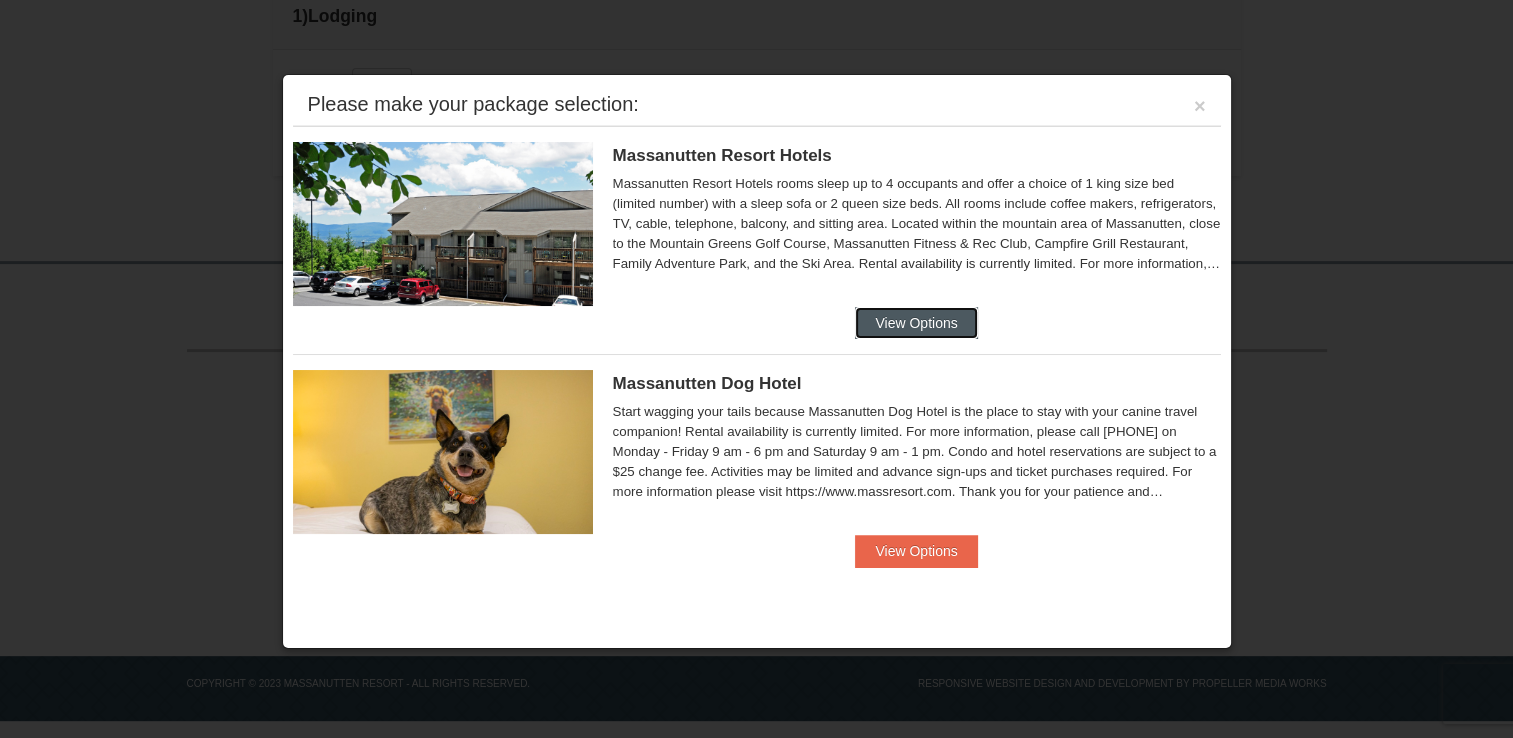 drag, startPoint x: 907, startPoint y: 314, endPoint x: 899, endPoint y: 307, distance: 10.630146 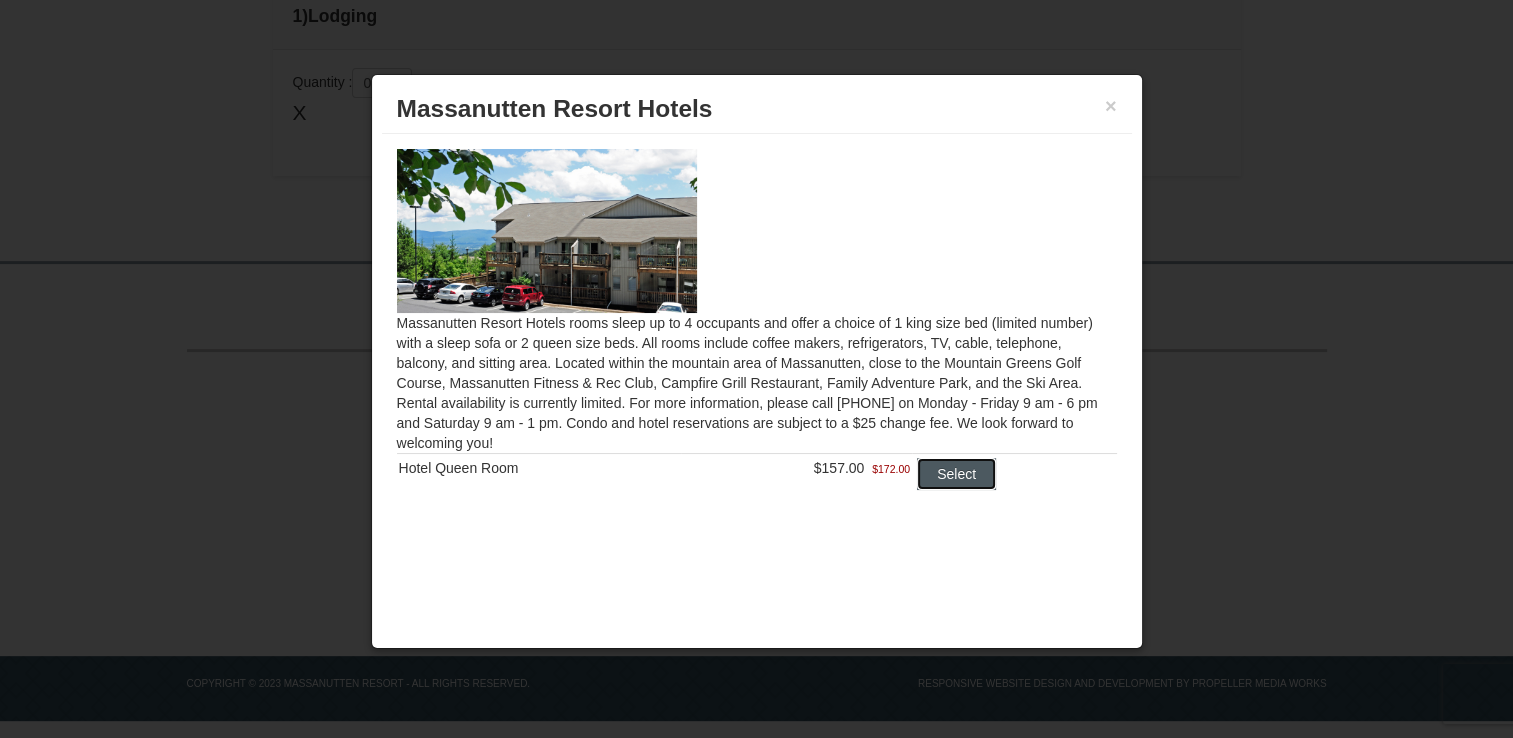 click on "Select" at bounding box center (956, 474) 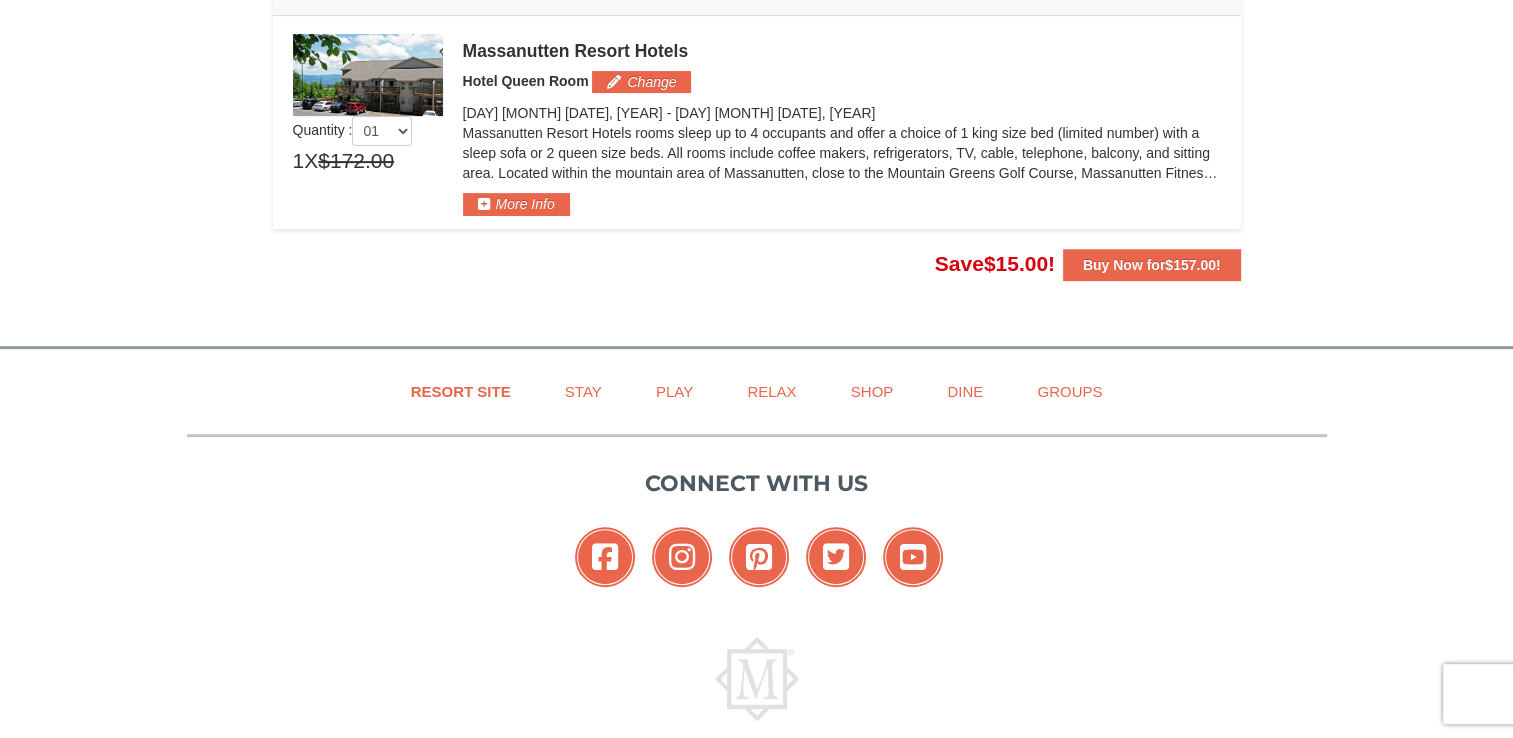 scroll, scrollTop: 588, scrollLeft: 0, axis: vertical 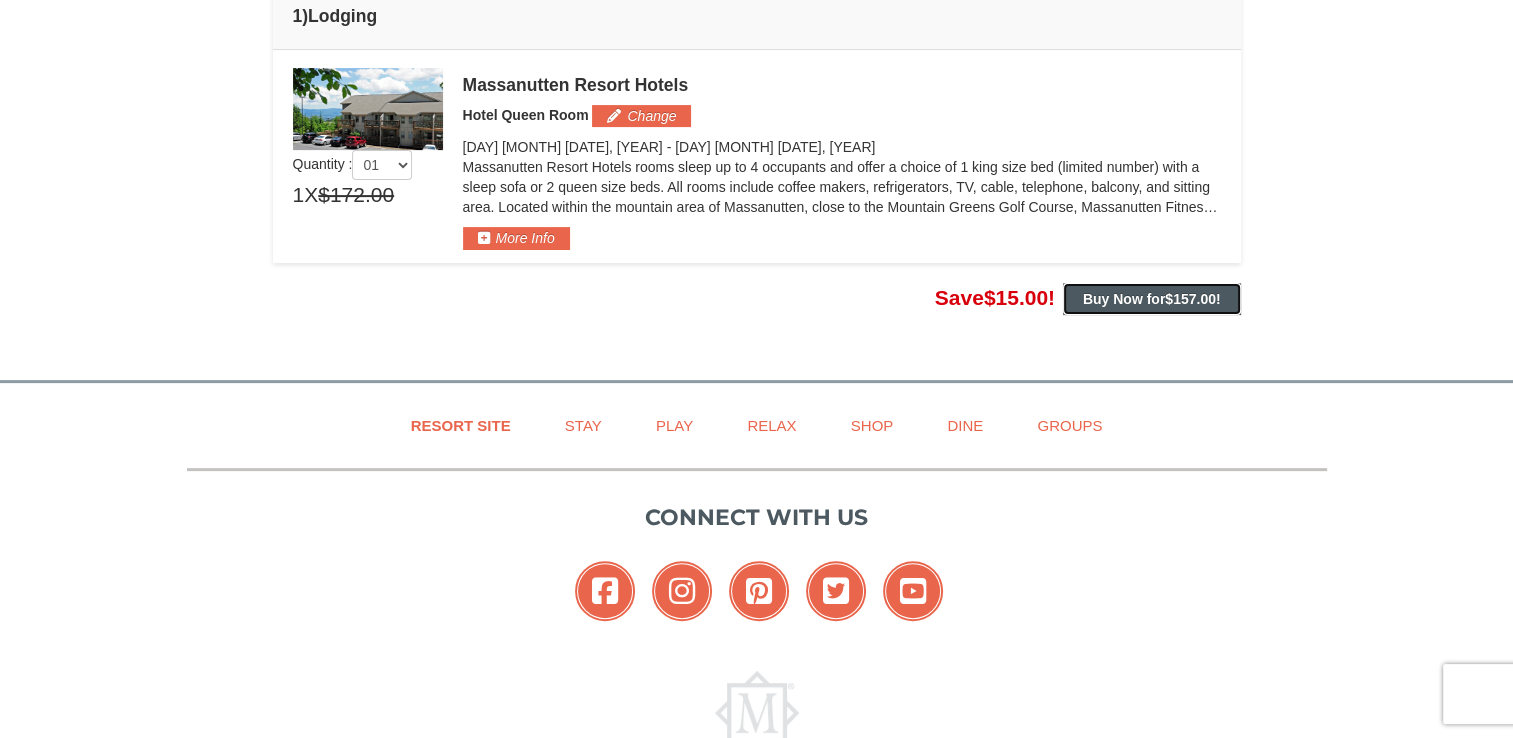 click on "Buy Now for
$157.00 !" at bounding box center [1152, 299] 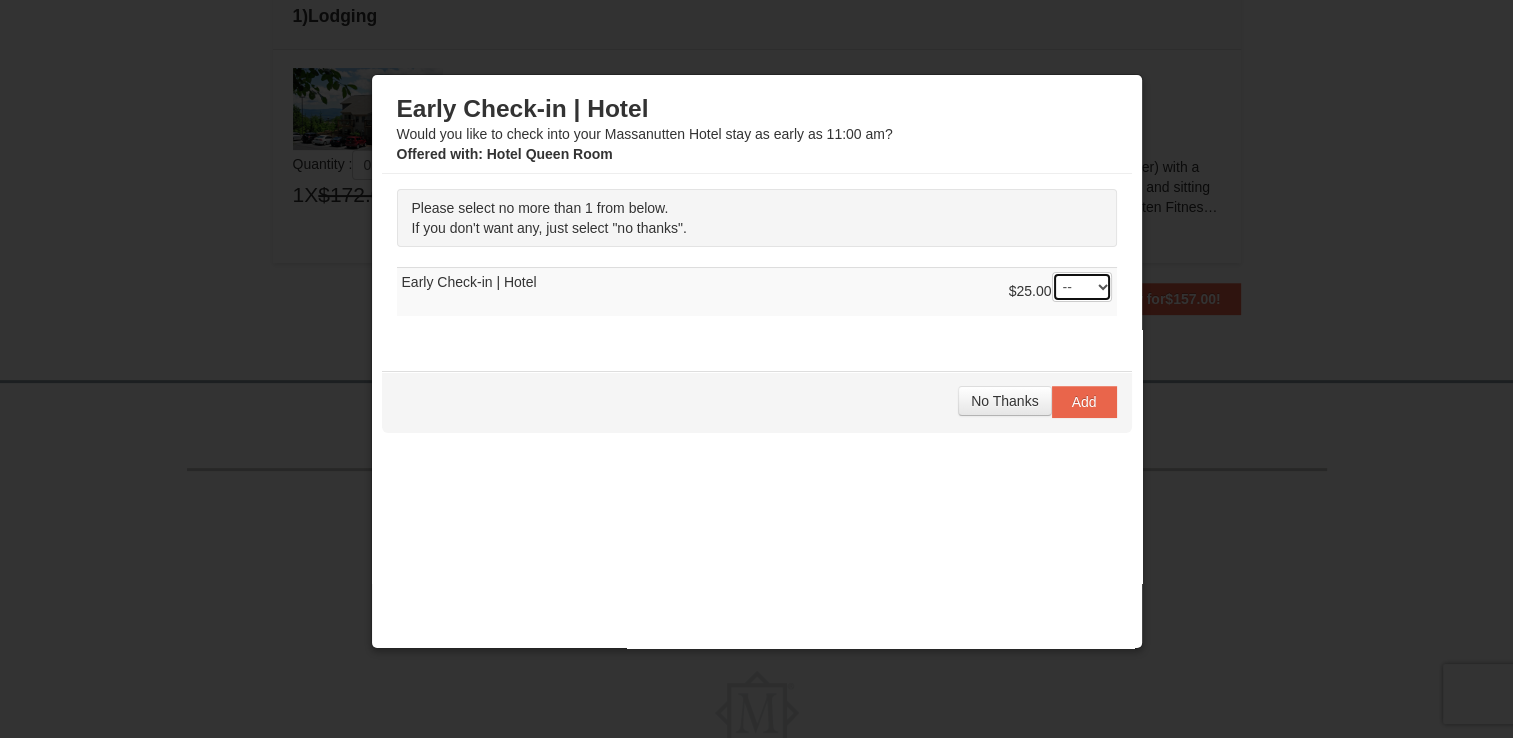 click on "--
01" at bounding box center [1082, 287] 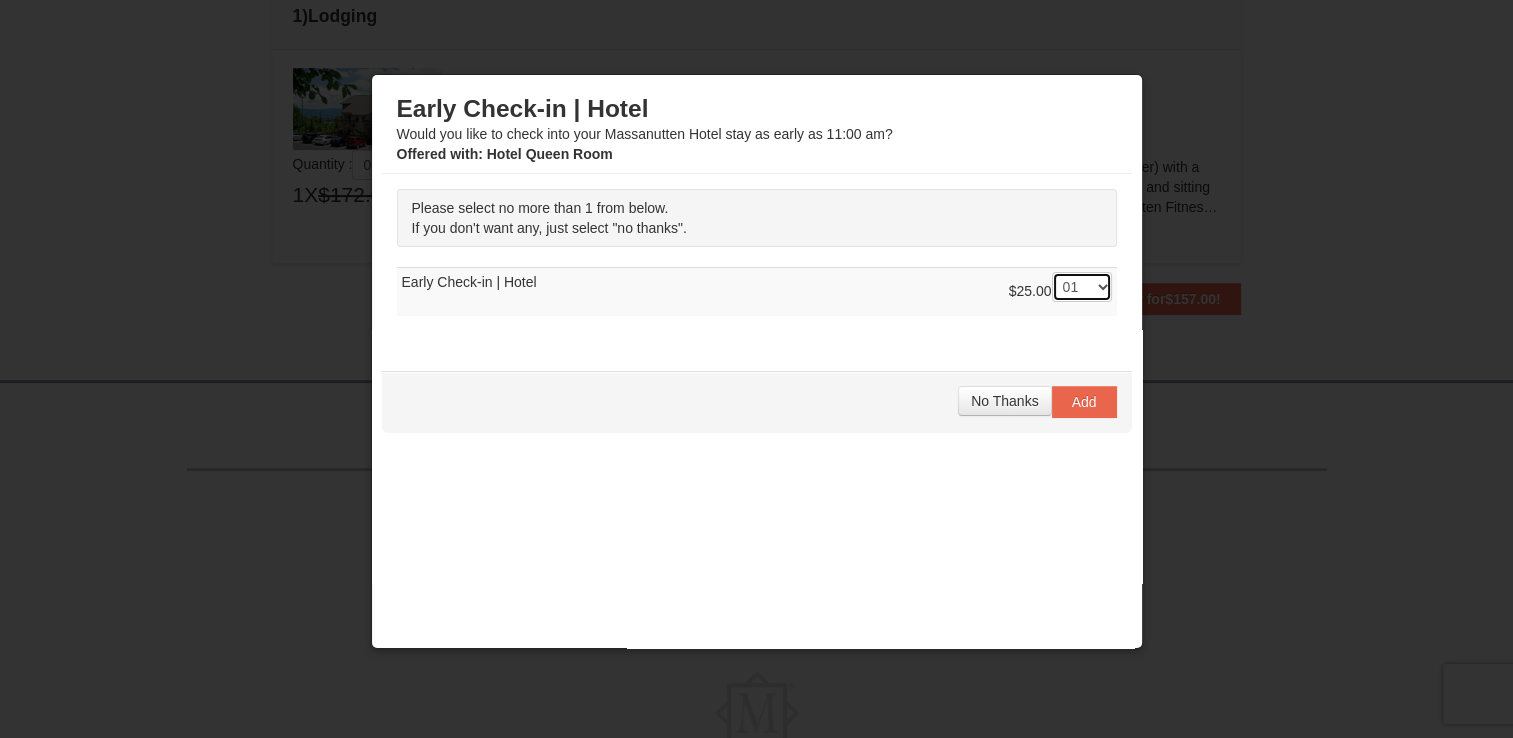 click on "--
01" at bounding box center [1082, 287] 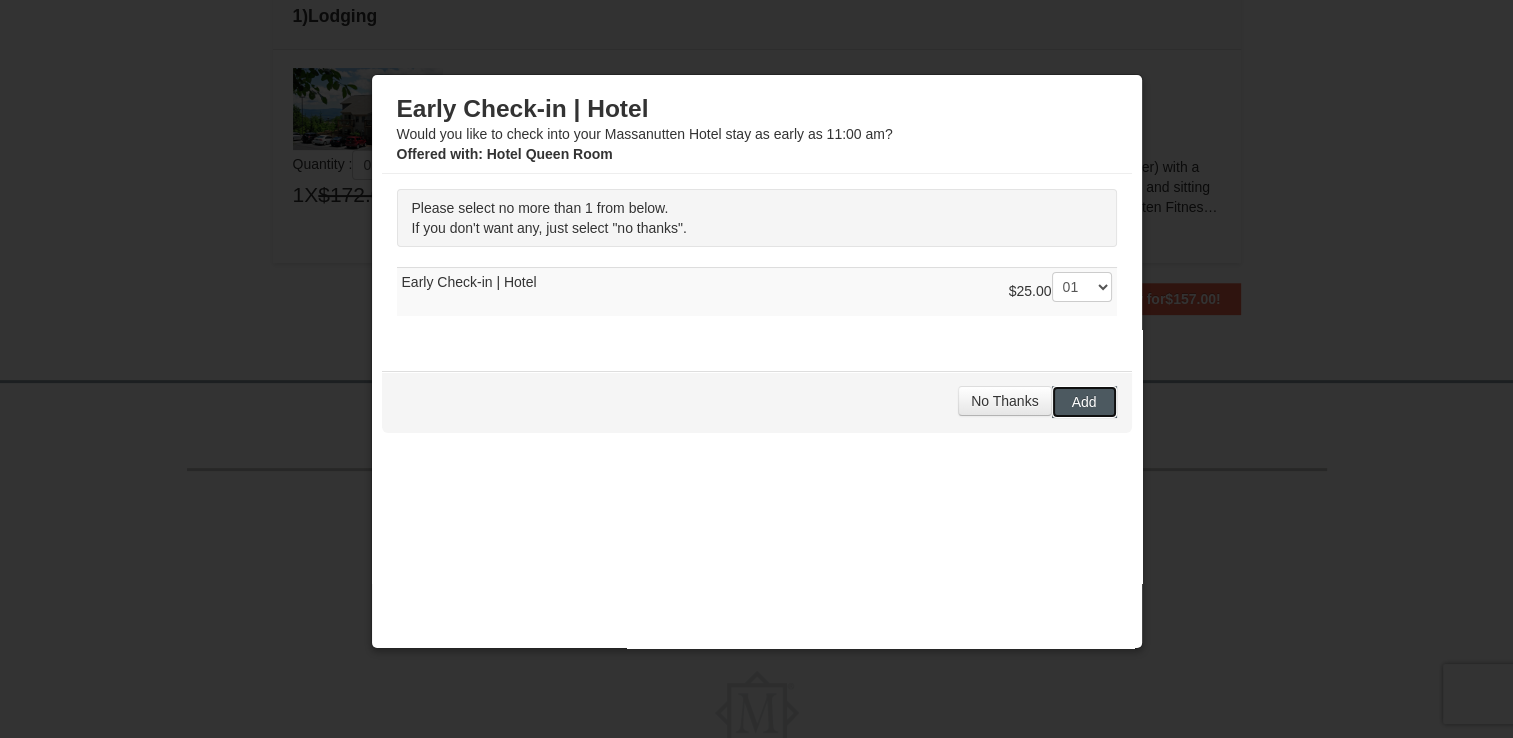 click on "Add" at bounding box center (1084, 402) 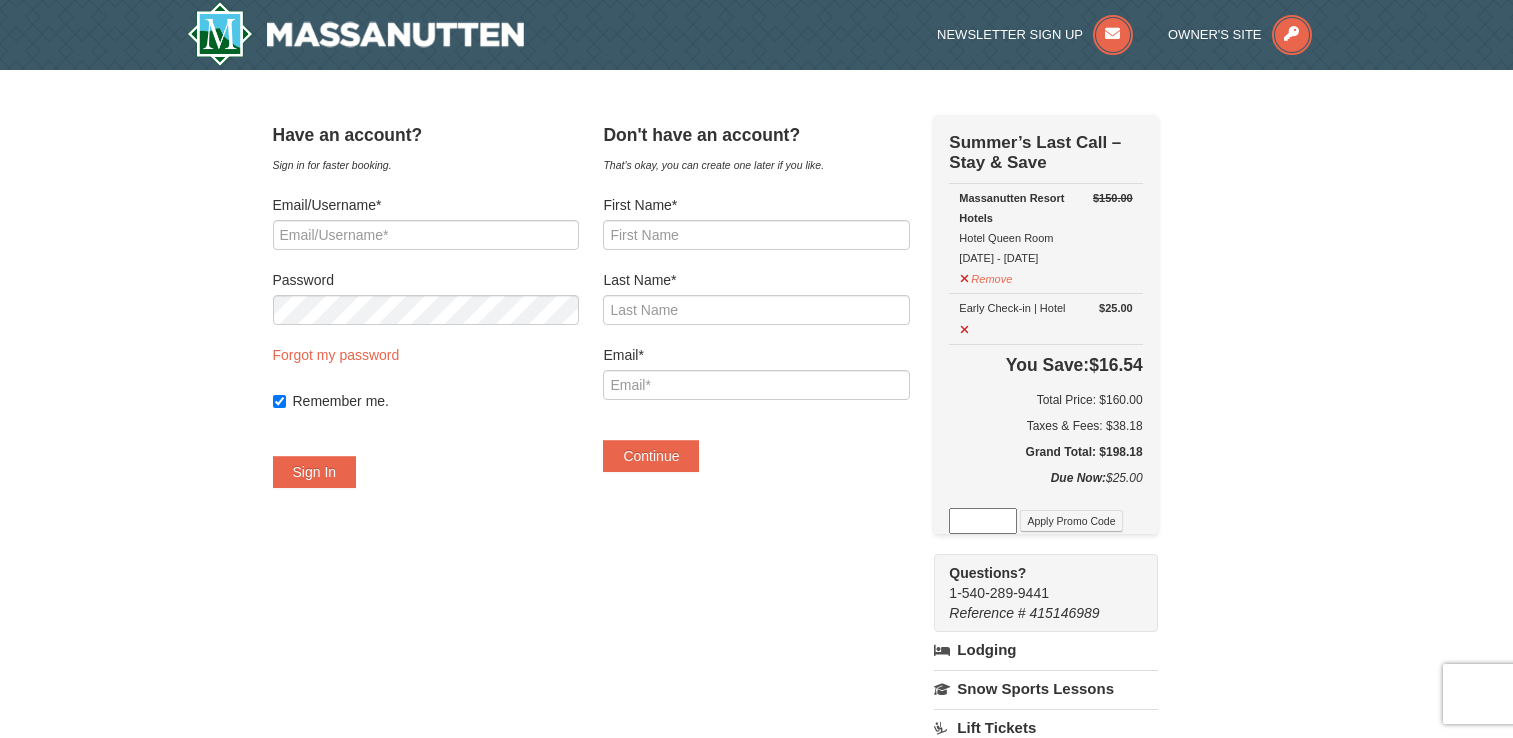 scroll, scrollTop: 0, scrollLeft: 0, axis: both 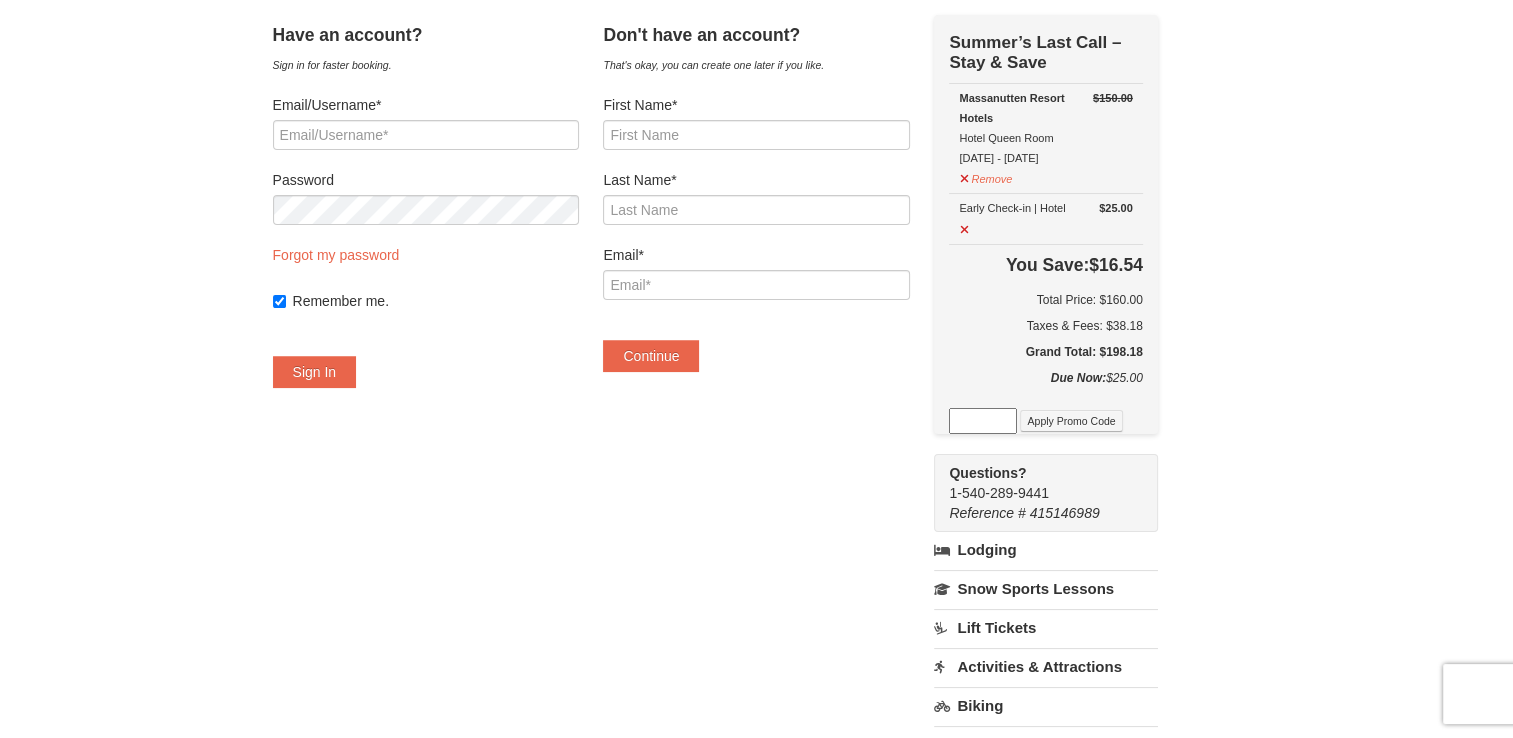click at bounding box center (983, 421) 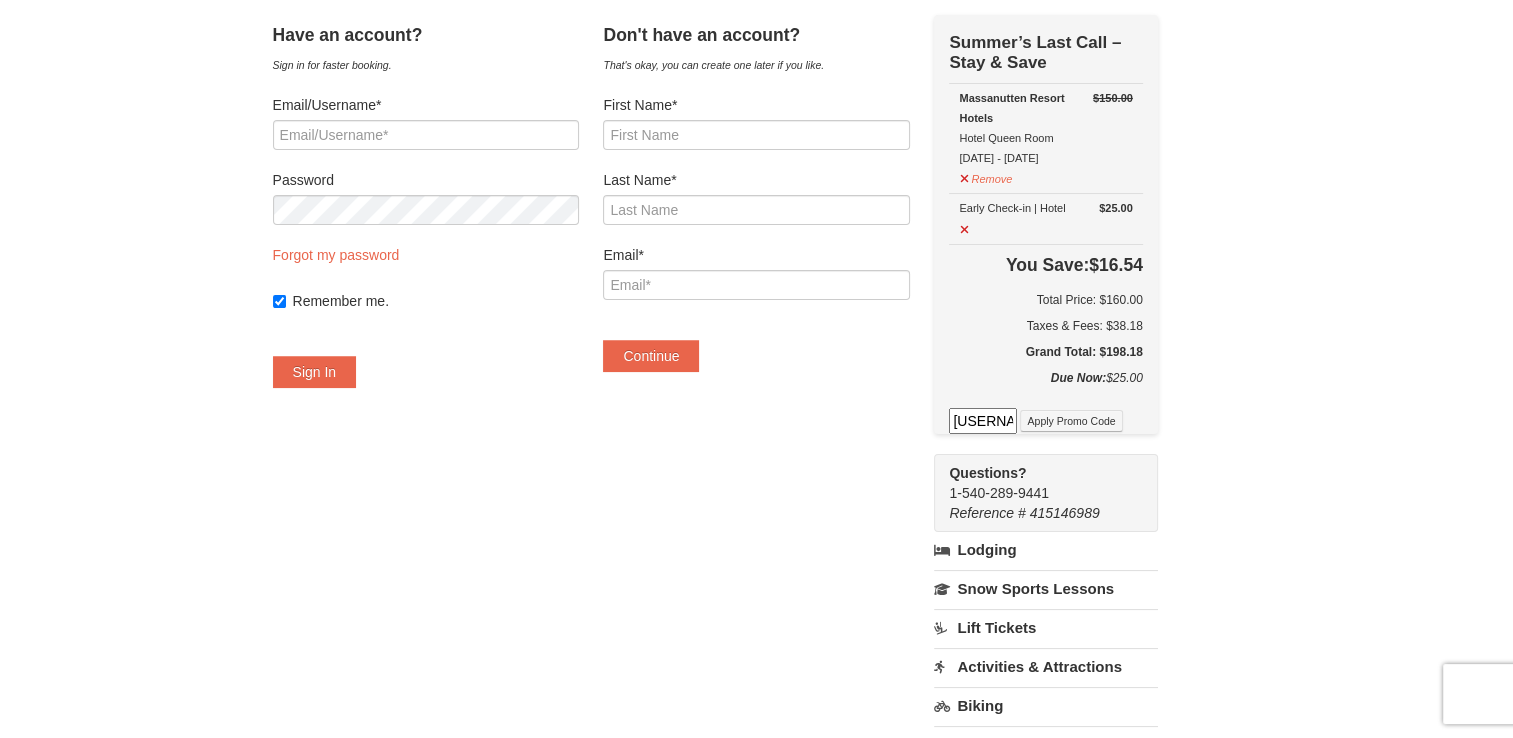 scroll, scrollTop: 0, scrollLeft: 13, axis: horizontal 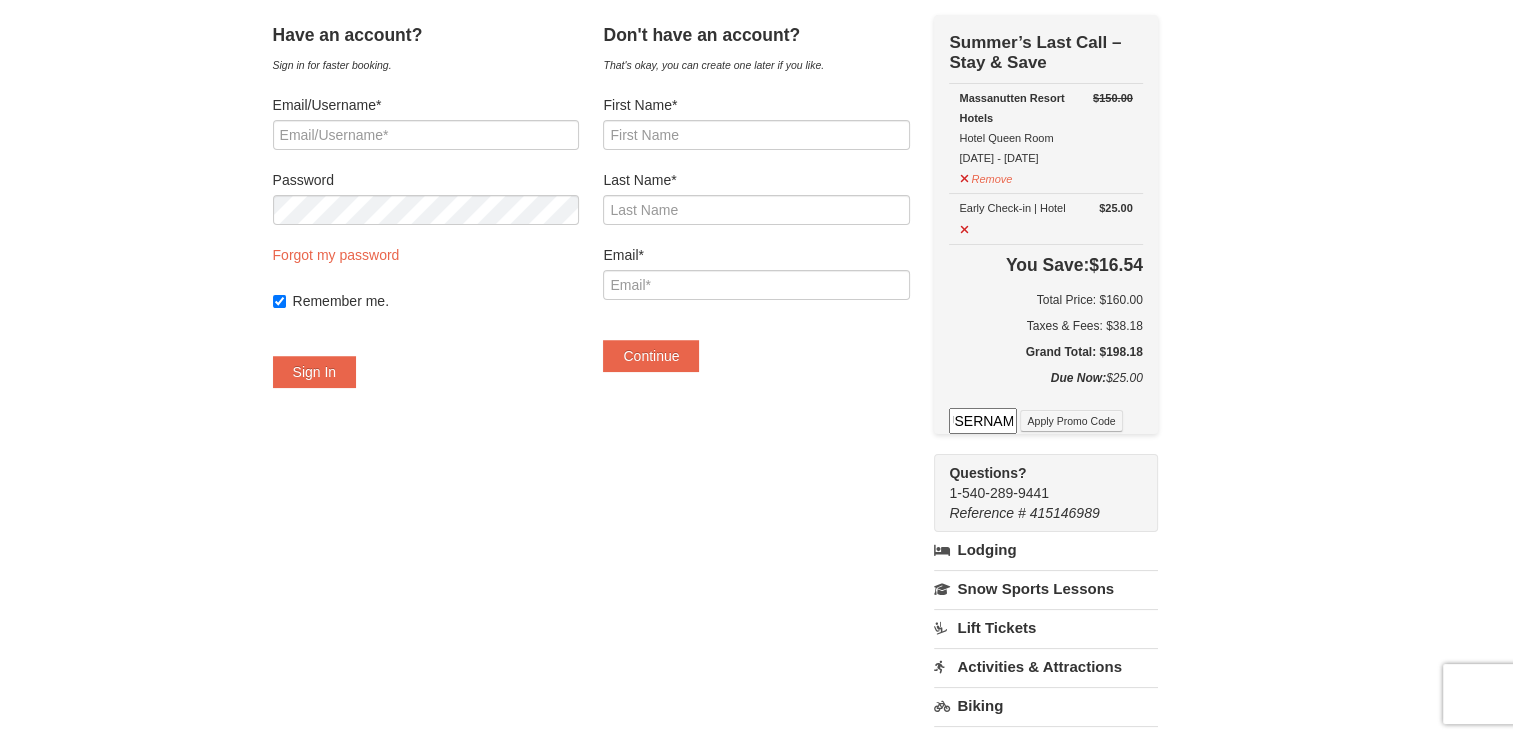 type on "[USERNAME]" 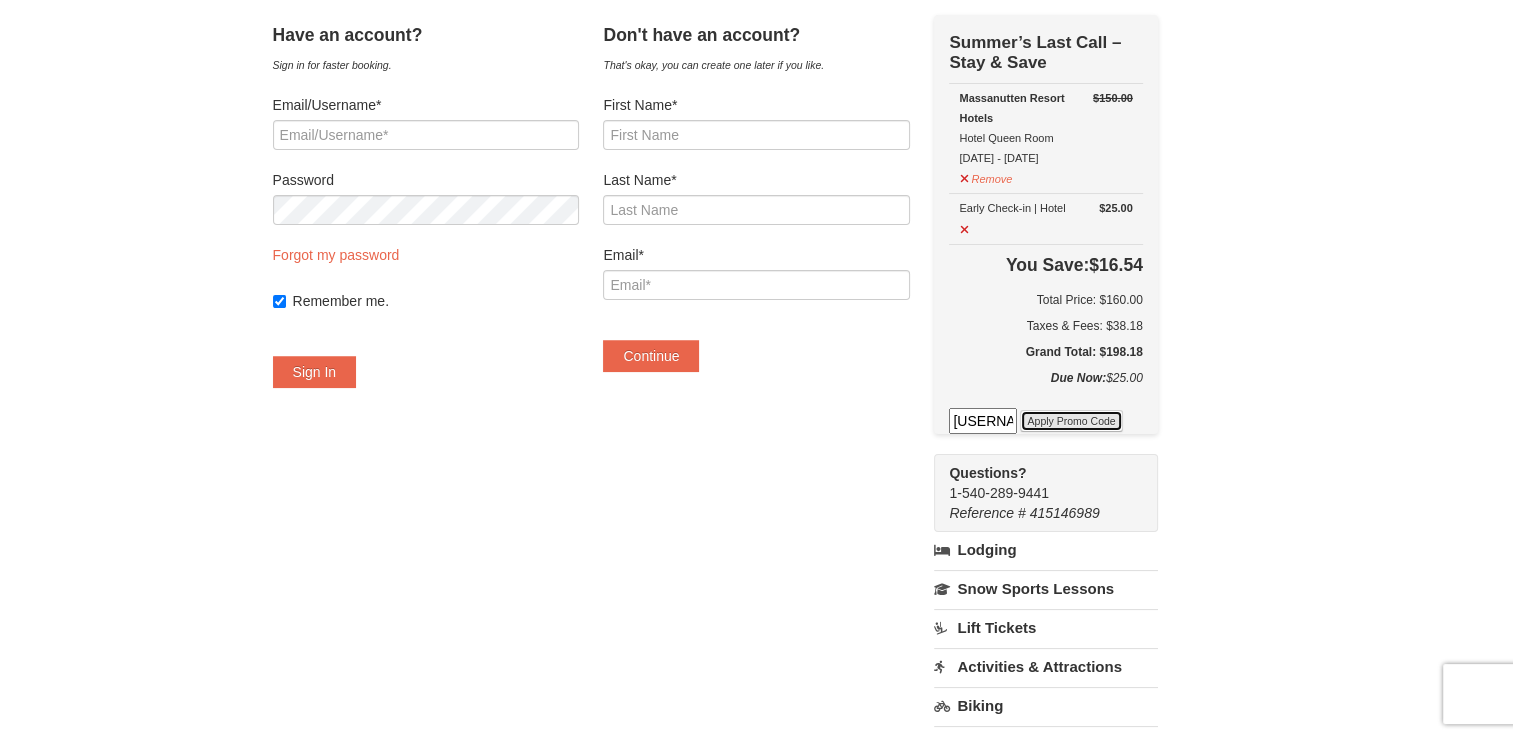 click on "Apply Promo Code" at bounding box center (1071, 421) 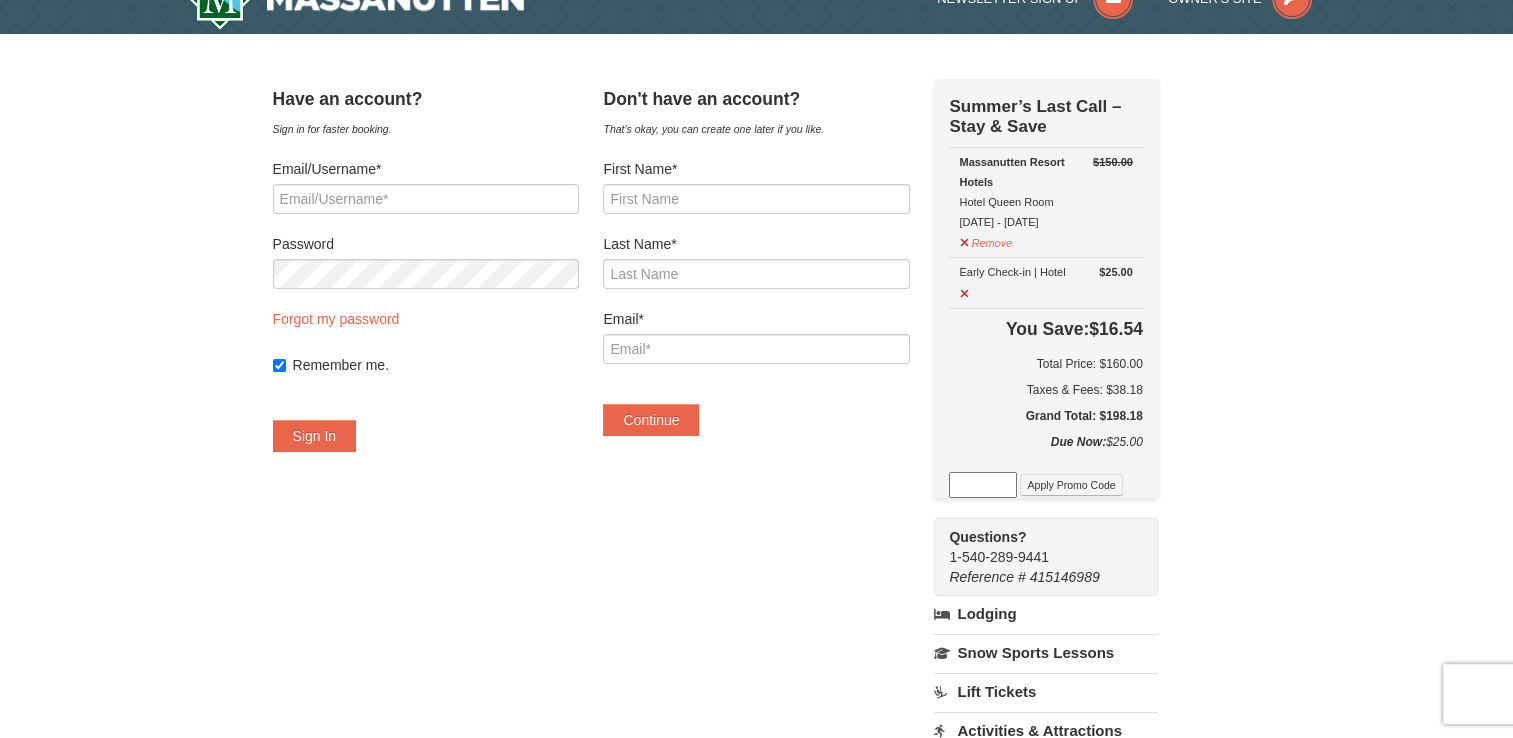 scroll, scrollTop: 0, scrollLeft: 0, axis: both 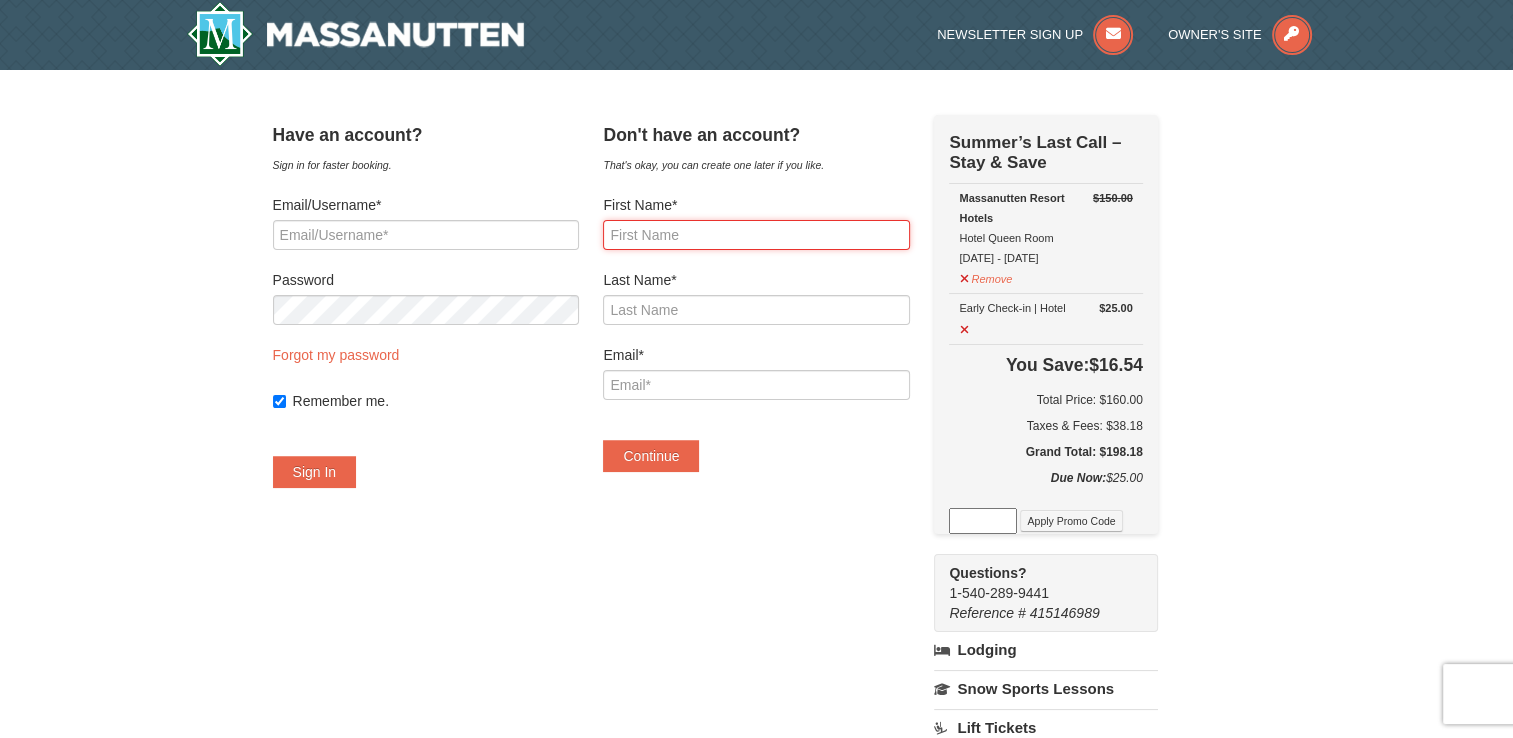 click on "First Name*" at bounding box center (756, 235) 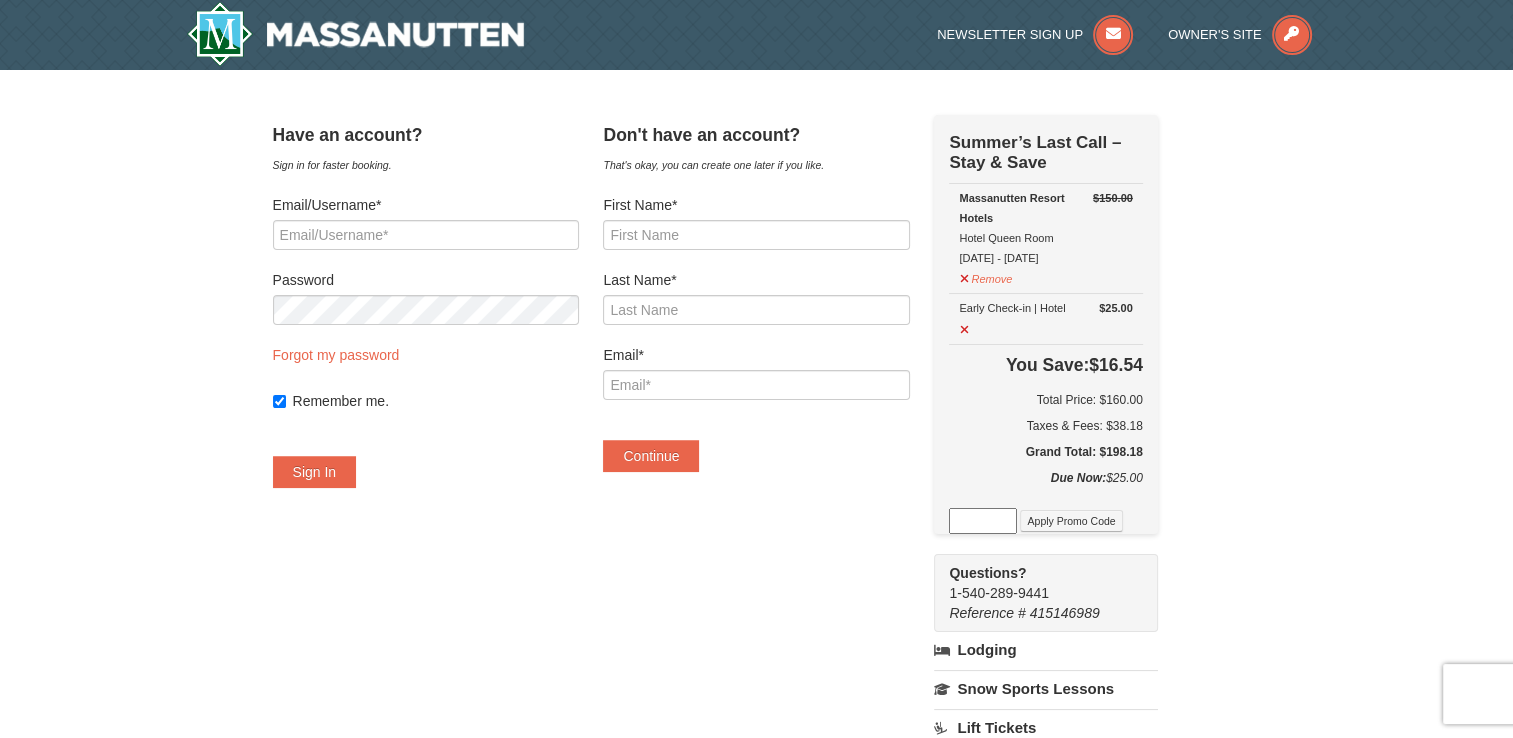 click on "×
Have an account?
Sign in for faster booking.
Email/Username*
Password
Forgot my password
Remember me." at bounding box center (756, 616) 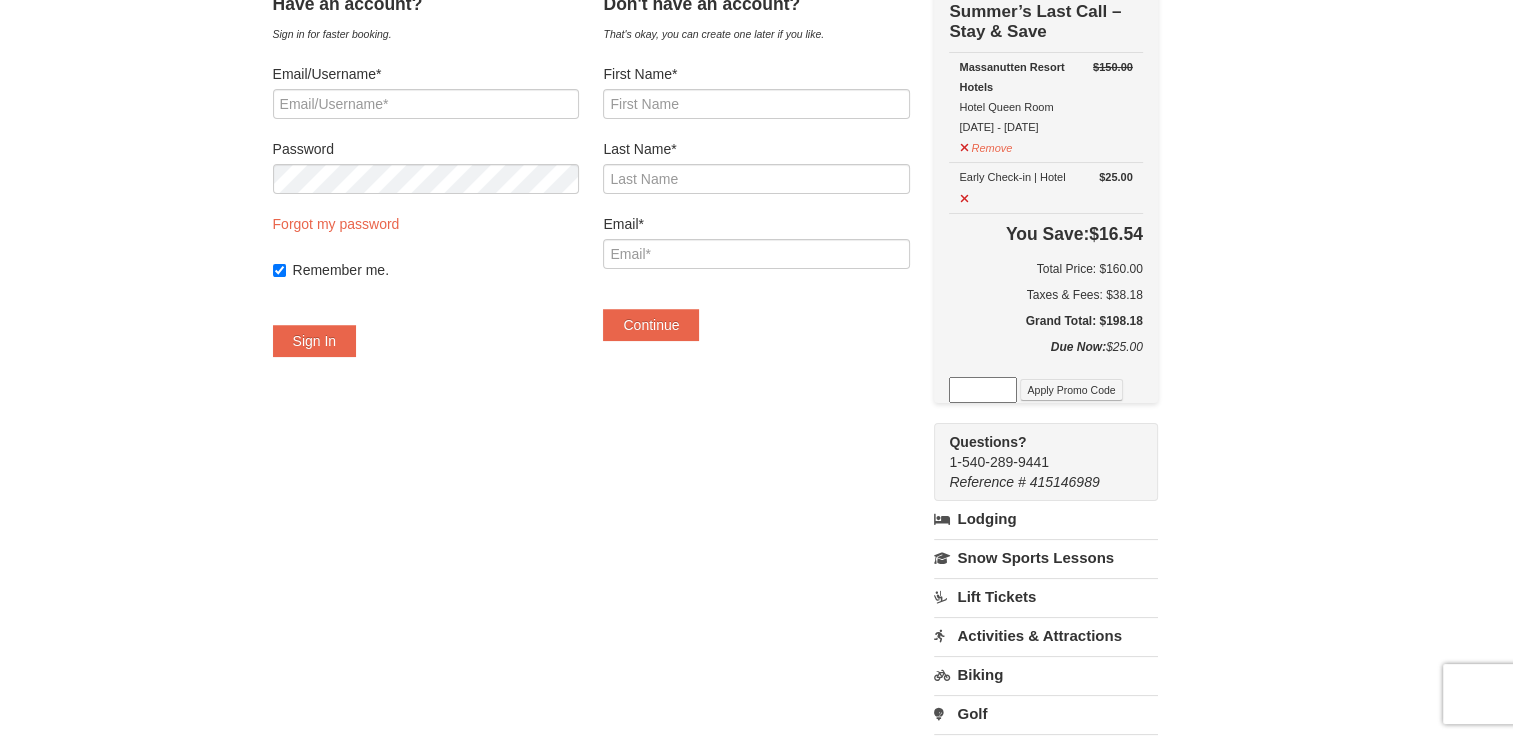 scroll, scrollTop: 100, scrollLeft: 0, axis: vertical 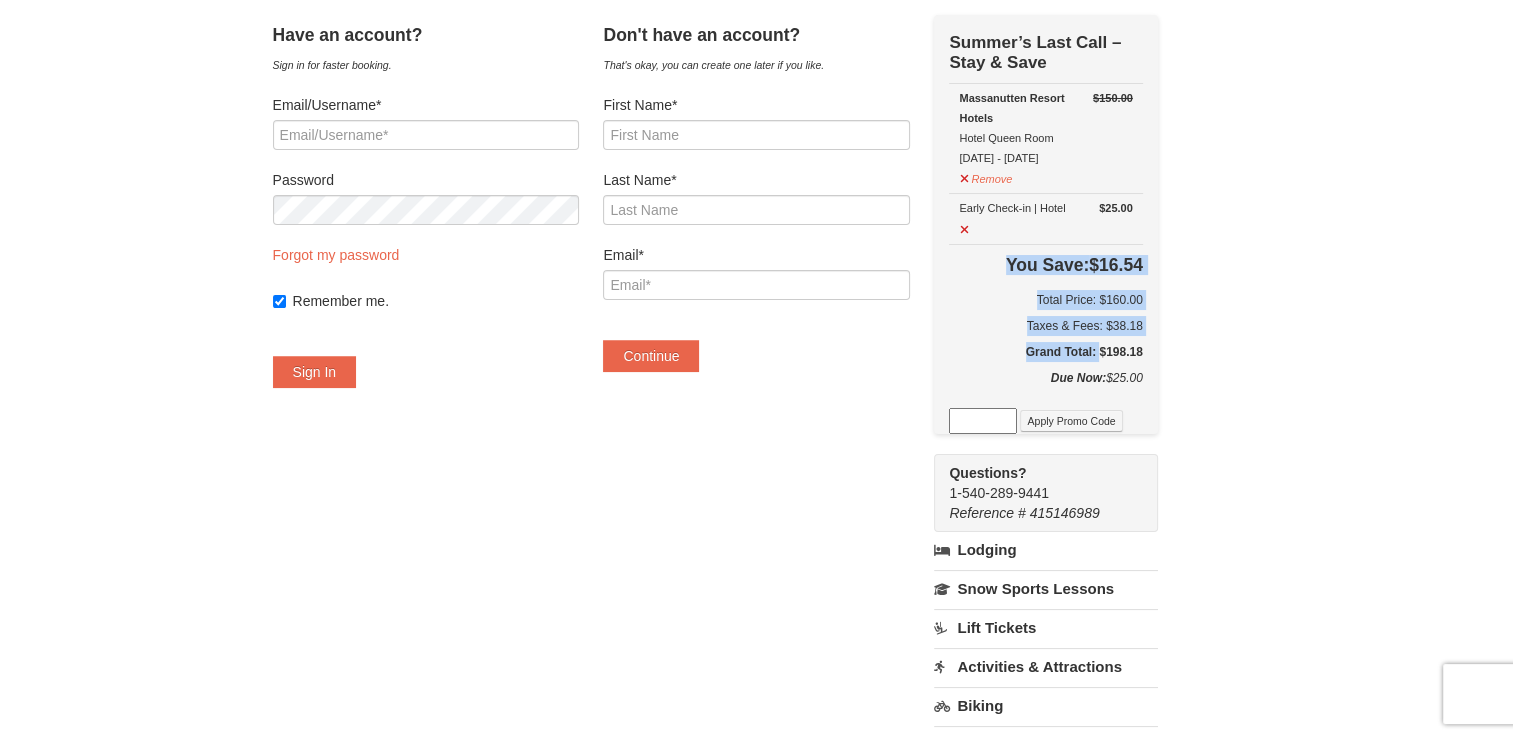 drag, startPoint x: 1150, startPoint y: 331, endPoint x: 1176, endPoint y: 344, distance: 29.068884 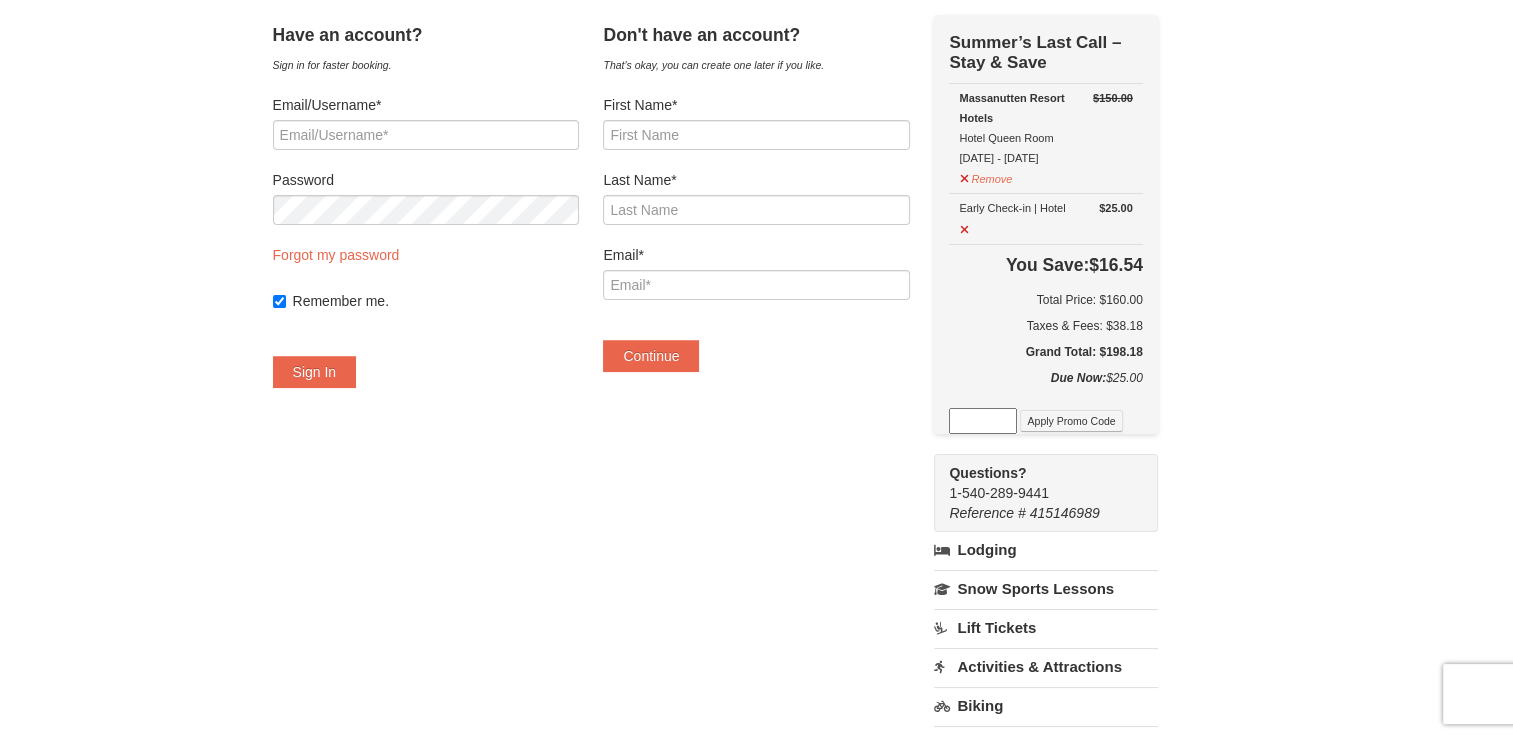 drag, startPoint x: 1176, startPoint y: 344, endPoint x: 1333, endPoint y: 376, distance: 160.22797 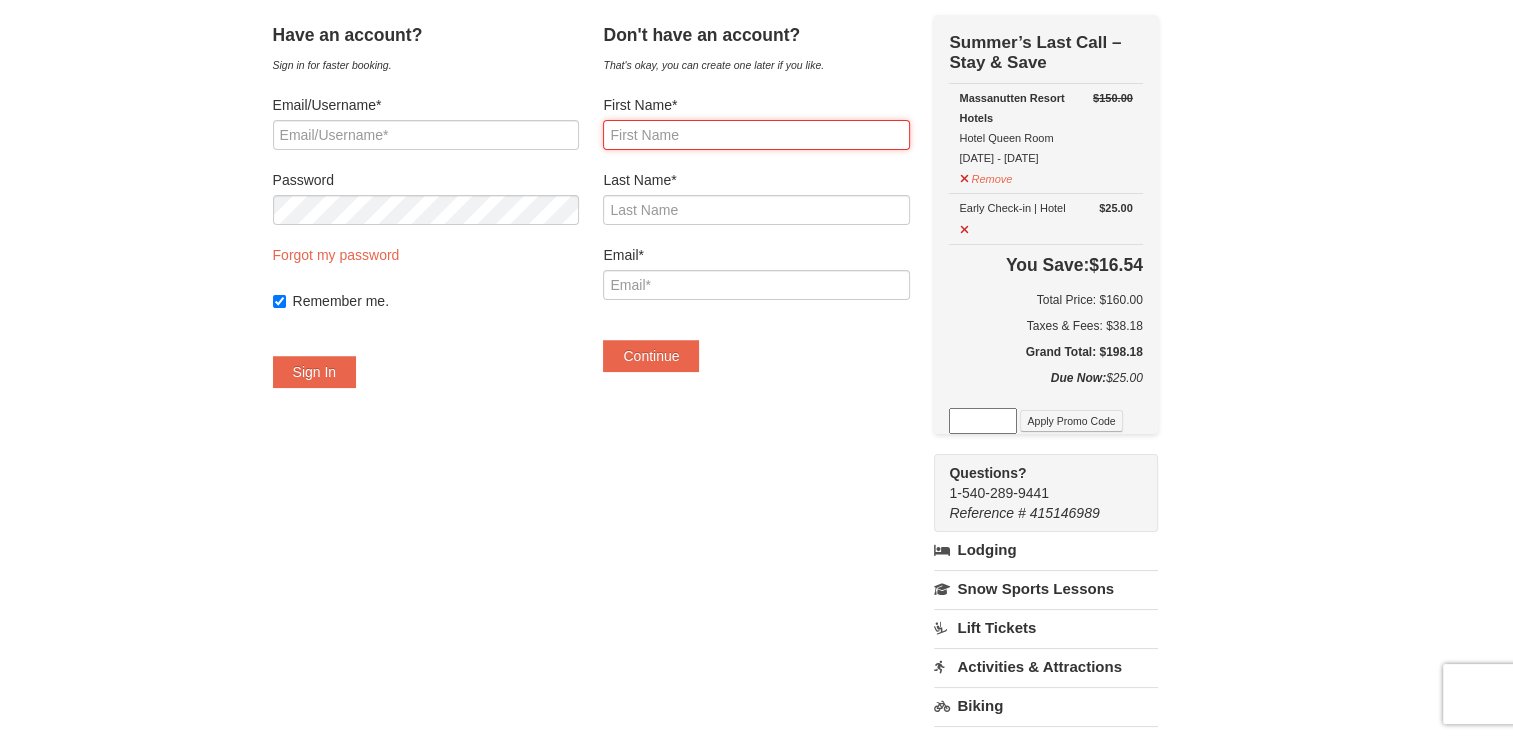 click on "First Name*" at bounding box center (756, 135) 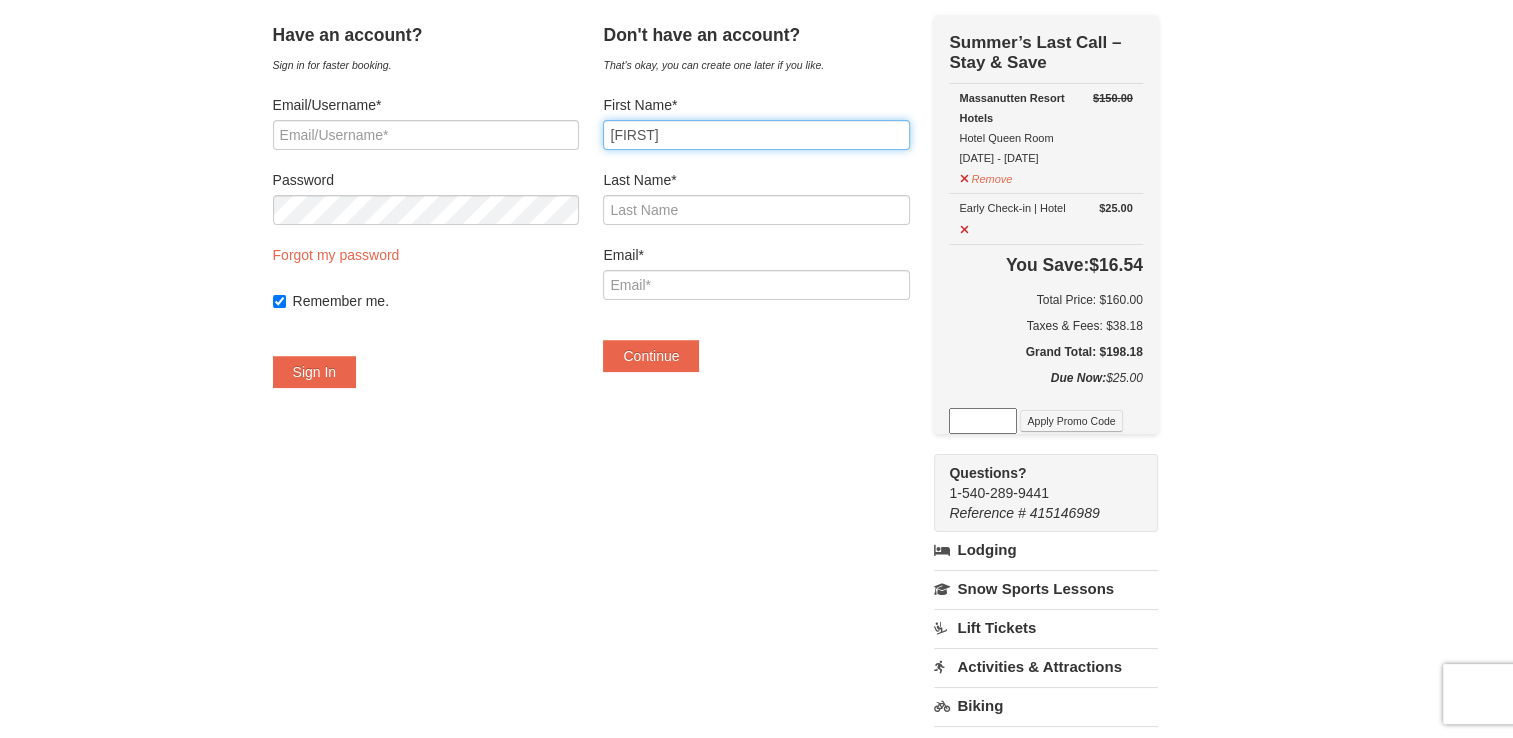 click on "Sh" at bounding box center (756, 135) 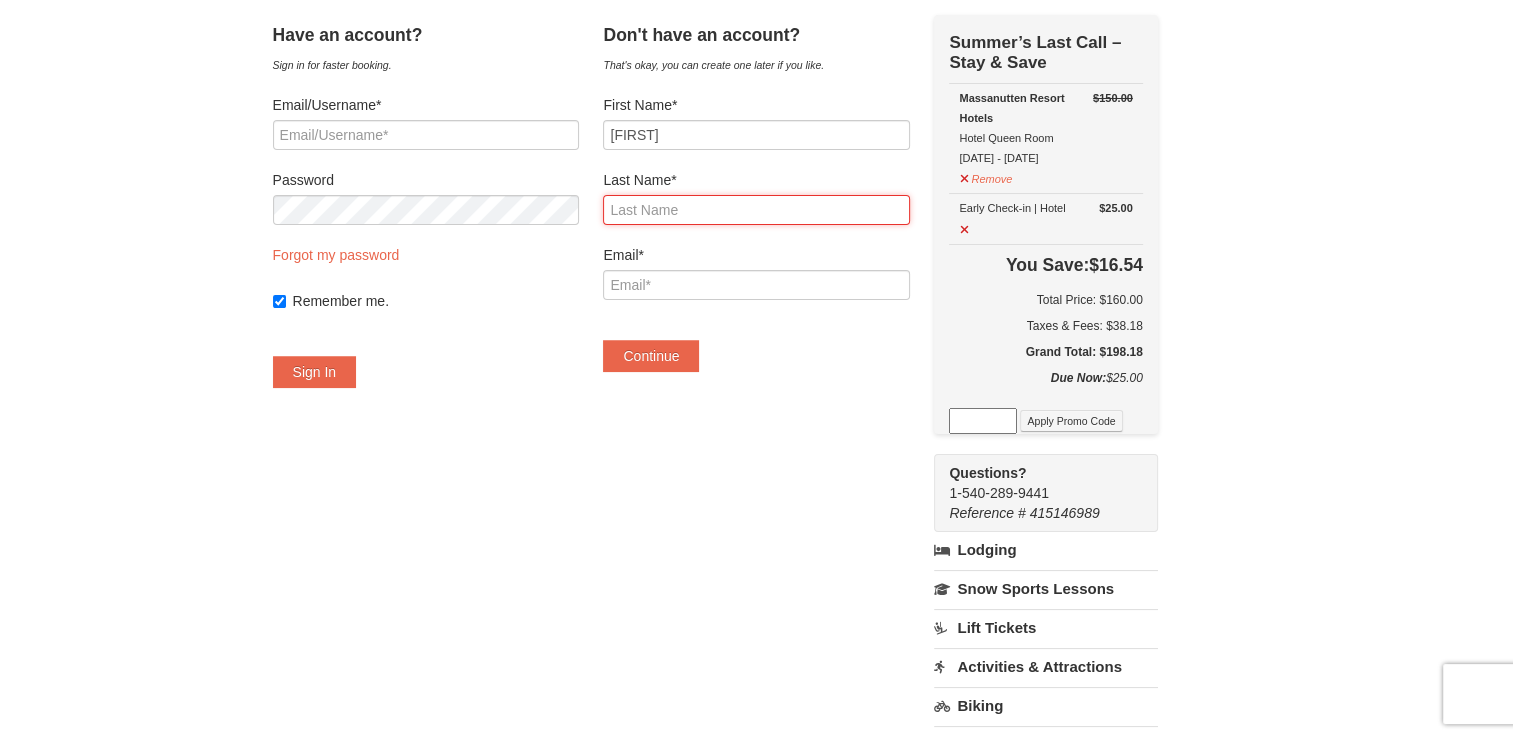 click on "Last Name*" at bounding box center [756, 210] 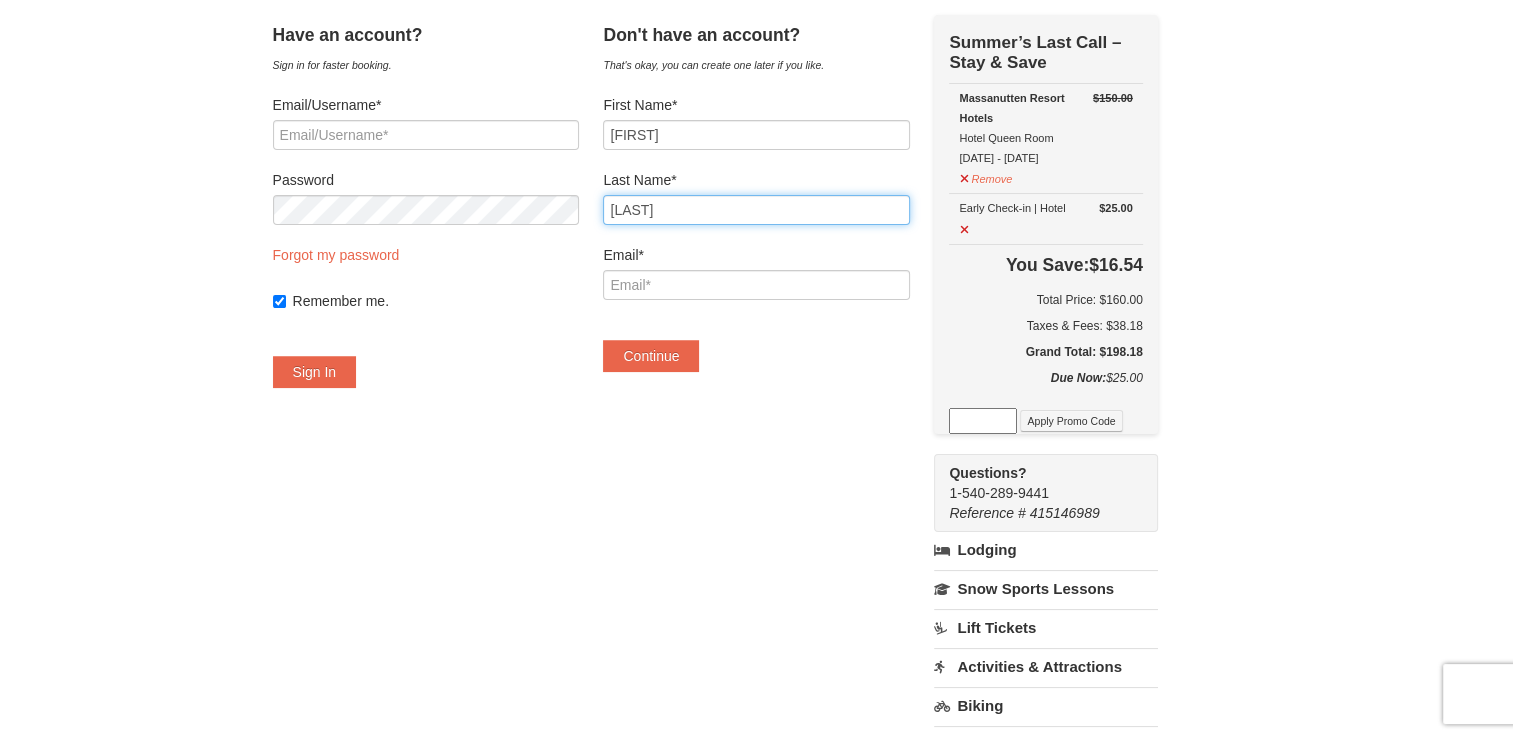 type on "Nepomuceno" 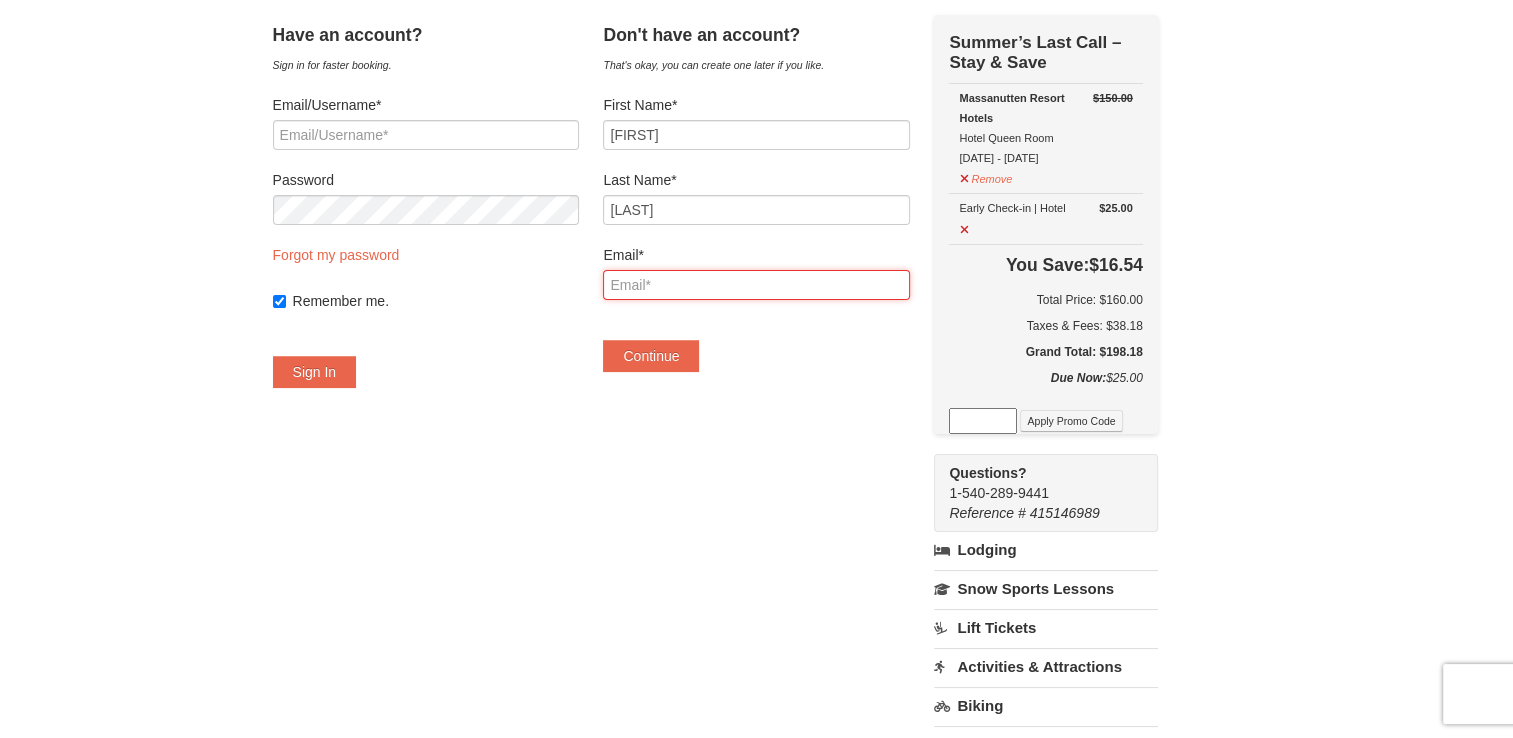drag, startPoint x: 638, startPoint y: 292, endPoint x: 658, endPoint y: 286, distance: 20.880613 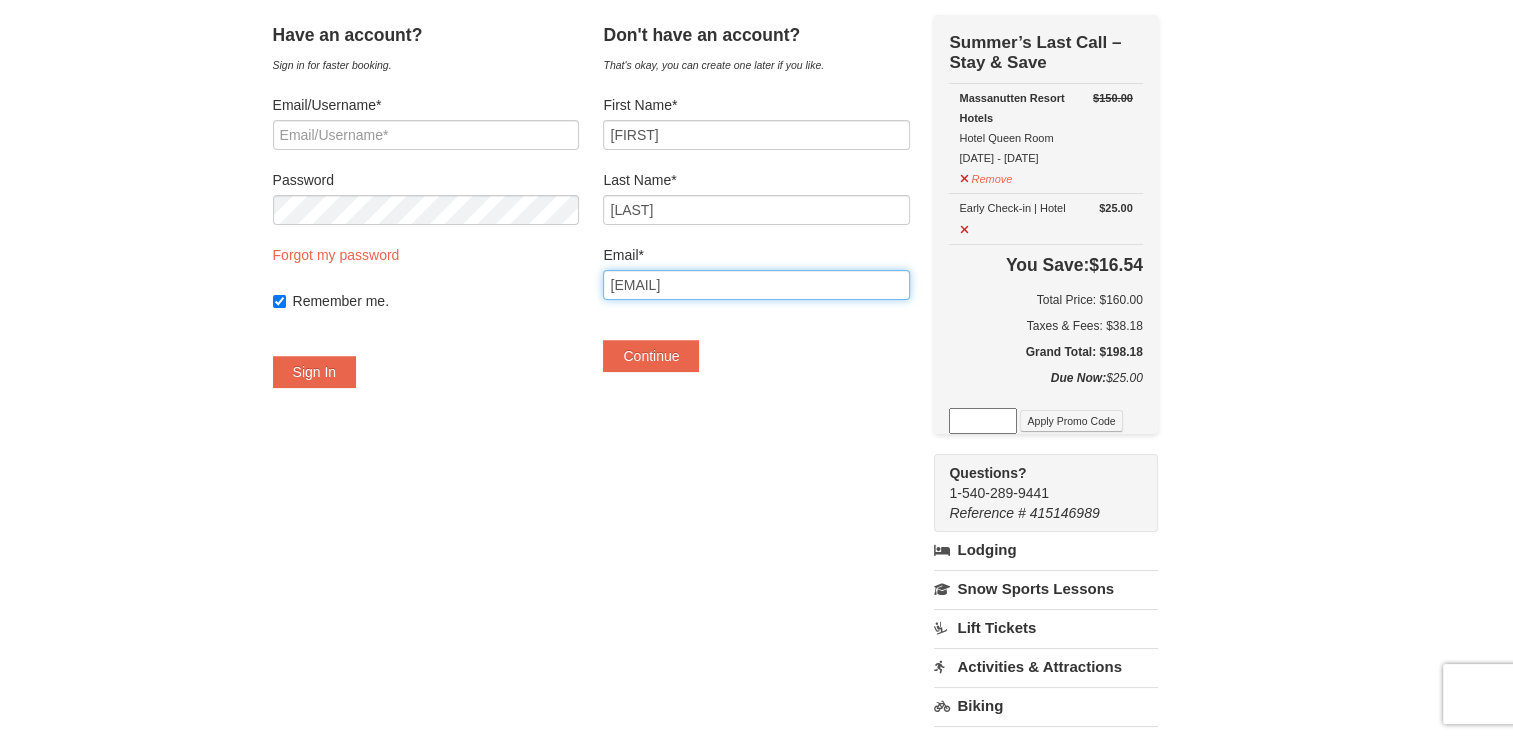 type on "[EMAIL]" 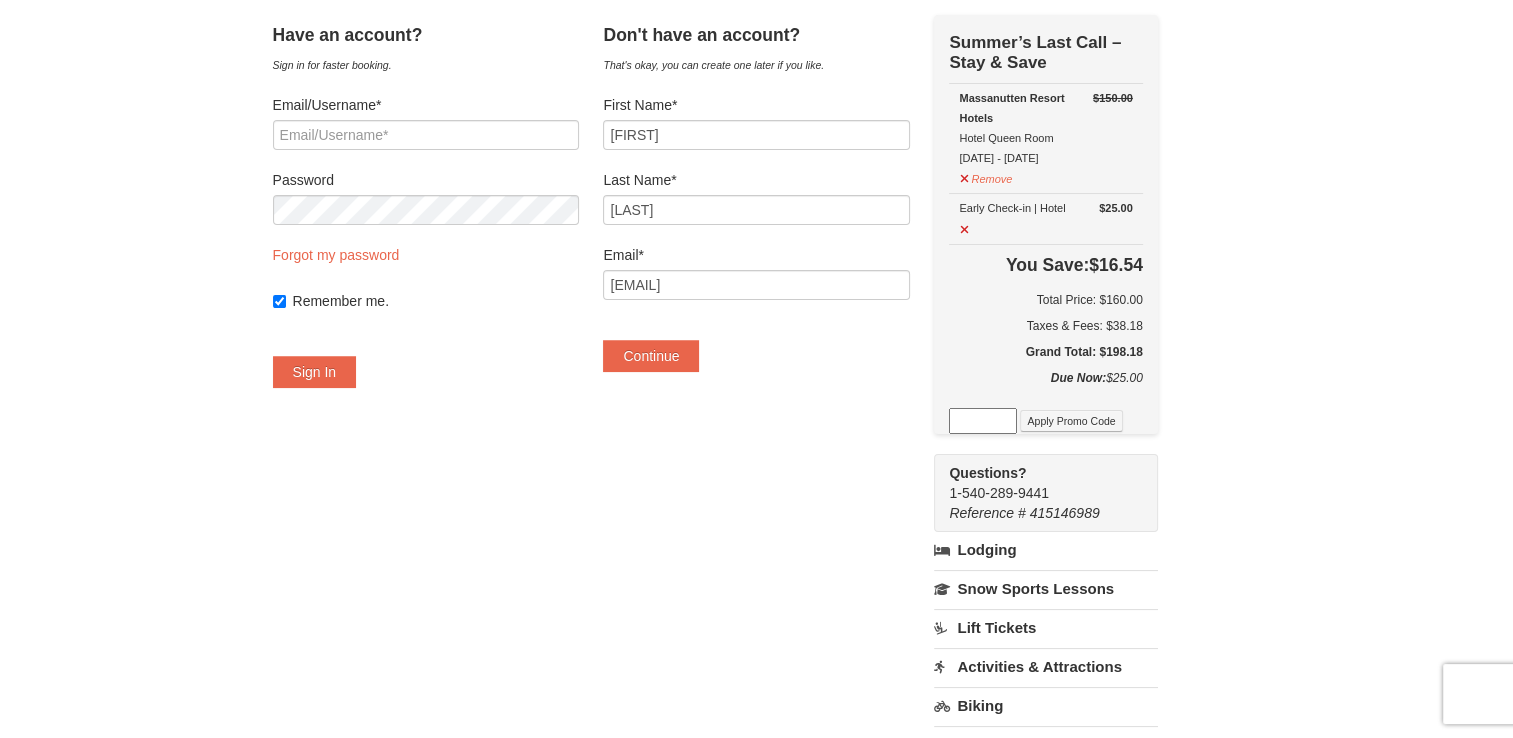 click on "Have an account?
Sign in for faster booking.
Email/Username*
Password
Forgot my password
Remember me.
Sign In" at bounding box center (757, 516) 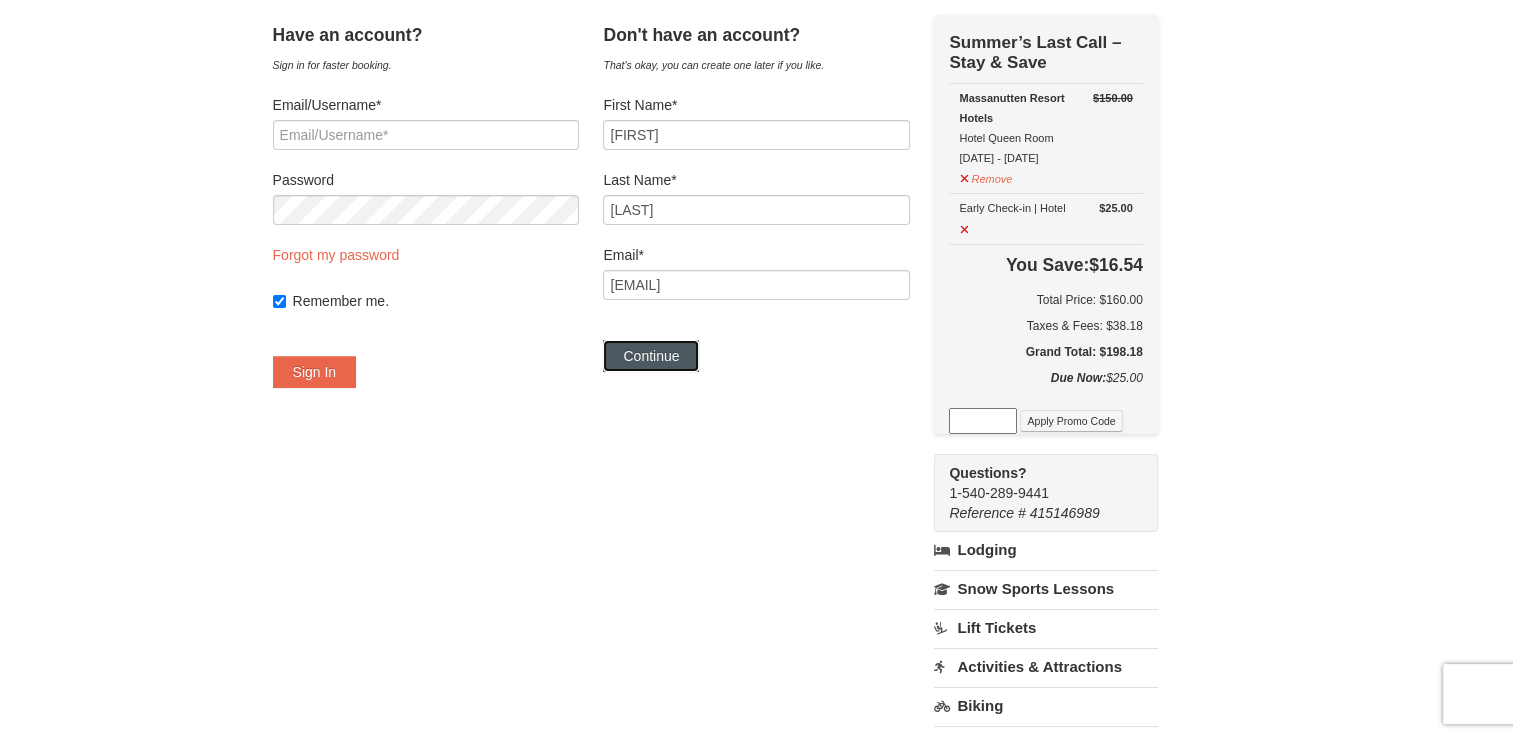 click on "Continue" at bounding box center (651, 356) 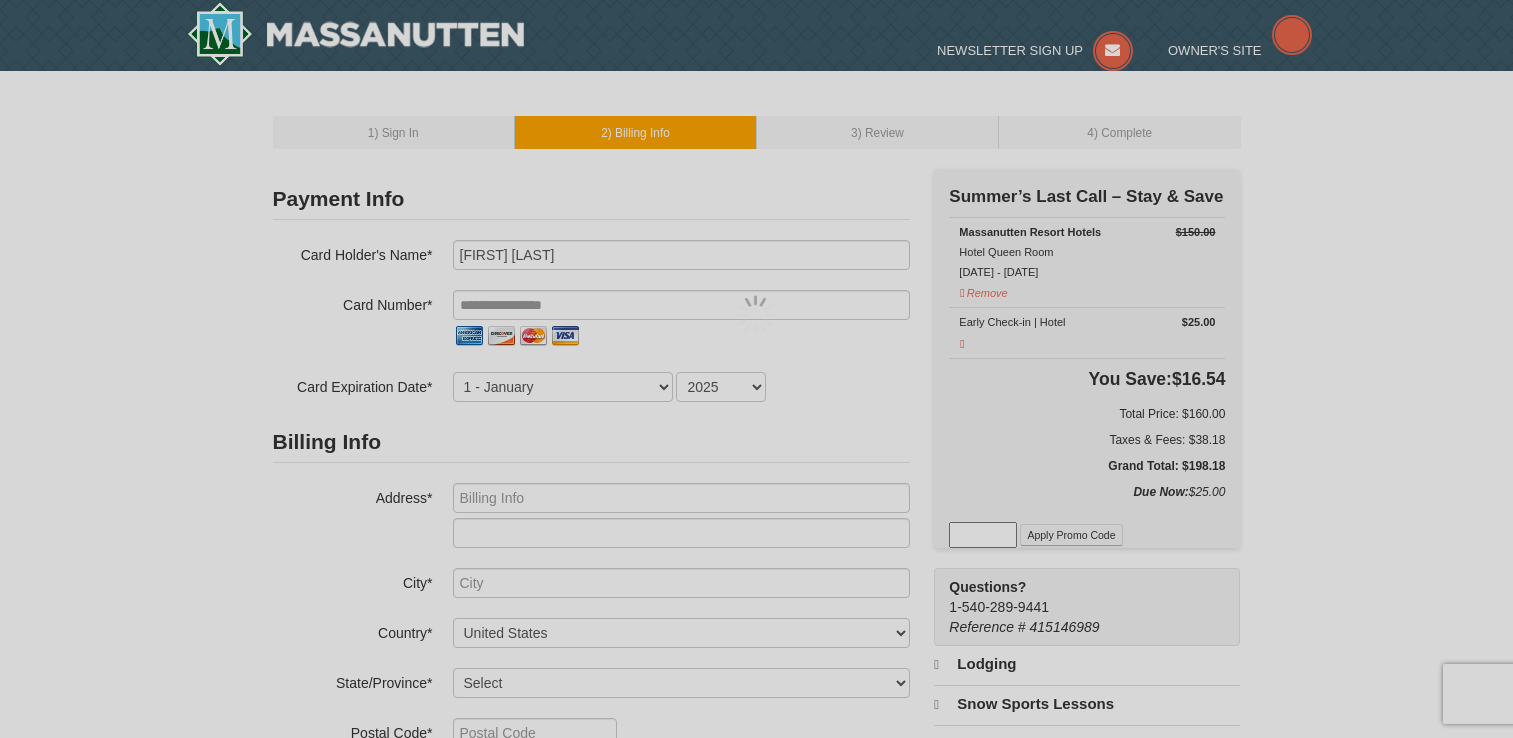 scroll, scrollTop: 0, scrollLeft: 0, axis: both 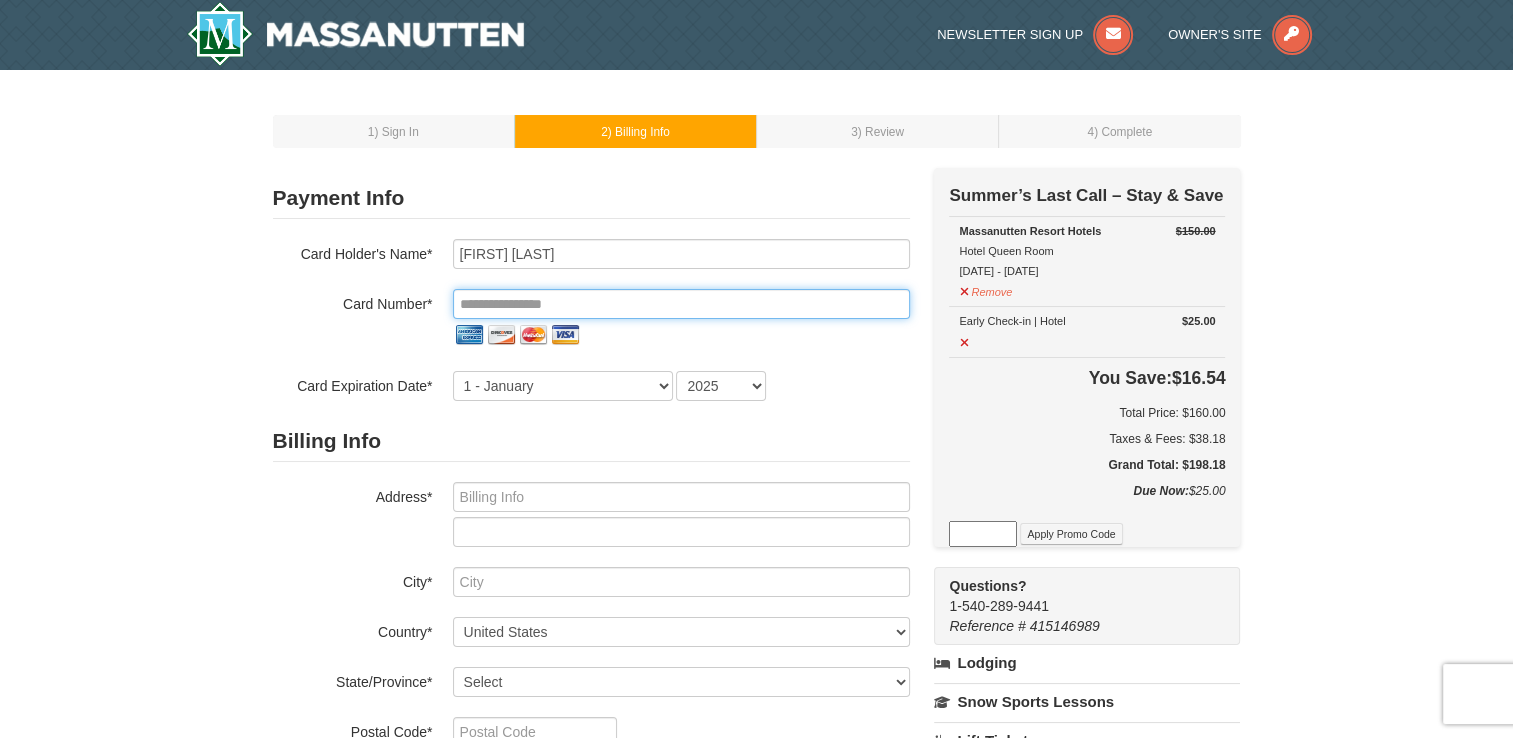 click at bounding box center [681, 304] 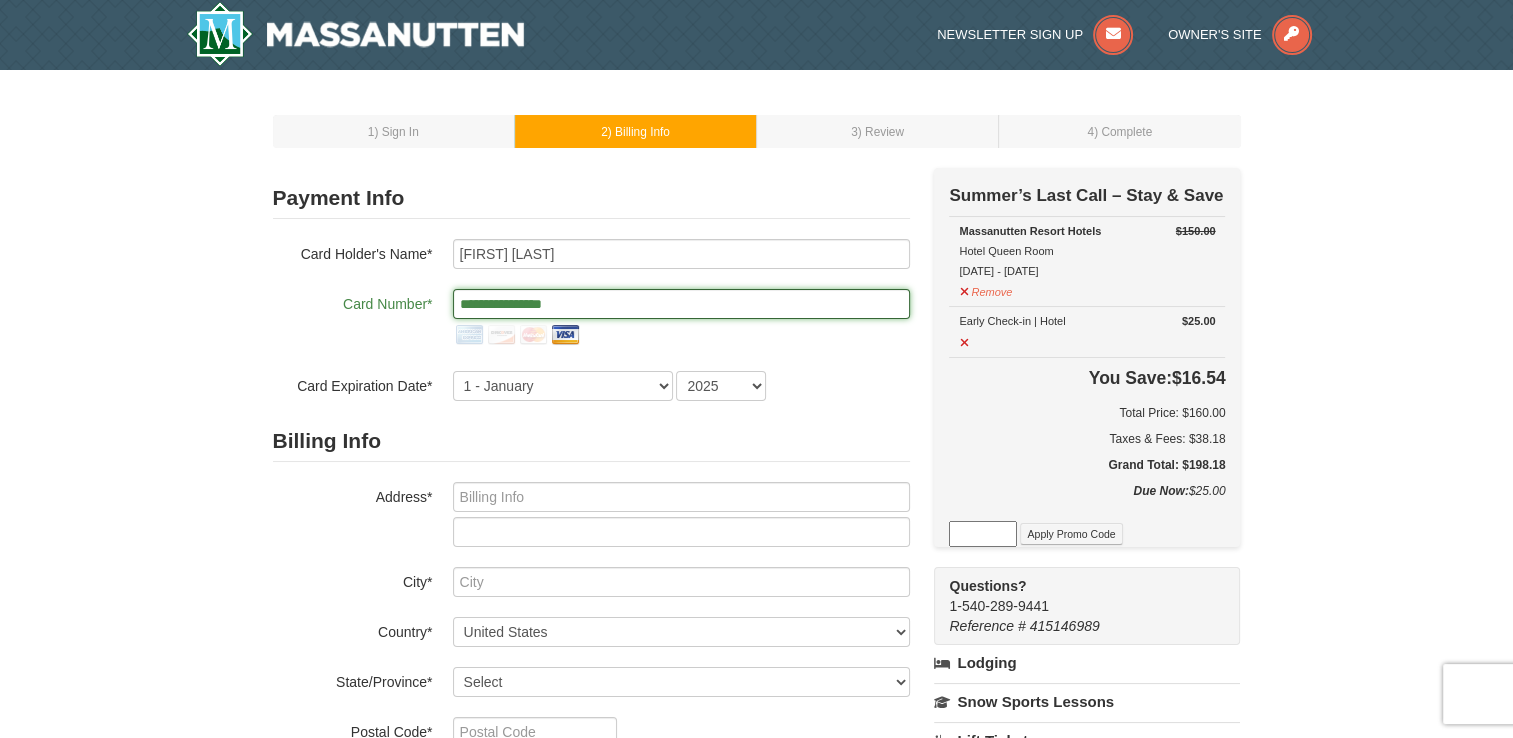 type on "**********" 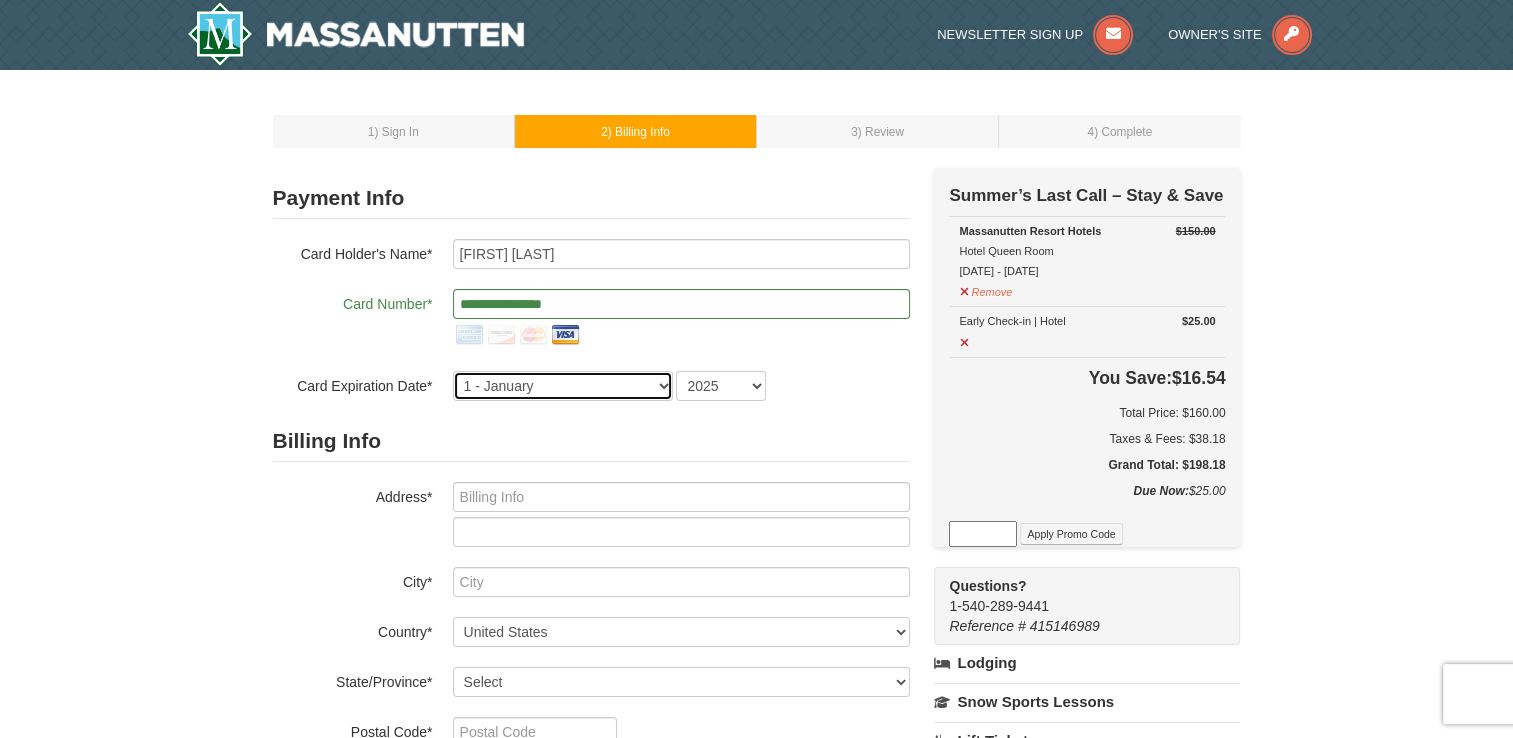 click on "1 - January 2 - February 3 - March 4 - April 5 - May 6 - June 7 - July 8 - August 9 - September 10 - October 11 - November 12 - December" at bounding box center [563, 386] 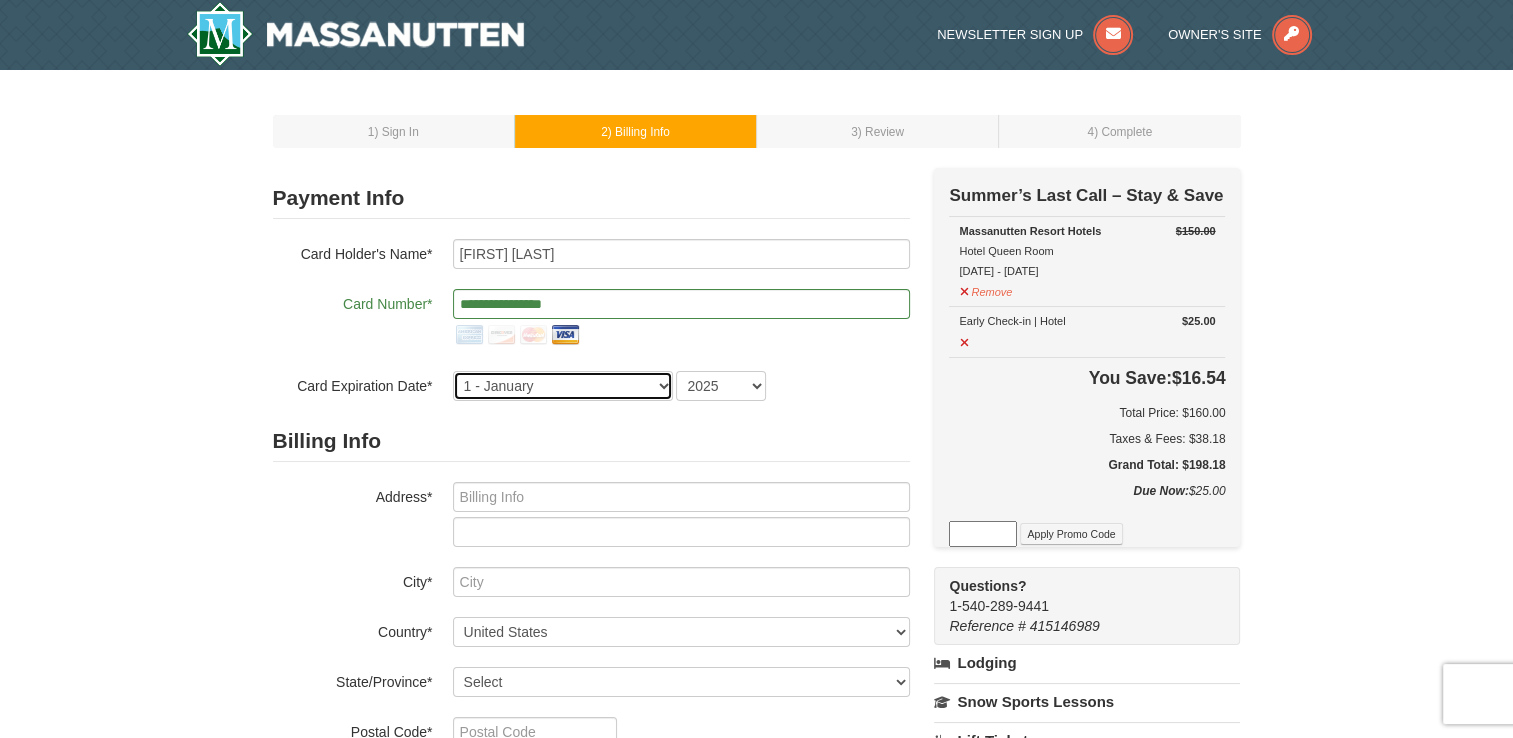 select on "4" 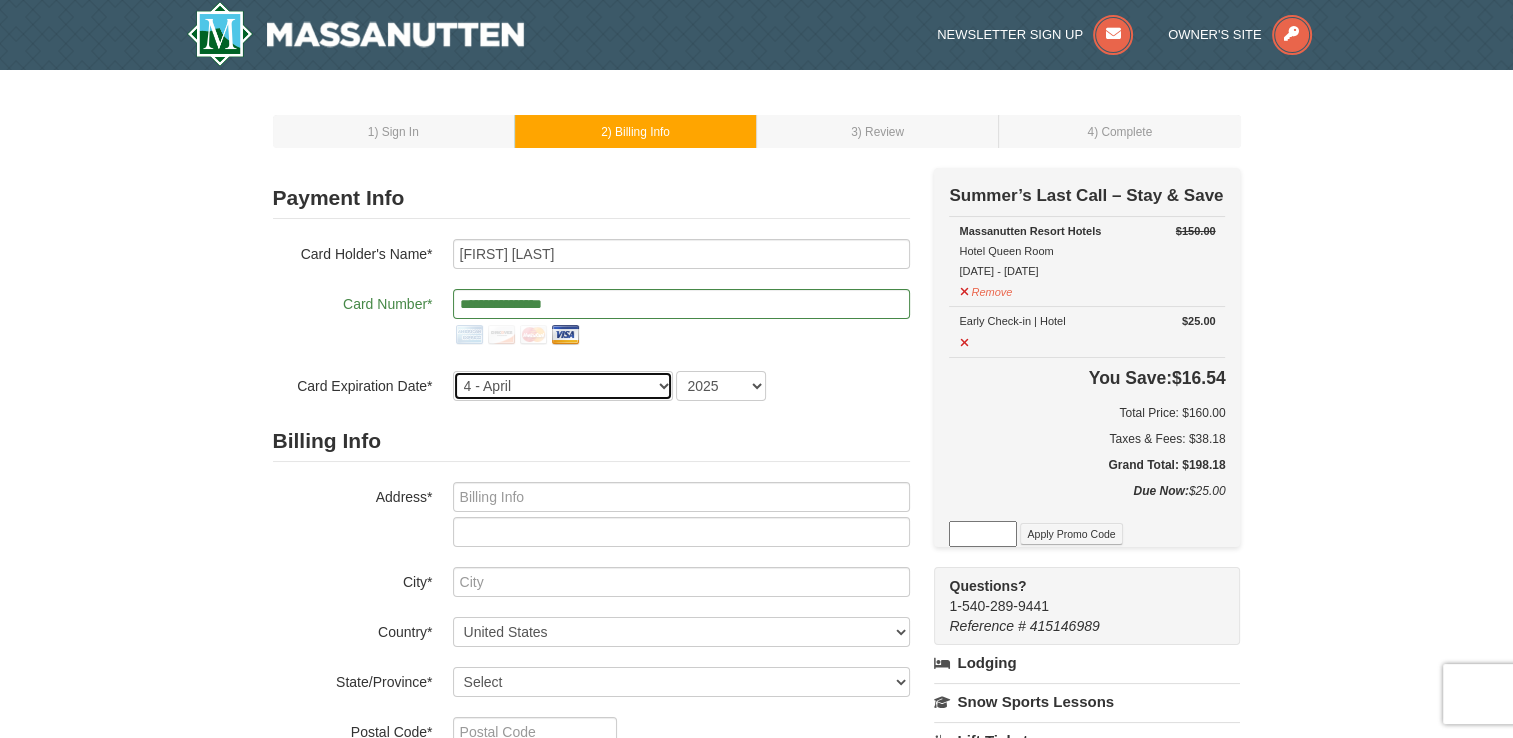 click on "1 - January 2 - February 3 - March 4 - April 5 - May 6 - June 7 - July 8 - August 9 - September 10 - October 11 - November 12 - December" at bounding box center (563, 386) 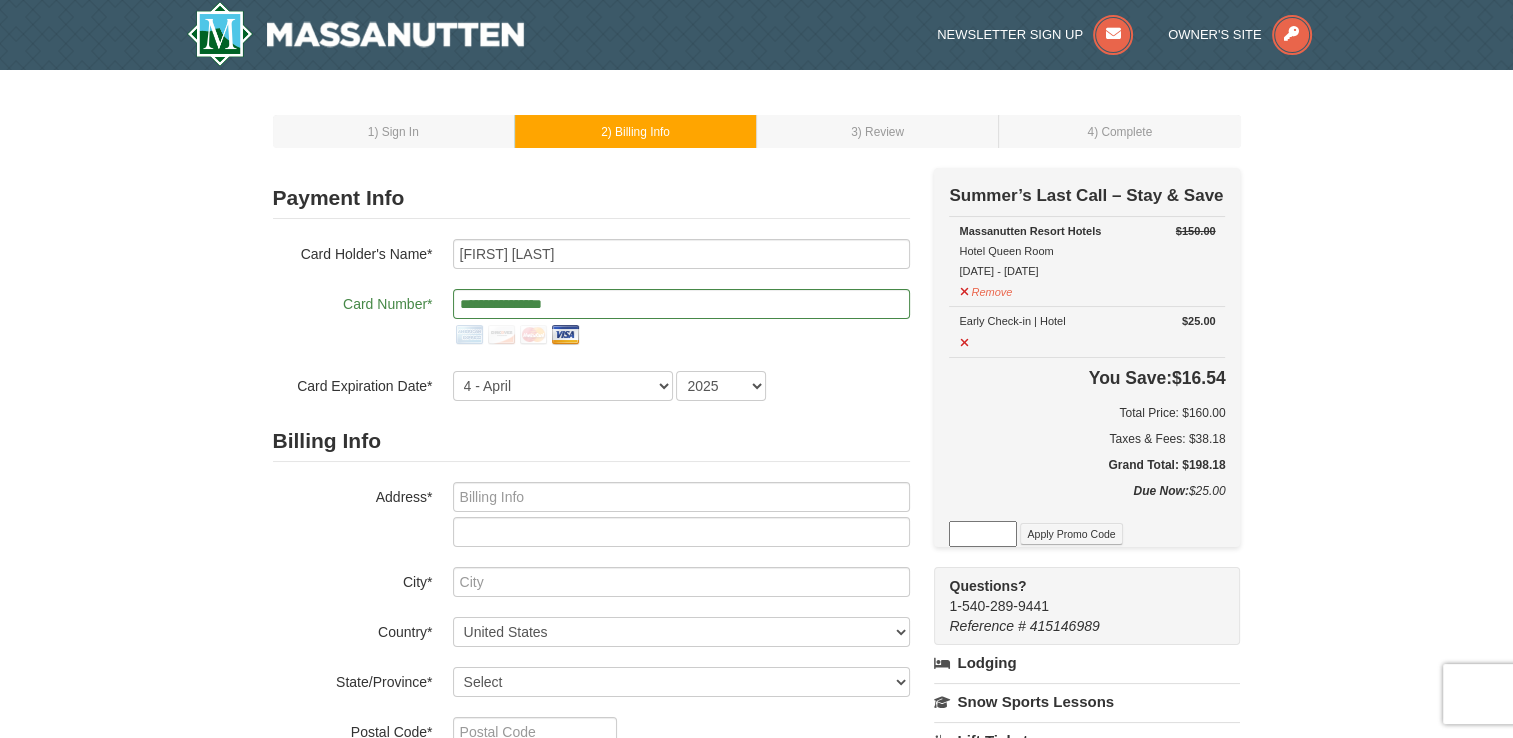 click on "1 - January 2 - February 3 - March 4 - April 5 - May 6 - June 7 - July 8 - August 9 - September 10 - October 11 - November 12 - December
2025 2026 2027 2028 2029 2030 2031 2032 2033 2034" at bounding box center [681, 386] 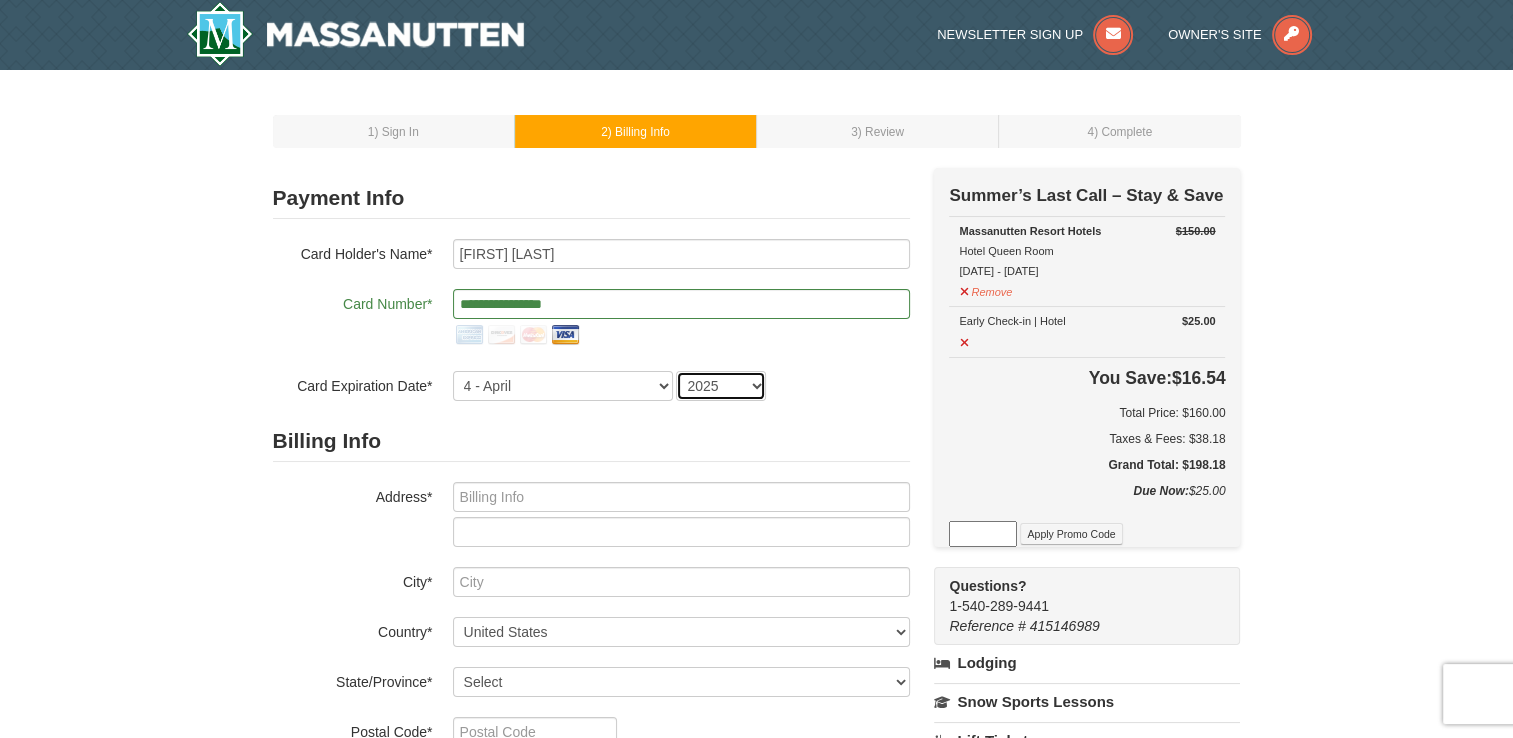 click on "2025 2026 2027 2028 2029 2030 2031 2032 2033 2034" at bounding box center [721, 386] 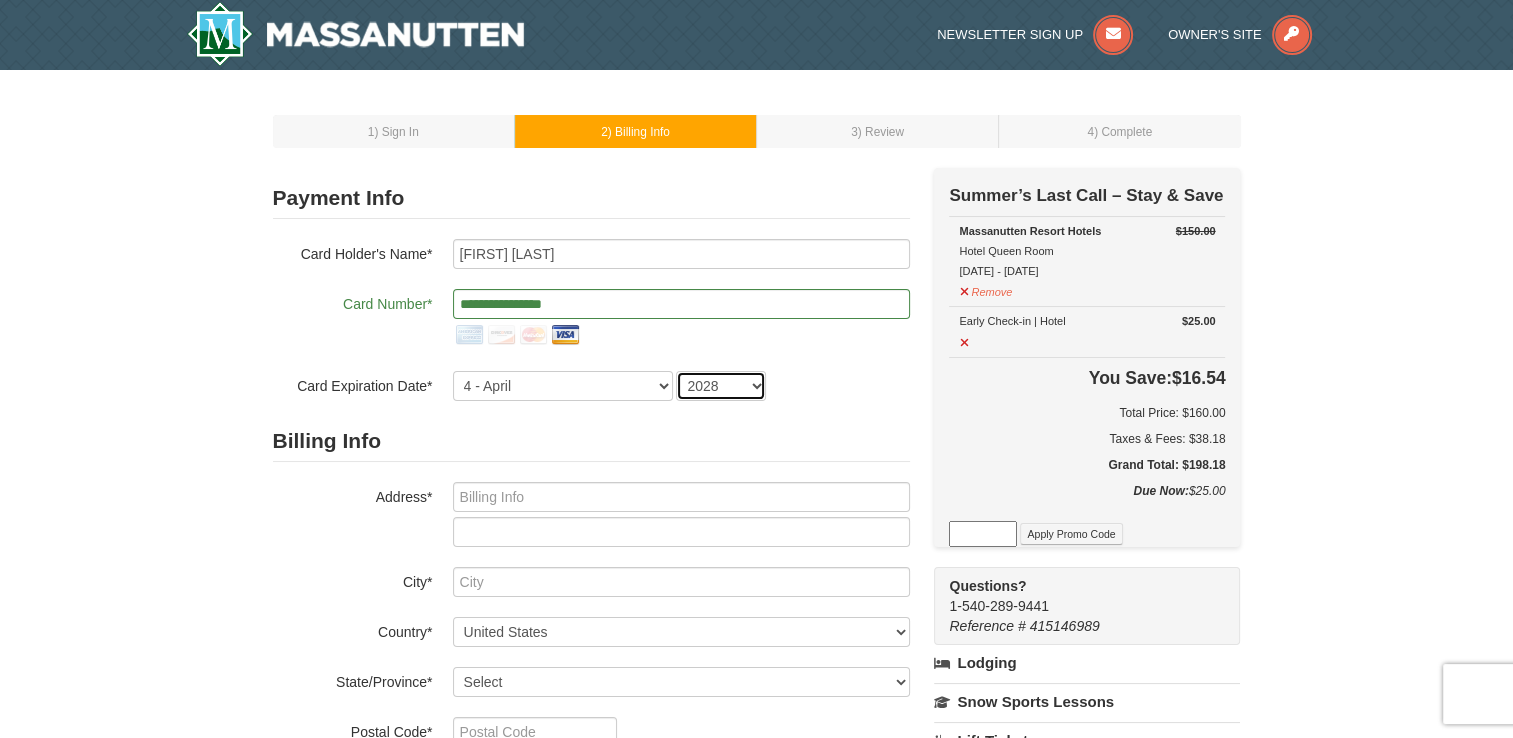 click on "2025 2026 2027 2028 2029 2030 2031 2032 2033 2034" at bounding box center [721, 386] 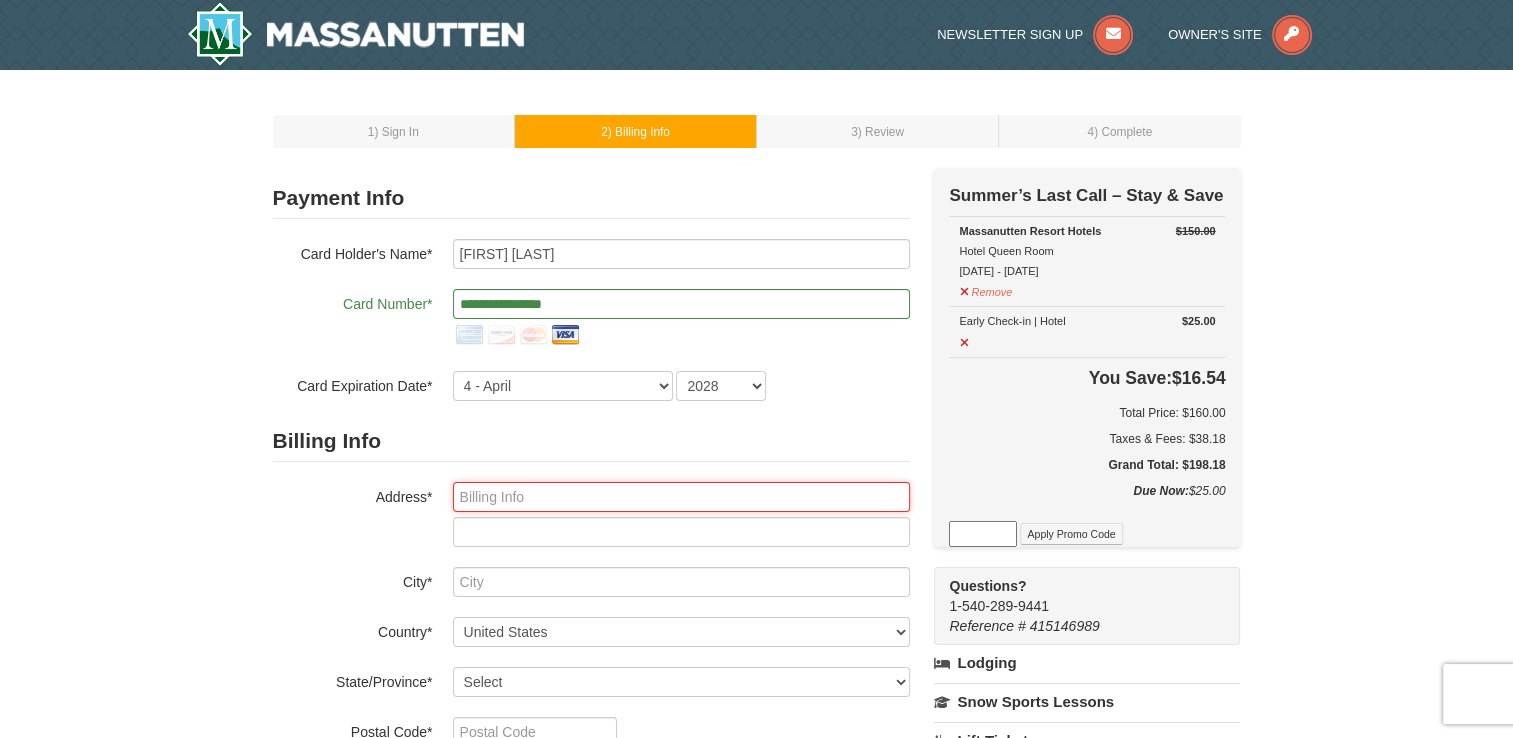 click at bounding box center [681, 497] 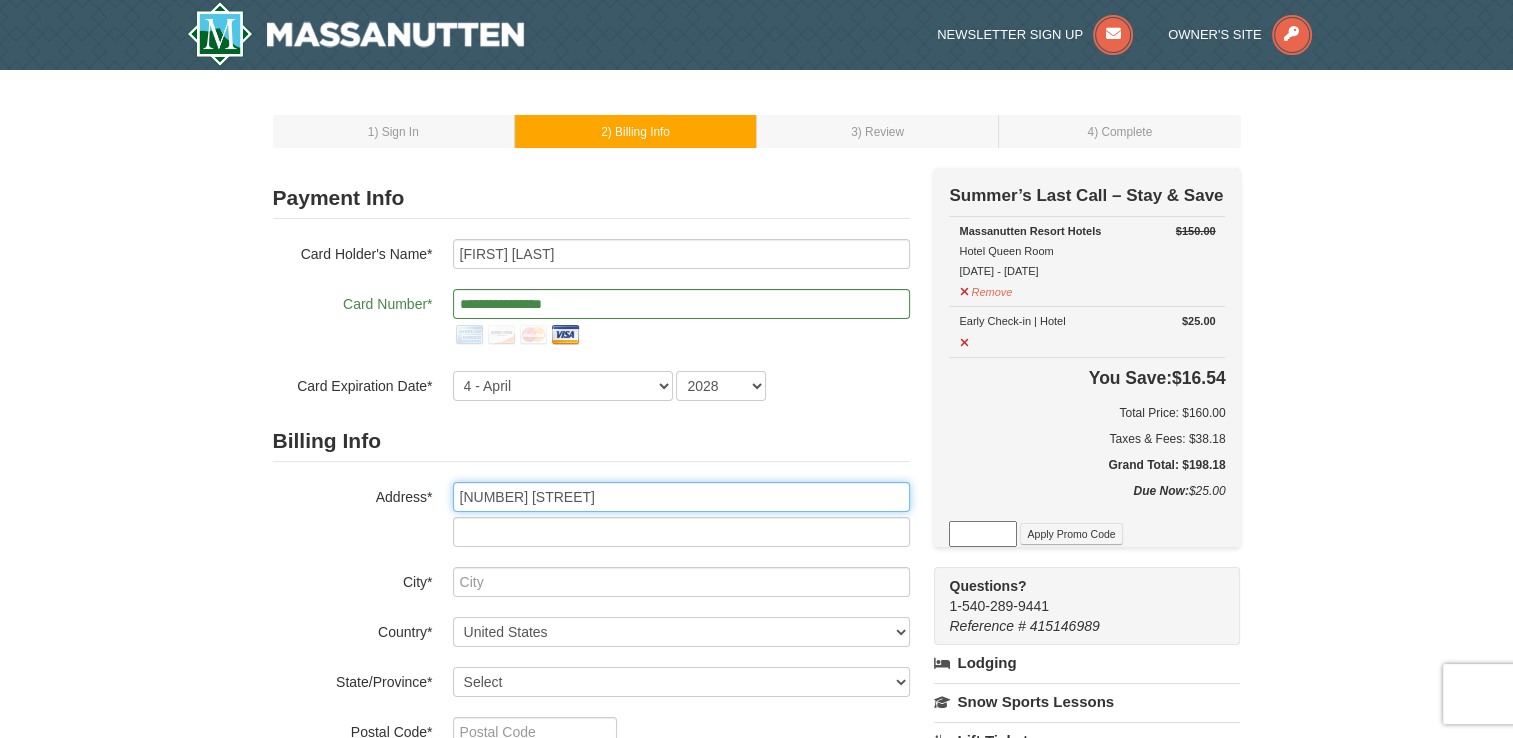 type on "9057 Bellwart Way" 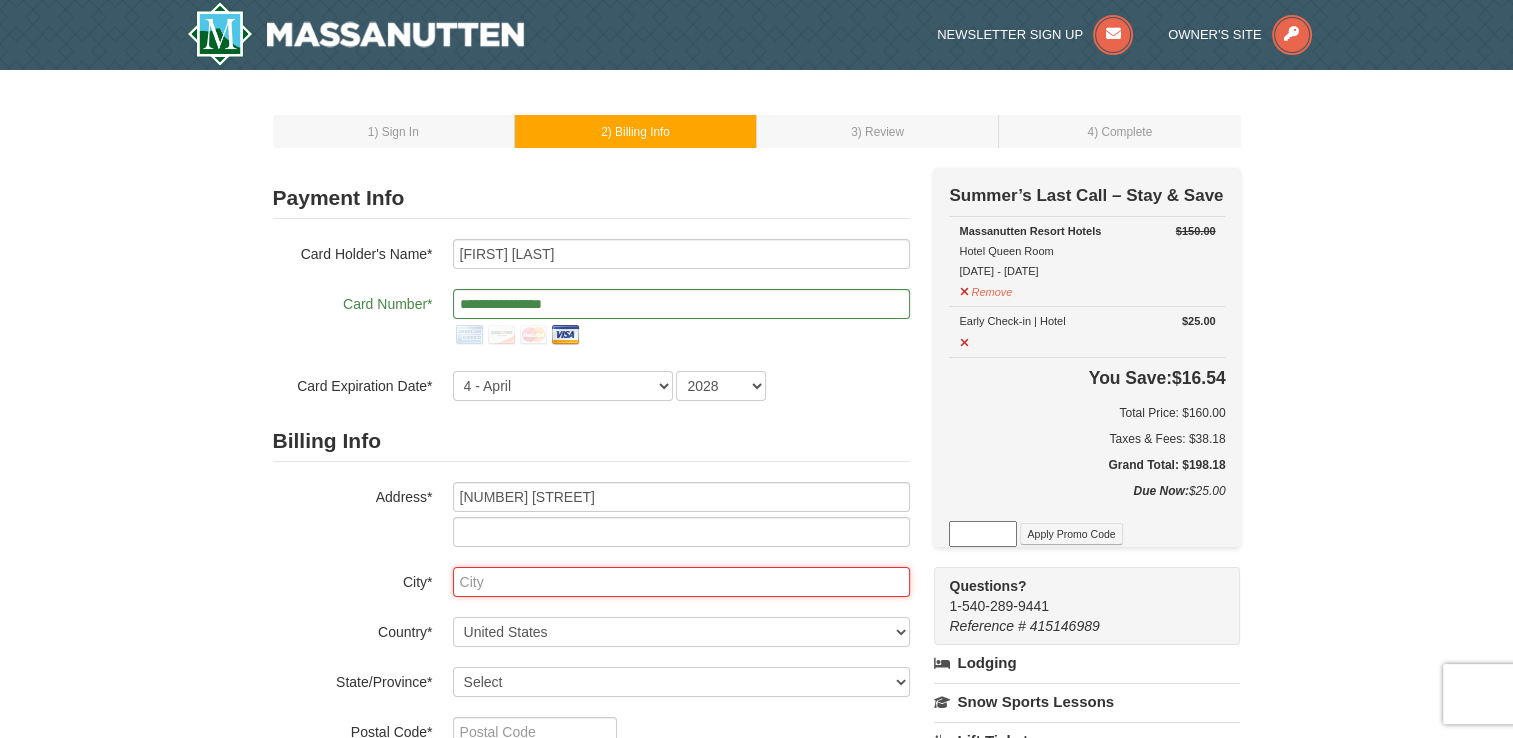 click at bounding box center [681, 582] 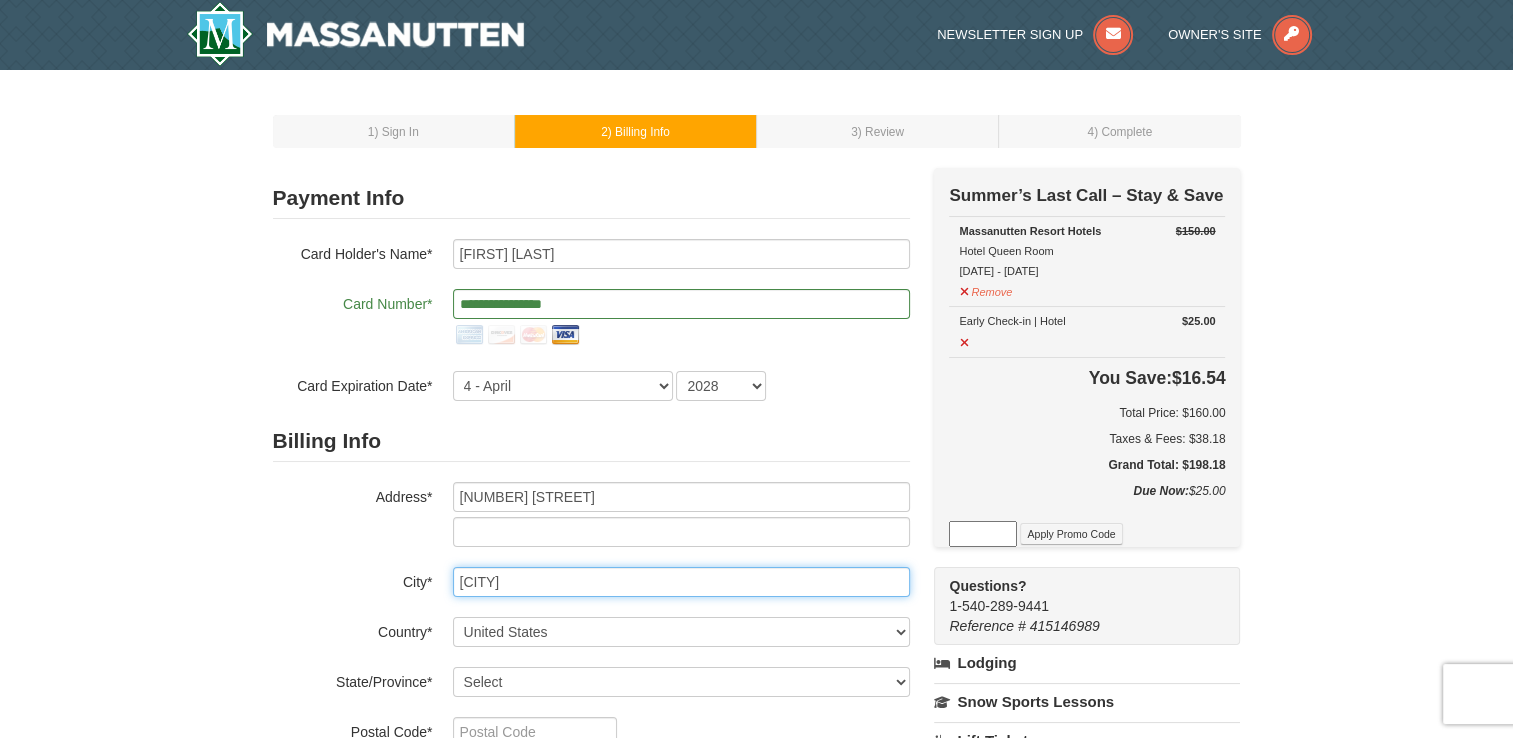type on "Columbia" 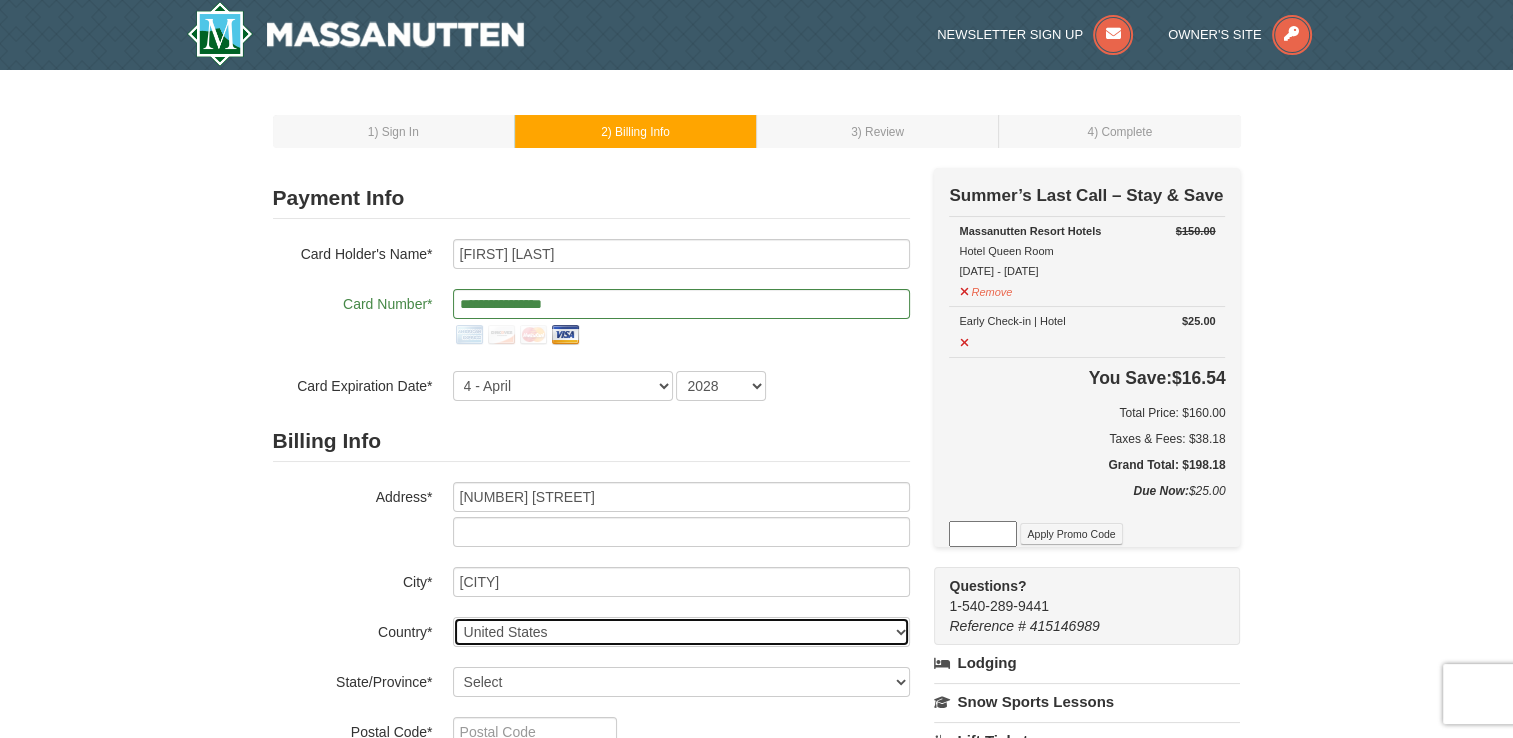 click on "----- Select ------ Afghanistan Åland Islands Albania Algeria American Samoa Andorra Angola Anguilla Antarctica Antigua and Barbuda Argentina Armenia Aruba Australia Austria Azerbaijan Bahamas Bahrain Bangladesh Barbados Belarus Belgium Belize Benin Bermuda Bhutan Bolivia Bosnia and Herzegovina Botswana Bouvet Island Brazil British Indian Ocean Territory Brunei Darussalam Bulgaria Burkina Faso Burundi Cambodia Cameroon Canada Cape Verde Cayman Islands Central African Republic Chad Chile China Christmas Island Cocos (Keeling) Islands Colombia Comoros Congo Congo, The Democratic Republic of the Cook Islands Costa Rica Croatia Cuba Cyprus Czech Republic Denmark Djibouti Dominica Dominican Republic East Timor Ecuador Egypt El Salvador Equatorial Guinea Eritrea Estonia Ethiopia Falkland Islands (Malvinas) Faroe Islands Fiji Finland France French Guiana French Polynesia French Southern Territories Gabon Gambia Georgia Germany Ghana Gibraltar Greece Greenland Grenada Guadeloupe Guam" at bounding box center [681, 632] 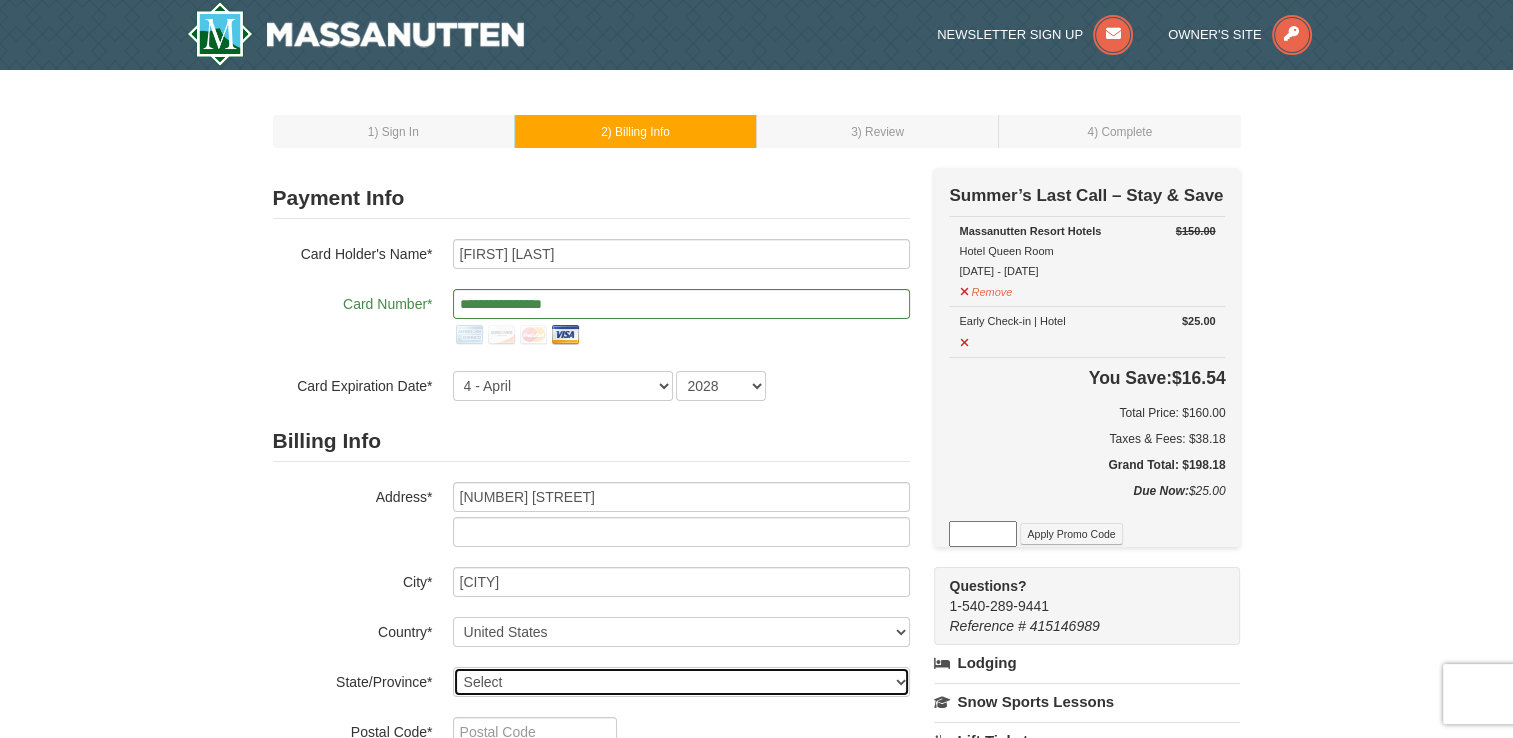 click on "Select Alabama Alaska American Samoa Arizona Arkansas California Colorado Connecticut Delaware District Of Columbia Federated States Of Micronesia Florida Georgia Guam Hawaii Idaho Illinois Indiana Iowa Kansas Kentucky Louisiana Maine Marshall Islands Maryland Massachusetts Michigan Minnesota Mississippi Missouri Montana Nebraska Nevada New Hampshire New Jersey New Mexico New York North Carolina North Dakota Northern Mariana Islands Ohio Oklahoma Oregon Palau Pennsylvania Puerto Rico Rhode Island South Carolina South Dakota Tennessee Texas Utah Vermont Virgin Islands Virginia Washington West Virginia Wisconsin Wyoming" at bounding box center [681, 682] 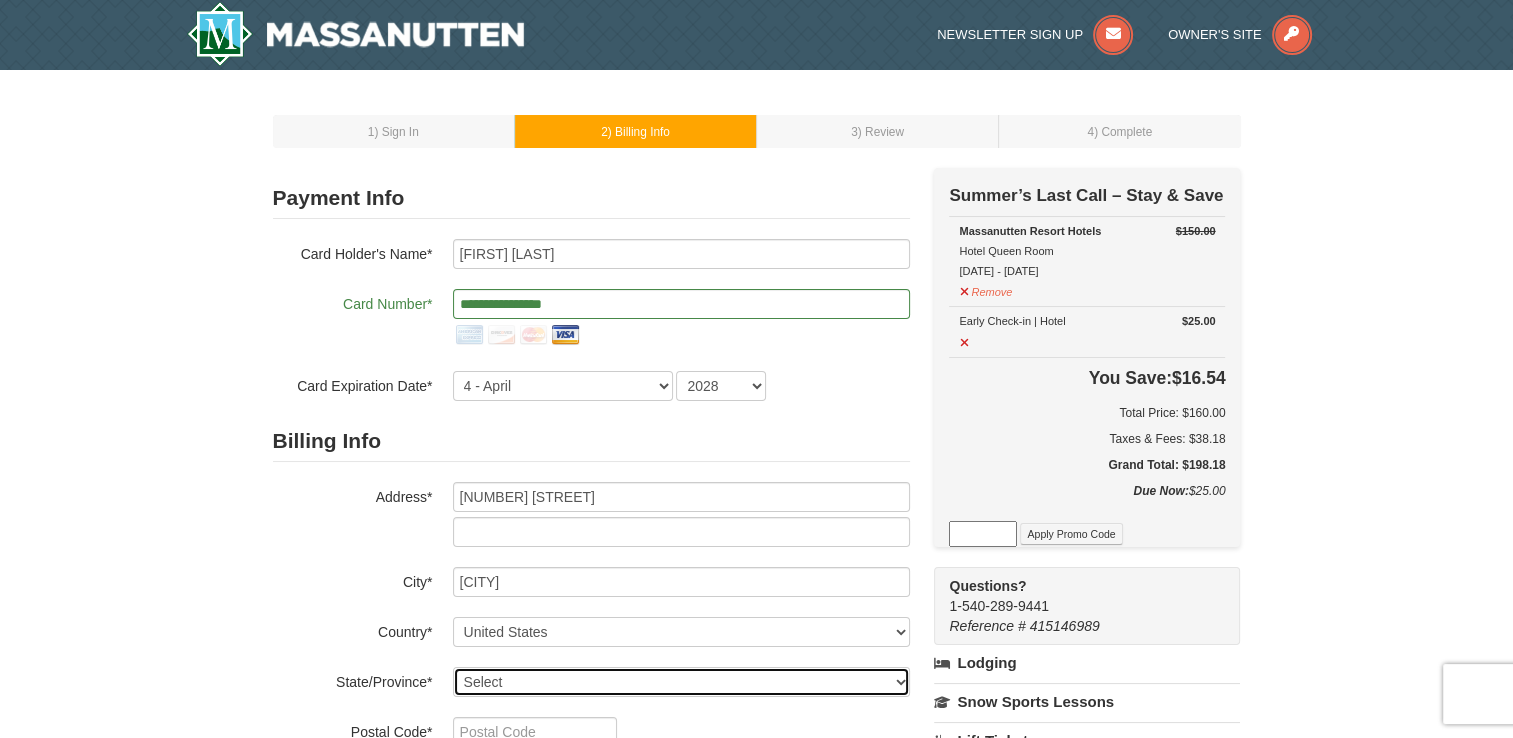 select on "MD" 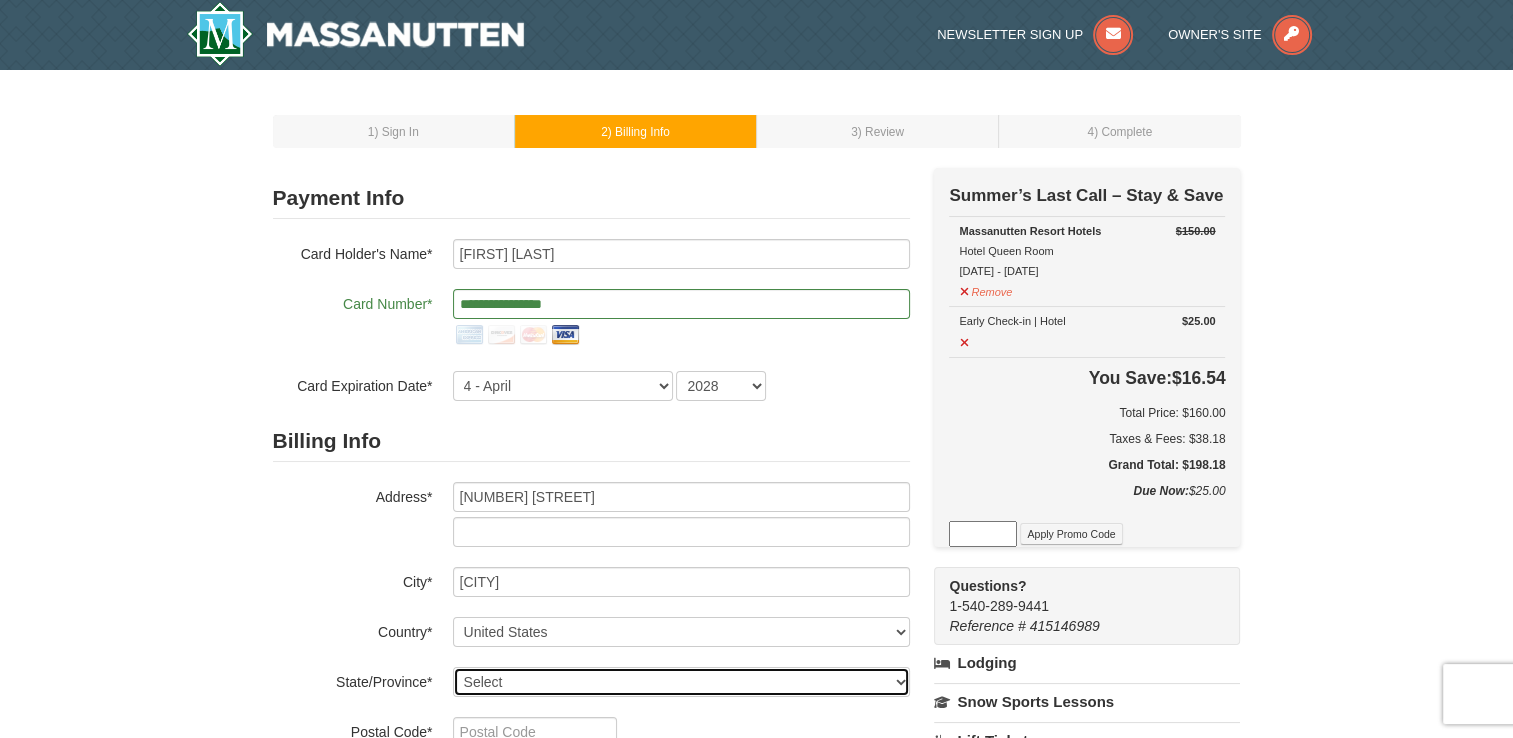 click on "Select Alabama Alaska American Samoa Arizona Arkansas California Colorado Connecticut Delaware District Of Columbia Federated States Of Micronesia Florida Georgia Guam Hawaii Idaho Illinois Indiana Iowa Kansas Kentucky Louisiana Maine Marshall Islands Maryland Massachusetts Michigan Minnesota Mississippi Missouri Montana Nebraska Nevada New Hampshire New Jersey New Mexico New York North Carolina North Dakota Northern Mariana Islands Ohio Oklahoma Oregon Palau Pennsylvania Puerto Rico Rhode Island South Carolina South Dakota Tennessee Texas Utah Vermont Virgin Islands Virginia Washington West Virginia Wisconsin Wyoming" at bounding box center (681, 682) 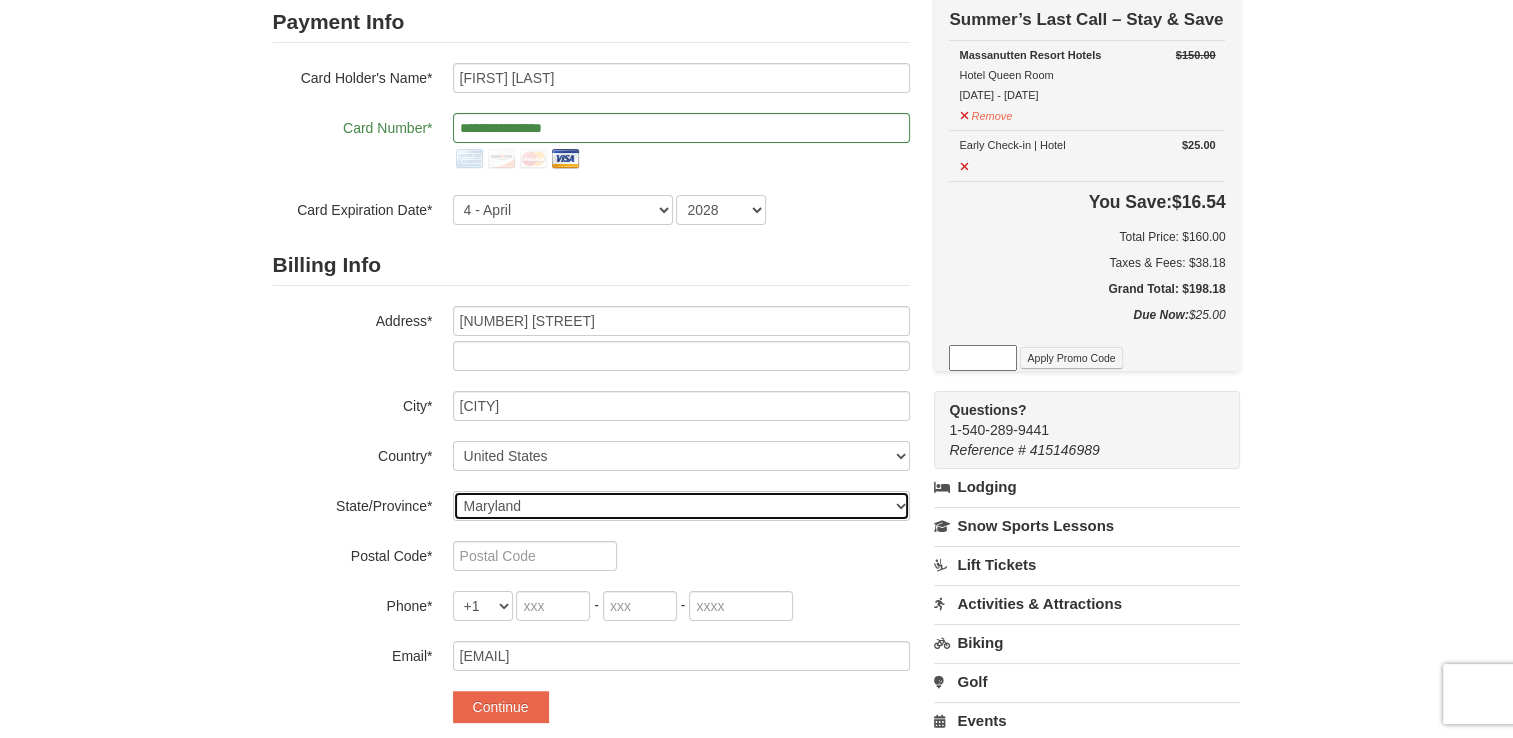 scroll, scrollTop: 200, scrollLeft: 0, axis: vertical 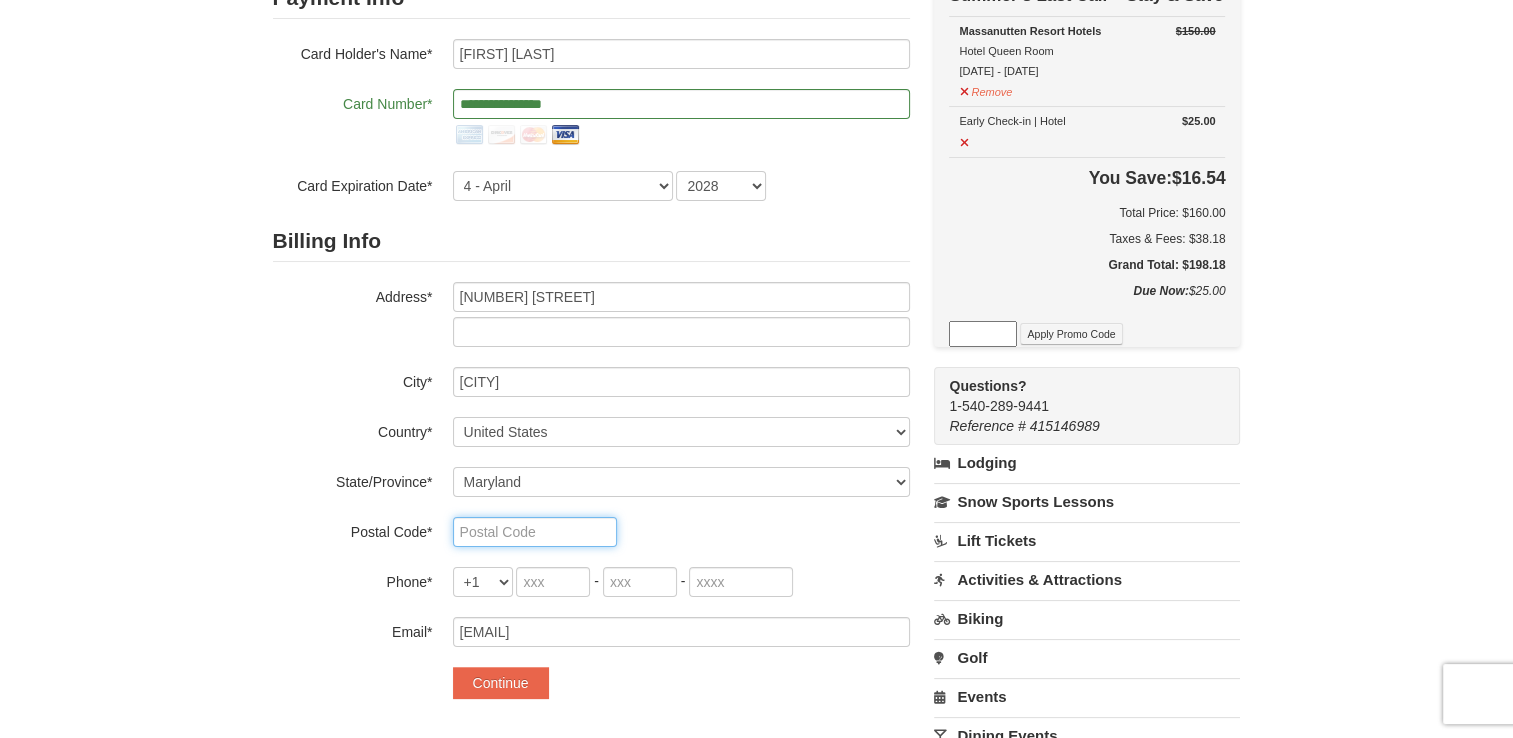 click at bounding box center [535, 532] 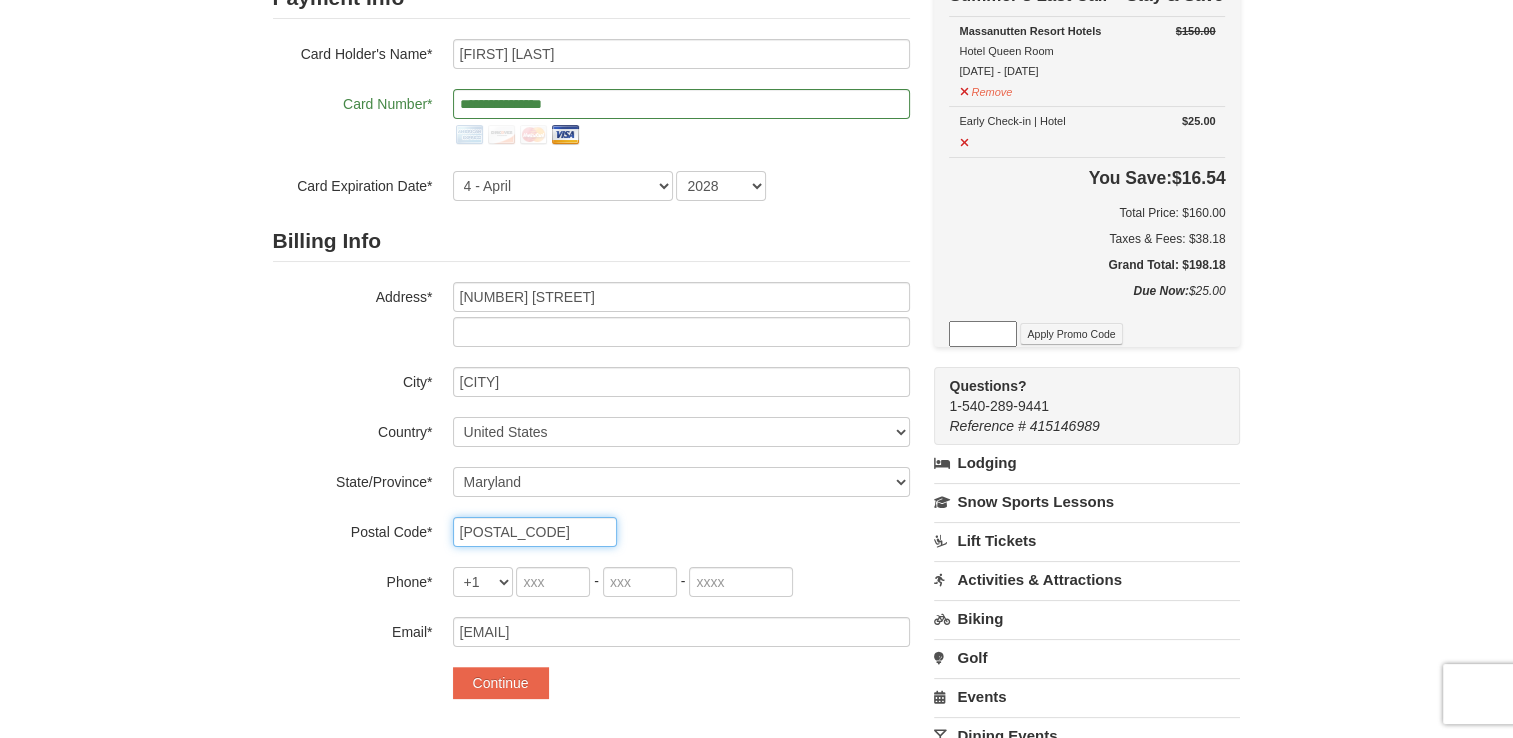 type on "21045" 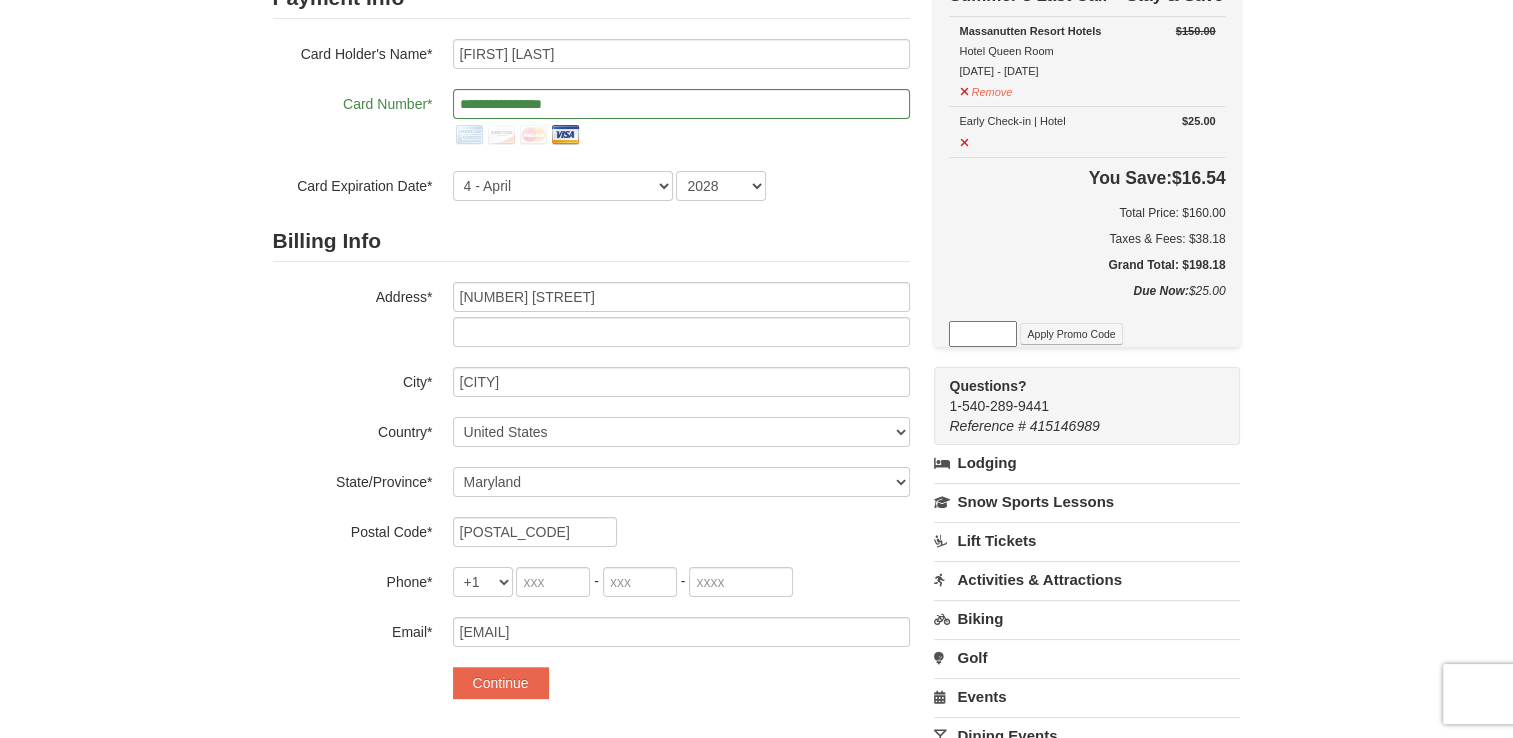drag, startPoint x: 866, startPoint y: 514, endPoint x: 641, endPoint y: 605, distance: 242.70558 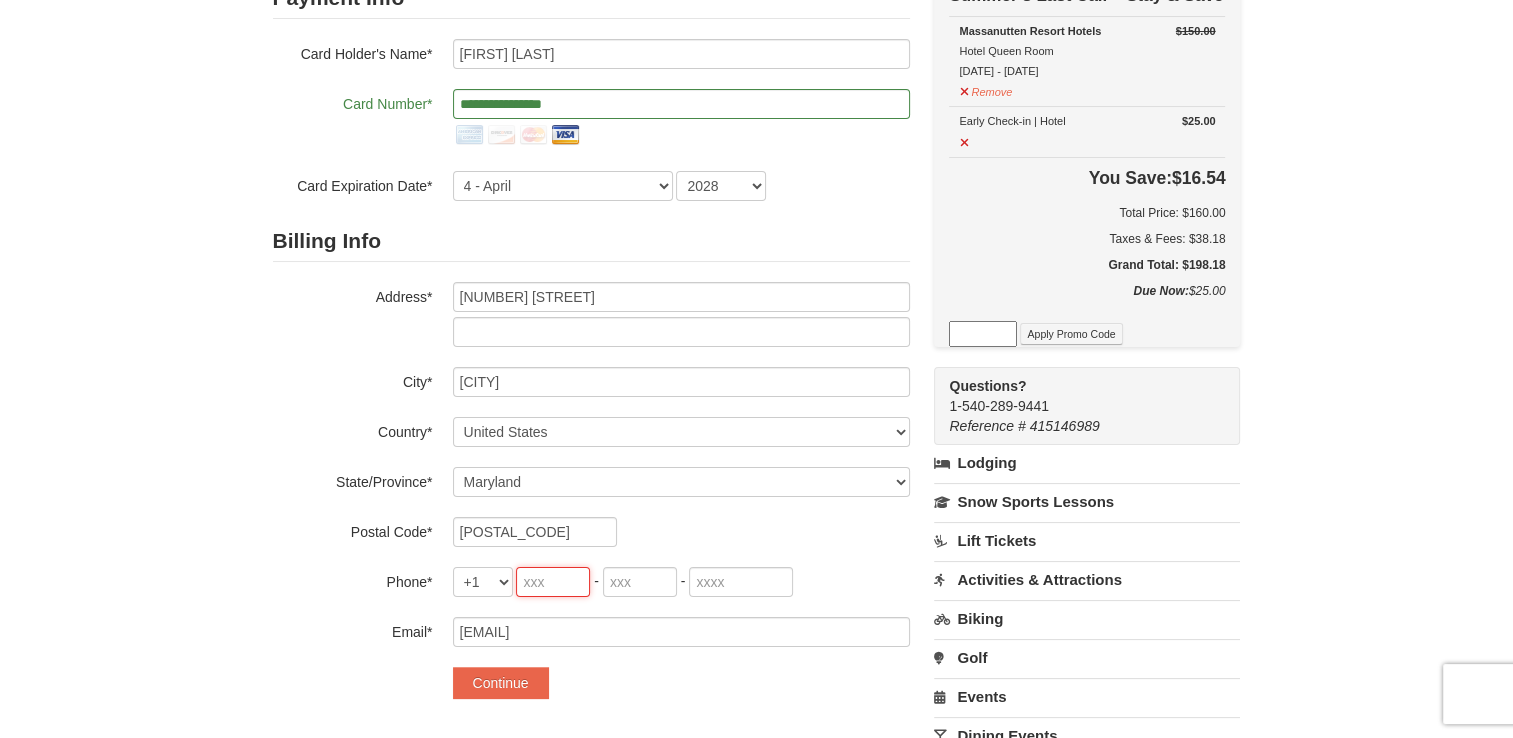 click at bounding box center [553, 582] 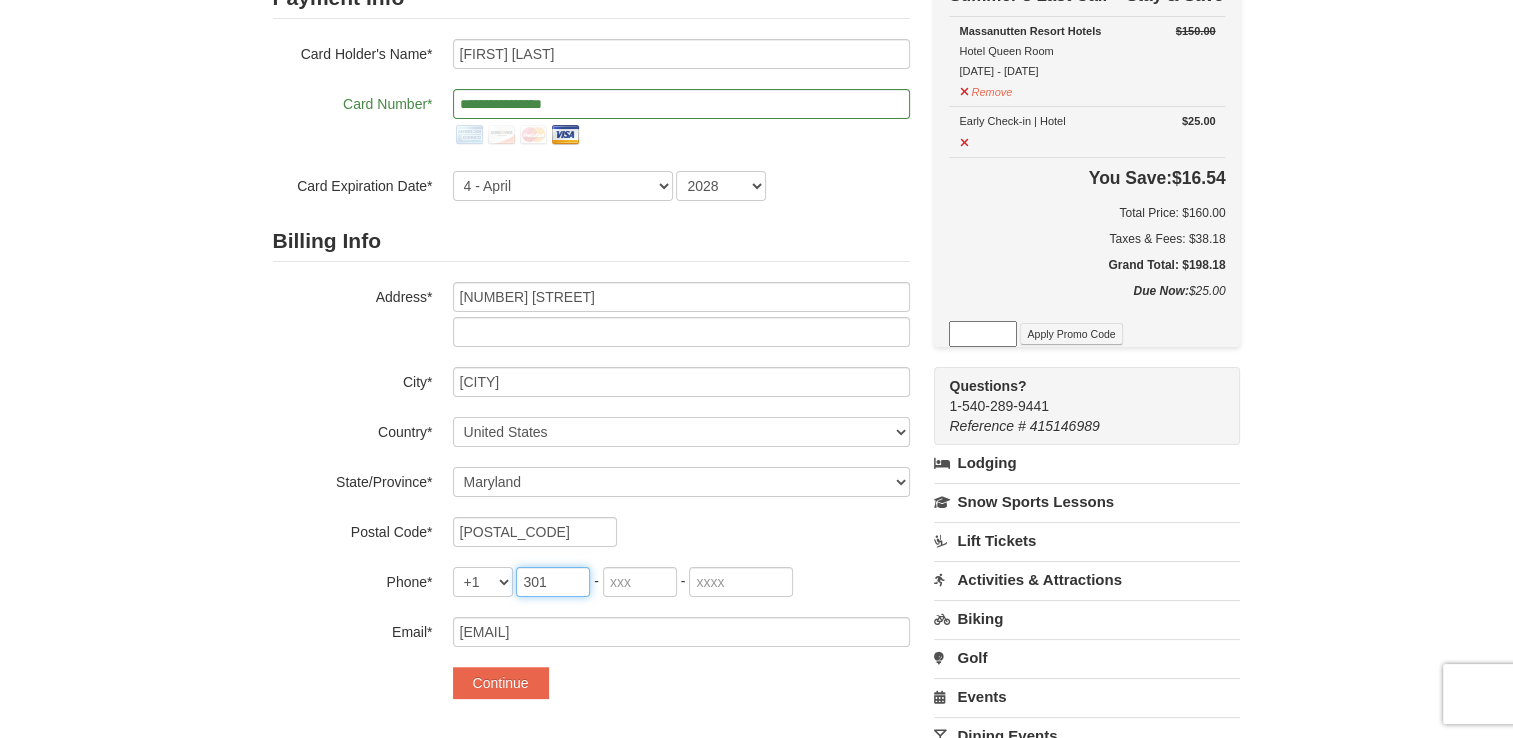 type on "301" 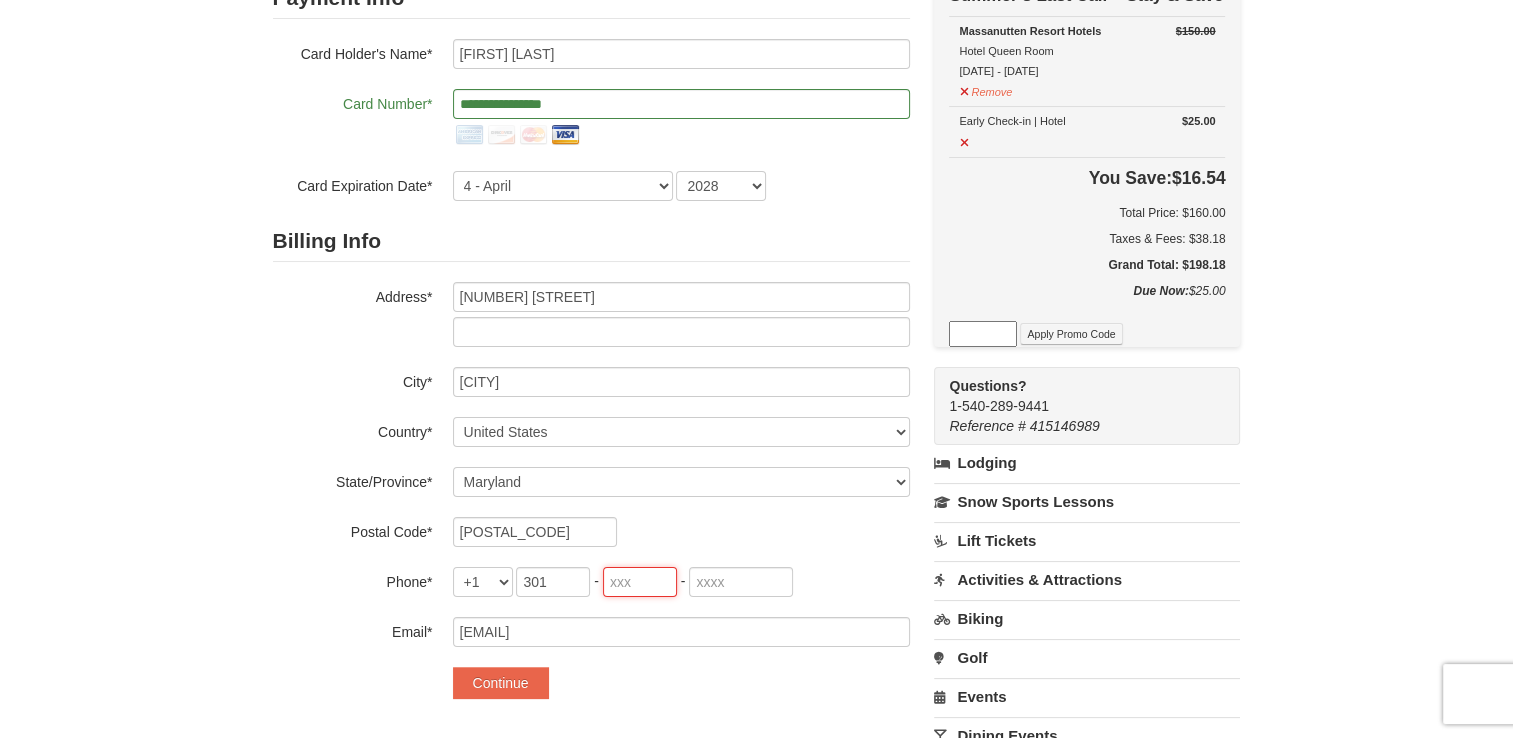 click at bounding box center [640, 582] 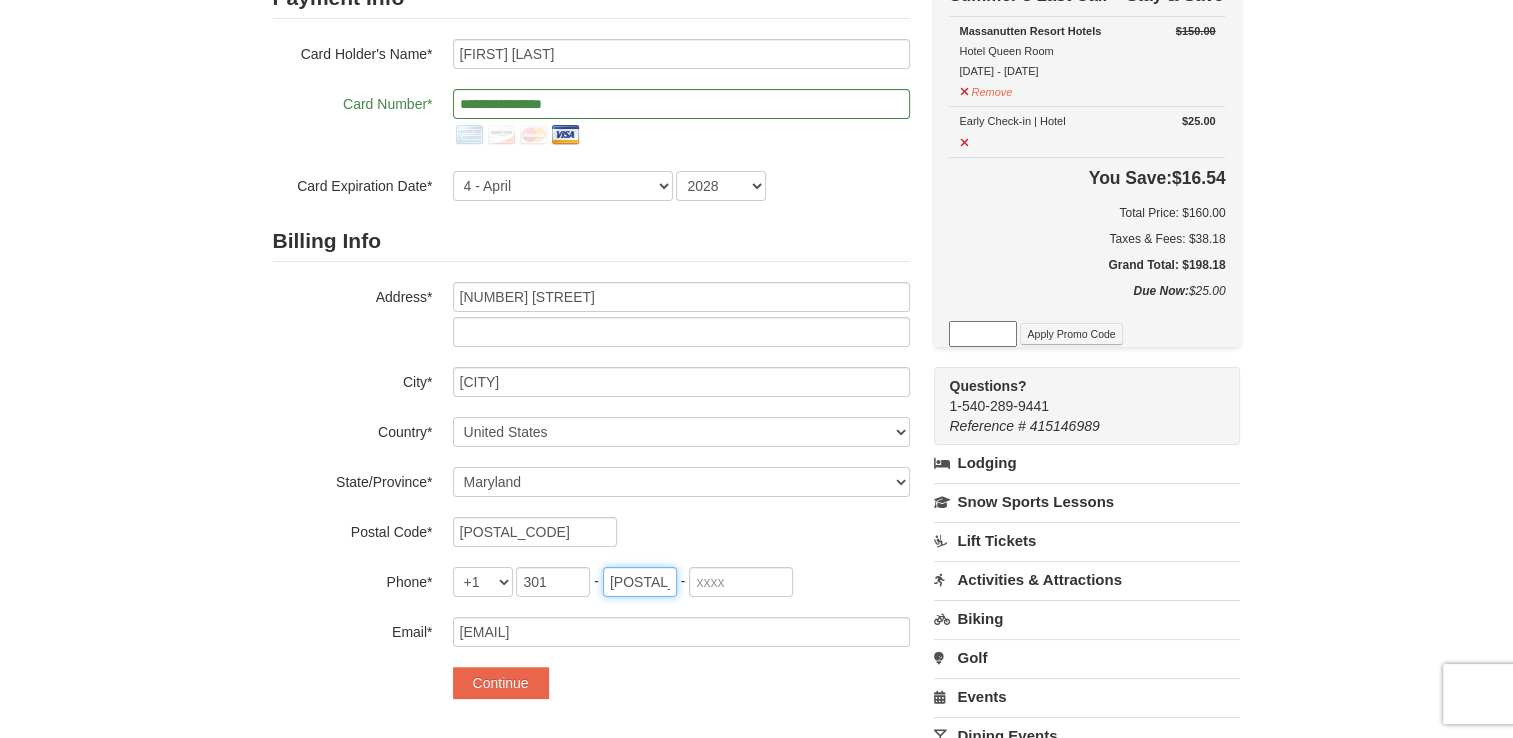 type on "512" 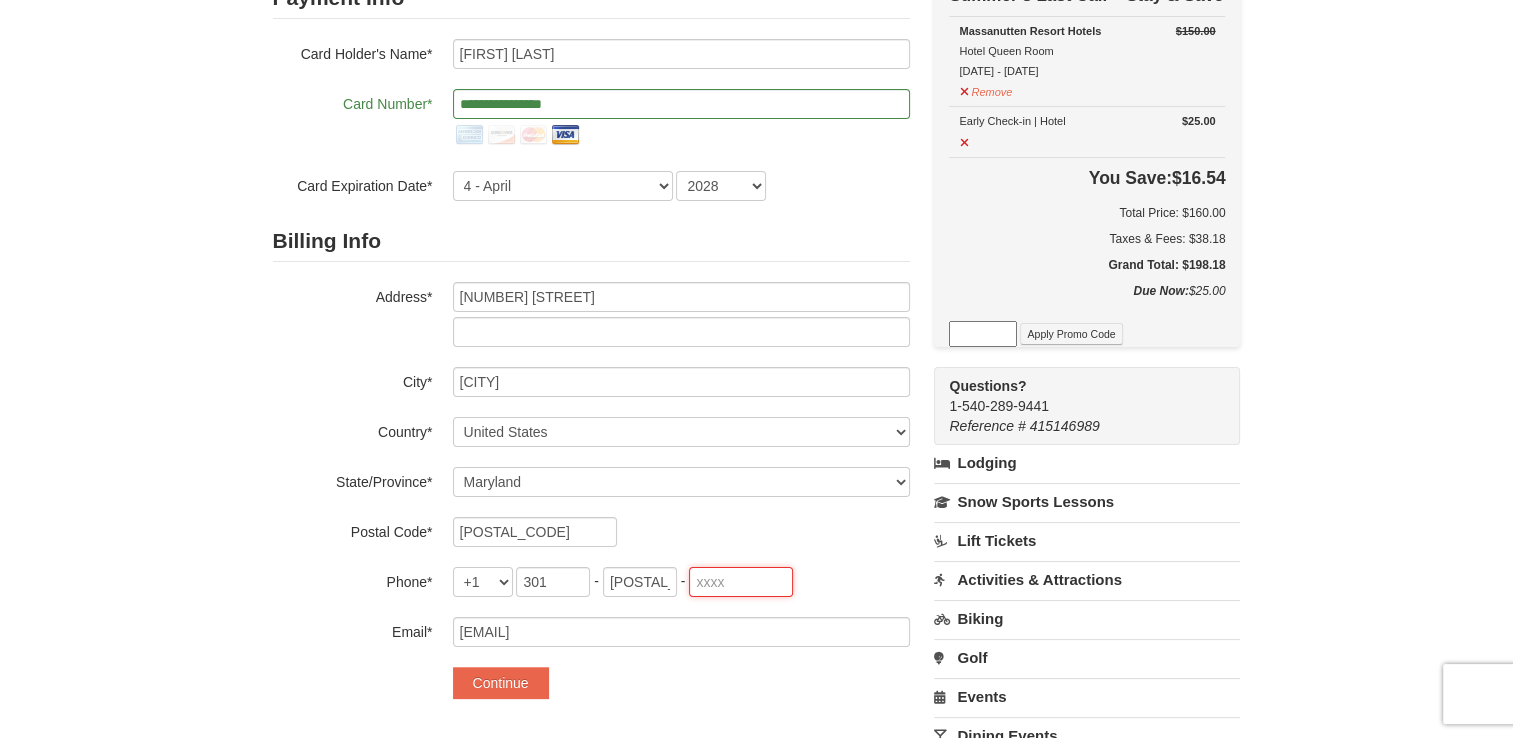 click at bounding box center [741, 582] 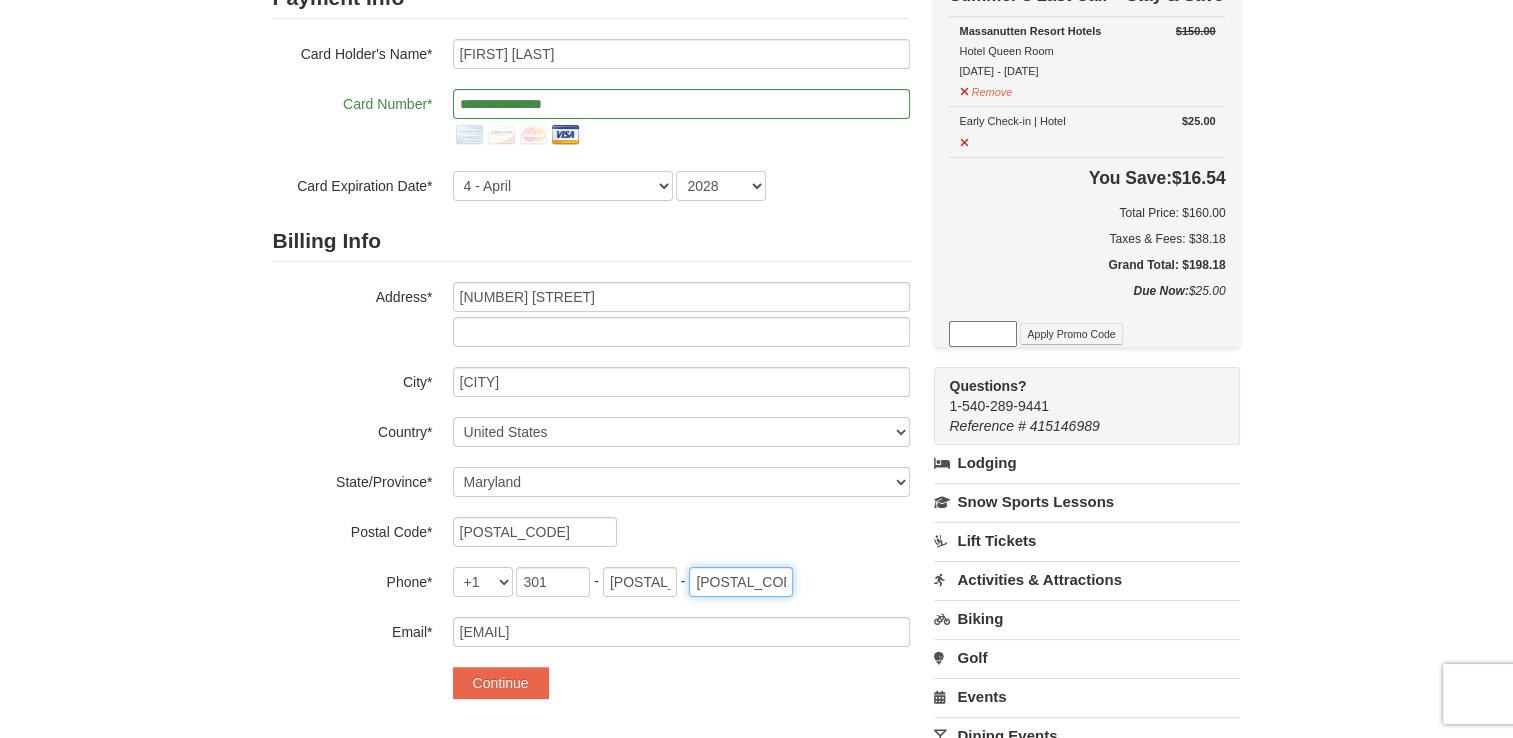 scroll, scrollTop: 300, scrollLeft: 0, axis: vertical 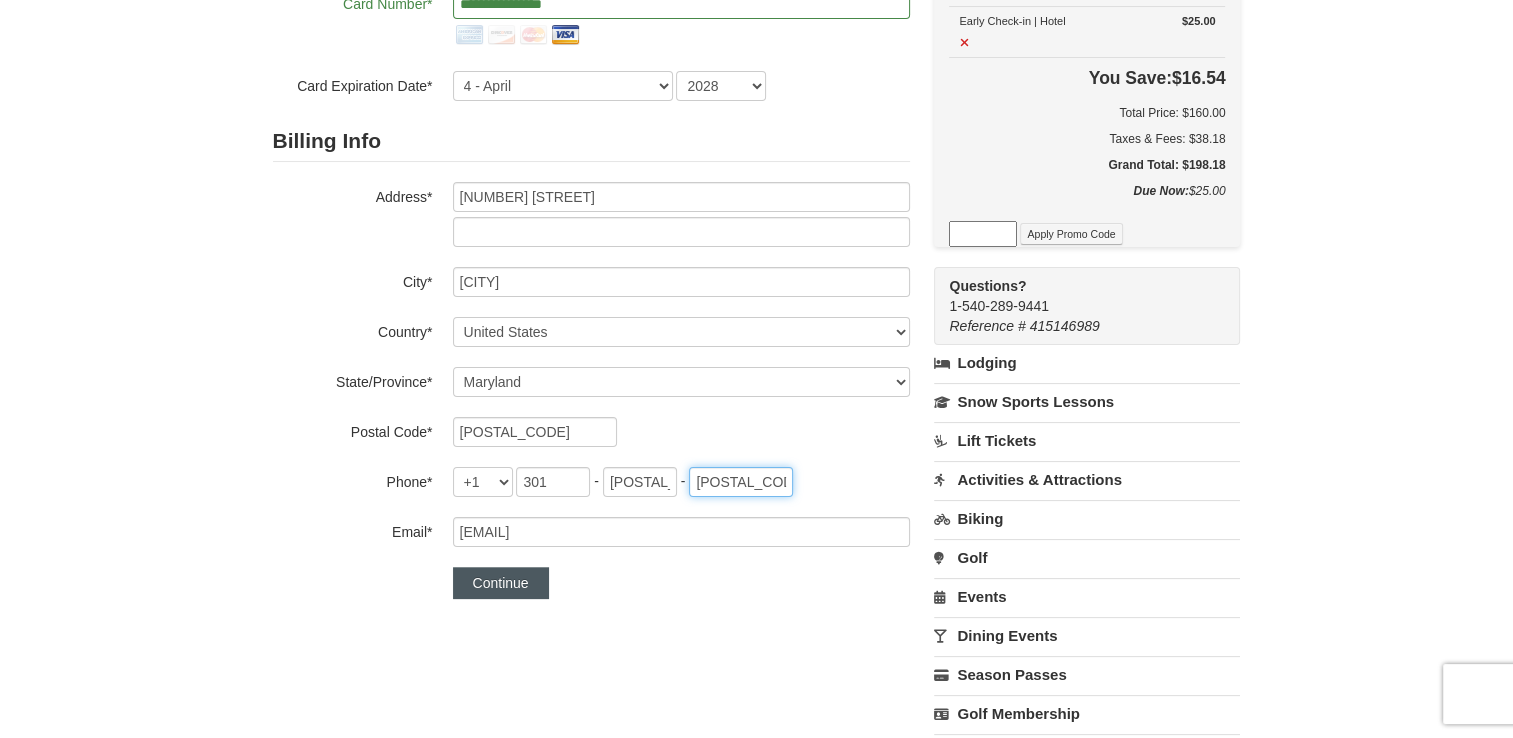 type on "7016" 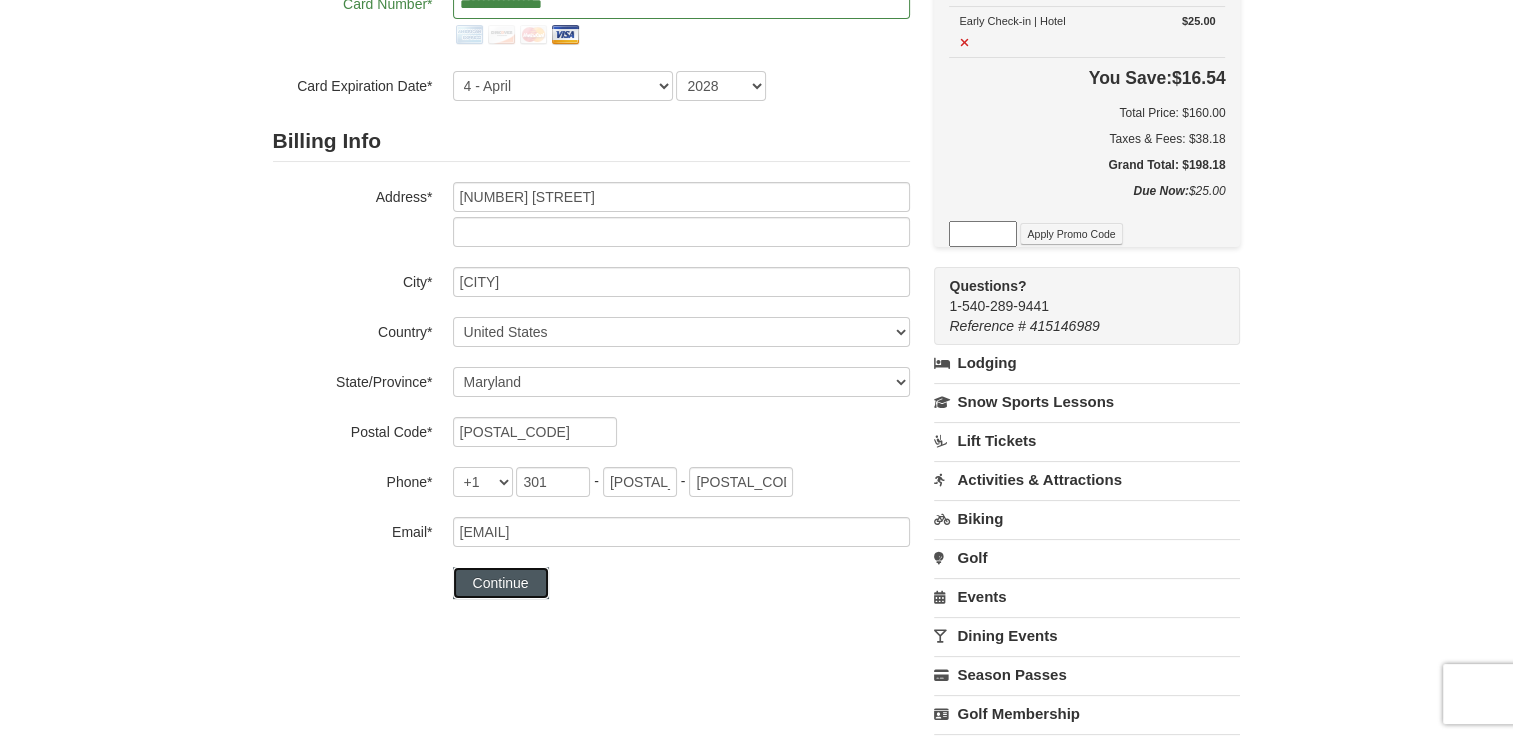 click on "Continue" at bounding box center [501, 583] 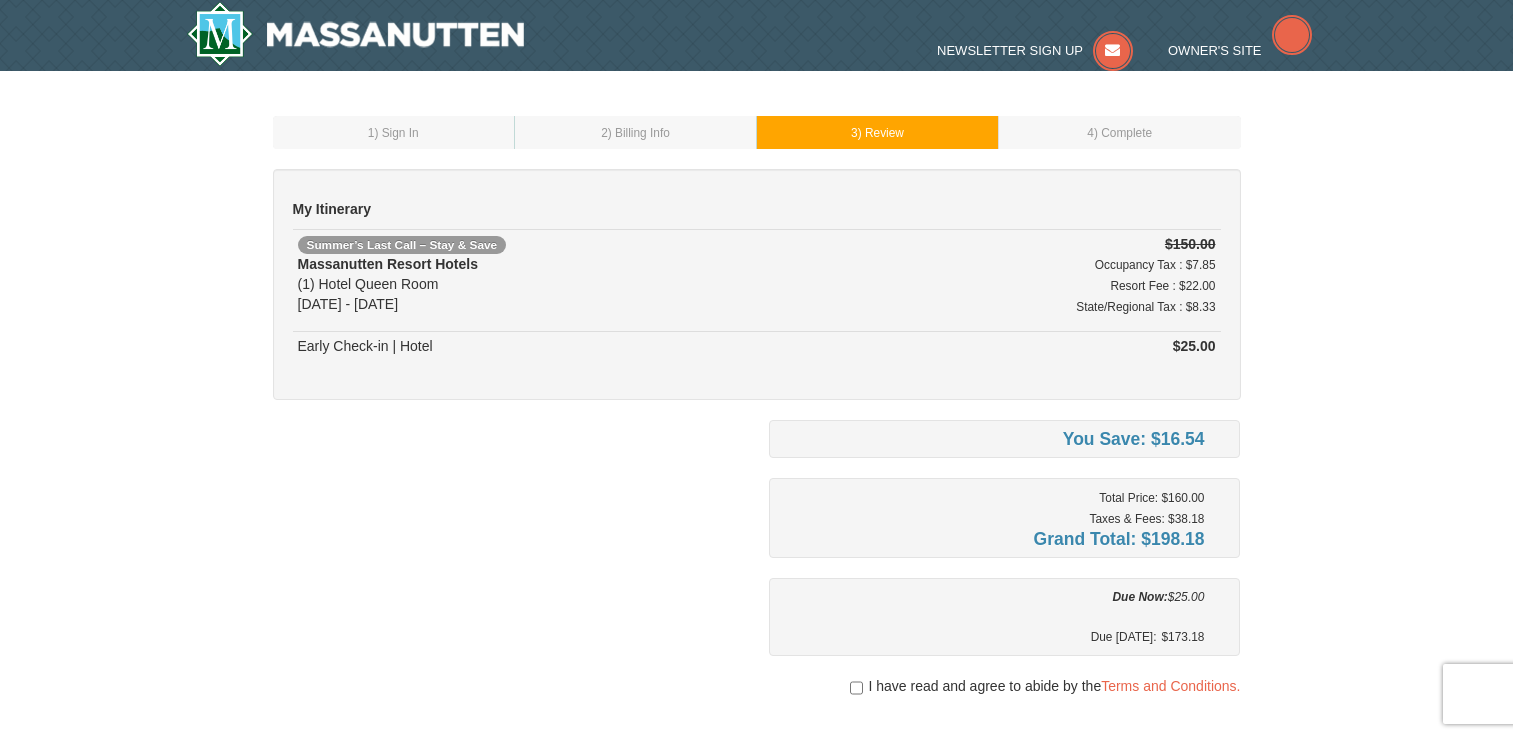 scroll, scrollTop: 0, scrollLeft: 0, axis: both 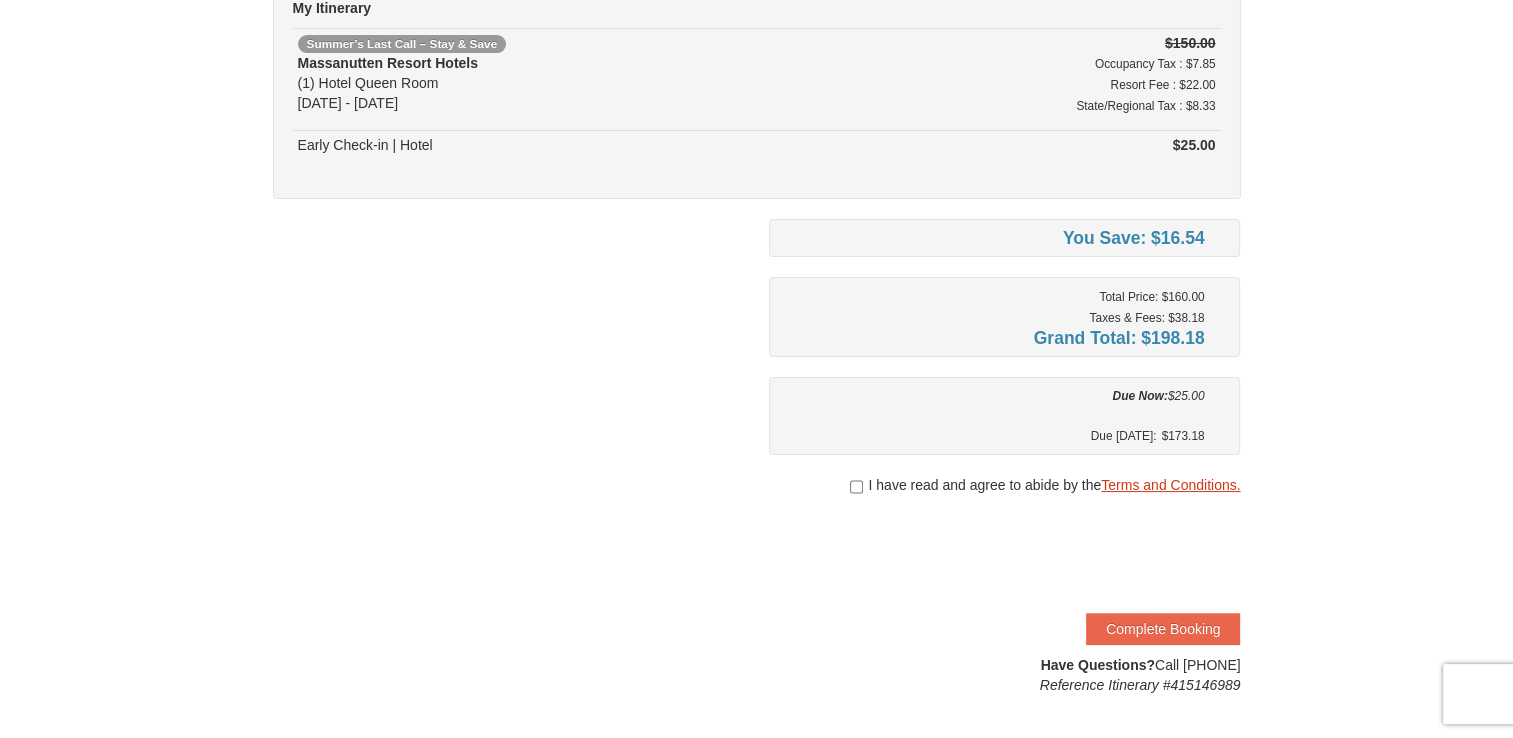 click on "Terms and Conditions." at bounding box center [1170, 485] 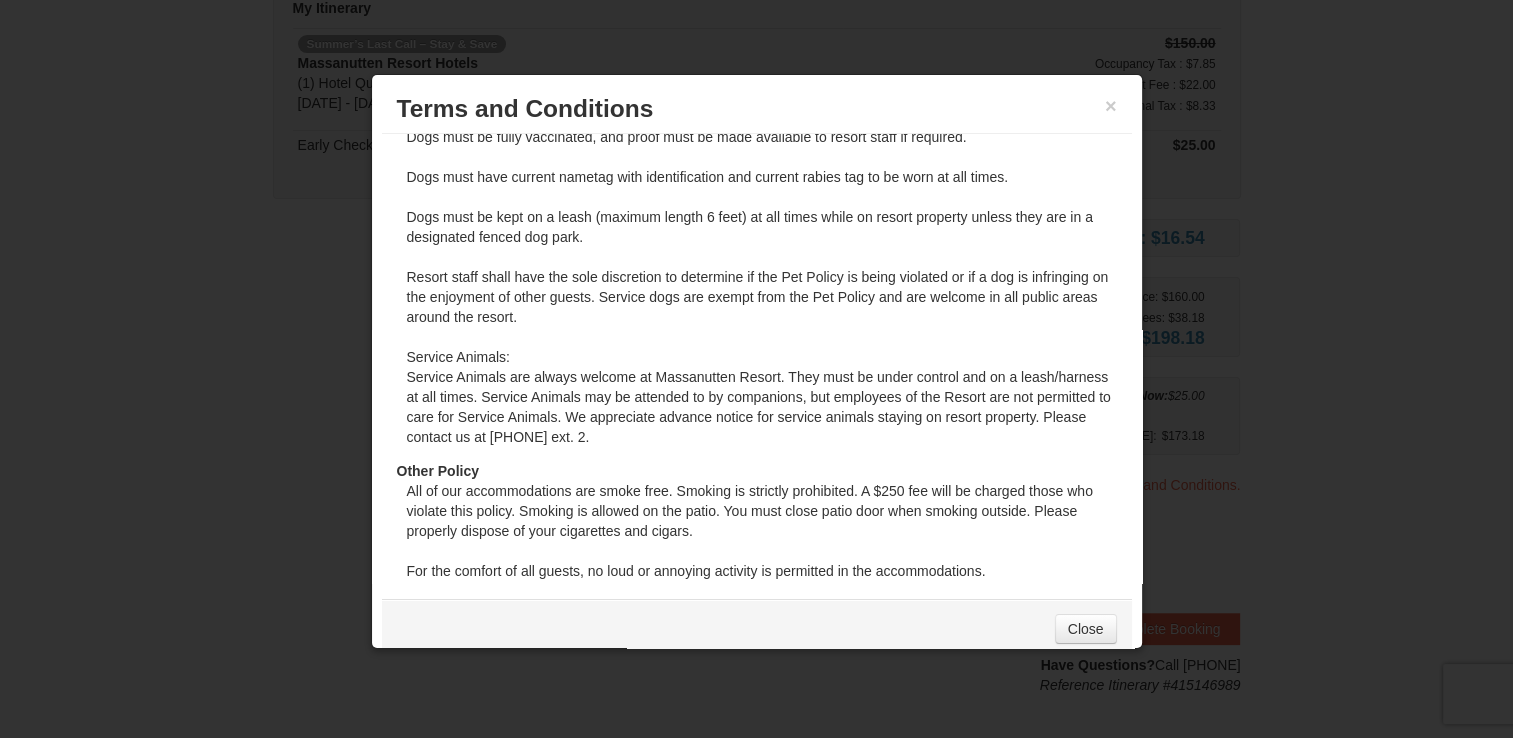 scroll, scrollTop: 1600, scrollLeft: 0, axis: vertical 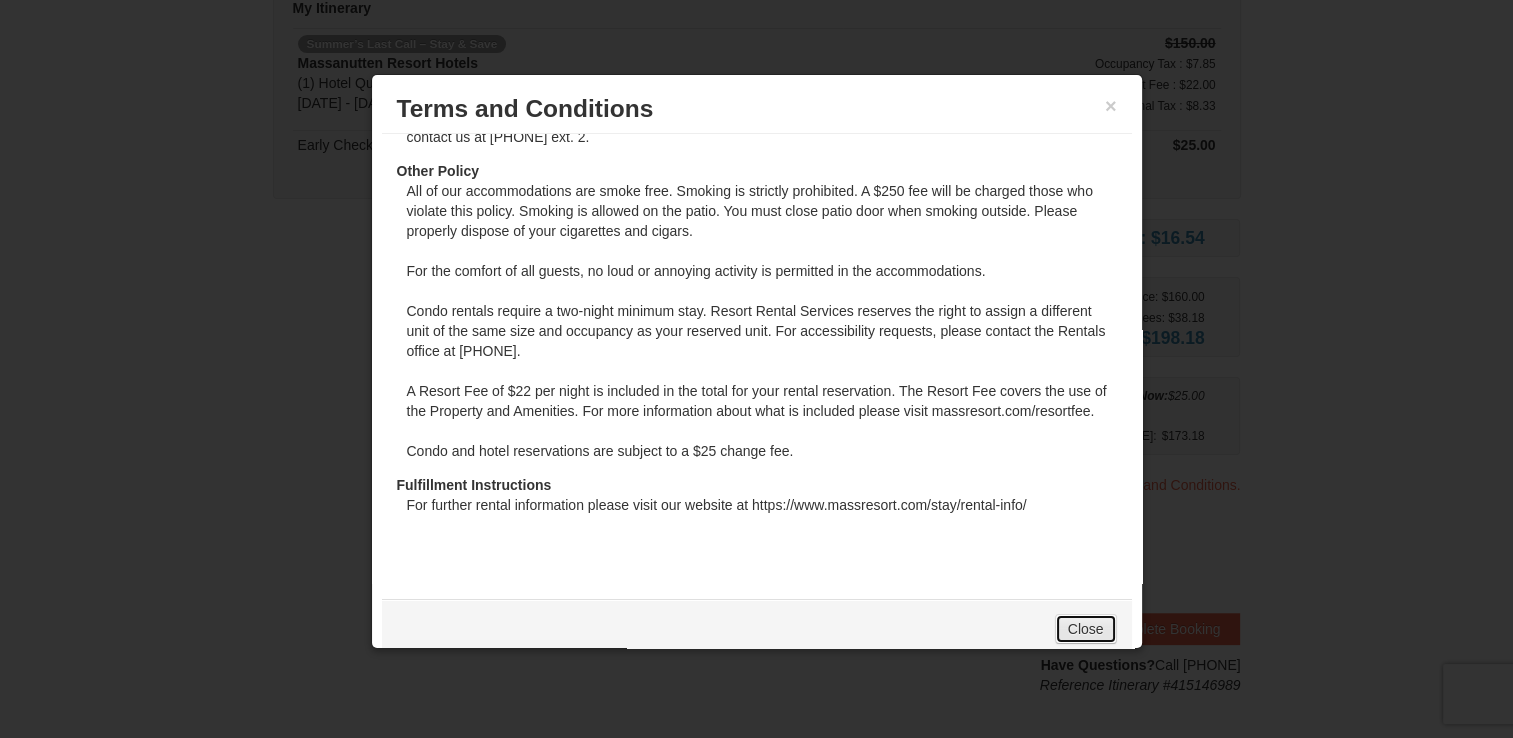 click on "Close" at bounding box center [1086, 629] 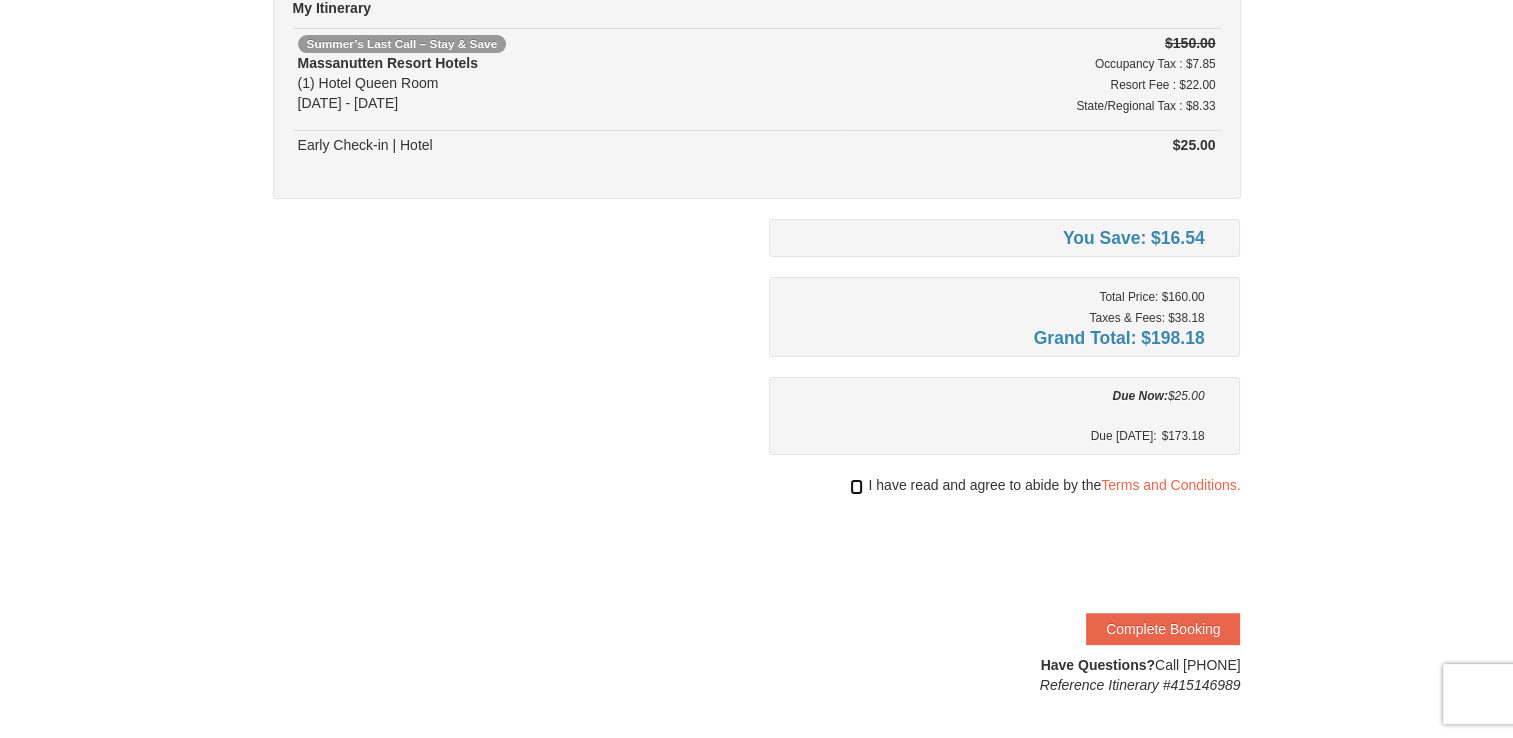 click at bounding box center [856, 487] 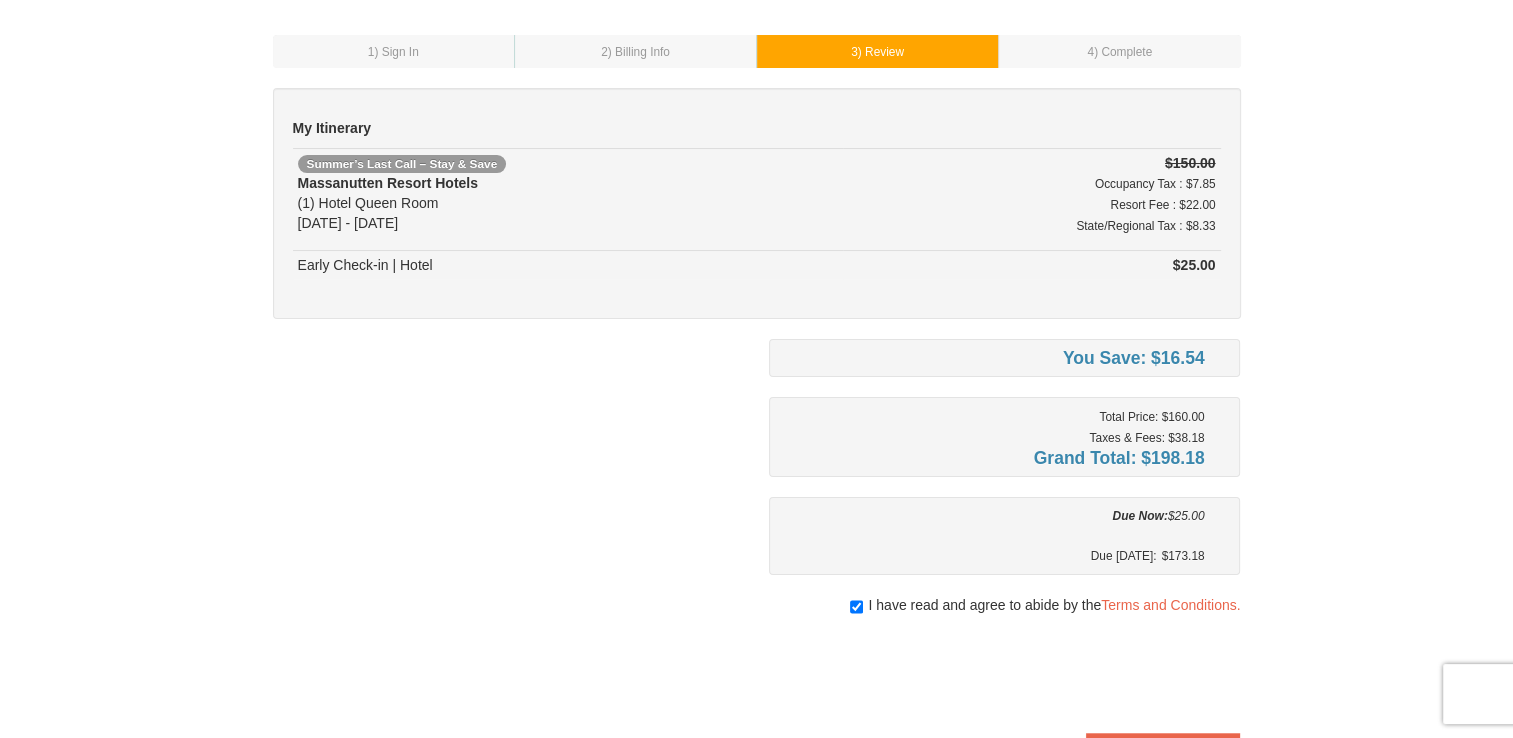 scroll, scrollTop: 300, scrollLeft: 0, axis: vertical 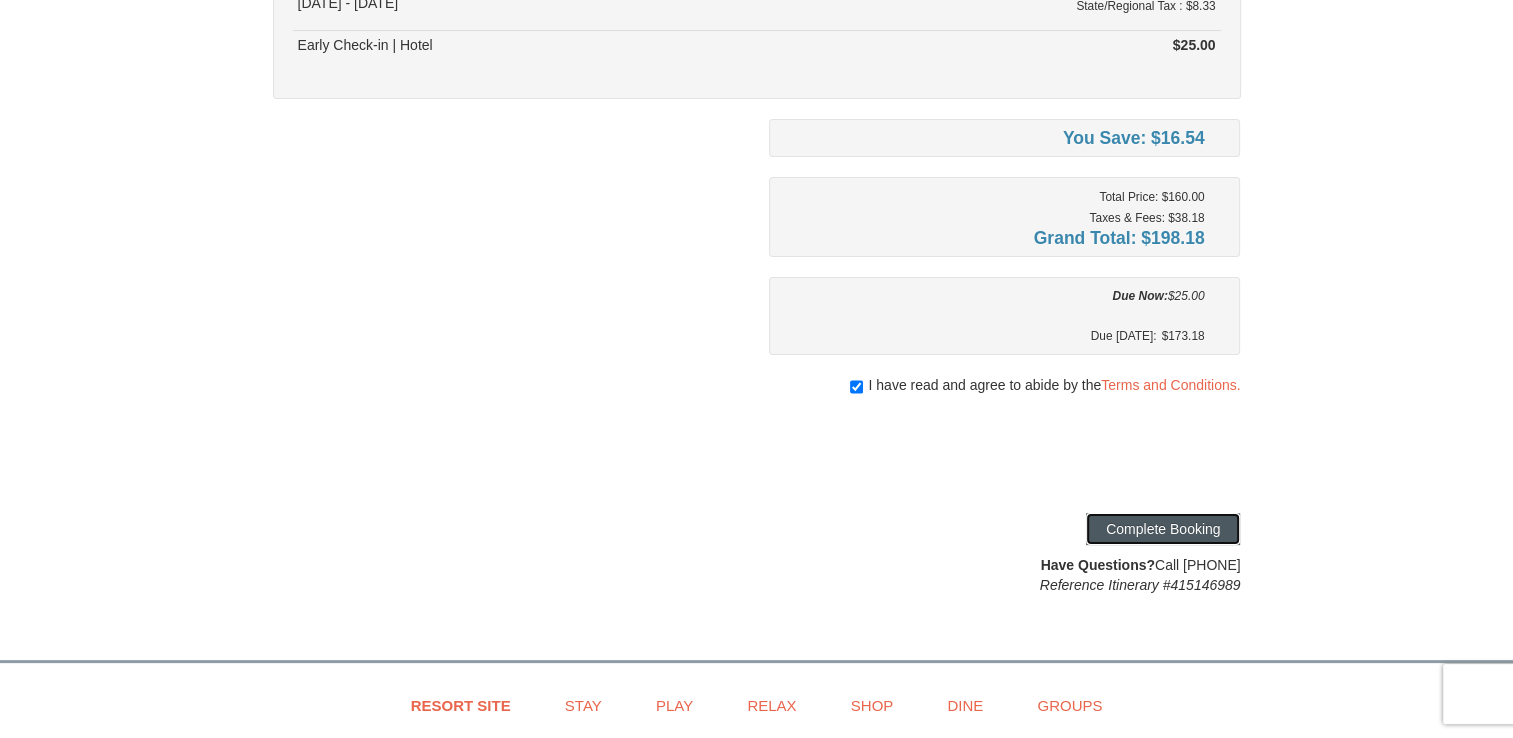 click on "Complete Booking" at bounding box center (1163, 529) 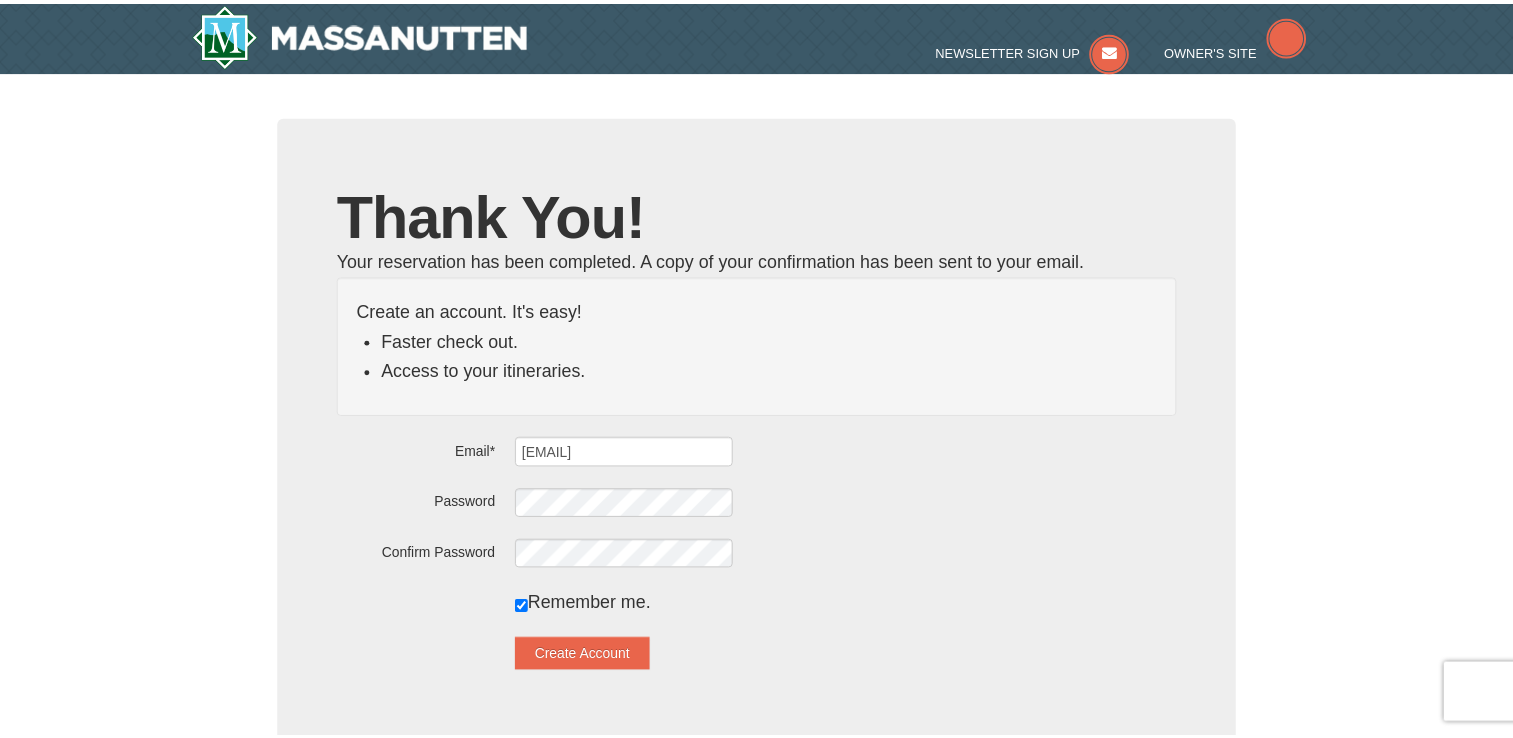 scroll, scrollTop: 0, scrollLeft: 0, axis: both 